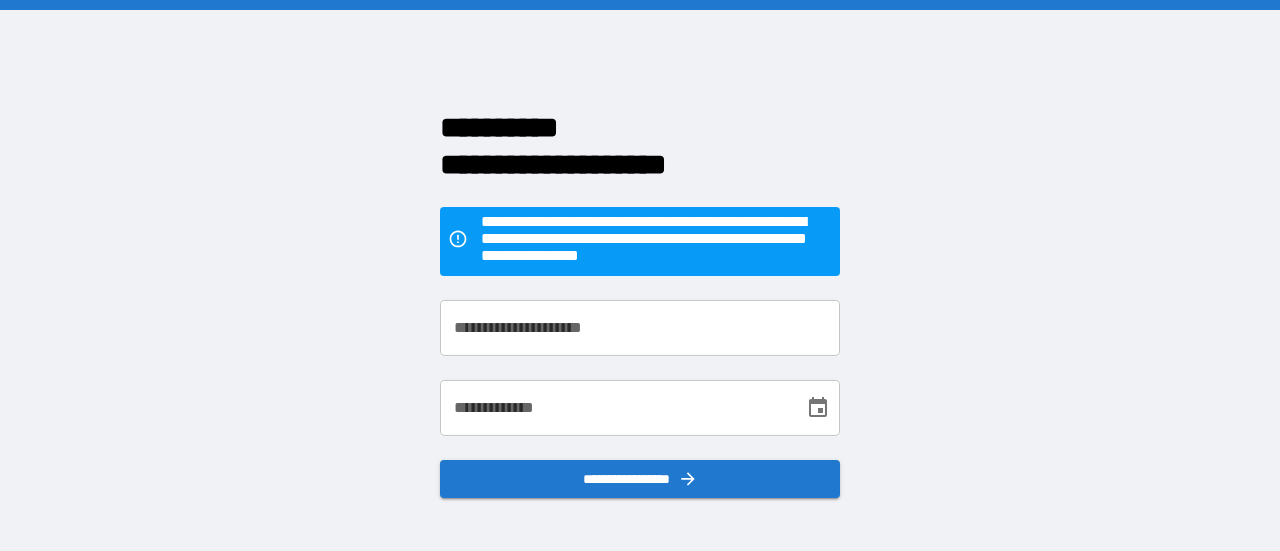 scroll, scrollTop: 0, scrollLeft: 0, axis: both 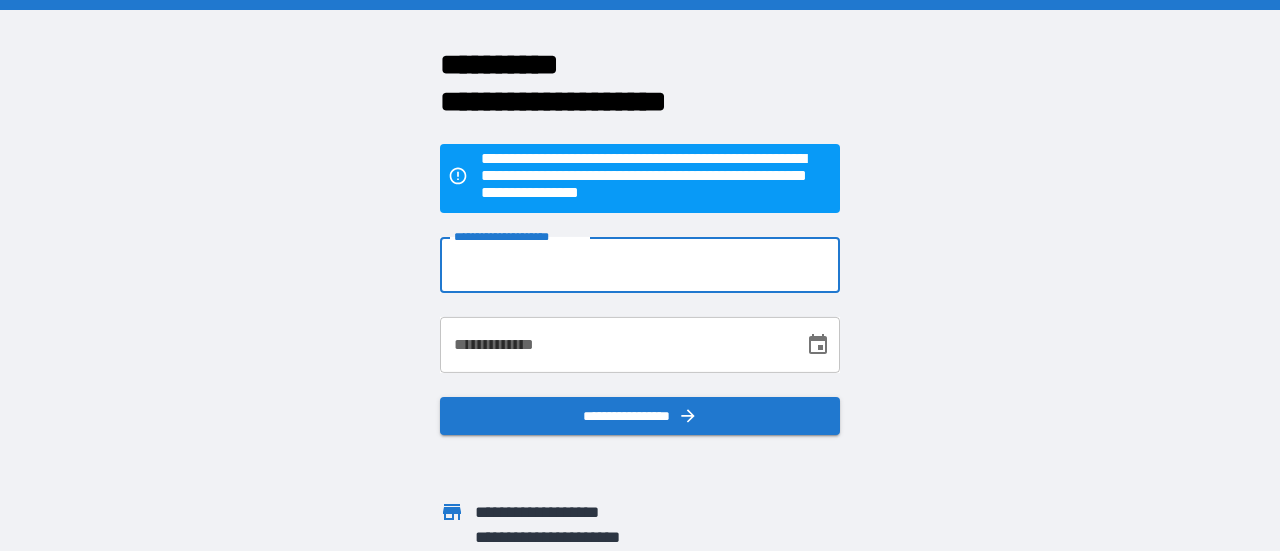click on "**********" at bounding box center [640, 265] 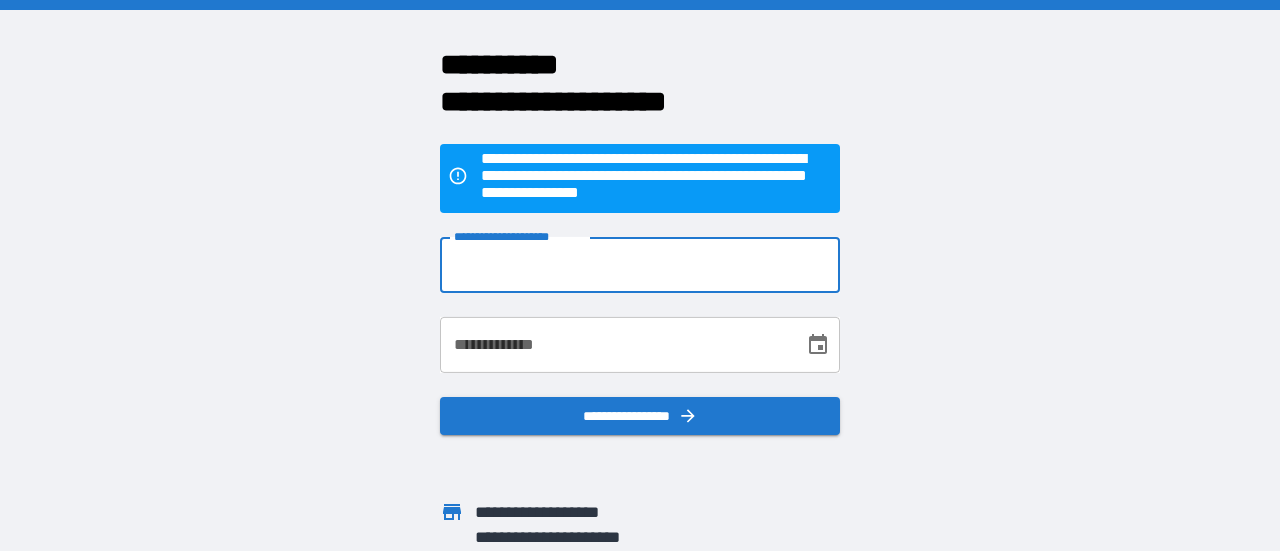 type on "**********" 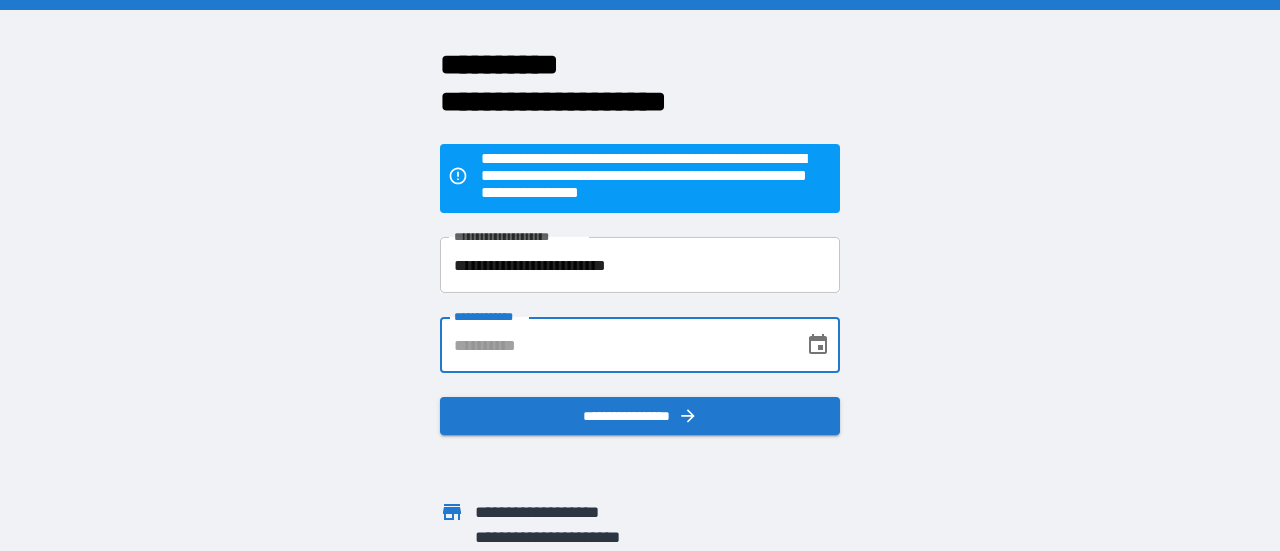 click on "**********" at bounding box center [615, 345] 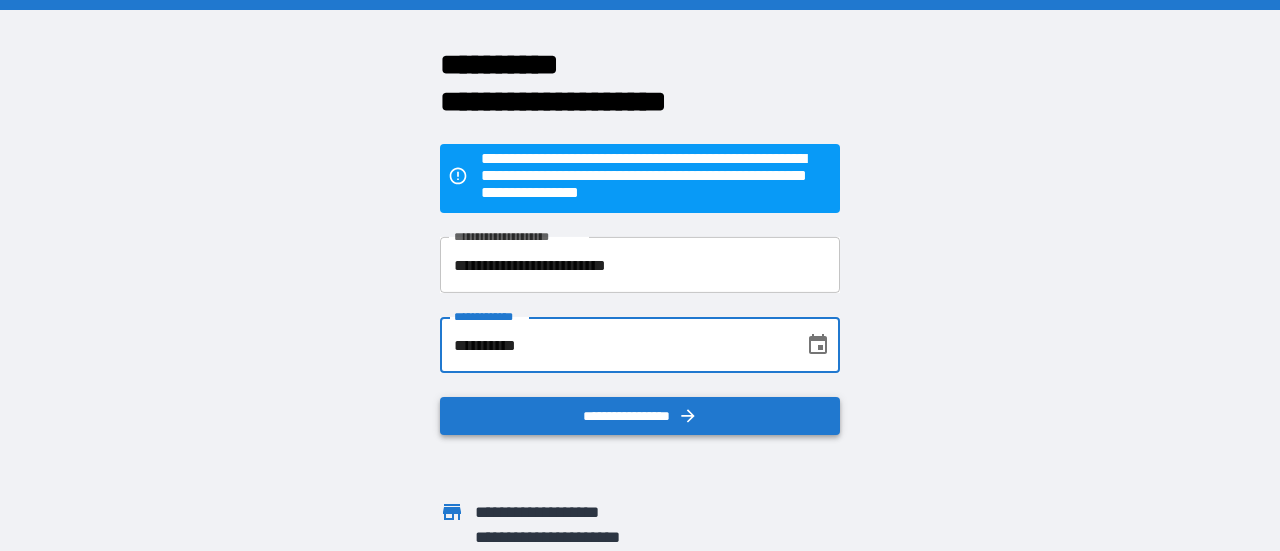type on "**********" 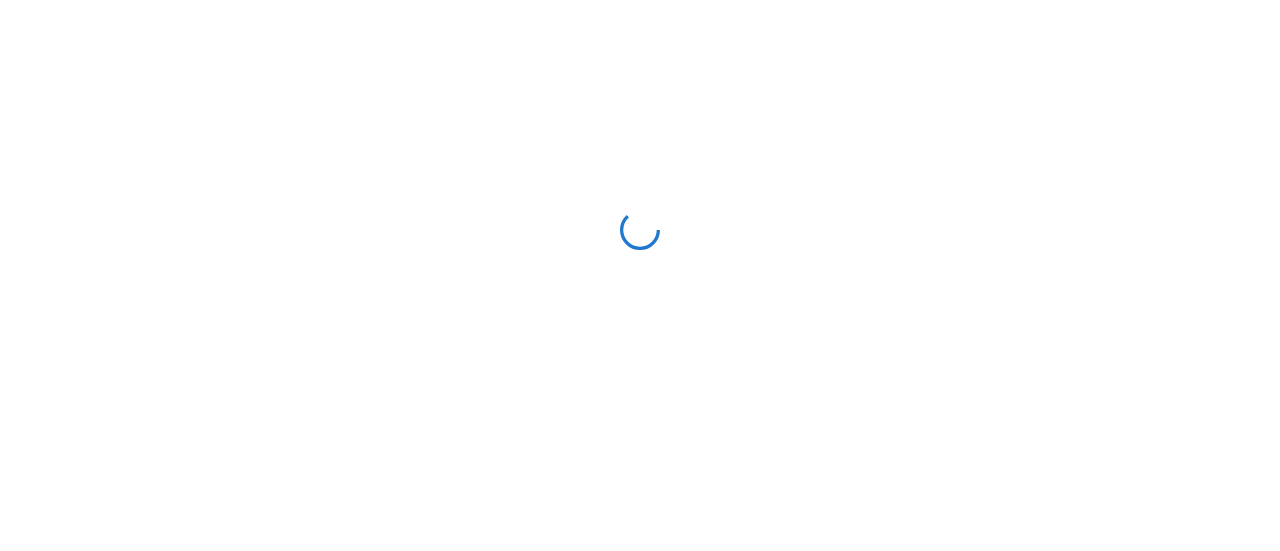 scroll, scrollTop: 0, scrollLeft: 0, axis: both 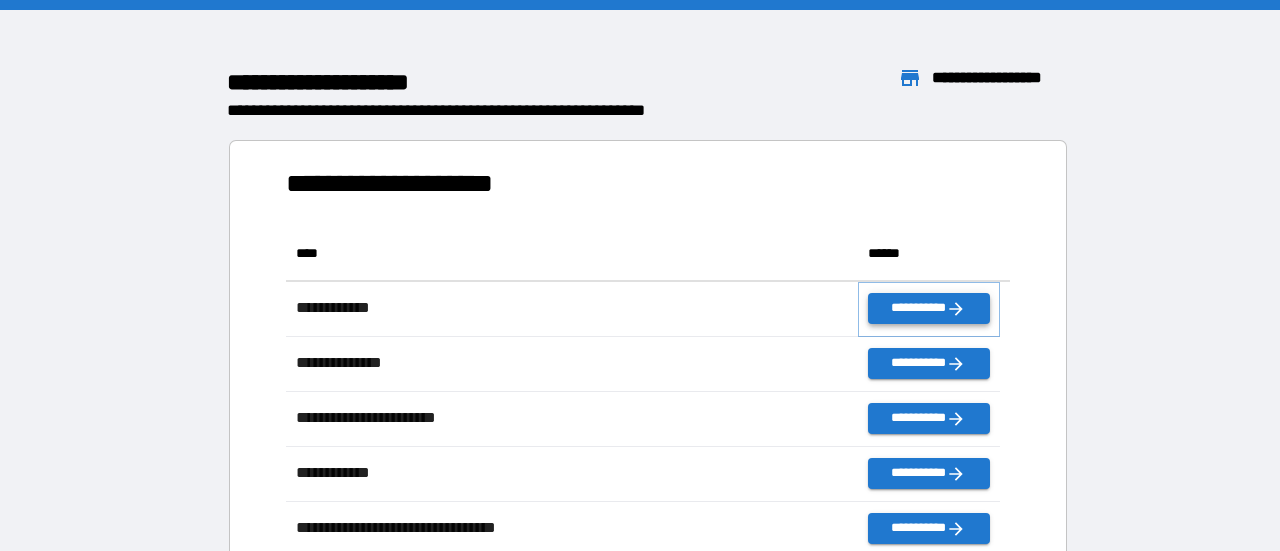 click on "**********" at bounding box center (929, 308) 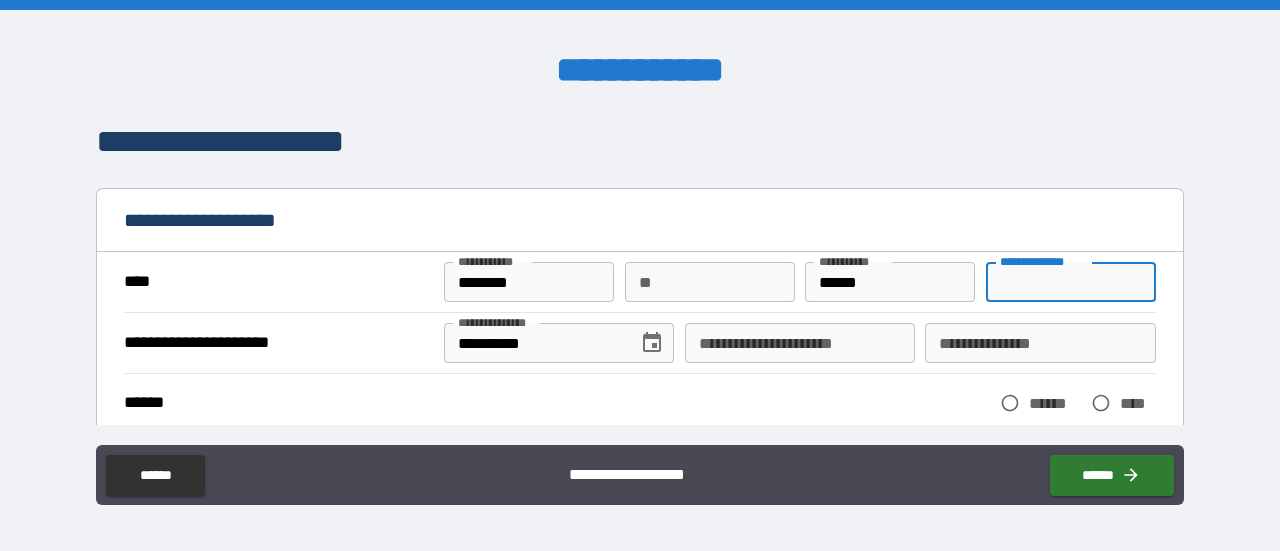 click on "**********" at bounding box center [1071, 282] 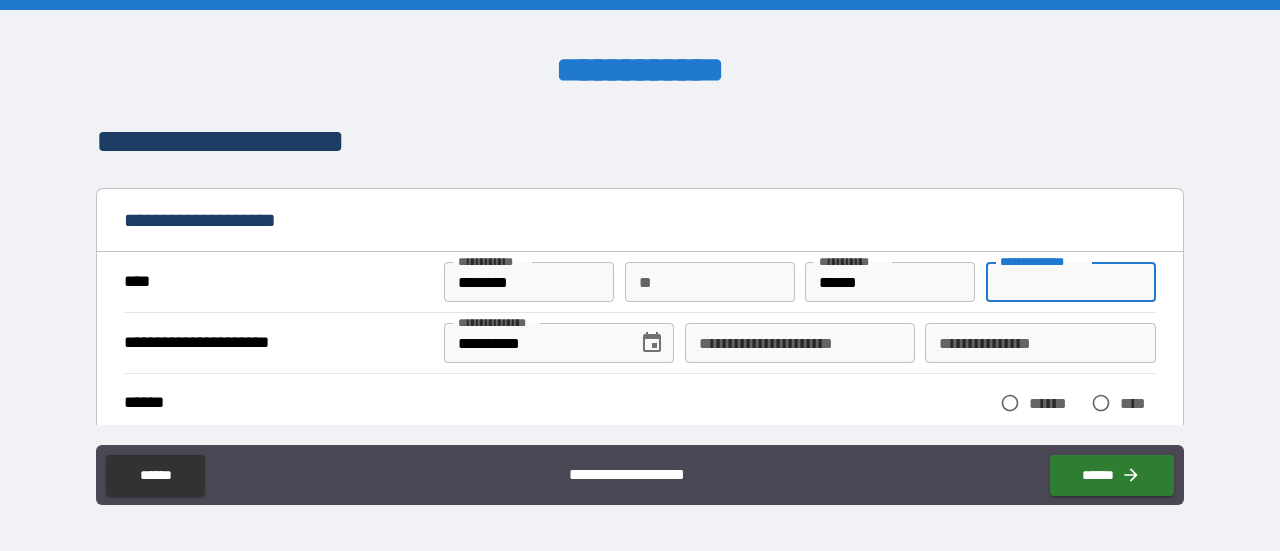 type on "****" 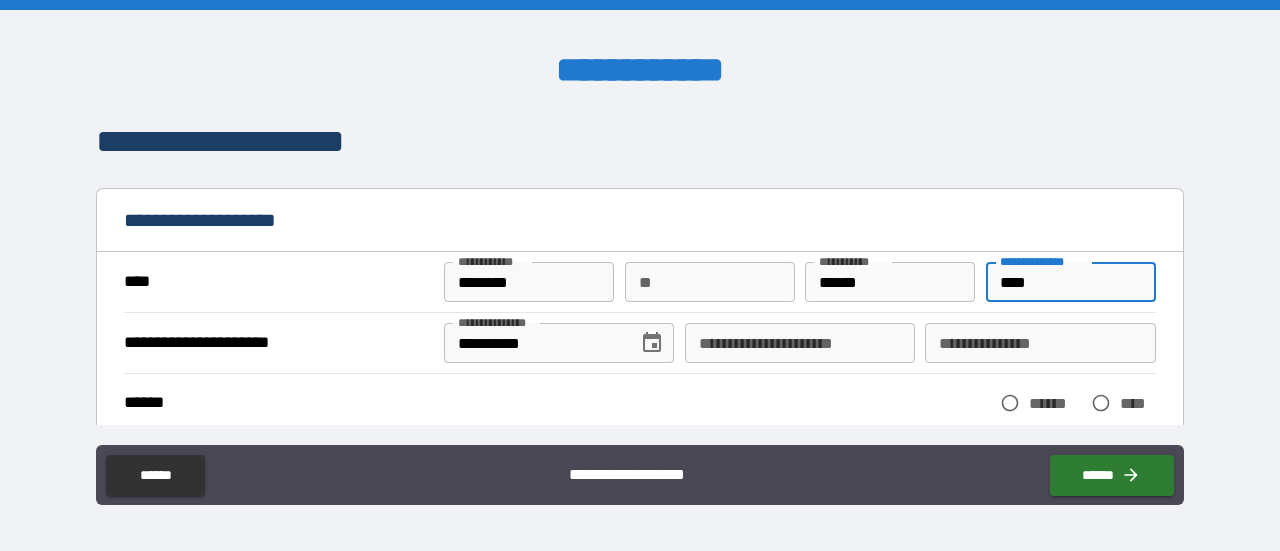 click on "**********" at bounding box center [800, 343] 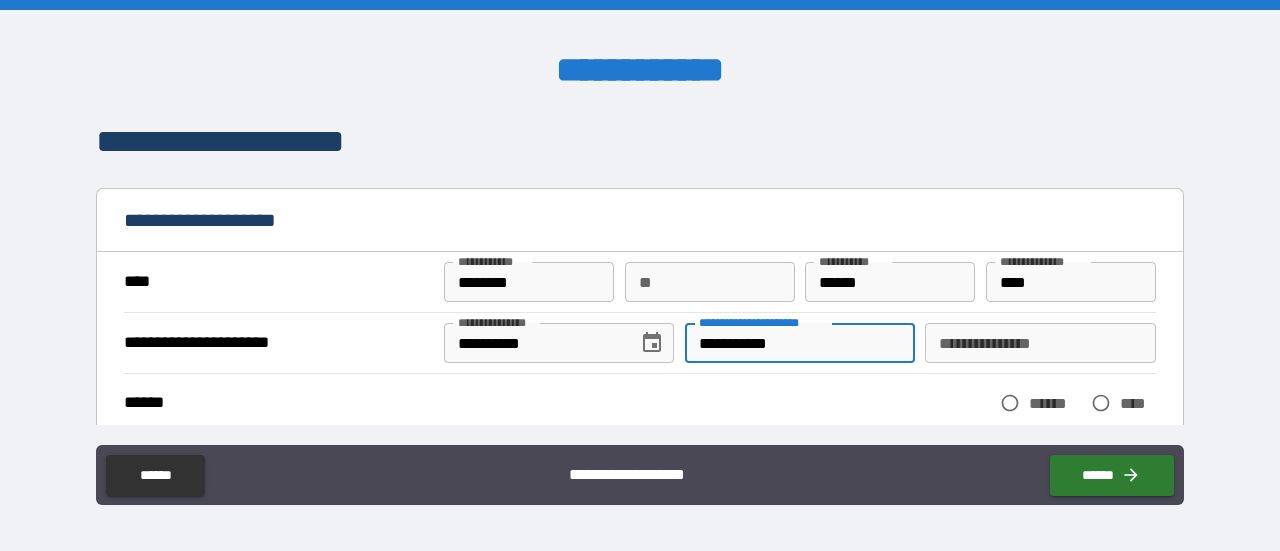 type on "**********" 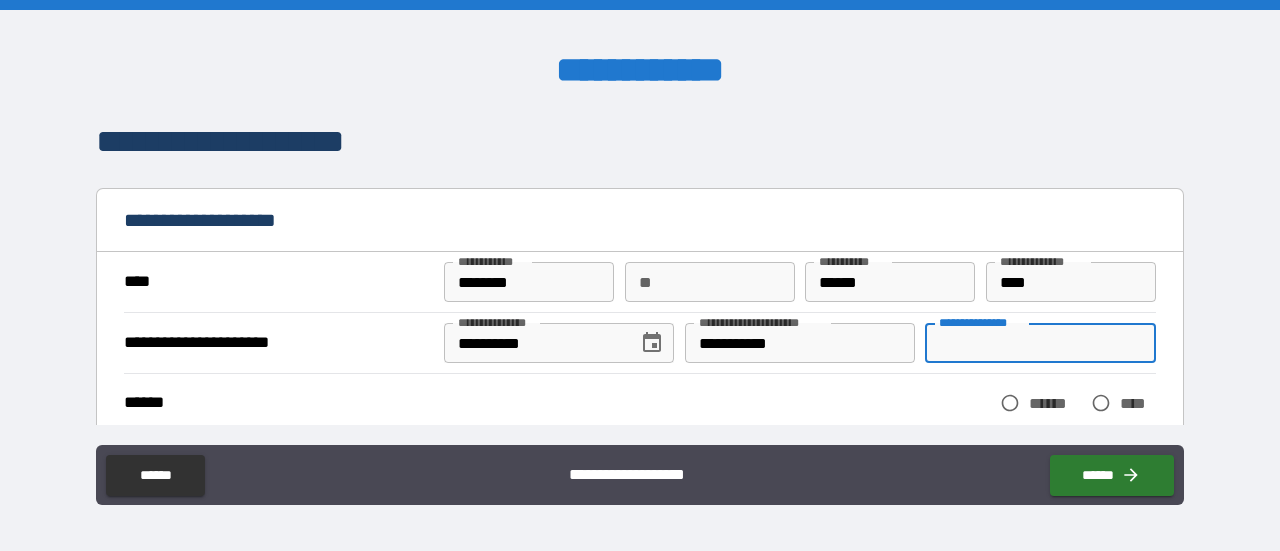 click on "**********" at bounding box center [1040, 343] 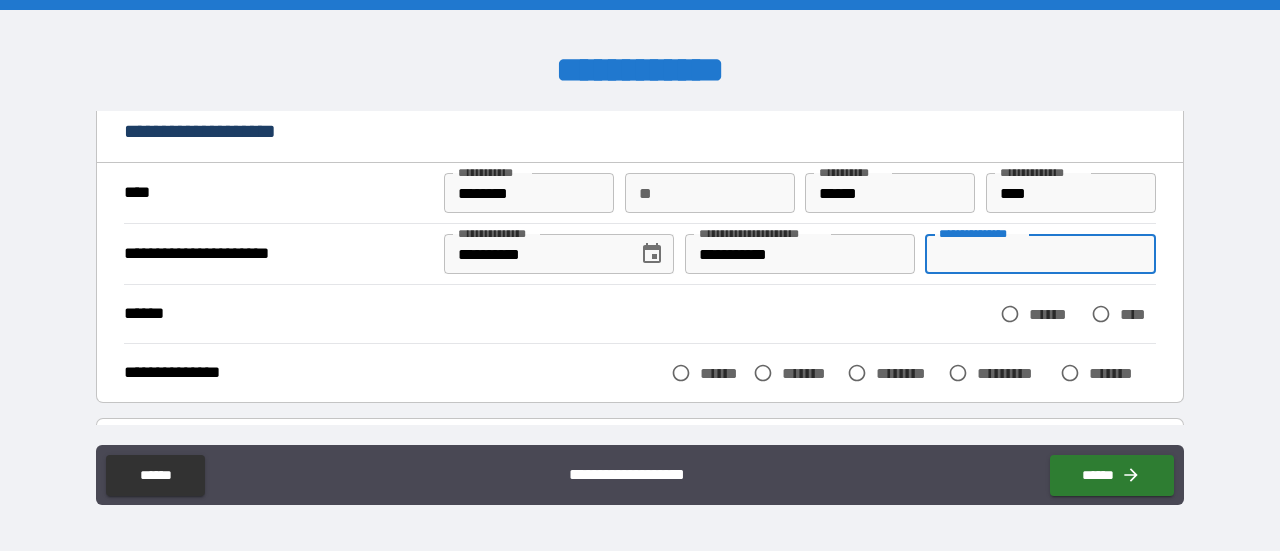 scroll, scrollTop: 100, scrollLeft: 0, axis: vertical 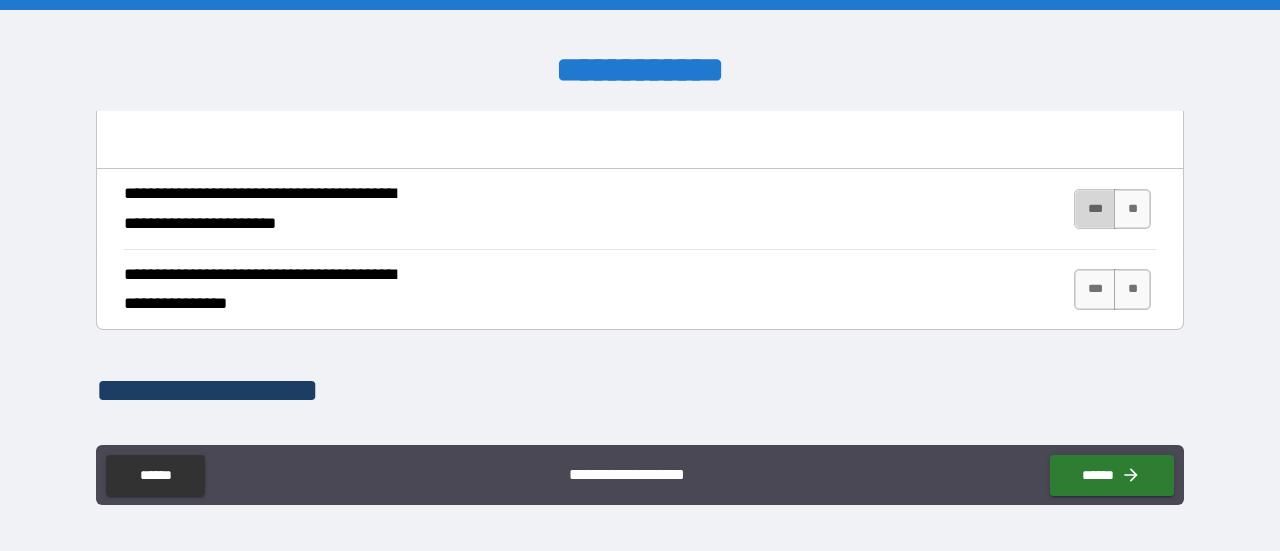 click on "***" at bounding box center [1095, 209] 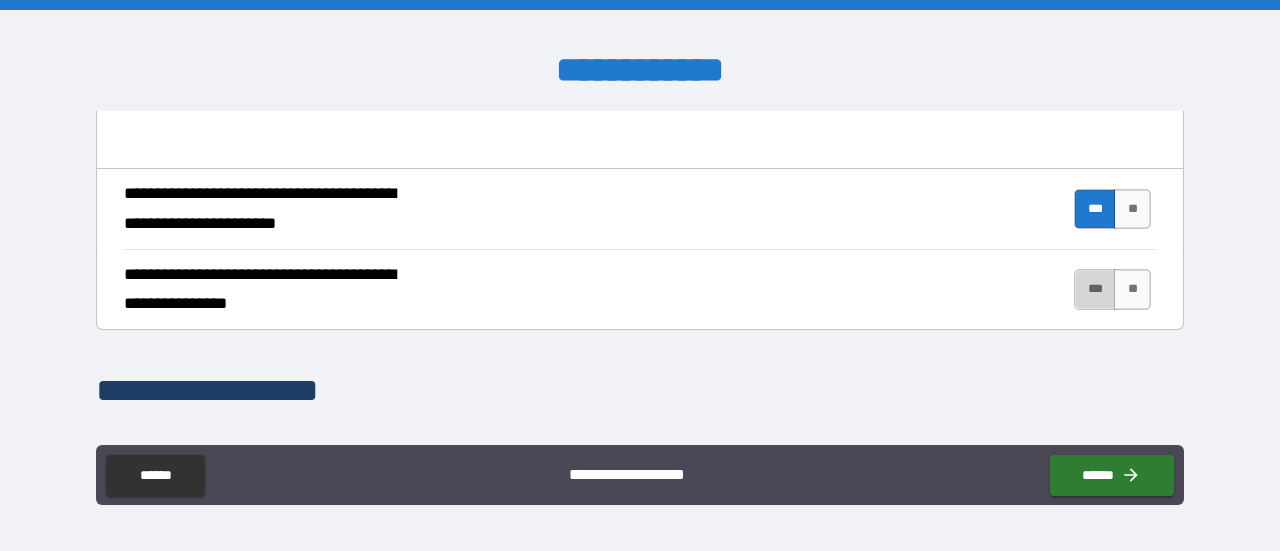 click on "***" at bounding box center [1095, 289] 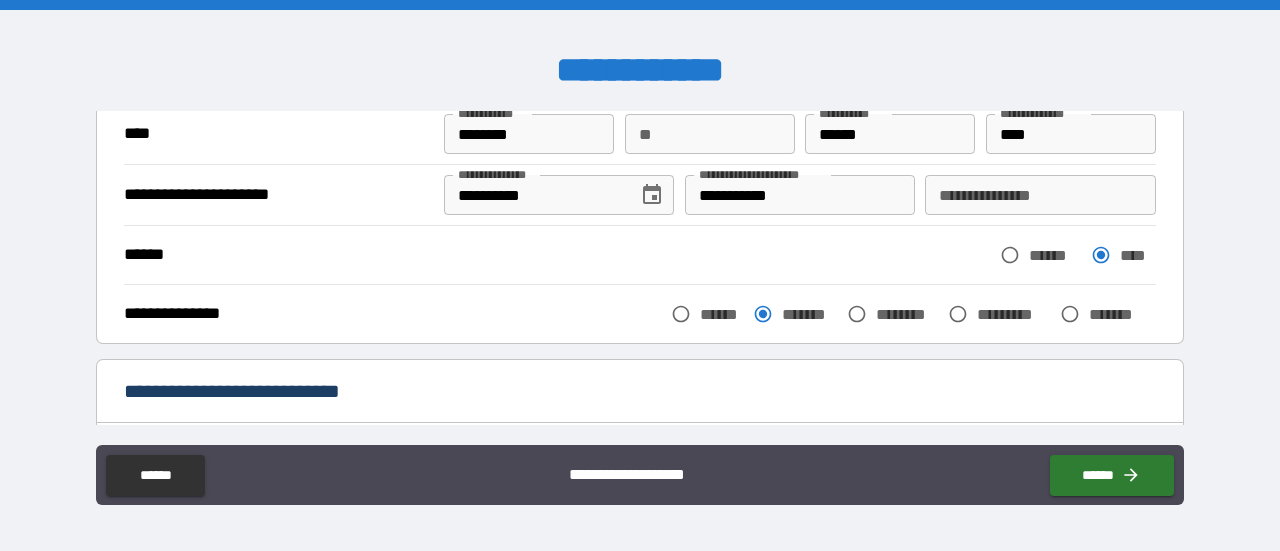 scroll, scrollTop: 100, scrollLeft: 0, axis: vertical 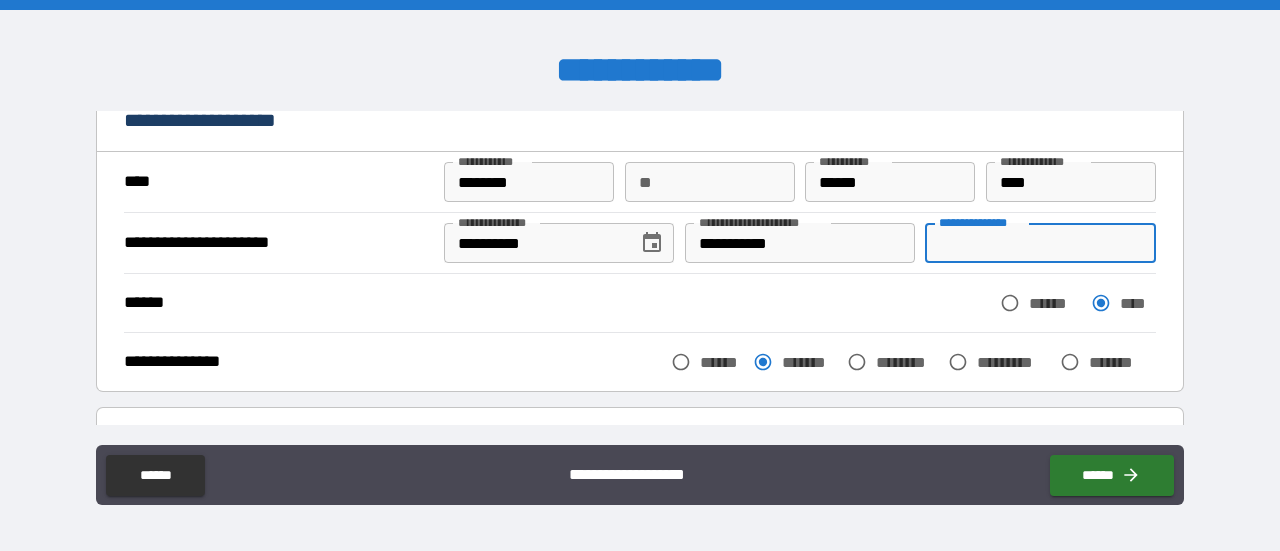 click on "**********" at bounding box center (1040, 243) 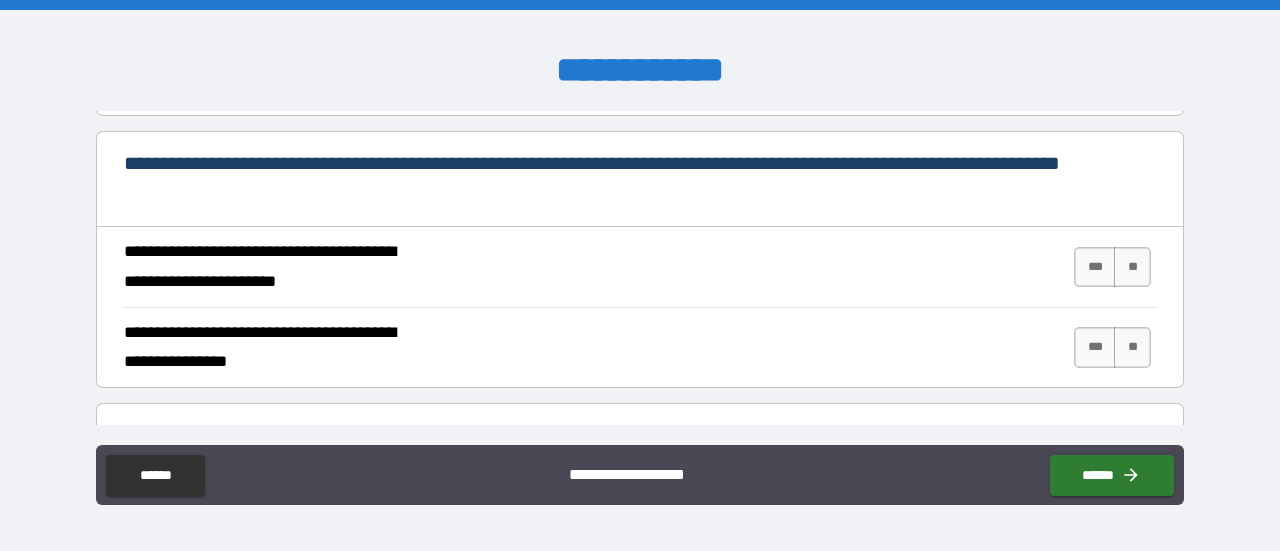 scroll, scrollTop: 1800, scrollLeft: 0, axis: vertical 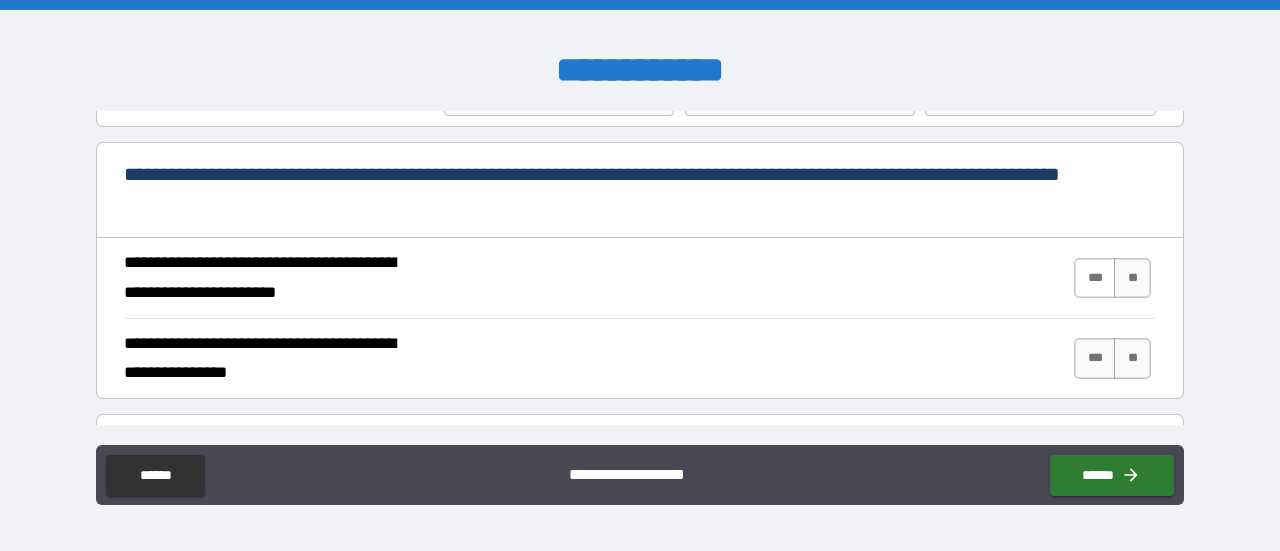type on "********" 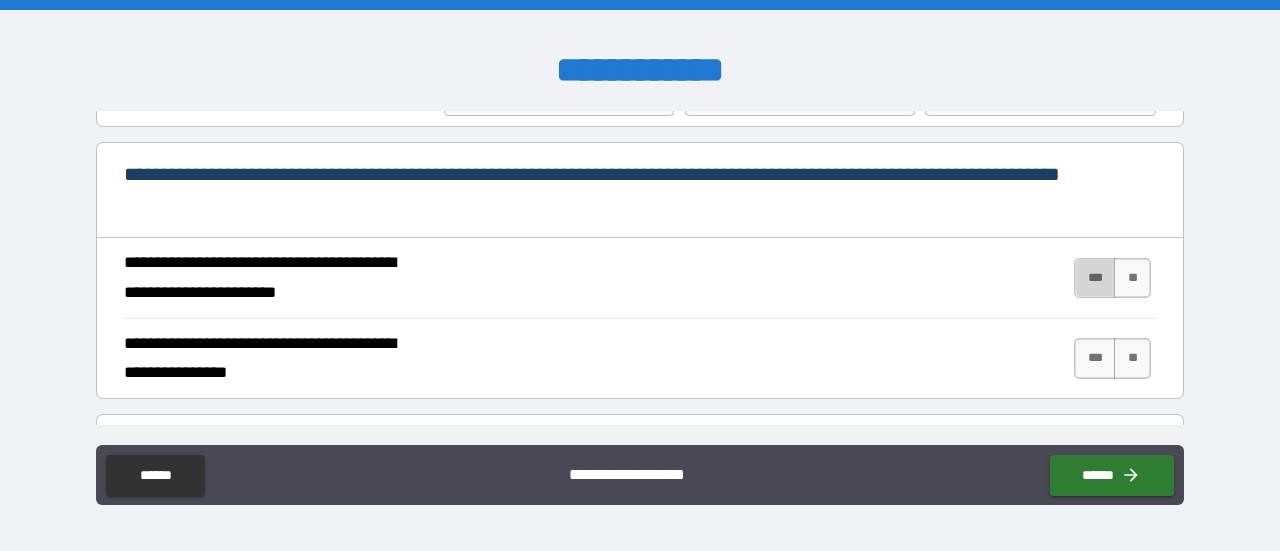 click on "***" at bounding box center (1095, 278) 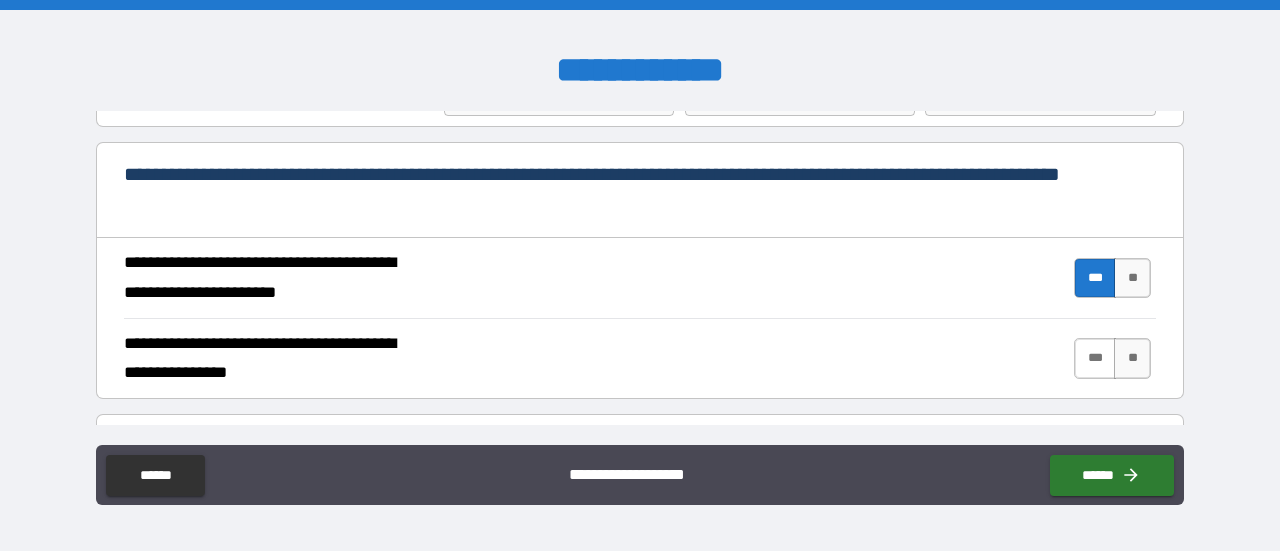 click on "***" at bounding box center (1095, 358) 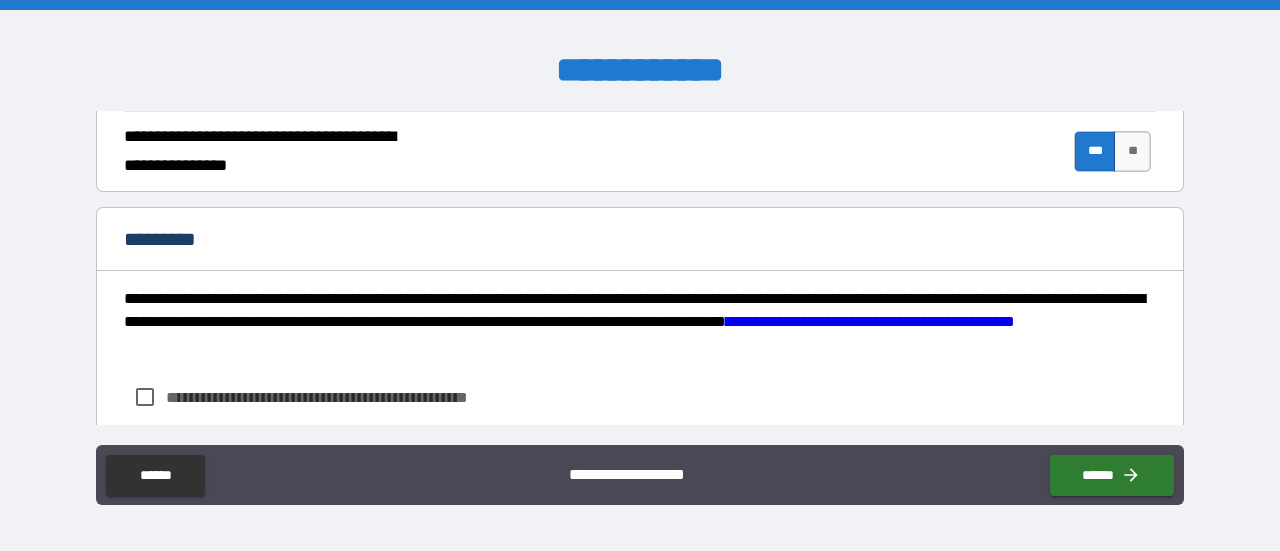 scroll, scrollTop: 2100, scrollLeft: 0, axis: vertical 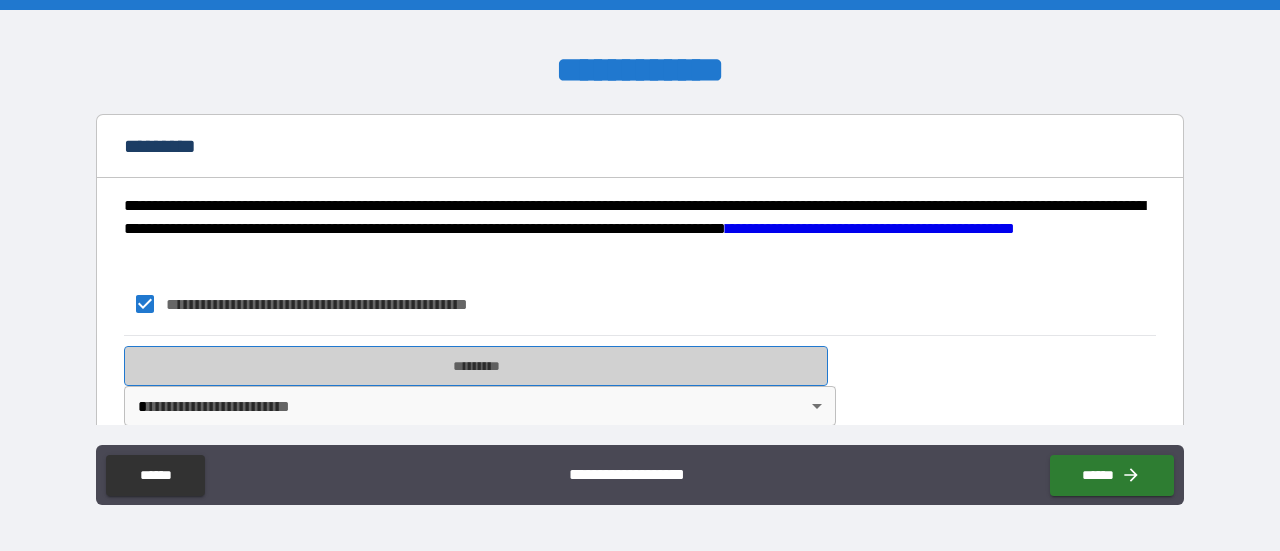 click on "*********" at bounding box center [476, 366] 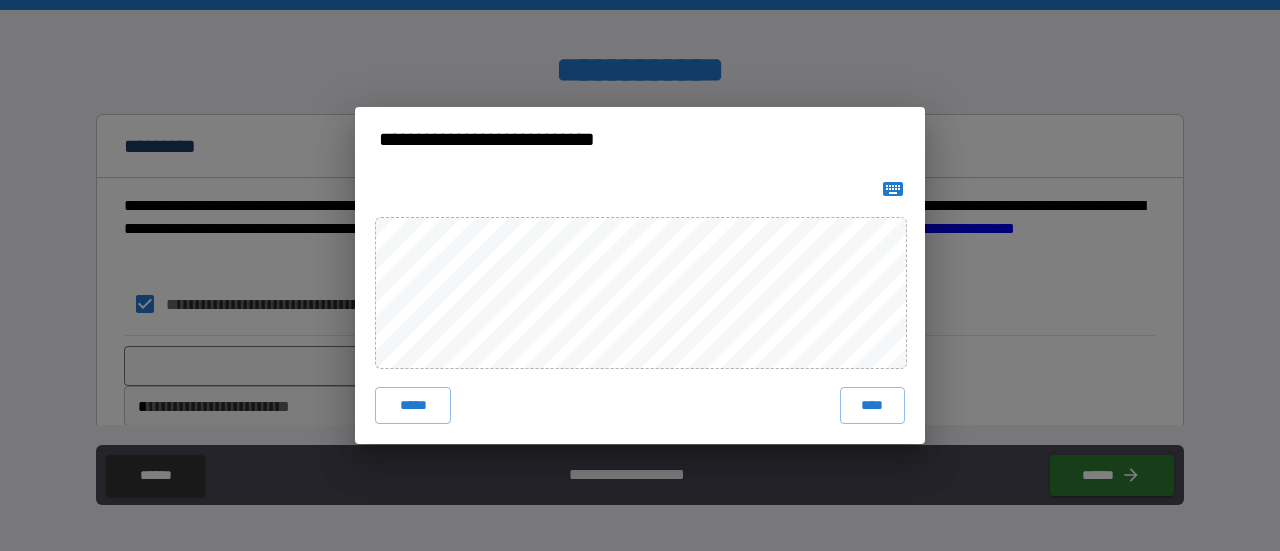 click on "***** ****" at bounding box center (640, 307) 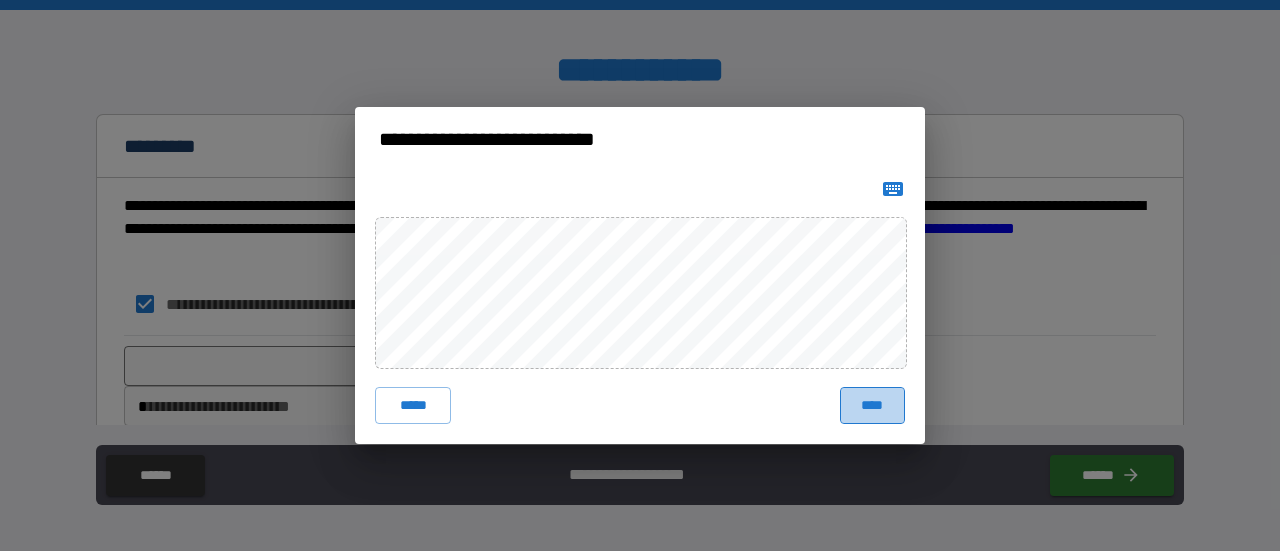 click on "****" at bounding box center (872, 405) 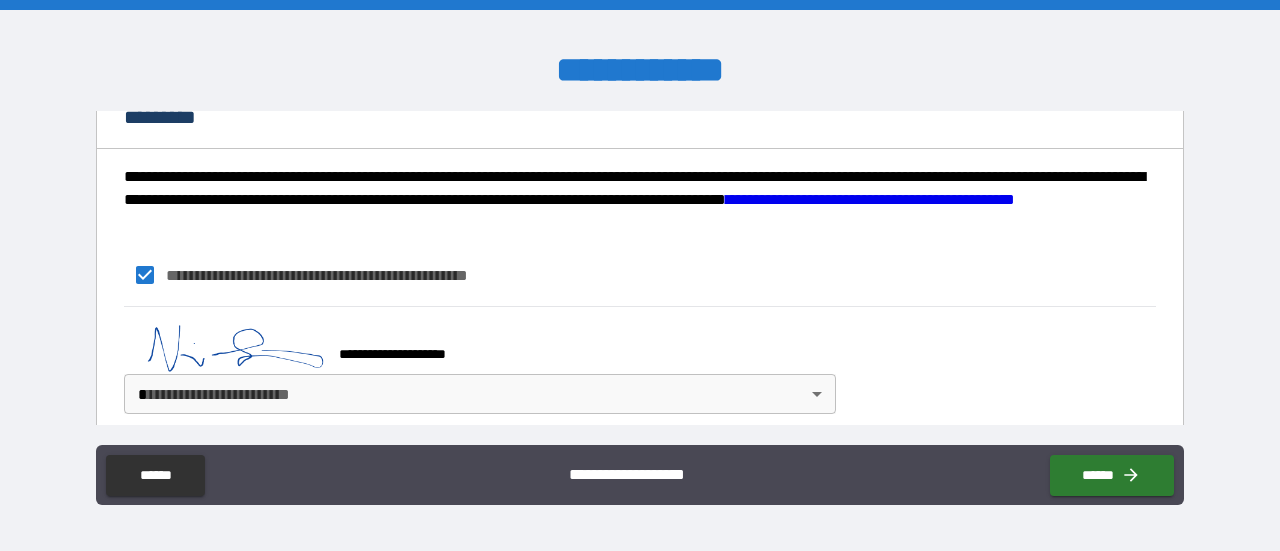 scroll, scrollTop: 2142, scrollLeft: 0, axis: vertical 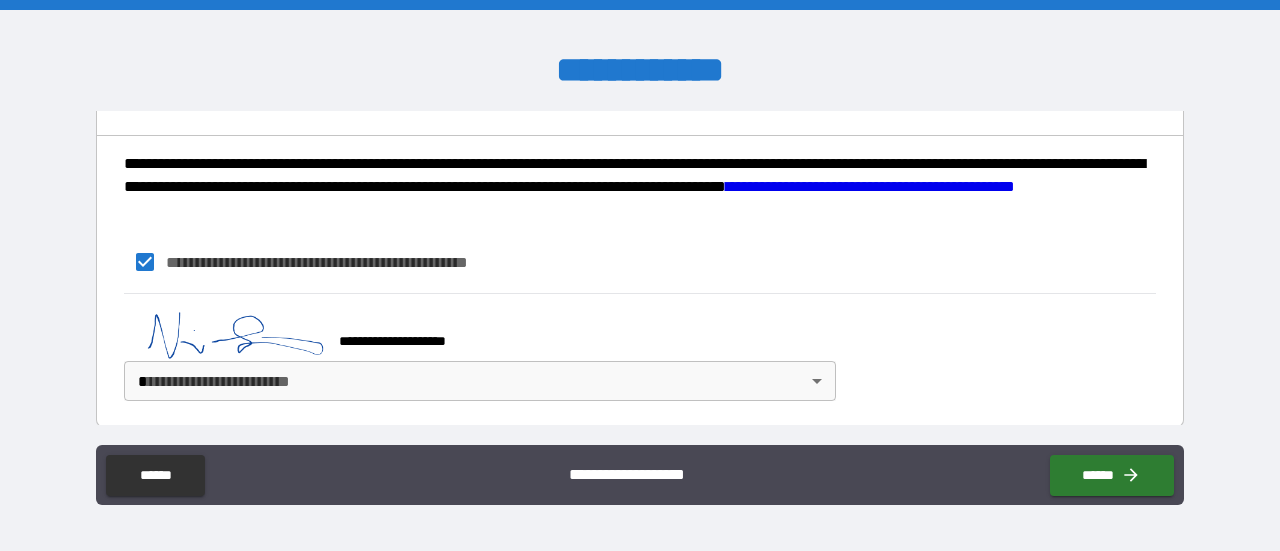 click on "**********" at bounding box center [640, 275] 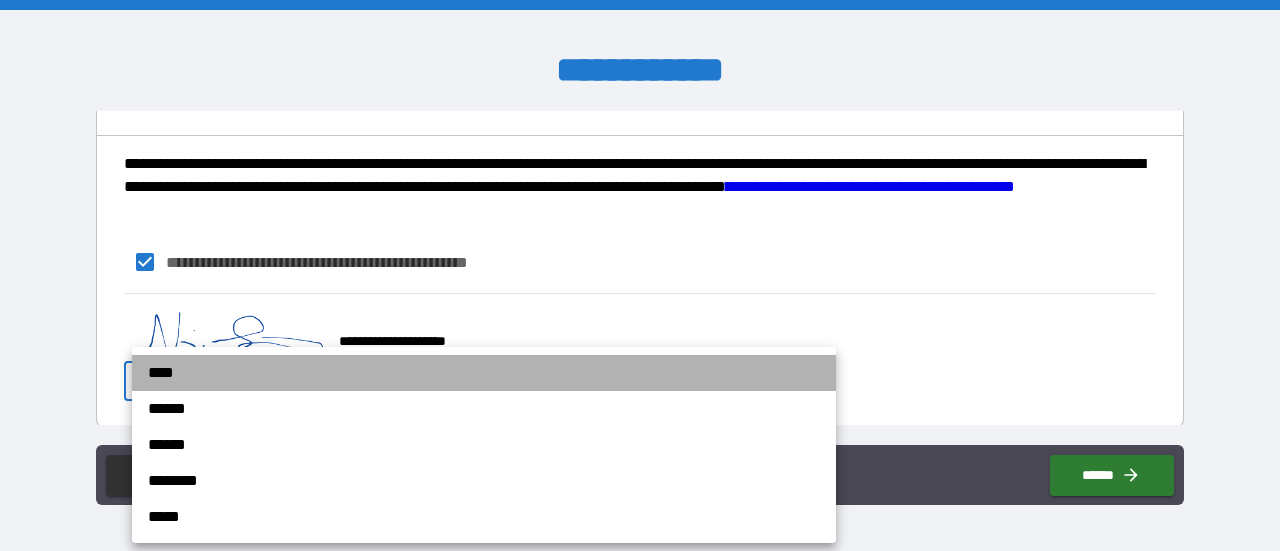 click on "****" at bounding box center [484, 373] 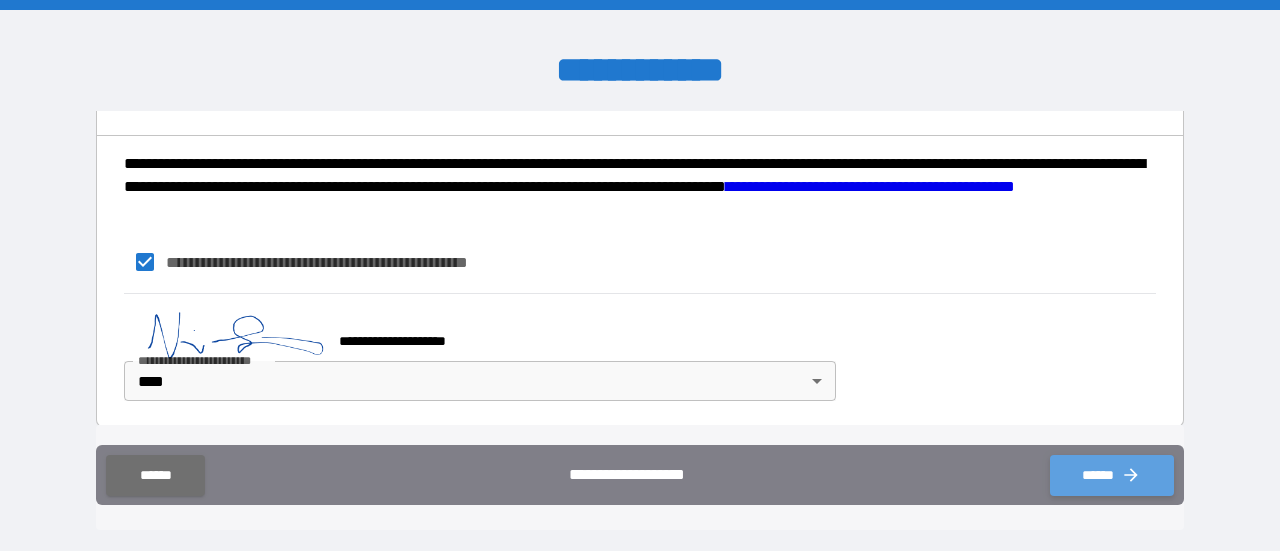 click on "******" at bounding box center [1112, 475] 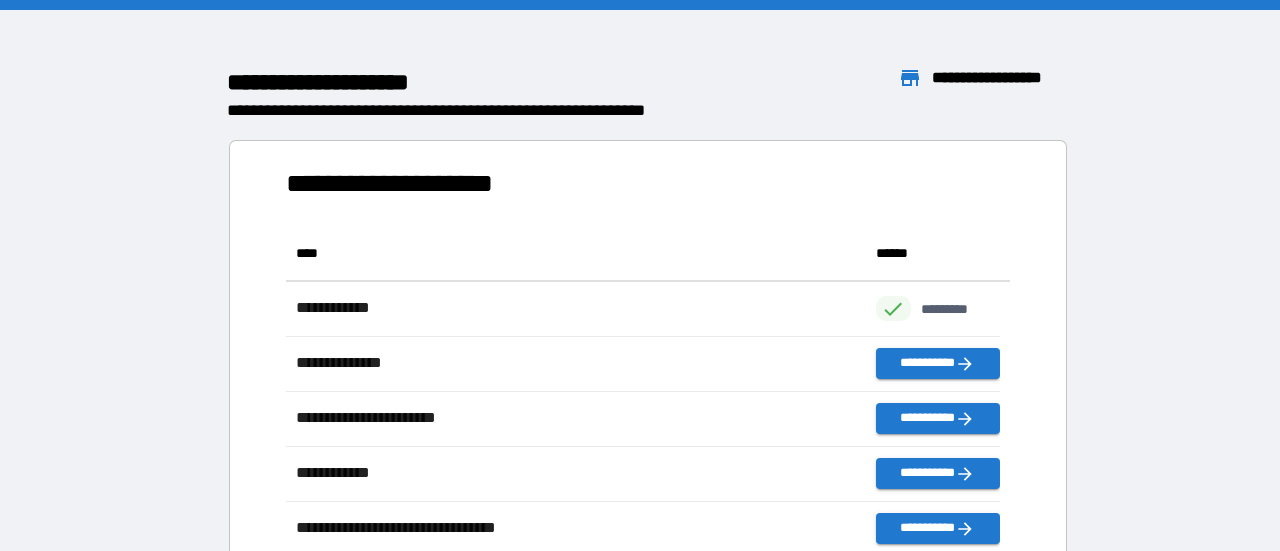 scroll, scrollTop: 16, scrollLeft: 16, axis: both 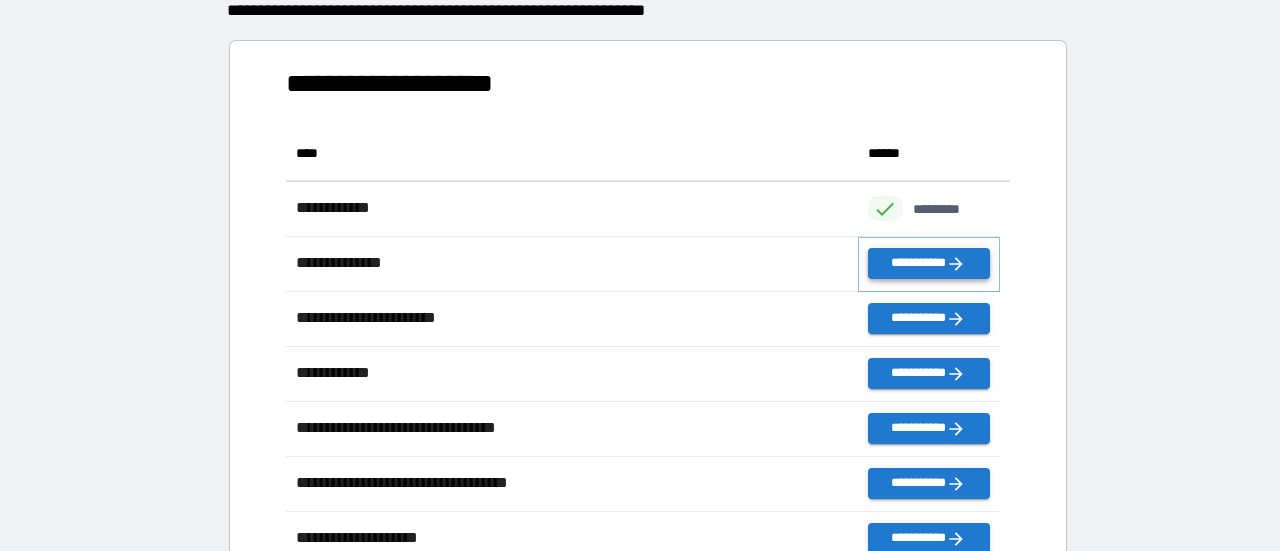 click on "**********" at bounding box center (929, 263) 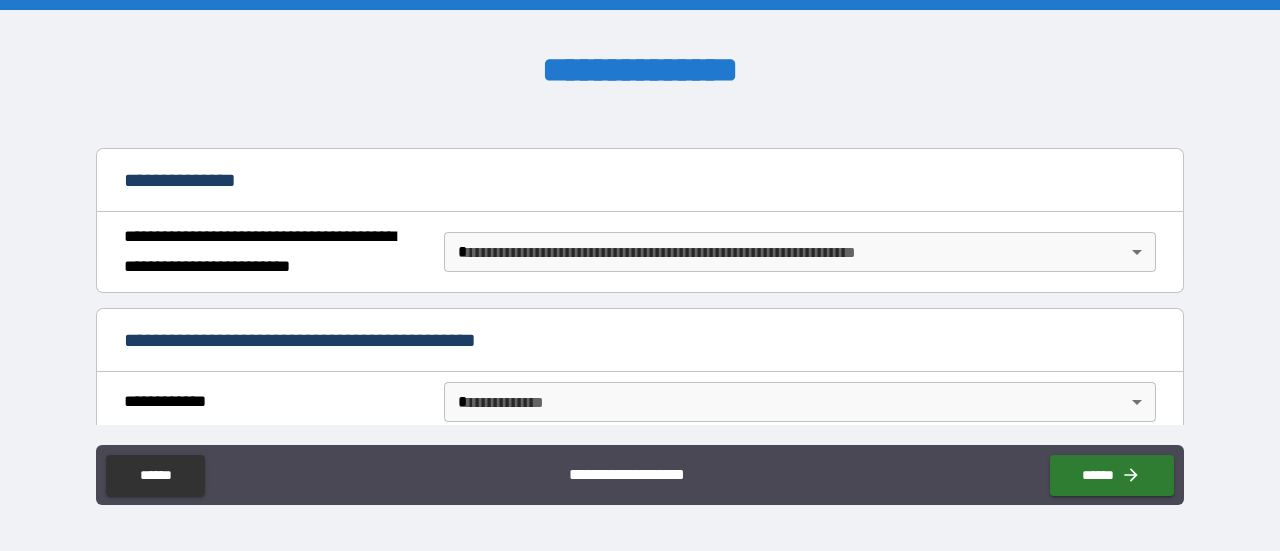 scroll, scrollTop: 200, scrollLeft: 0, axis: vertical 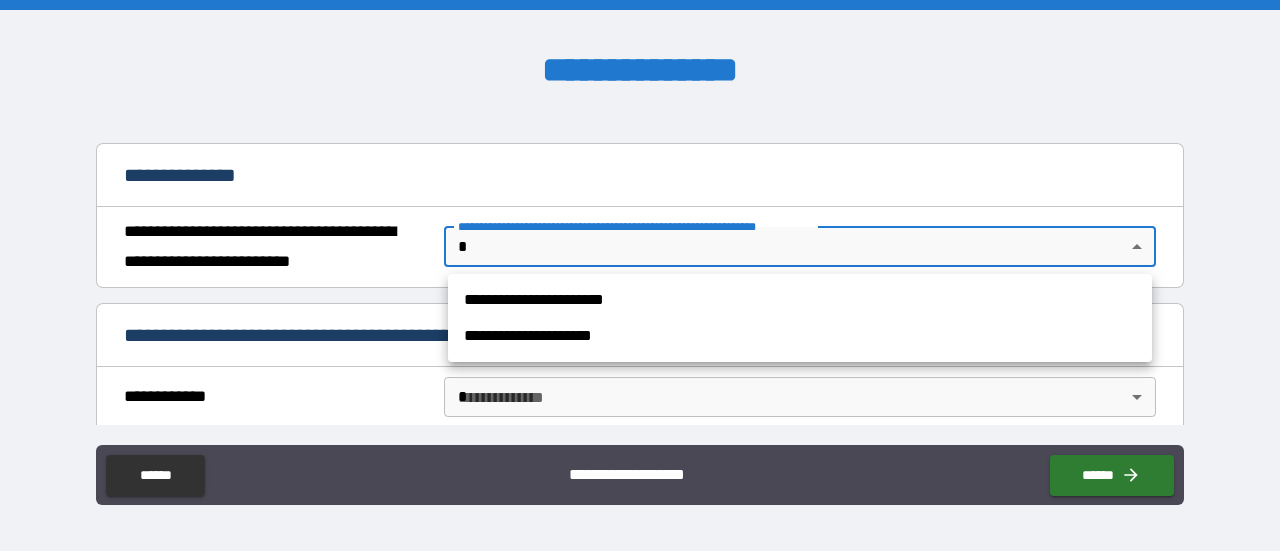 click on "**********" at bounding box center [640, 275] 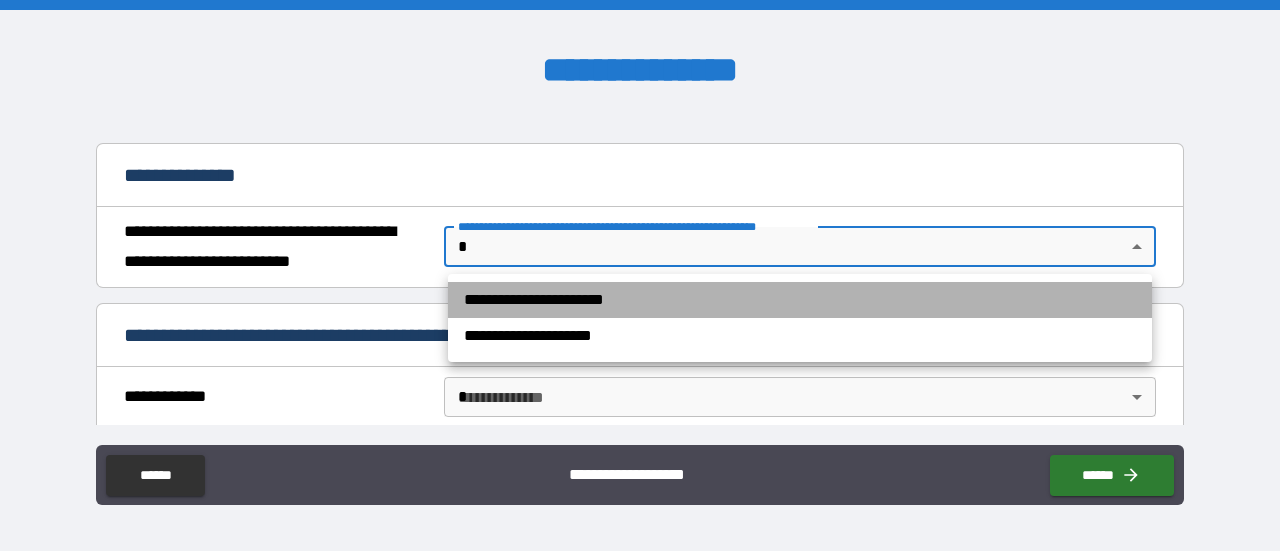 click on "**********" at bounding box center (800, 300) 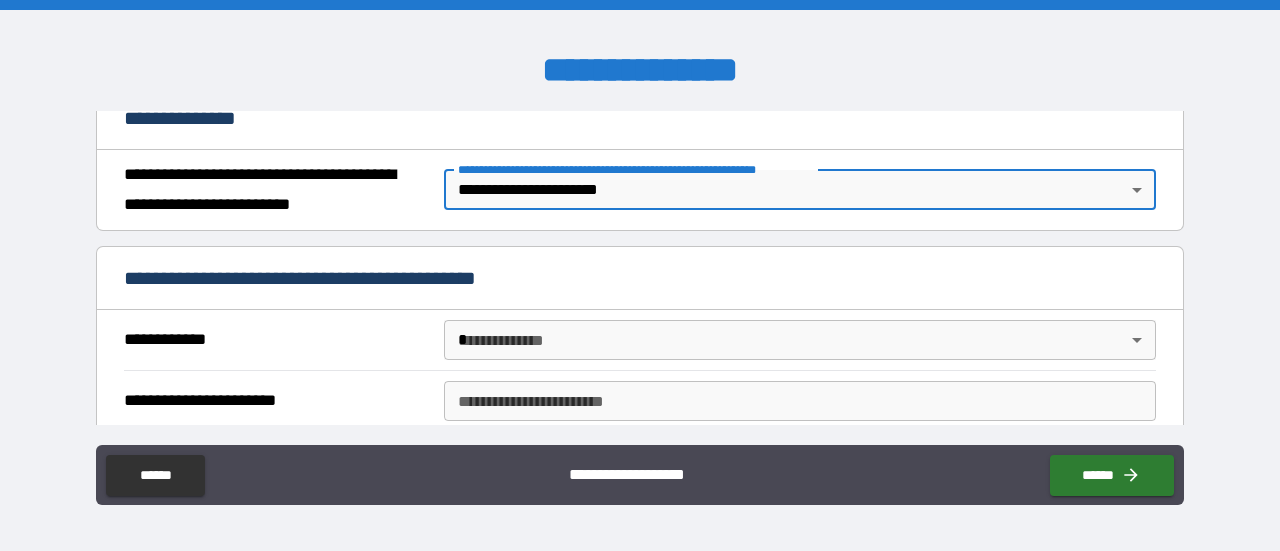 scroll, scrollTop: 300, scrollLeft: 0, axis: vertical 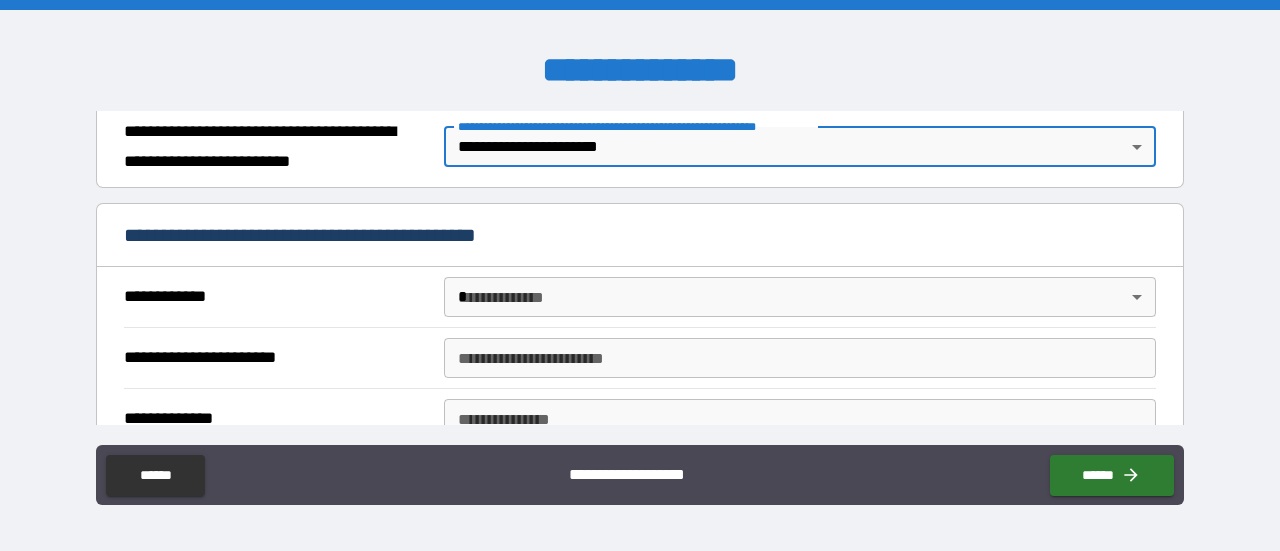 click on "**********" at bounding box center [640, 275] 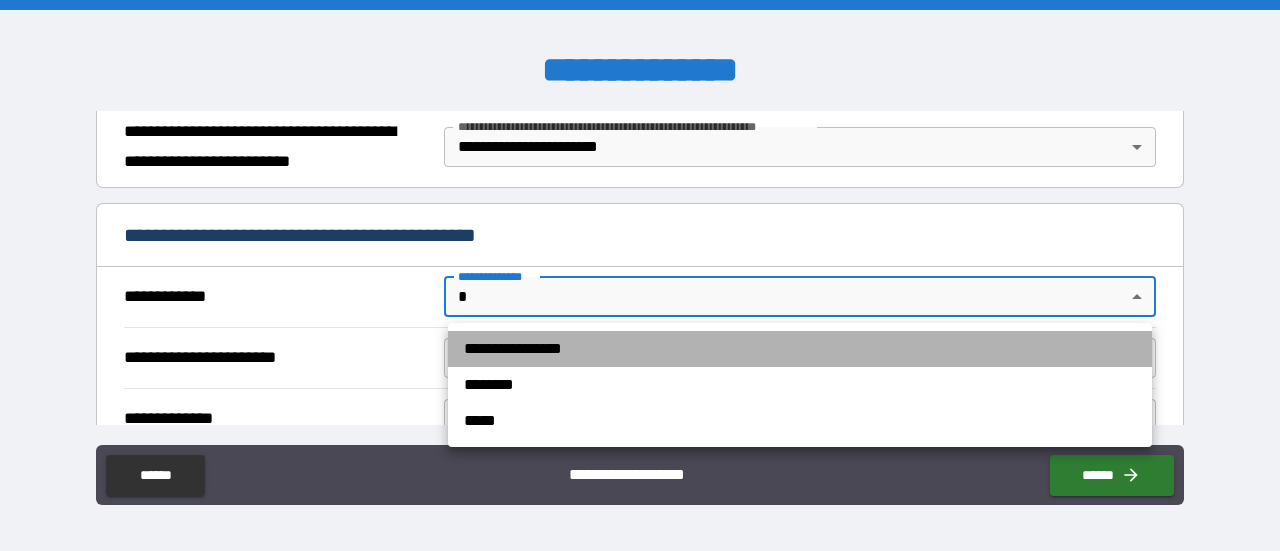 click on "**********" at bounding box center (800, 349) 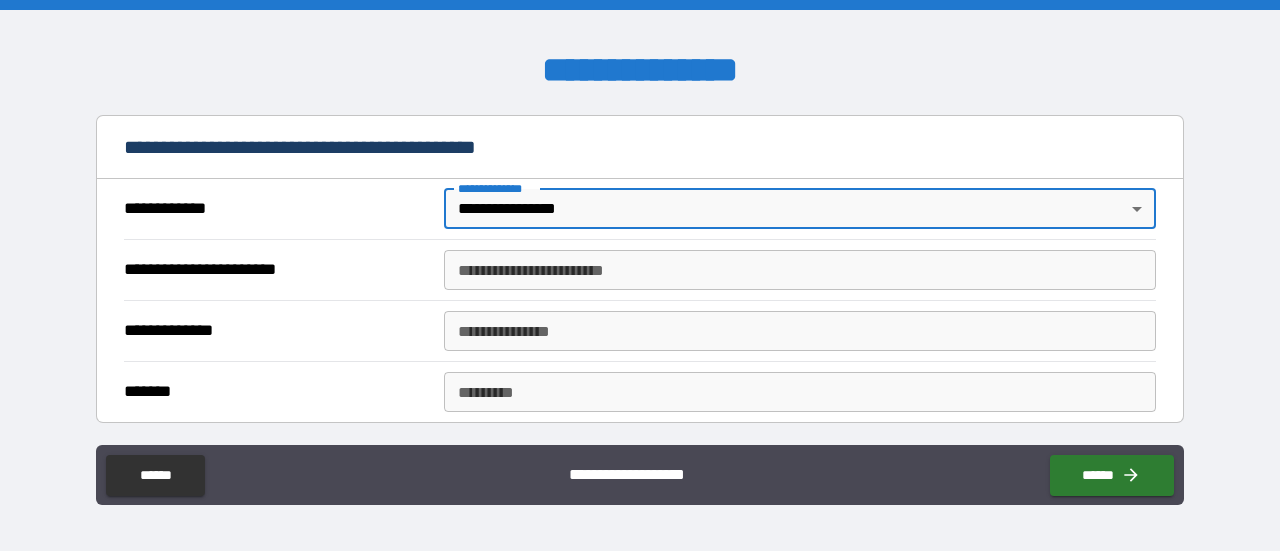 scroll, scrollTop: 400, scrollLeft: 0, axis: vertical 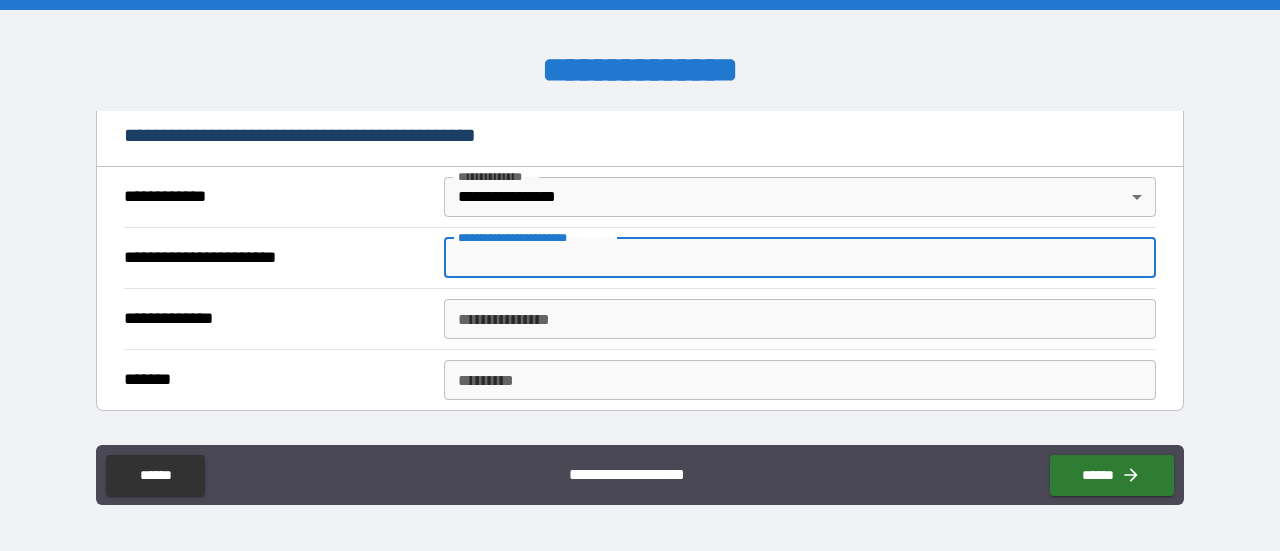 click on "**********" at bounding box center [800, 258] 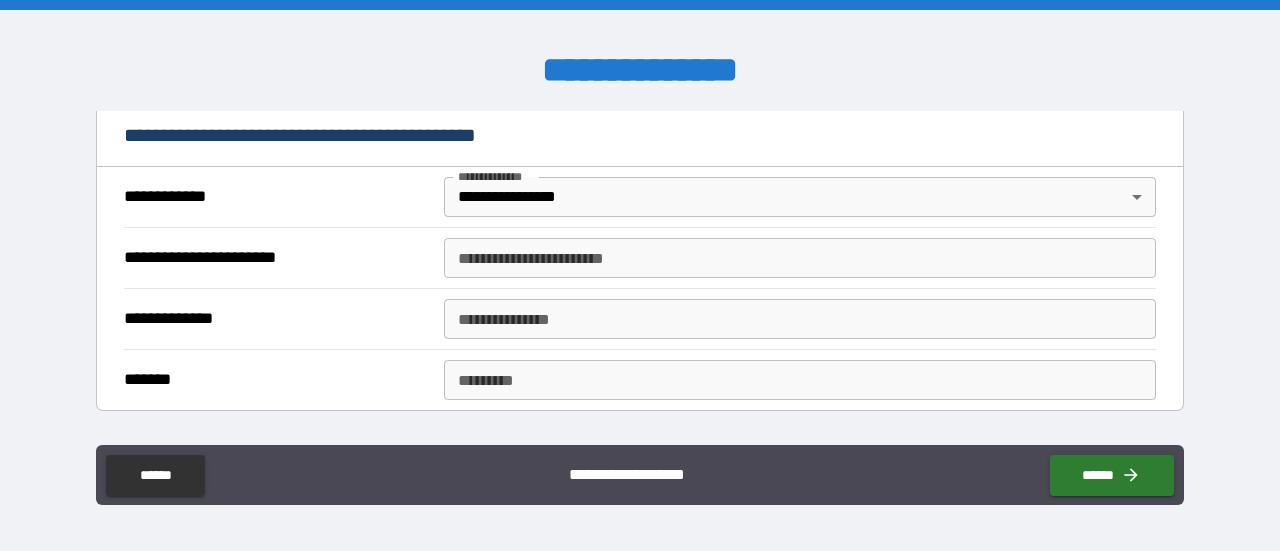 click on "**********" at bounding box center [277, 258] 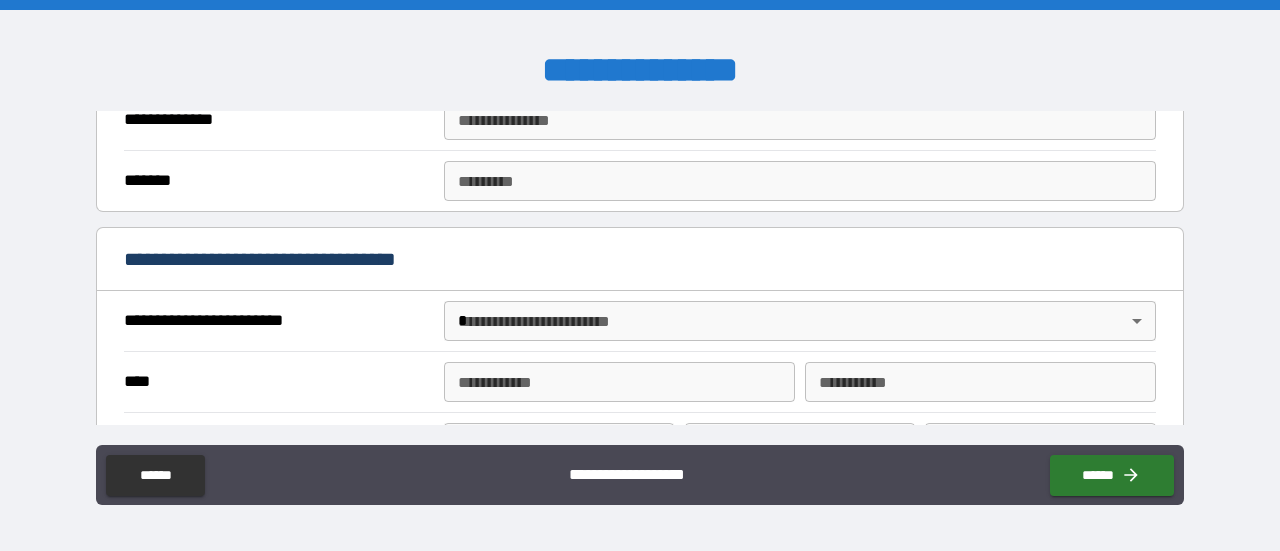 scroll, scrollTop: 600, scrollLeft: 0, axis: vertical 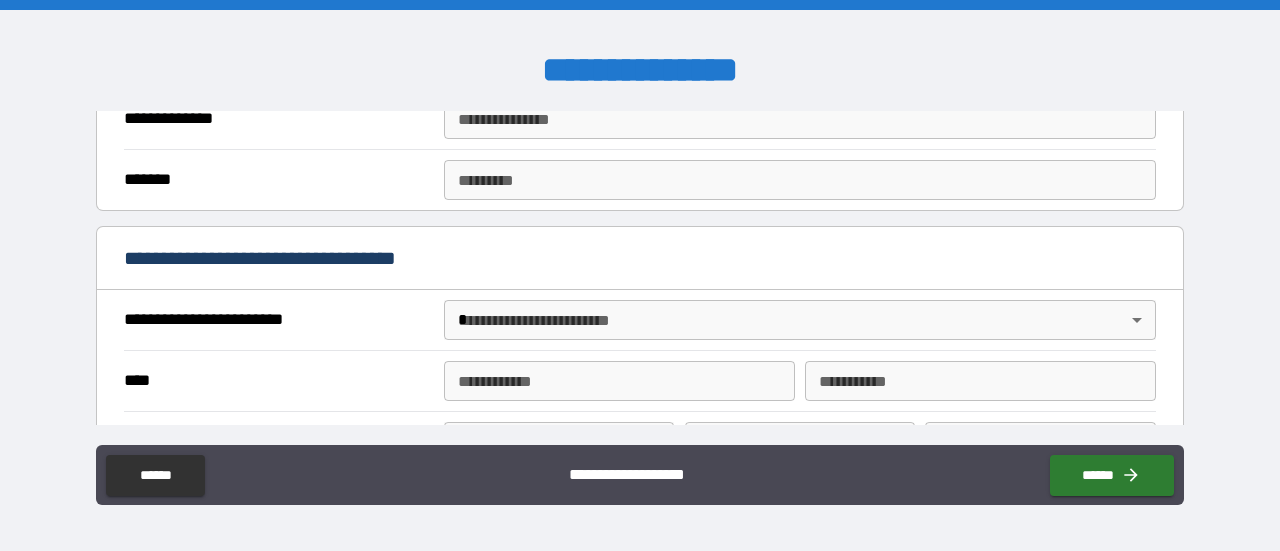click on "**********" at bounding box center [640, 275] 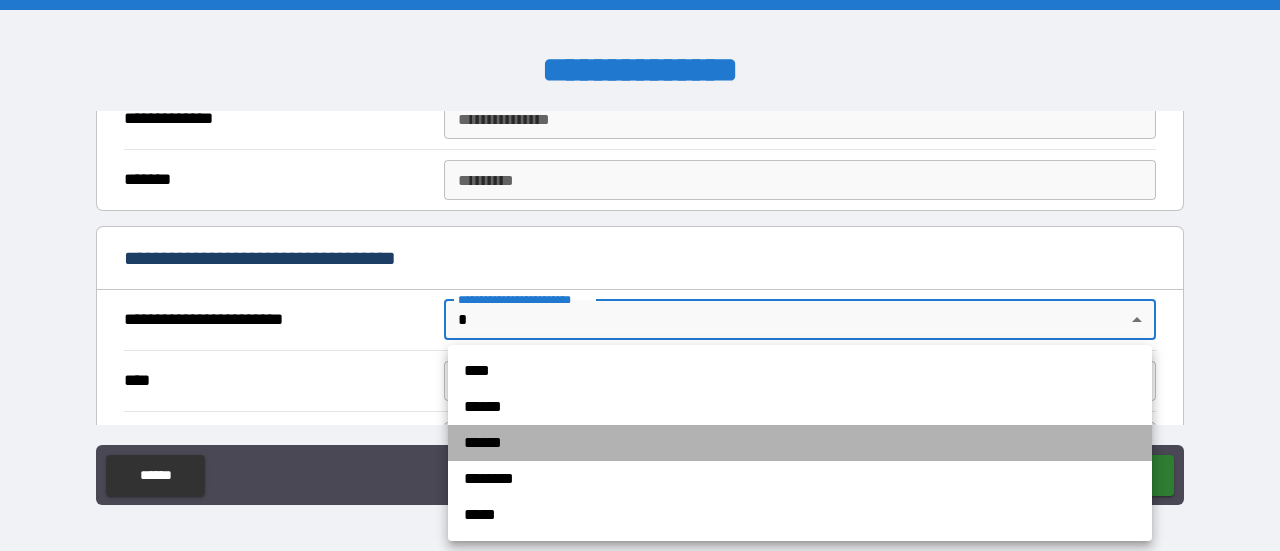 click on "******" at bounding box center [800, 443] 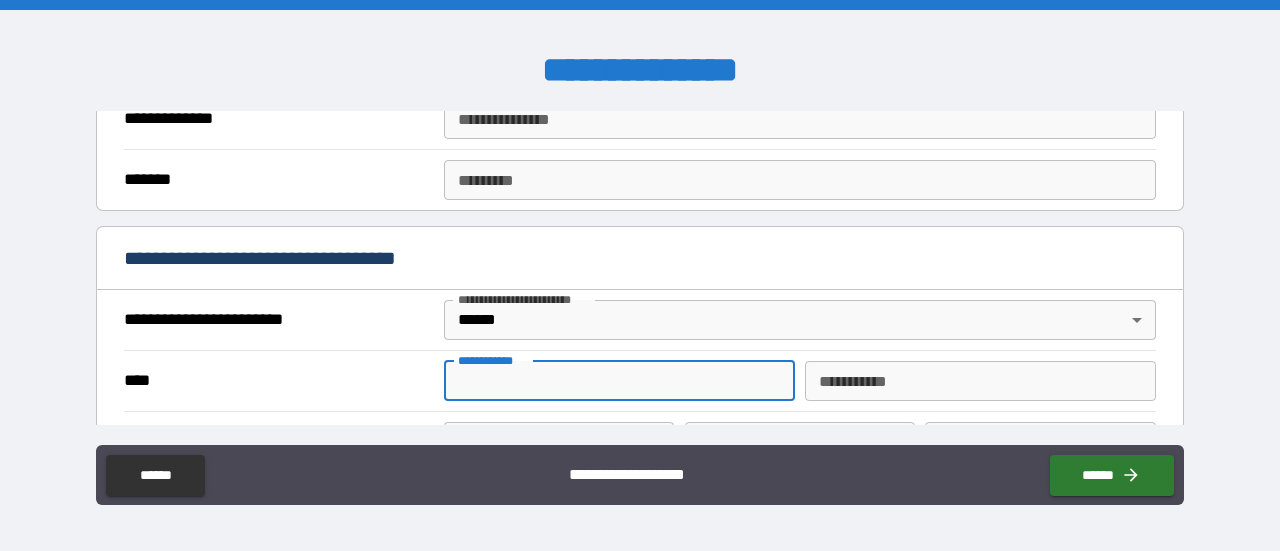 click on "**********" at bounding box center (619, 381) 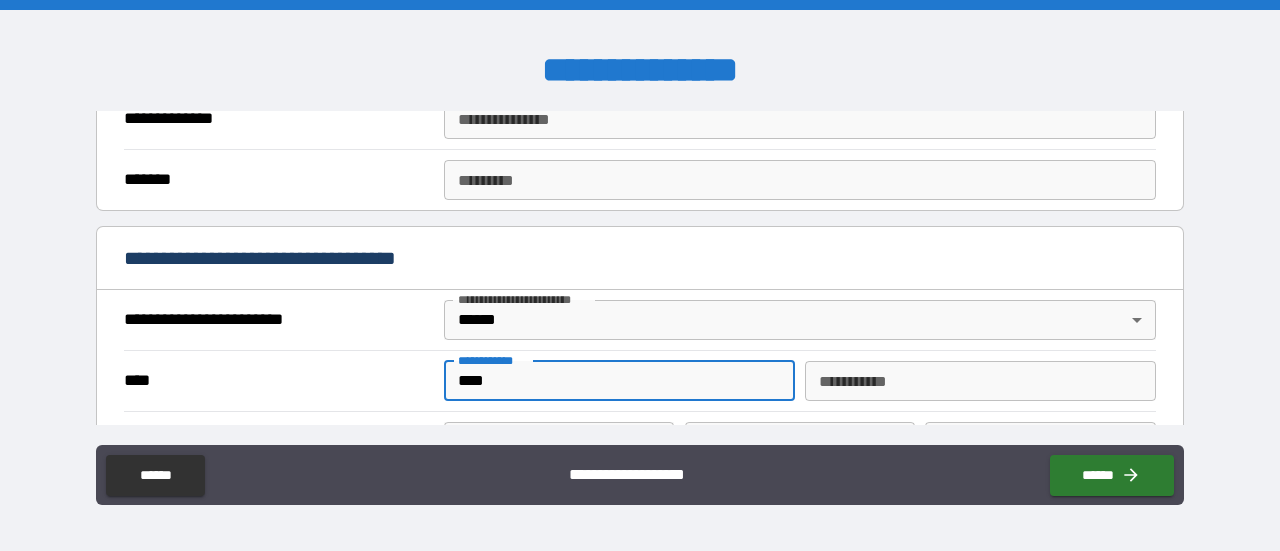 type on "****" 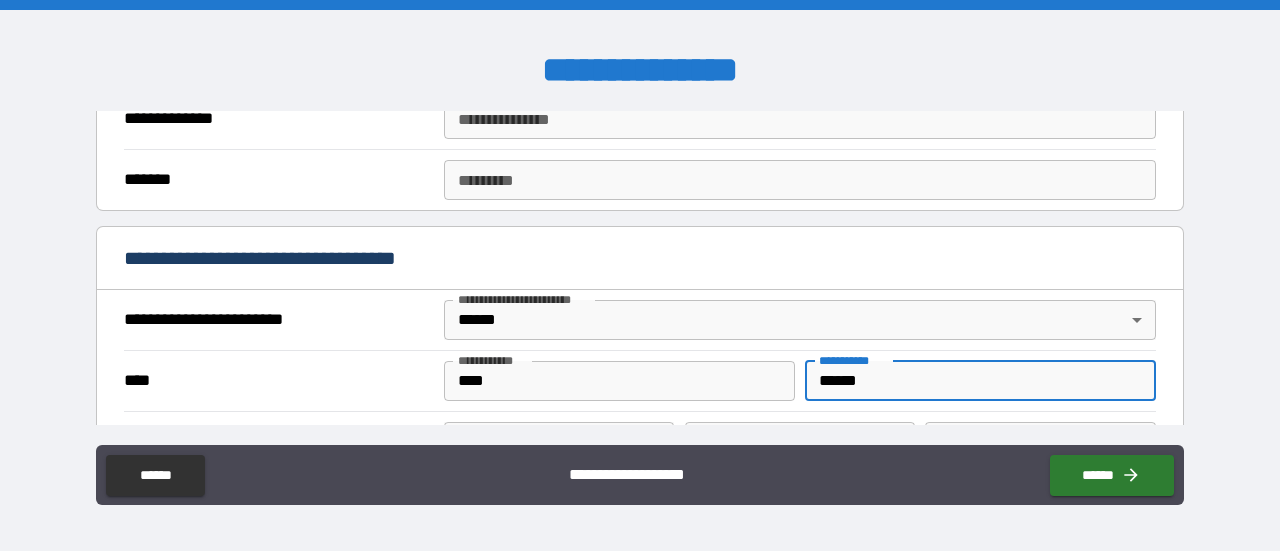 type on "******" 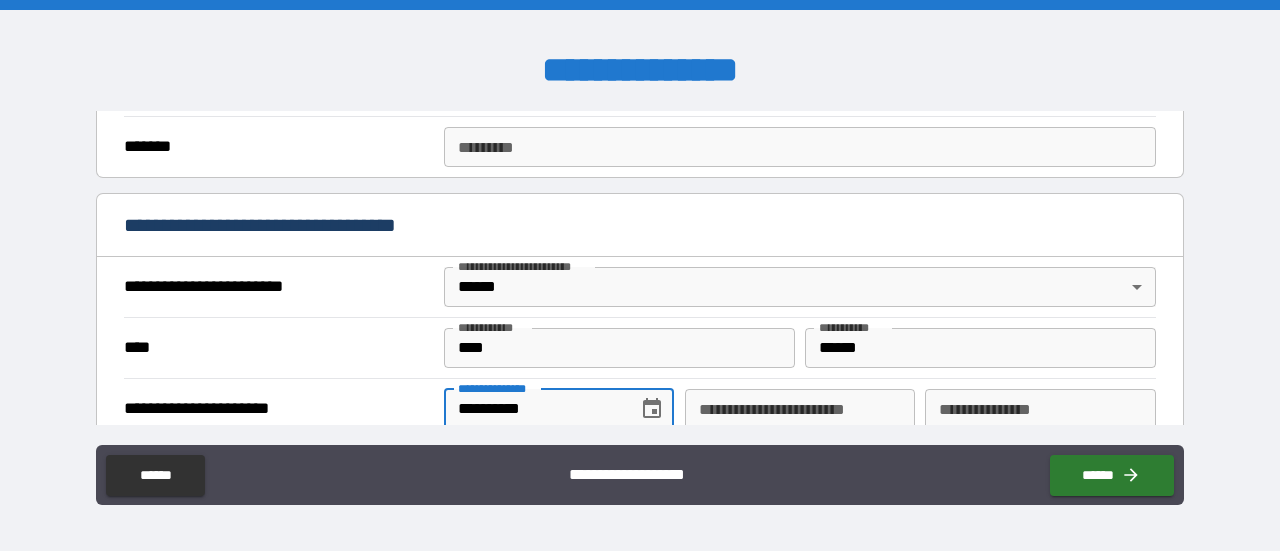 type on "**********" 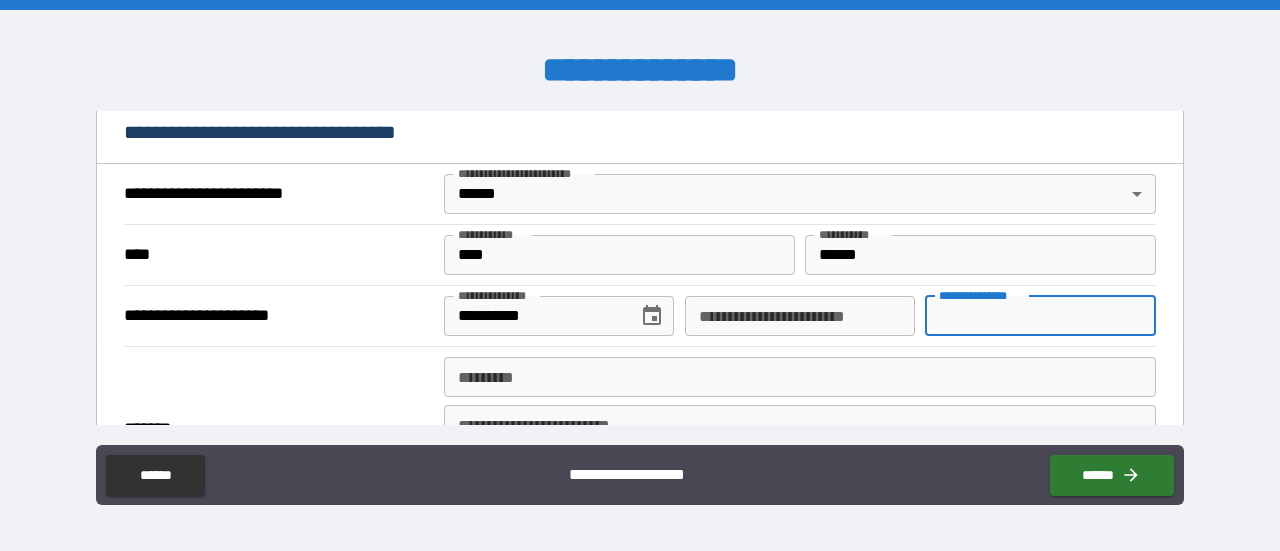 scroll, scrollTop: 833, scrollLeft: 0, axis: vertical 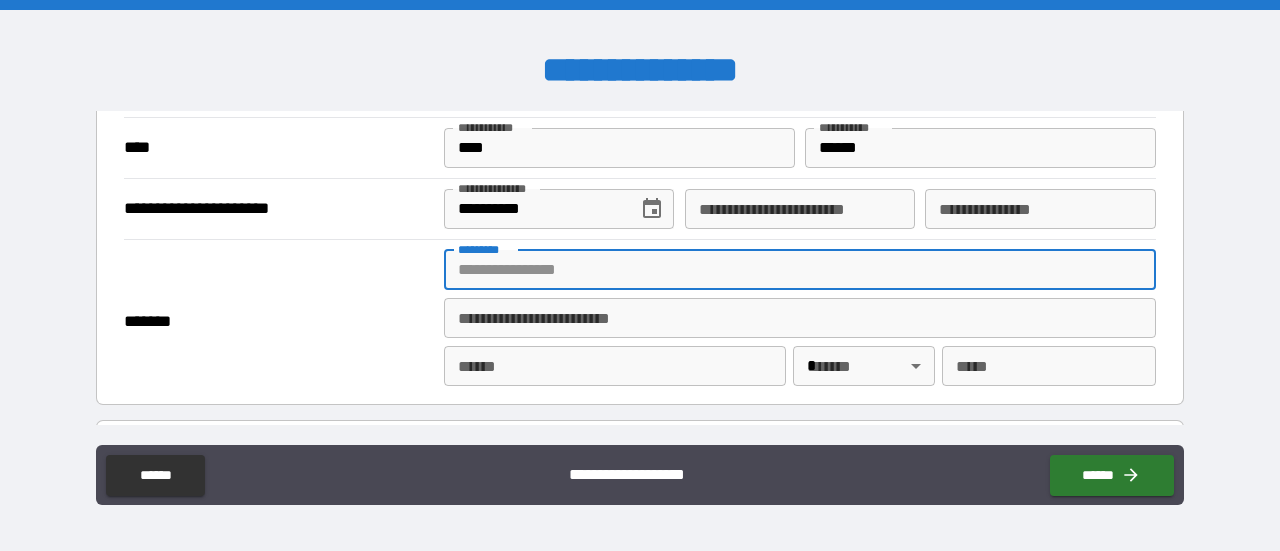 click on "*******   *" at bounding box center (800, 270) 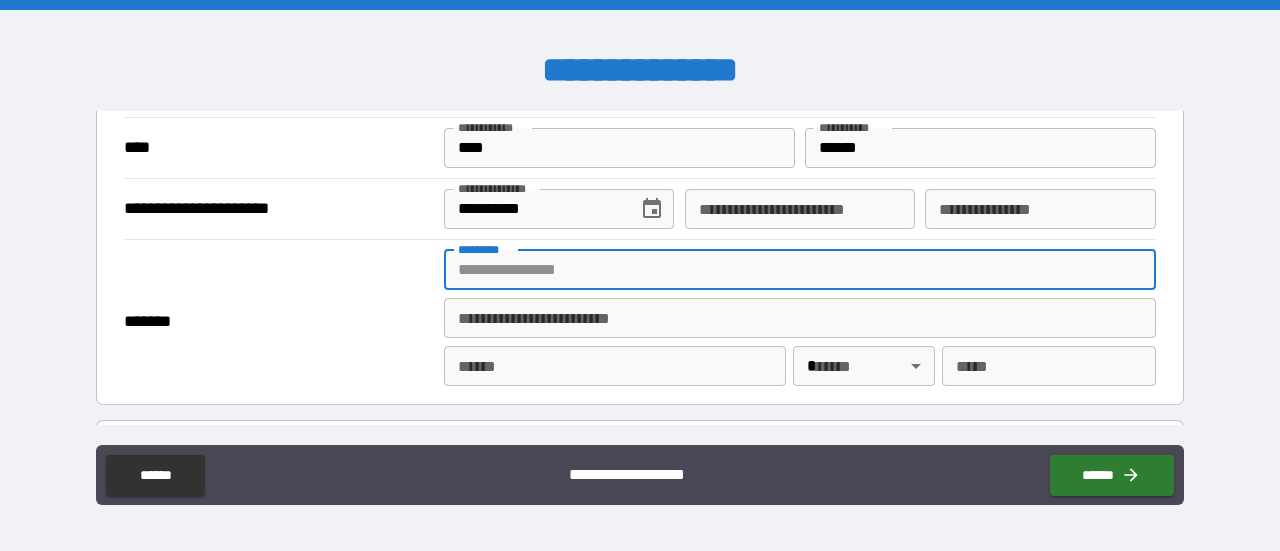 type on "**********" 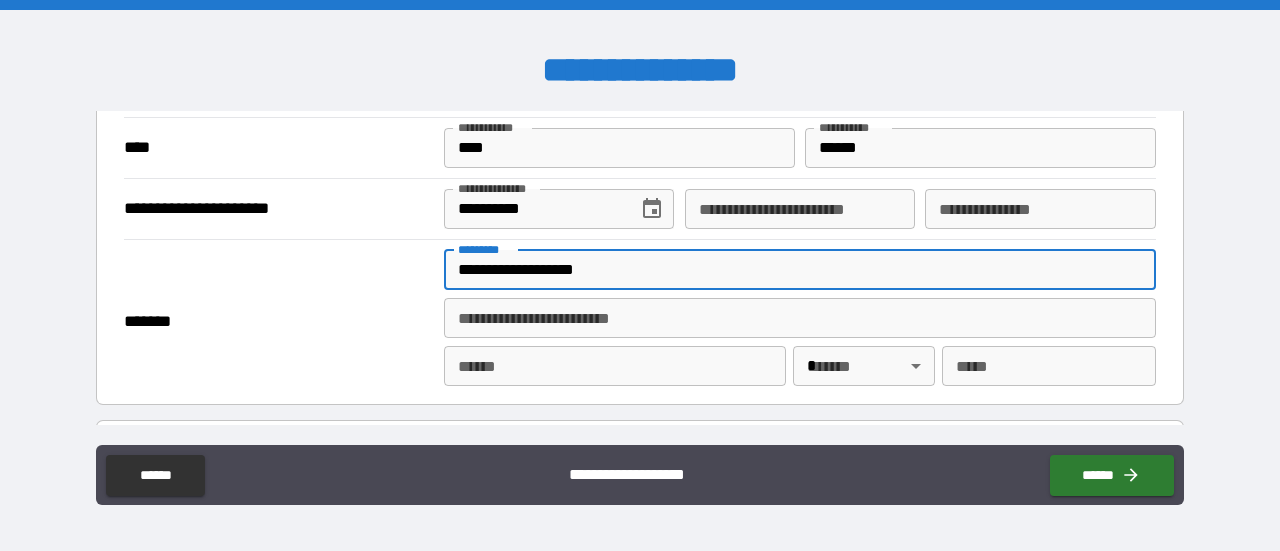 type on "**********" 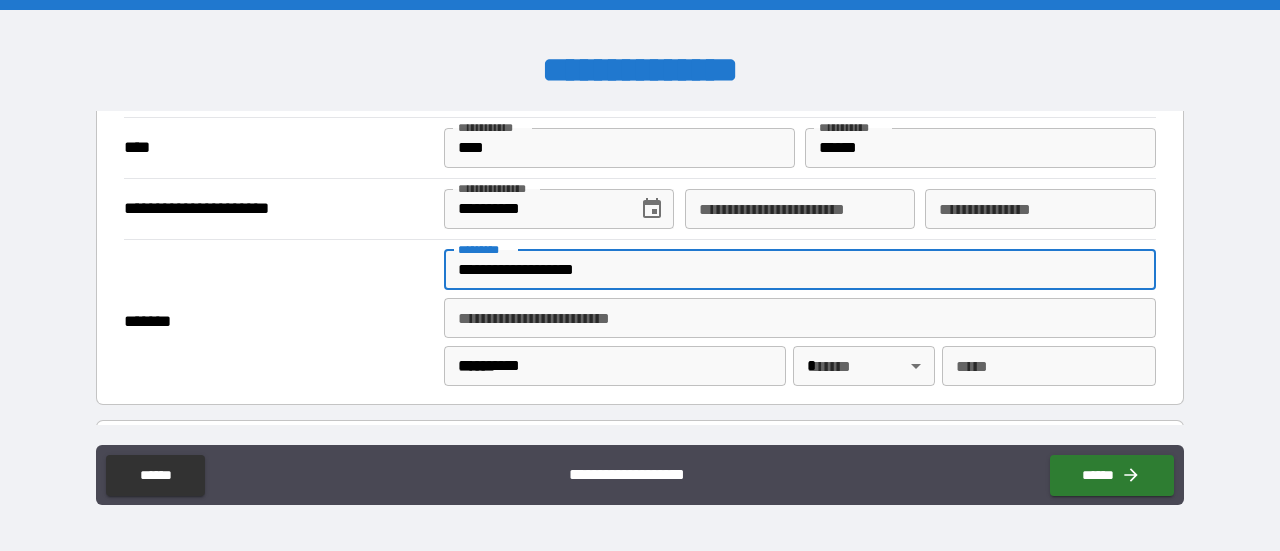 type on "**" 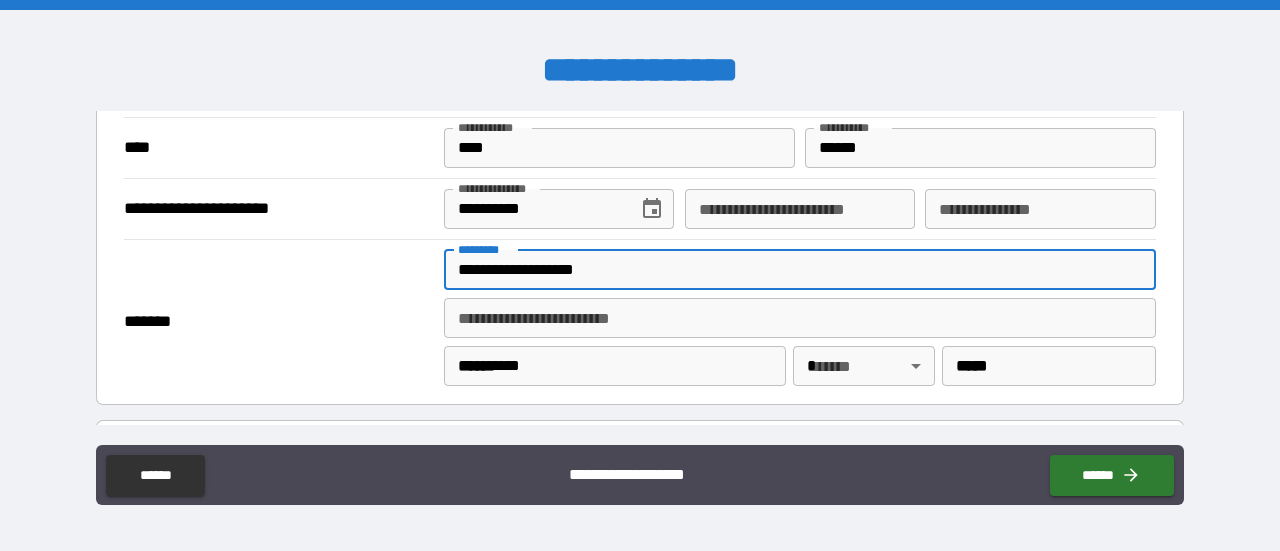 type on "**********" 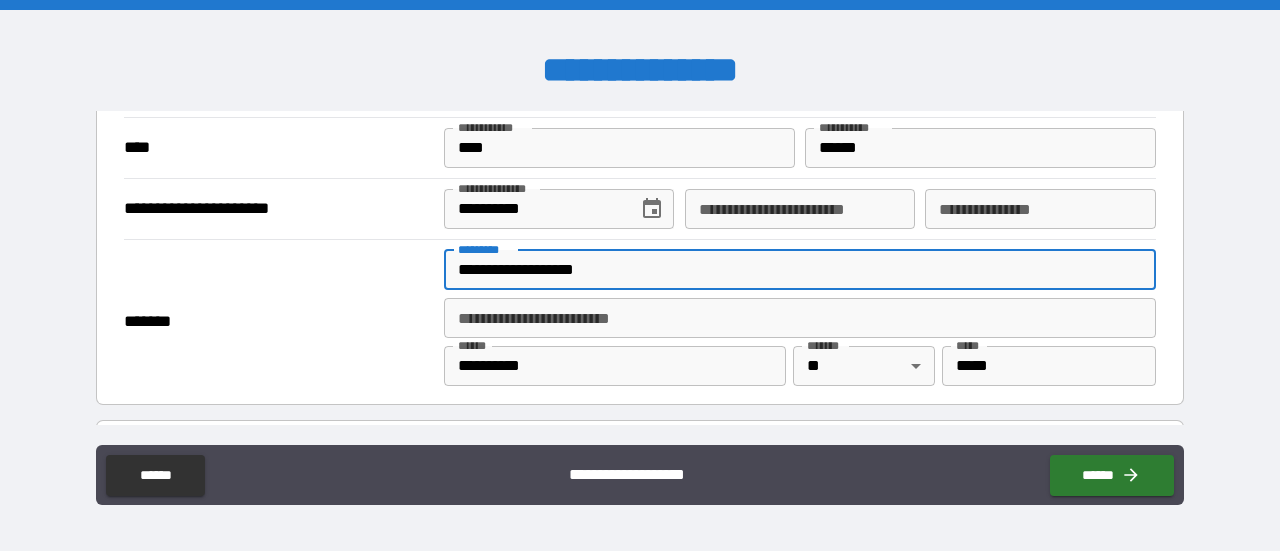click on "*******" at bounding box center (277, 322) 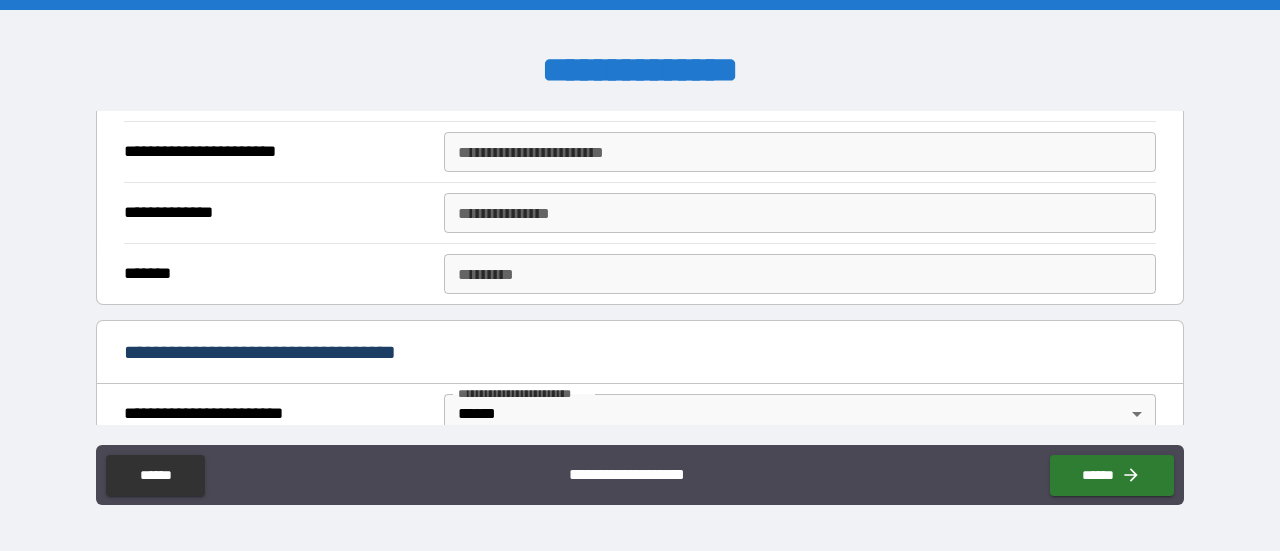 scroll, scrollTop: 433, scrollLeft: 0, axis: vertical 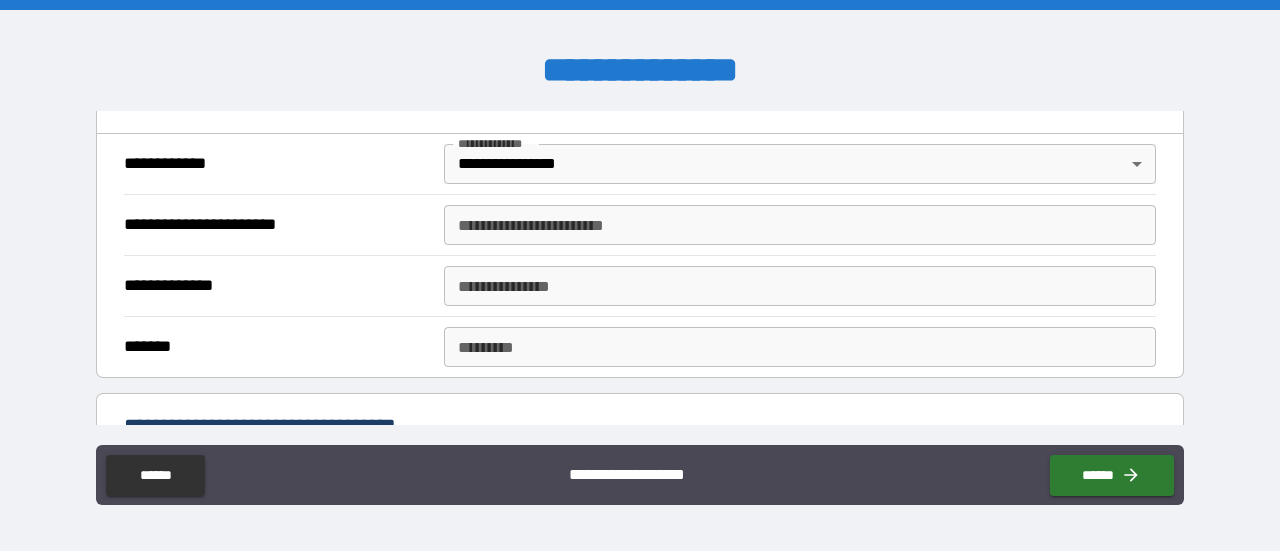 click on "**********" at bounding box center [800, 225] 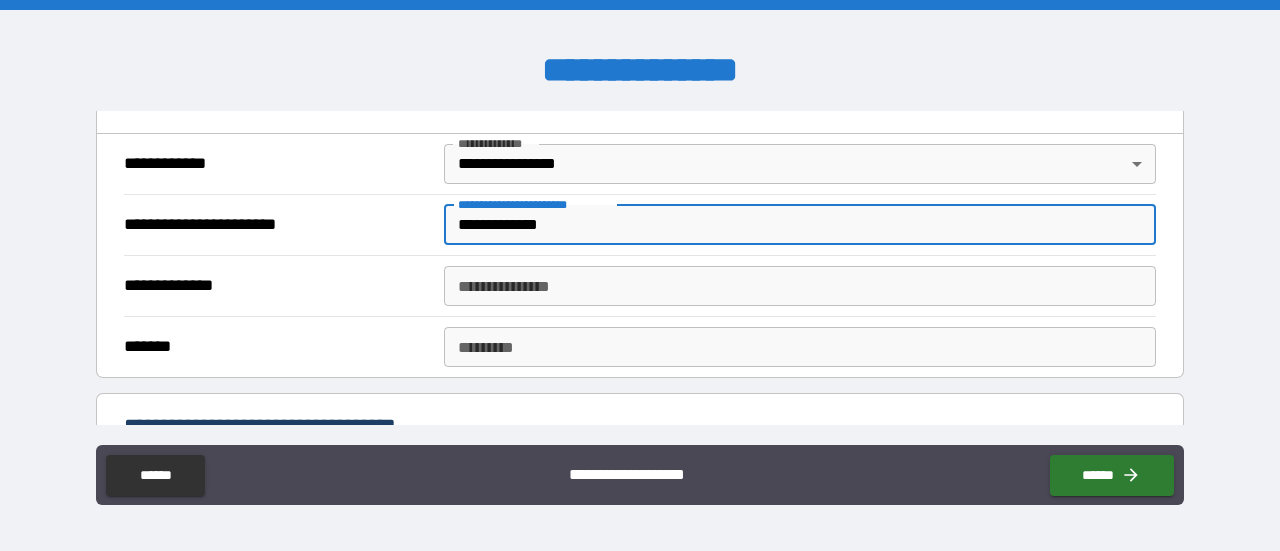type on "**********" 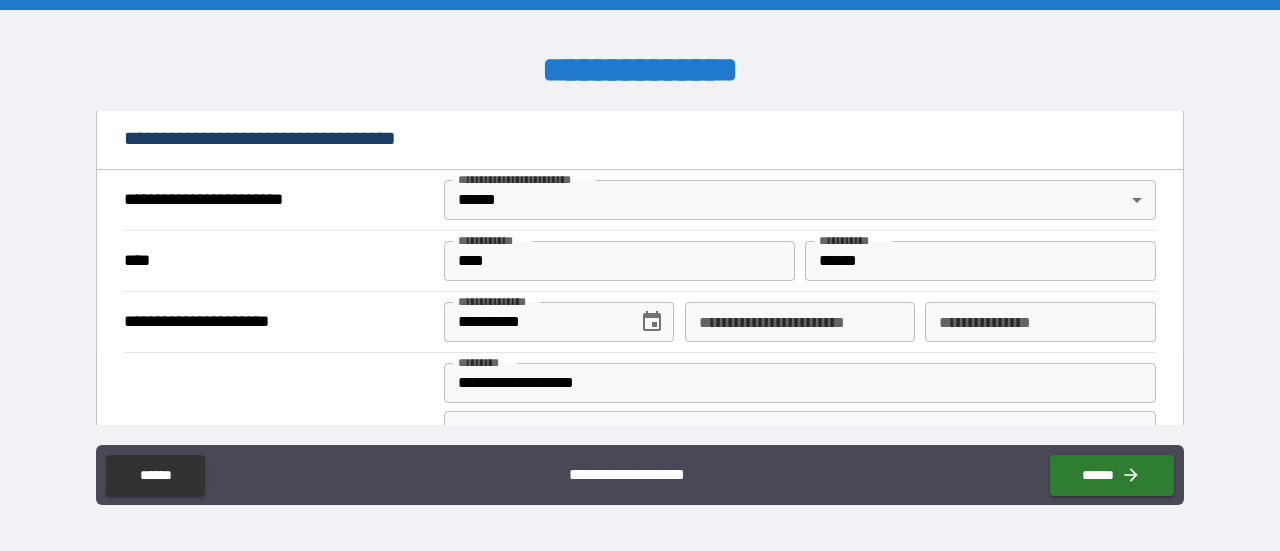 scroll, scrollTop: 833, scrollLeft: 0, axis: vertical 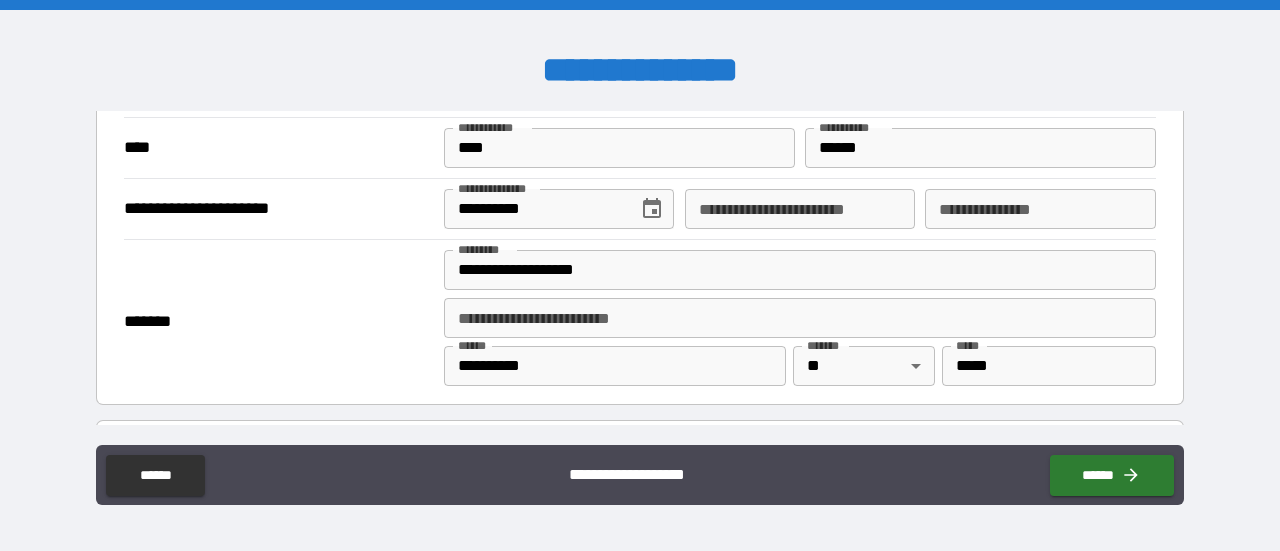 click on "**********" at bounding box center (800, 209) 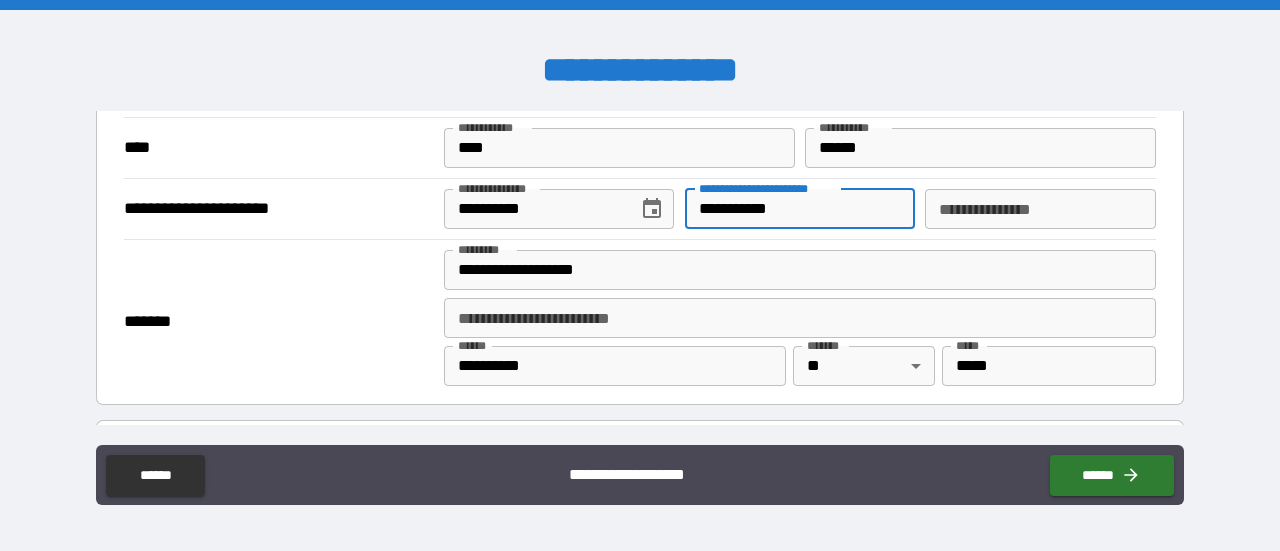 type on "**********" 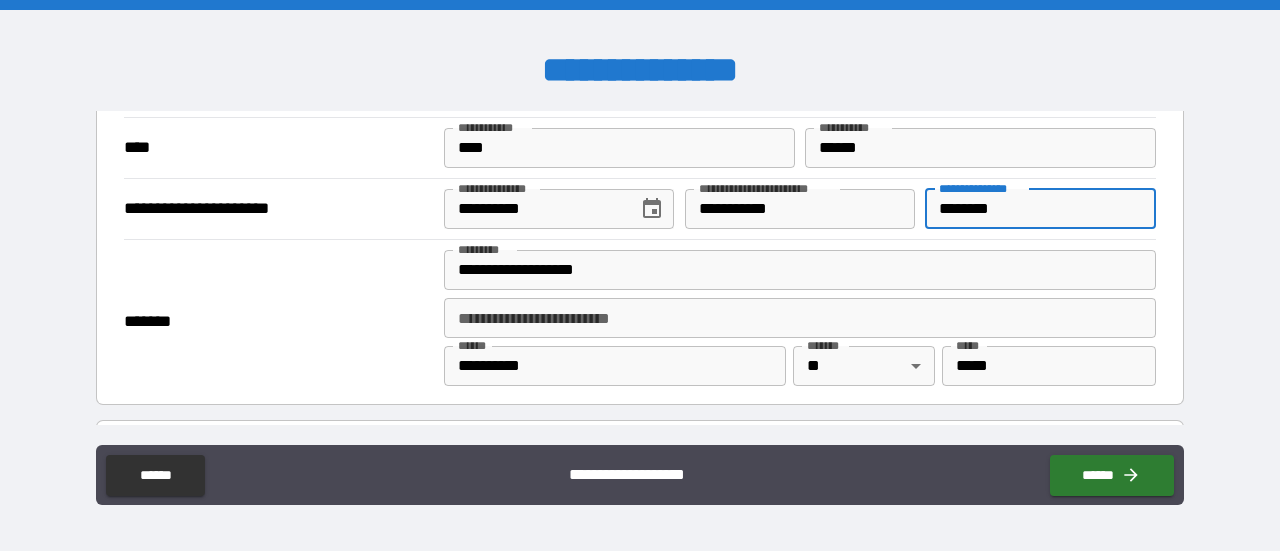 scroll, scrollTop: 933, scrollLeft: 0, axis: vertical 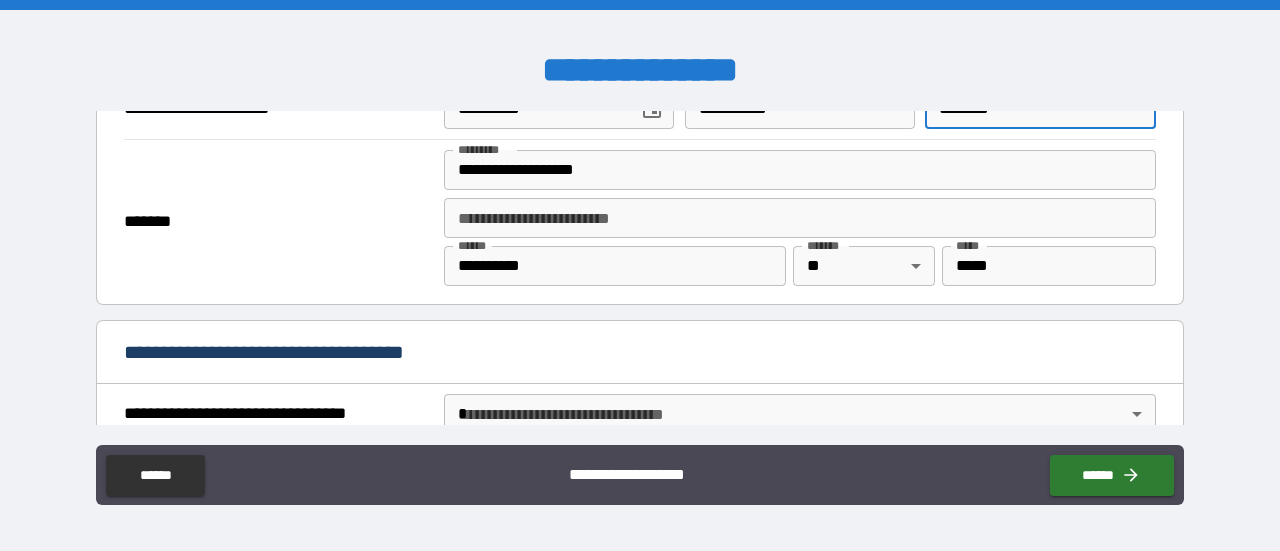 type on "********" 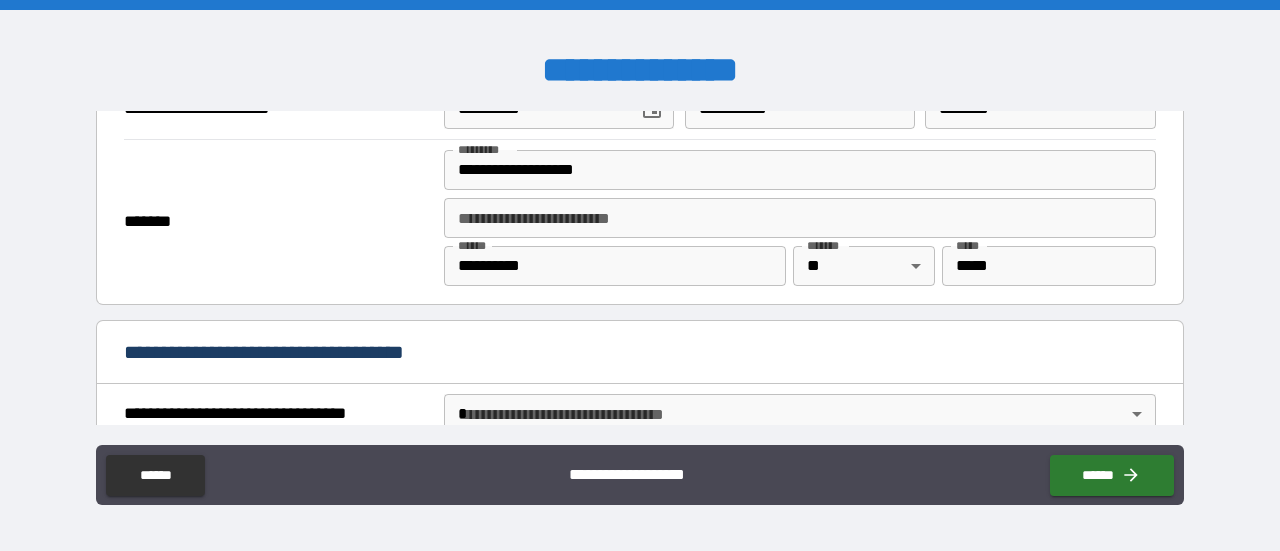 click on "*******" at bounding box center [279, 222] 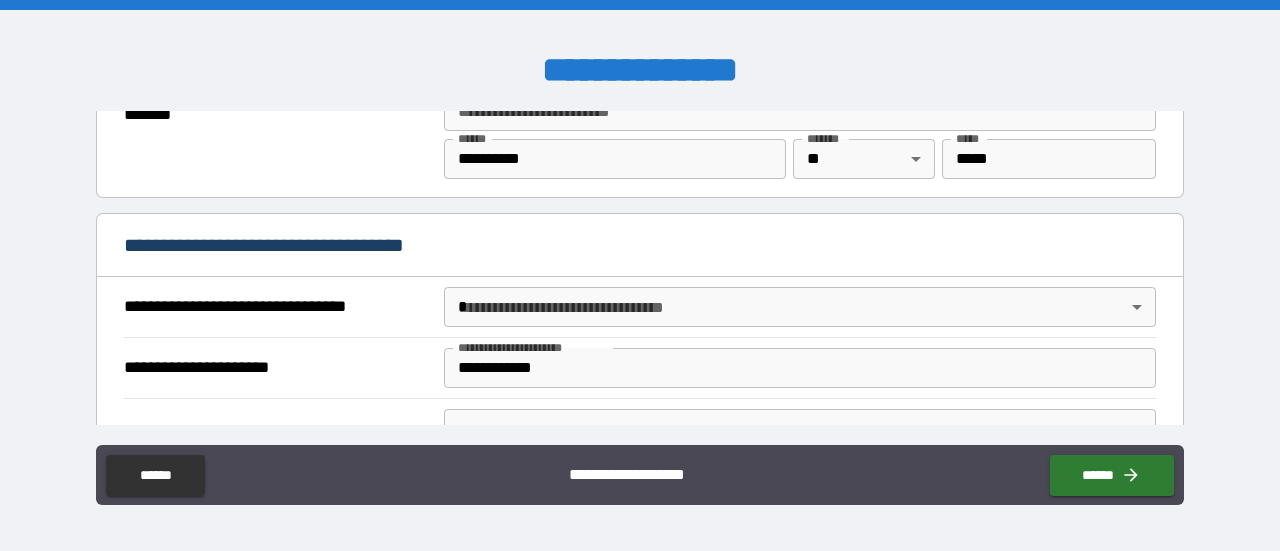 scroll, scrollTop: 1133, scrollLeft: 0, axis: vertical 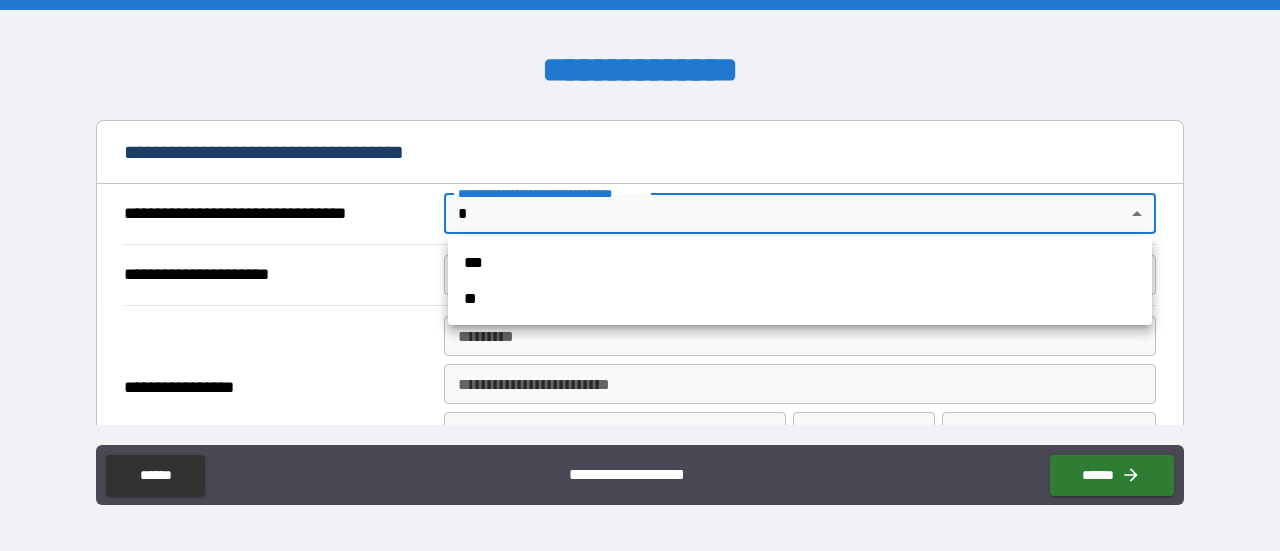 click on "**********" at bounding box center (640, 275) 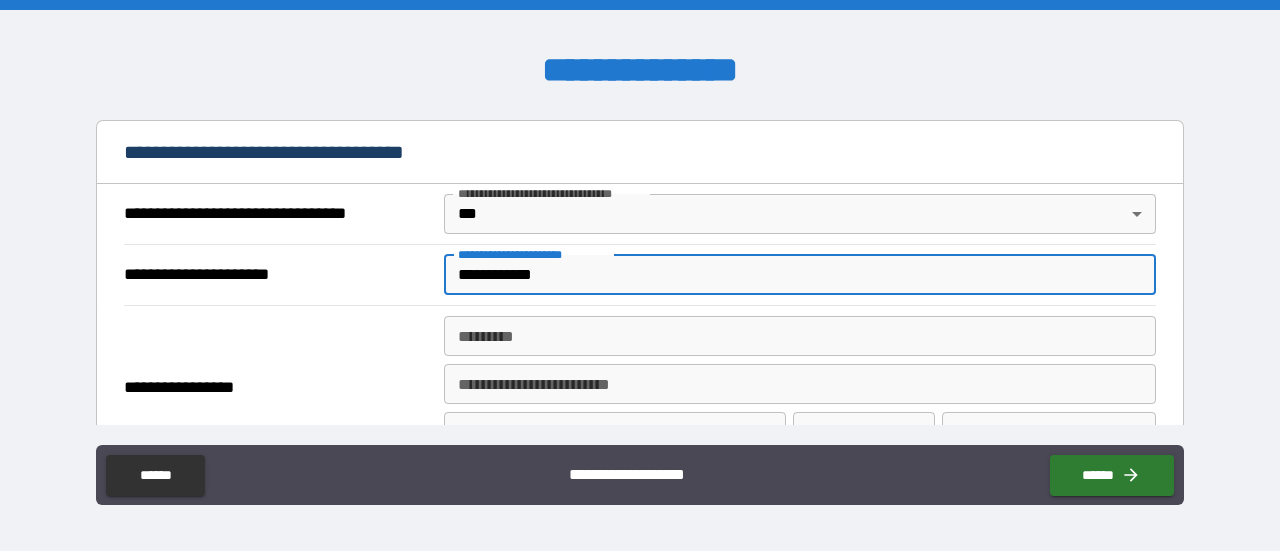 drag, startPoint x: 557, startPoint y: 268, endPoint x: 401, endPoint y: 255, distance: 156.54073 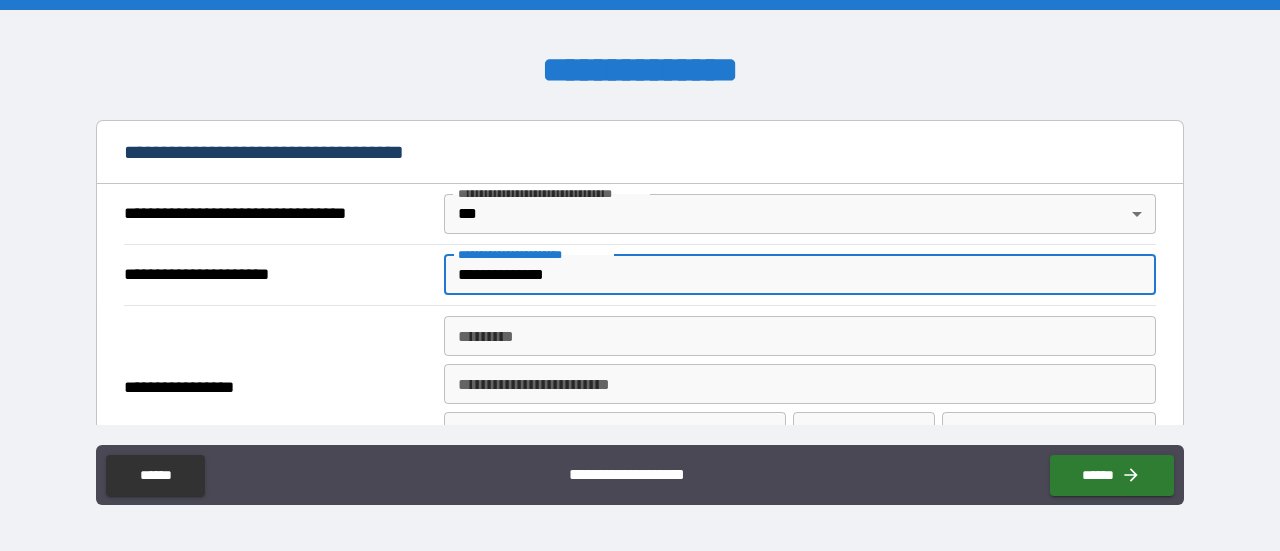click on "**********" at bounding box center [800, 275] 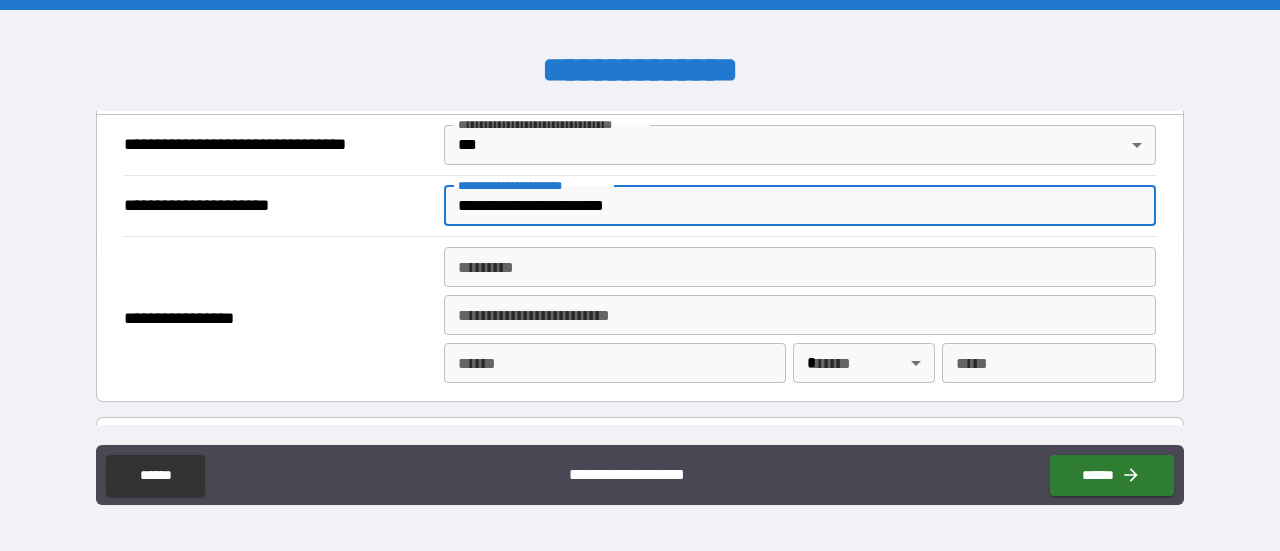 scroll, scrollTop: 1233, scrollLeft: 0, axis: vertical 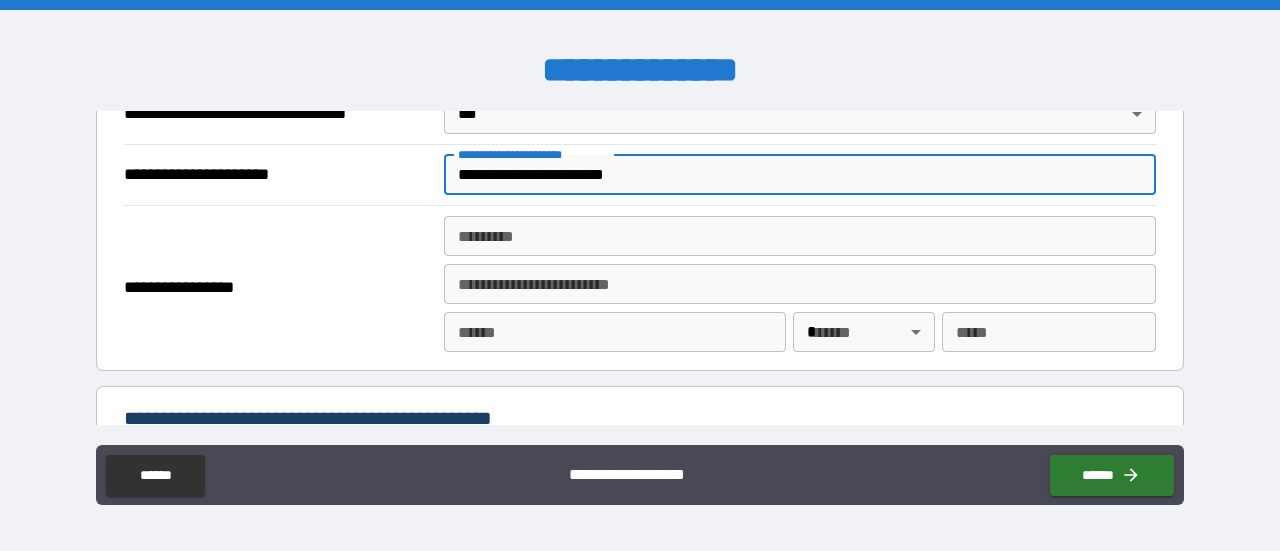 type on "**********" 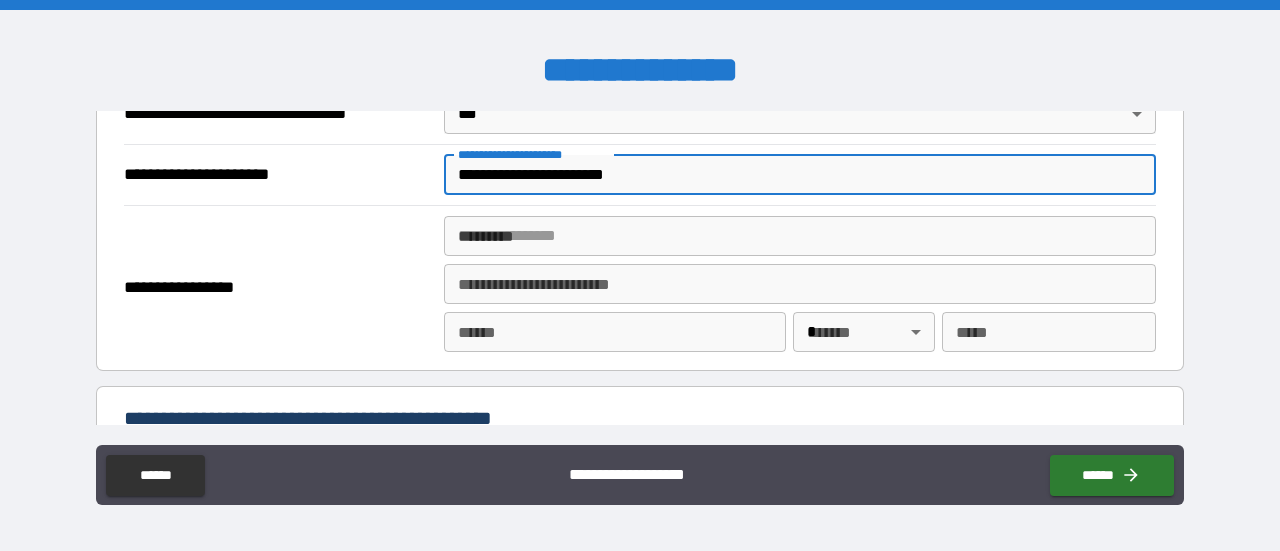 drag, startPoint x: 454, startPoint y: 163, endPoint x: 603, endPoint y: 174, distance: 149.40549 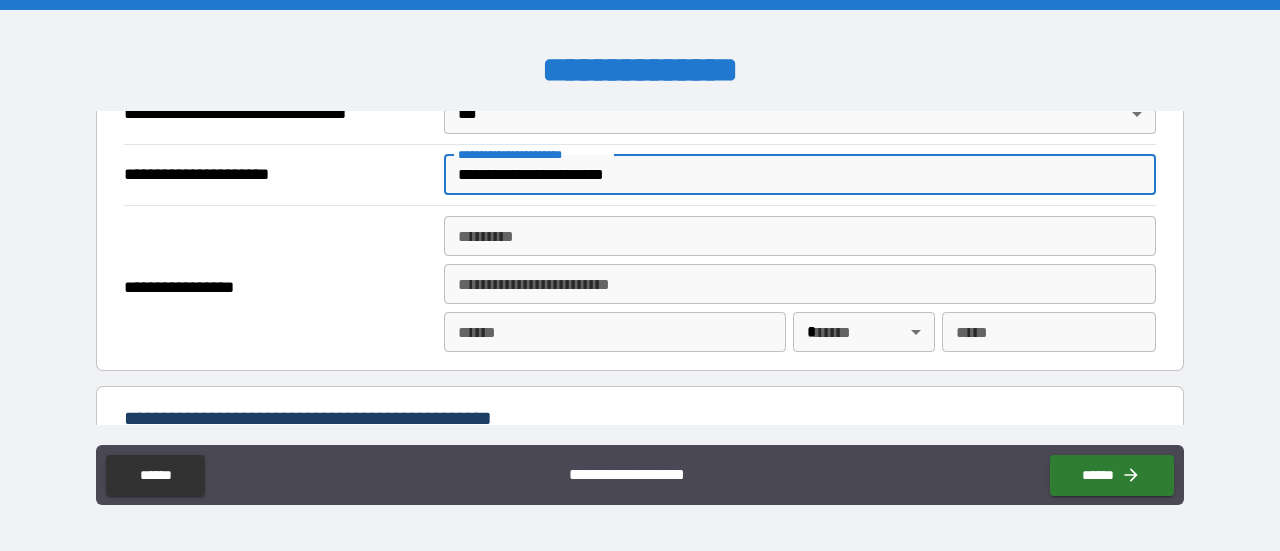 click on "**********" at bounding box center [800, 175] 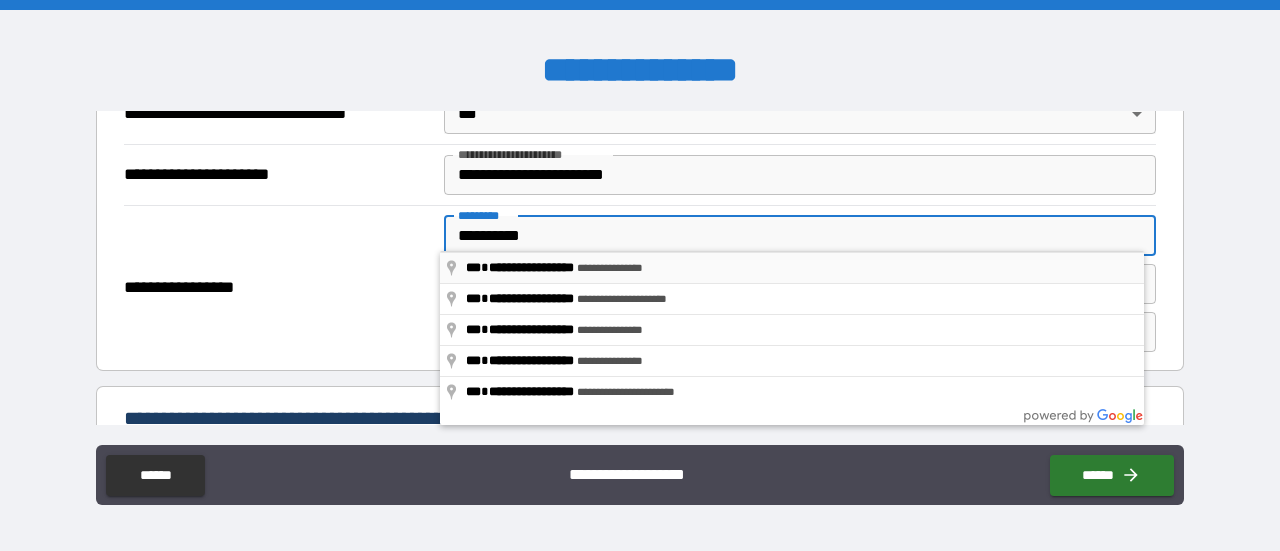 type on "**********" 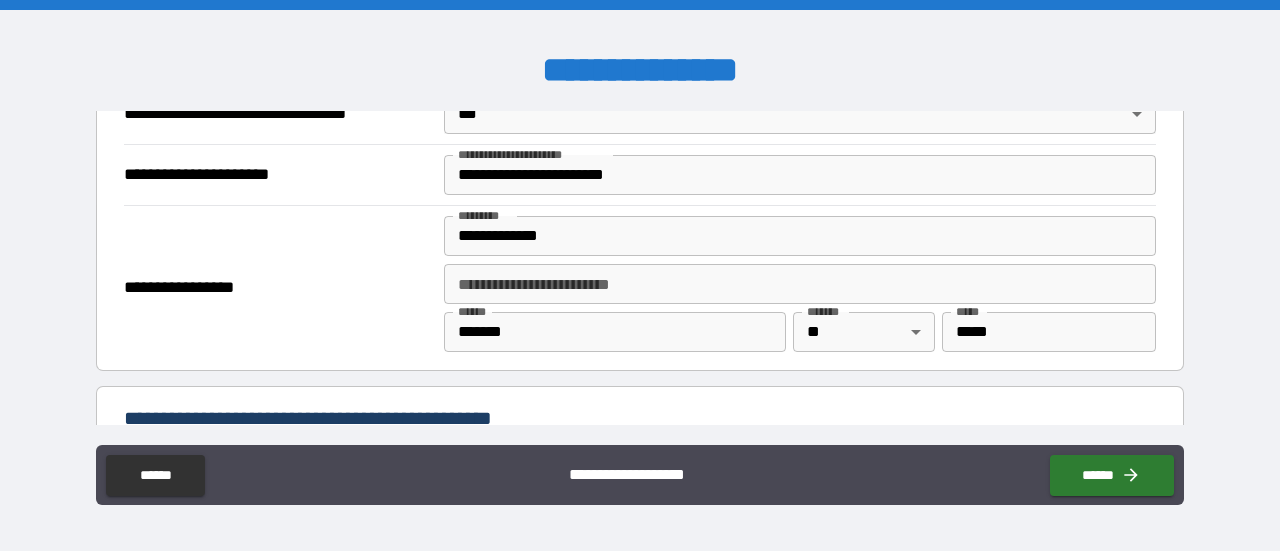 click on "**********" at bounding box center [279, 288] 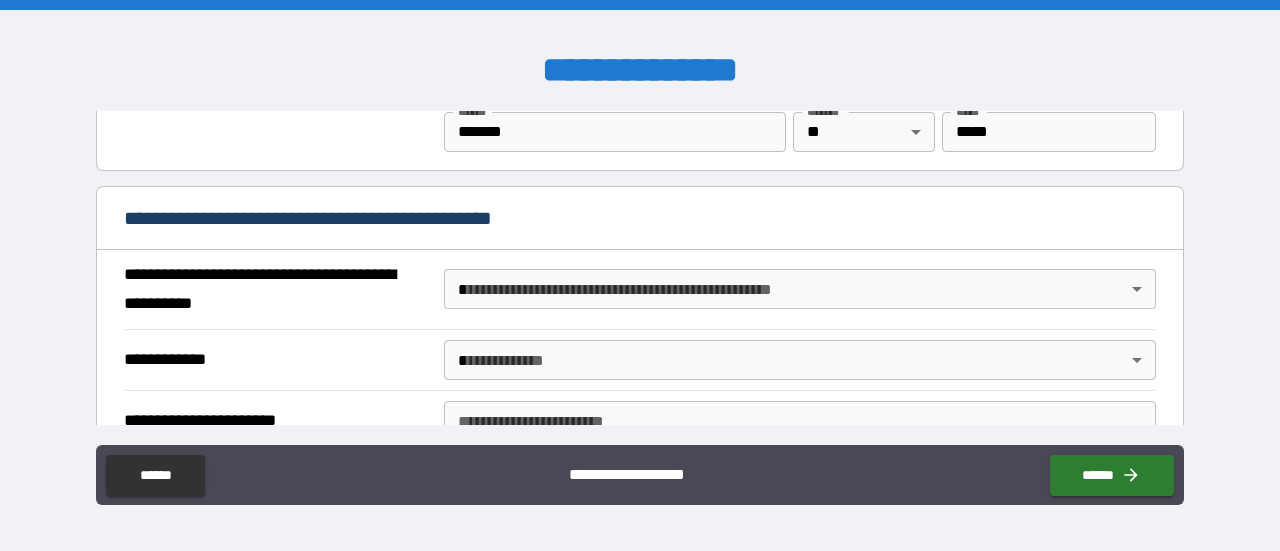 scroll, scrollTop: 1533, scrollLeft: 0, axis: vertical 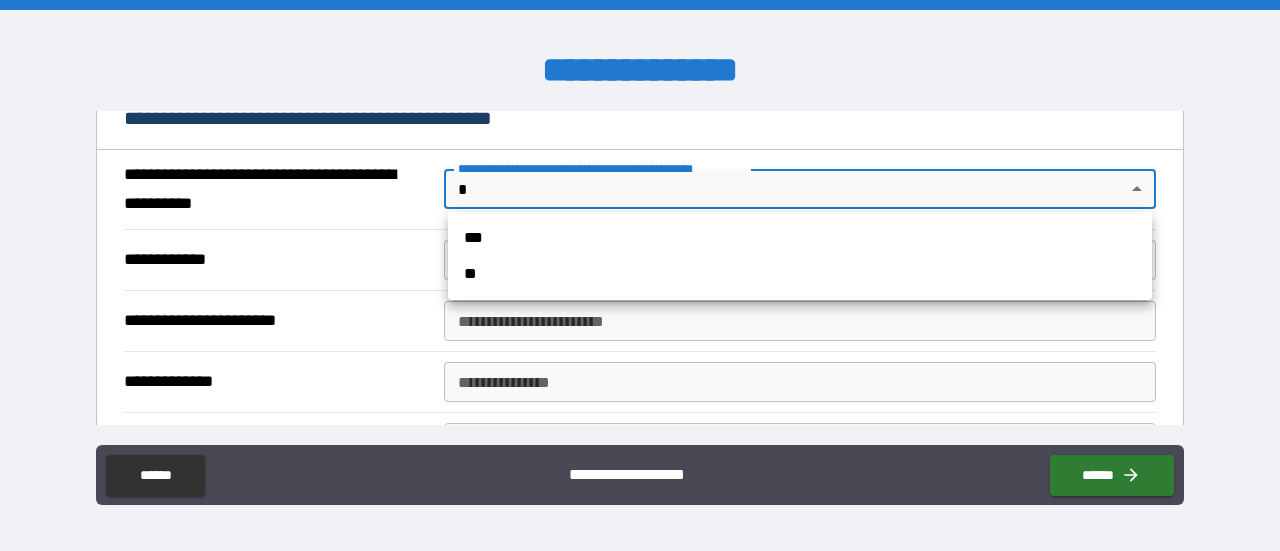 click on "**********" at bounding box center [640, 275] 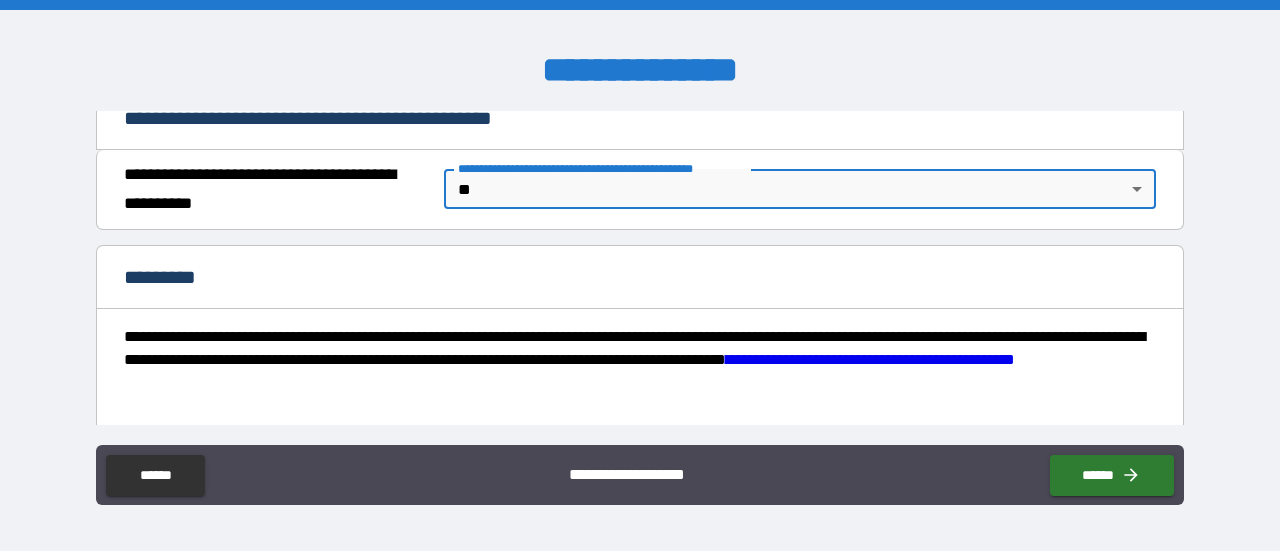 type on "*" 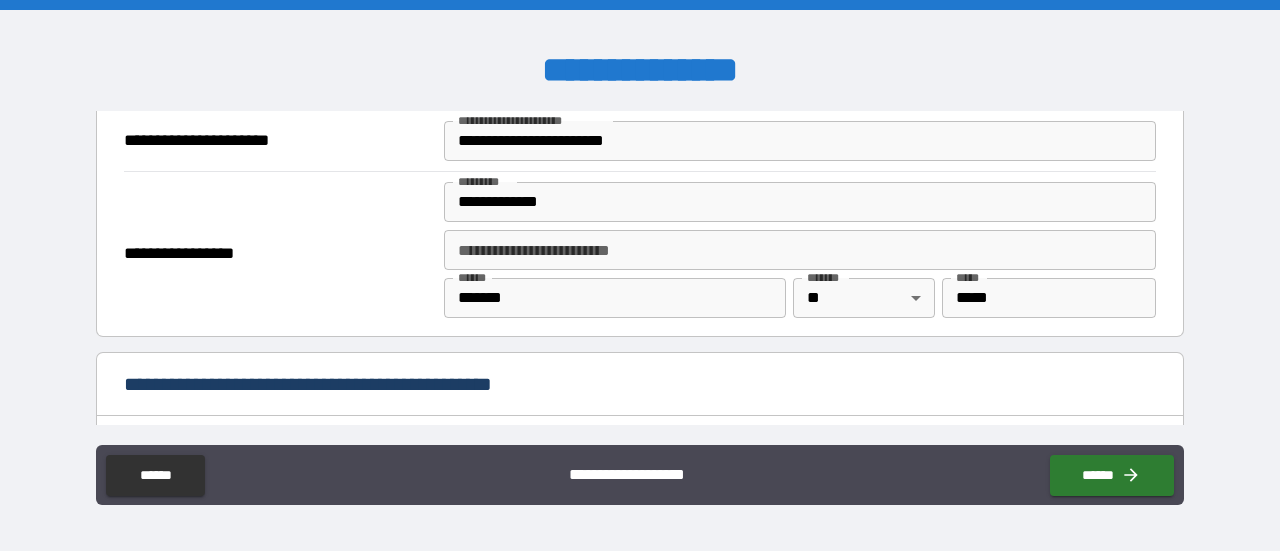 scroll, scrollTop: 1233, scrollLeft: 0, axis: vertical 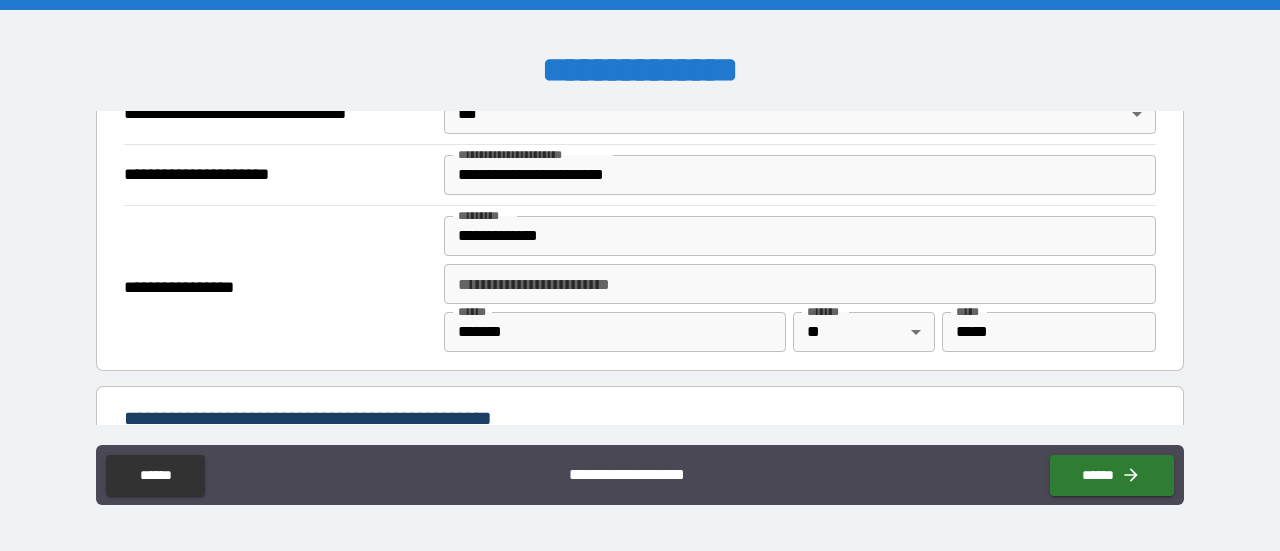 click on "**********" at bounding box center (800, 236) 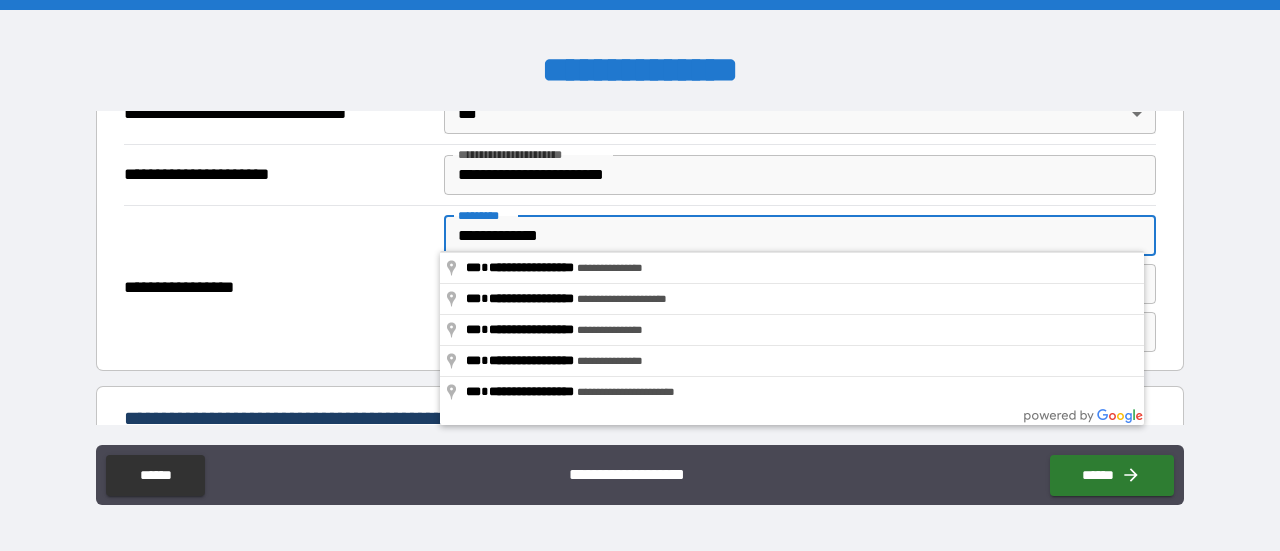 drag, startPoint x: 480, startPoint y: 231, endPoint x: 465, endPoint y: 230, distance: 15.033297 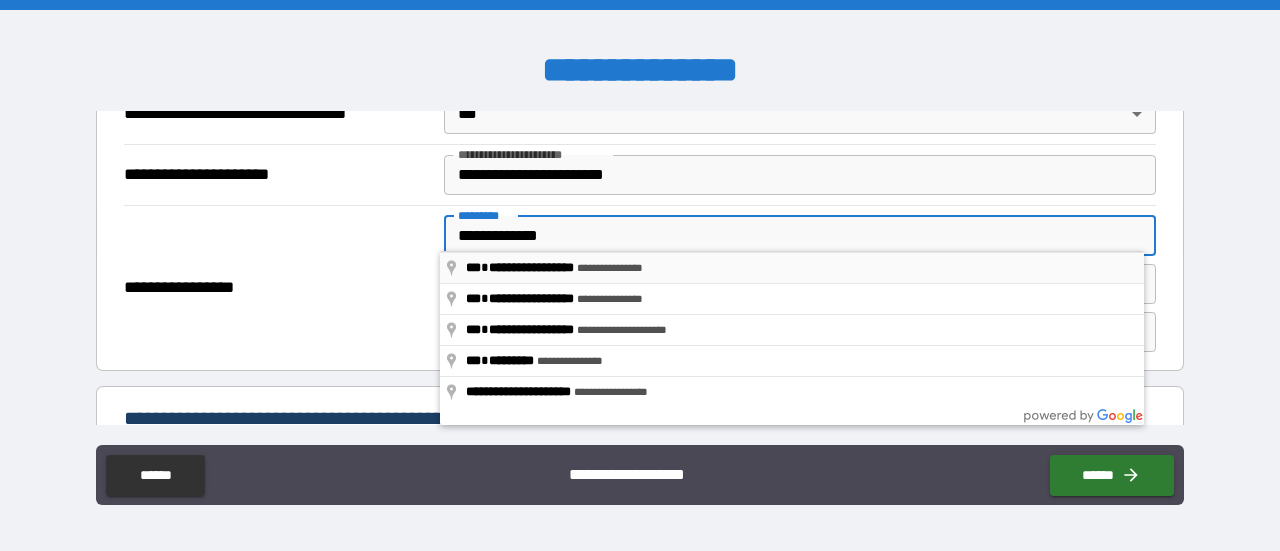type on "**********" 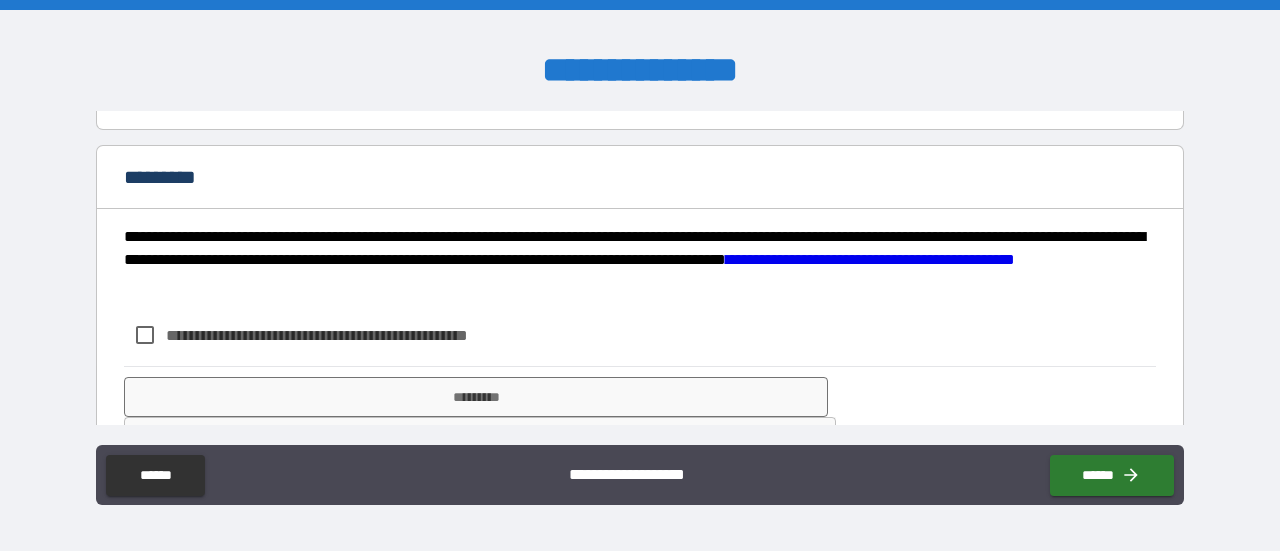 scroll, scrollTop: 1690, scrollLeft: 0, axis: vertical 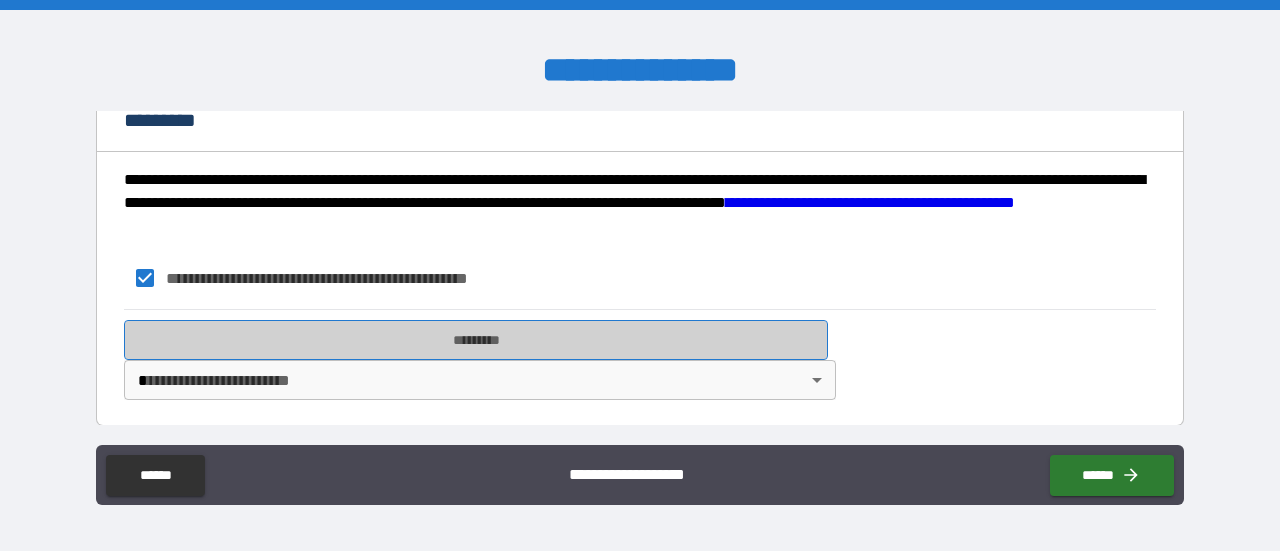 click on "*********" at bounding box center [476, 340] 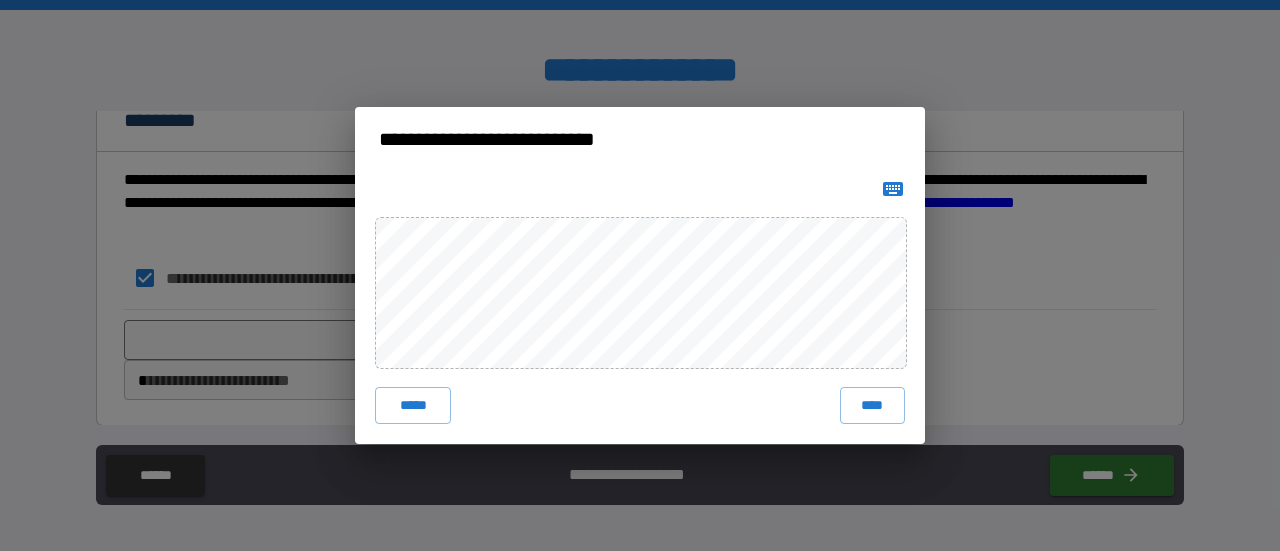 click on "***** ****" at bounding box center (640, 307) 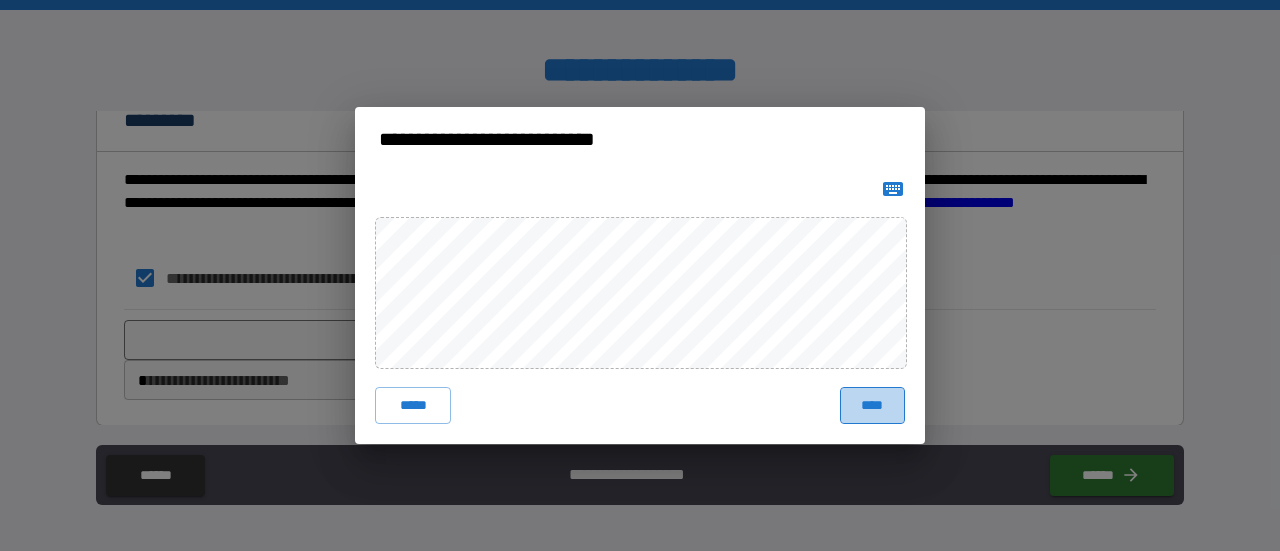 drag, startPoint x: 885, startPoint y: 407, endPoint x: 877, endPoint y: 438, distance: 32.01562 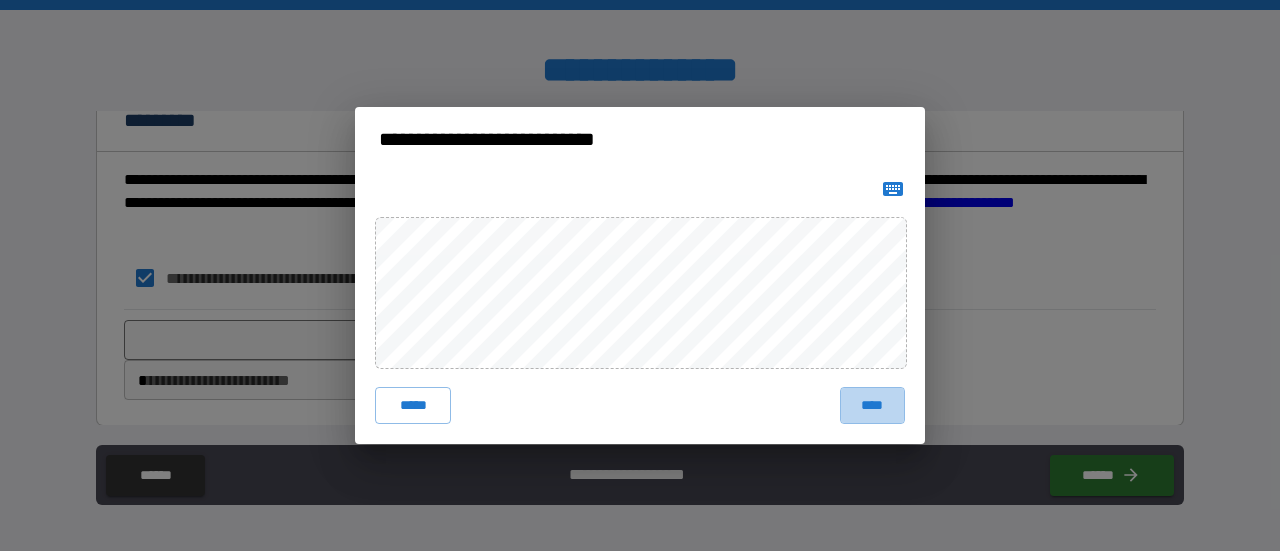 click on "****" at bounding box center [872, 405] 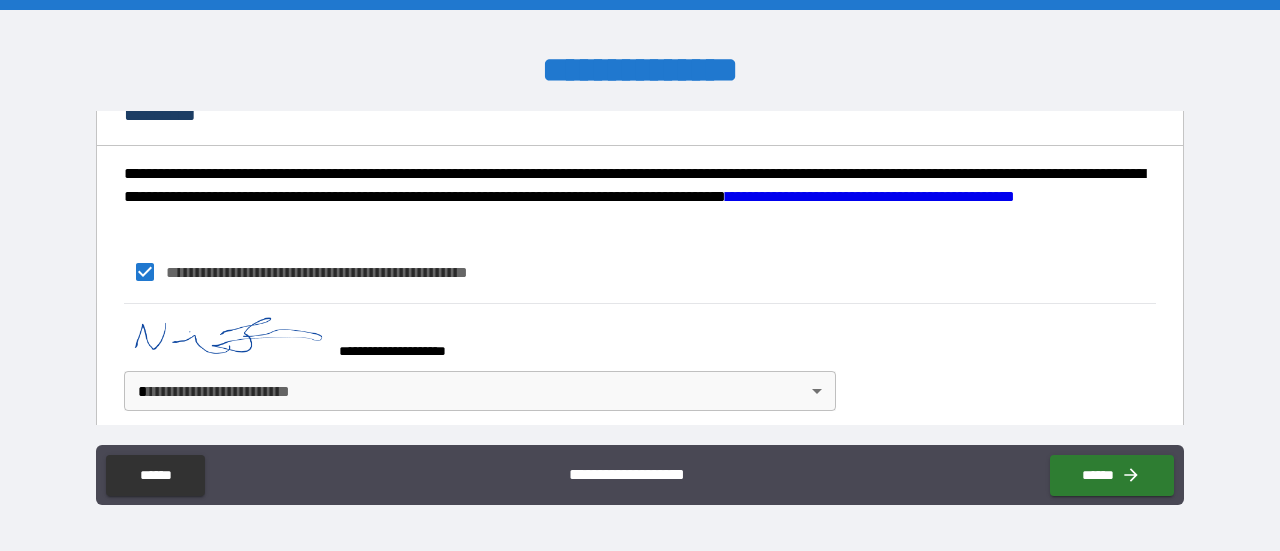 scroll, scrollTop: 1707, scrollLeft: 0, axis: vertical 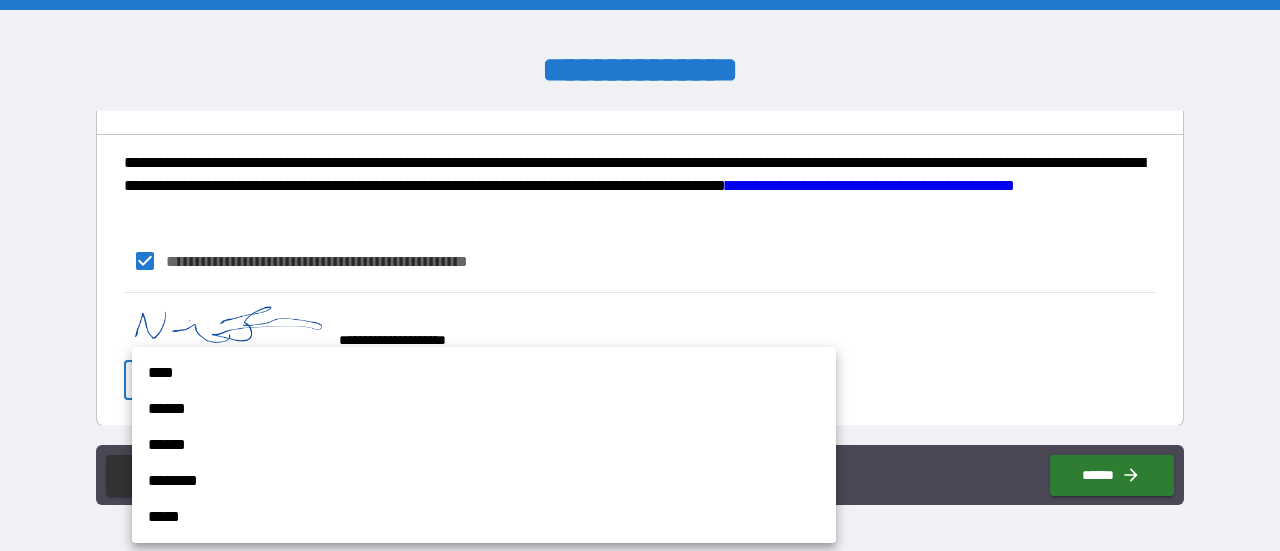 click on "**********" at bounding box center [640, 275] 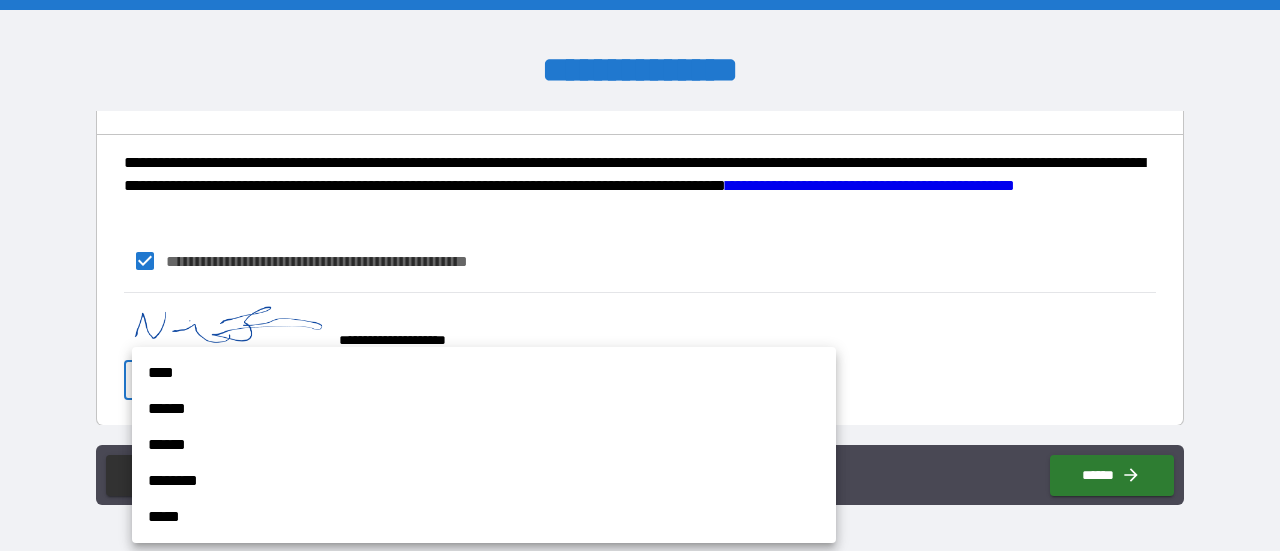 click on "****" at bounding box center (484, 373) 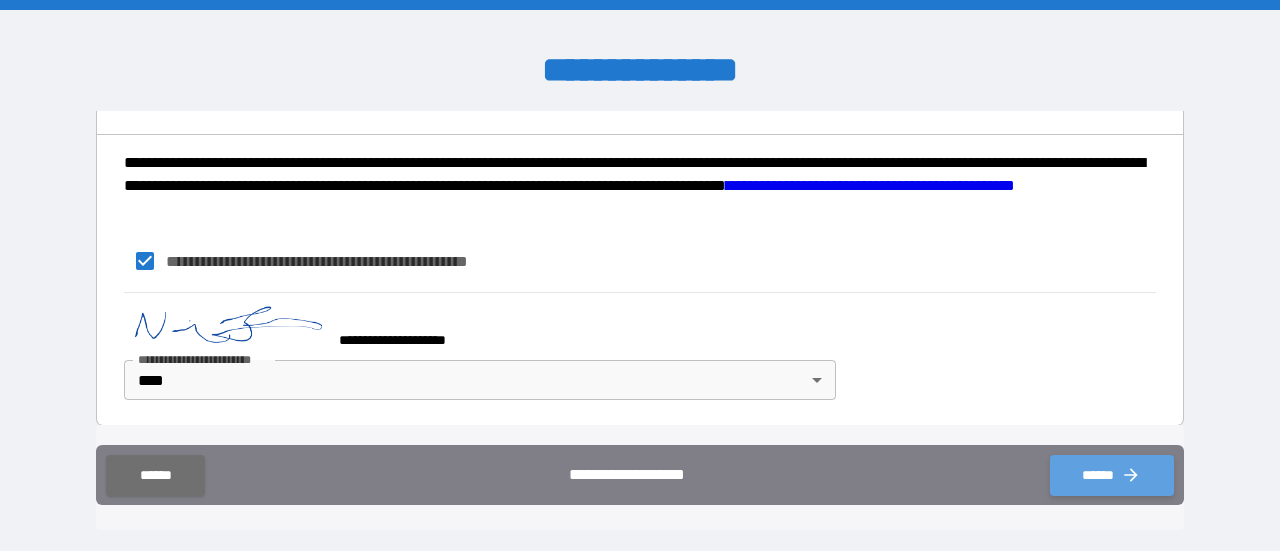 click on "******" at bounding box center [1112, 475] 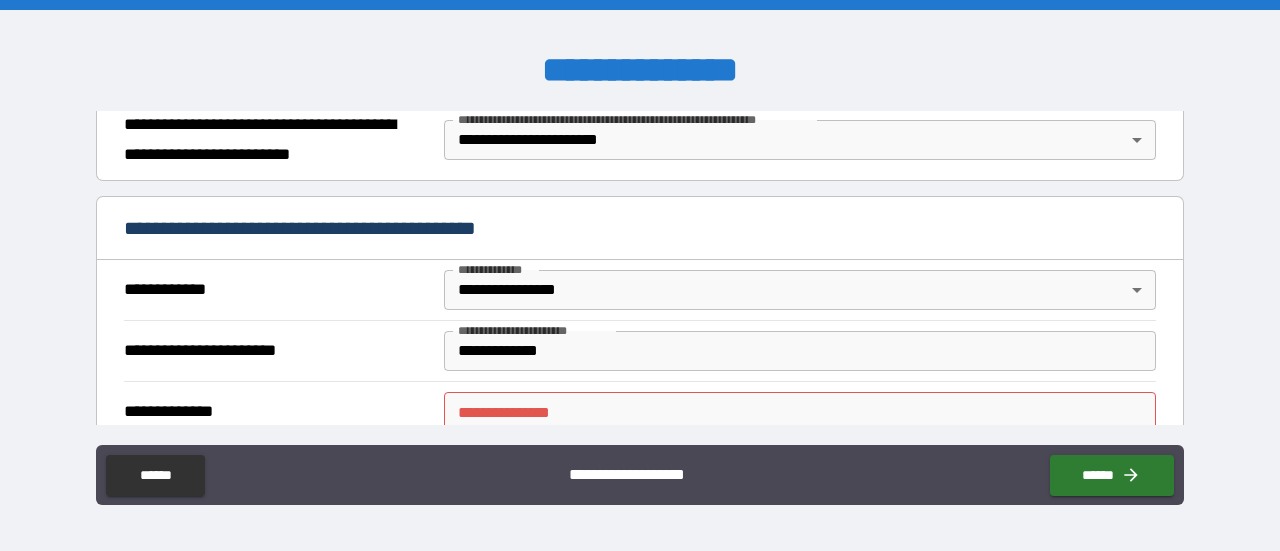 scroll, scrollTop: 507, scrollLeft: 0, axis: vertical 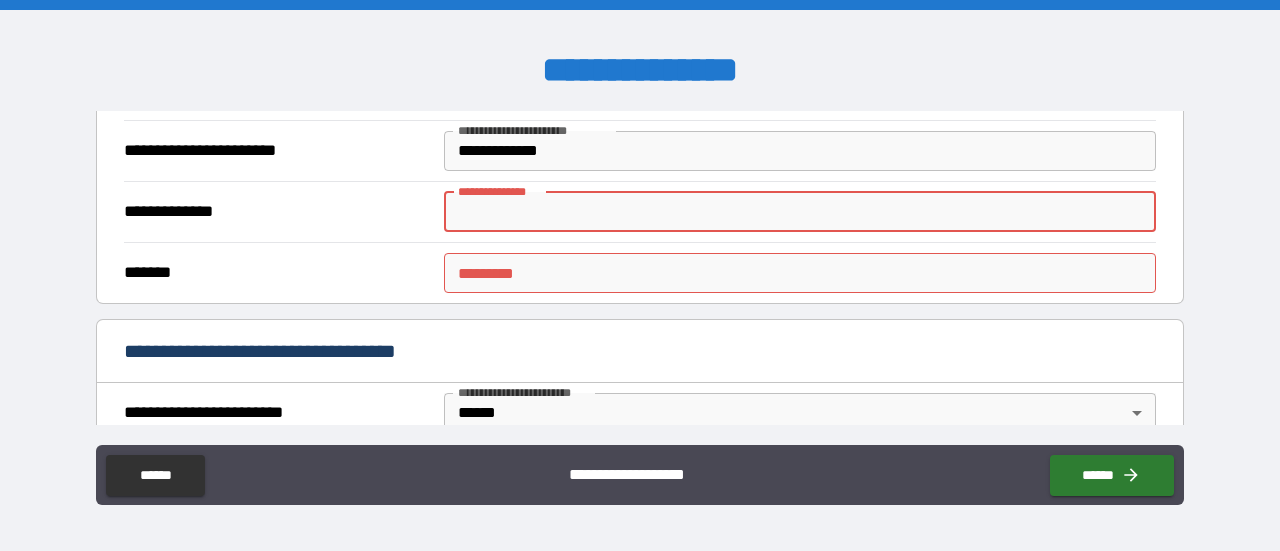 click on "**********" at bounding box center (800, 212) 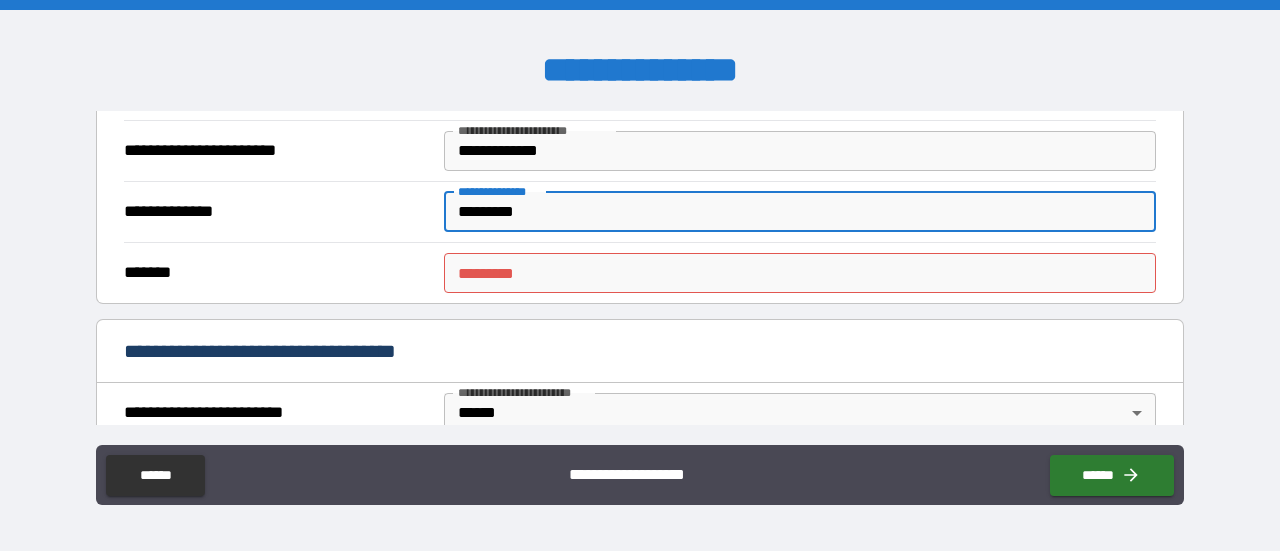type on "*********" 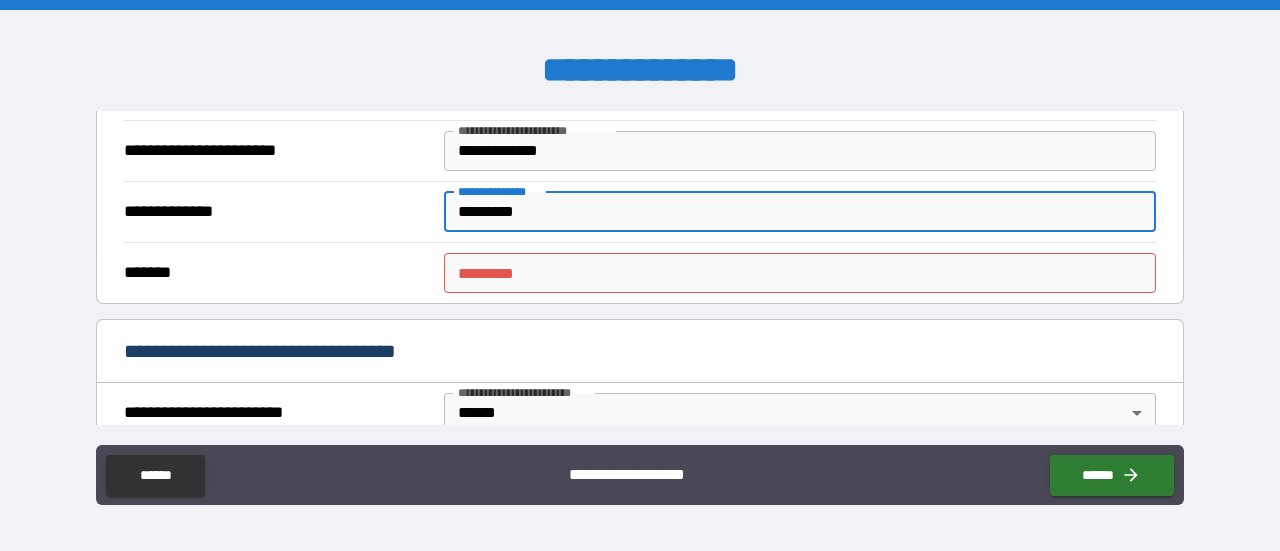 drag, startPoint x: 545, startPoint y: 203, endPoint x: 415, endPoint y: 199, distance: 130.06152 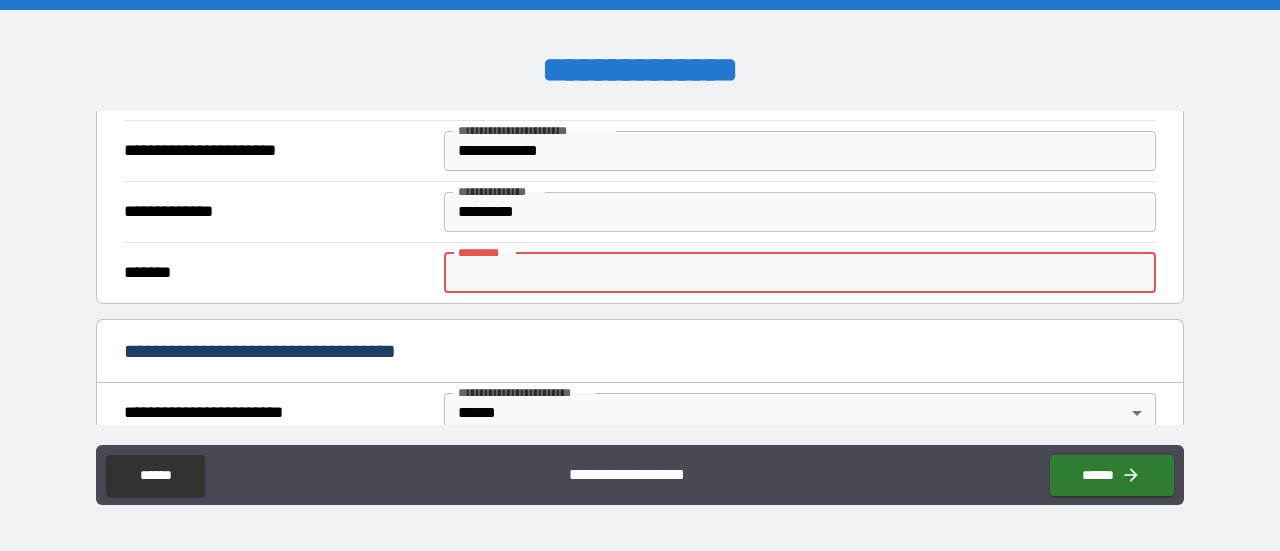 click on "*******   *" at bounding box center (800, 273) 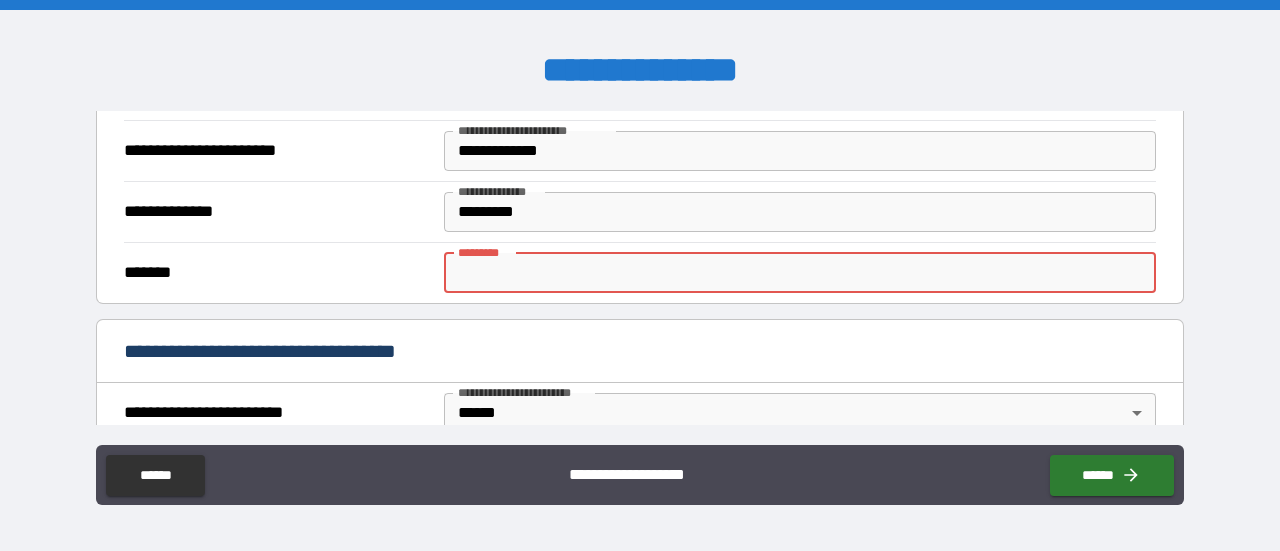 paste on "*********" 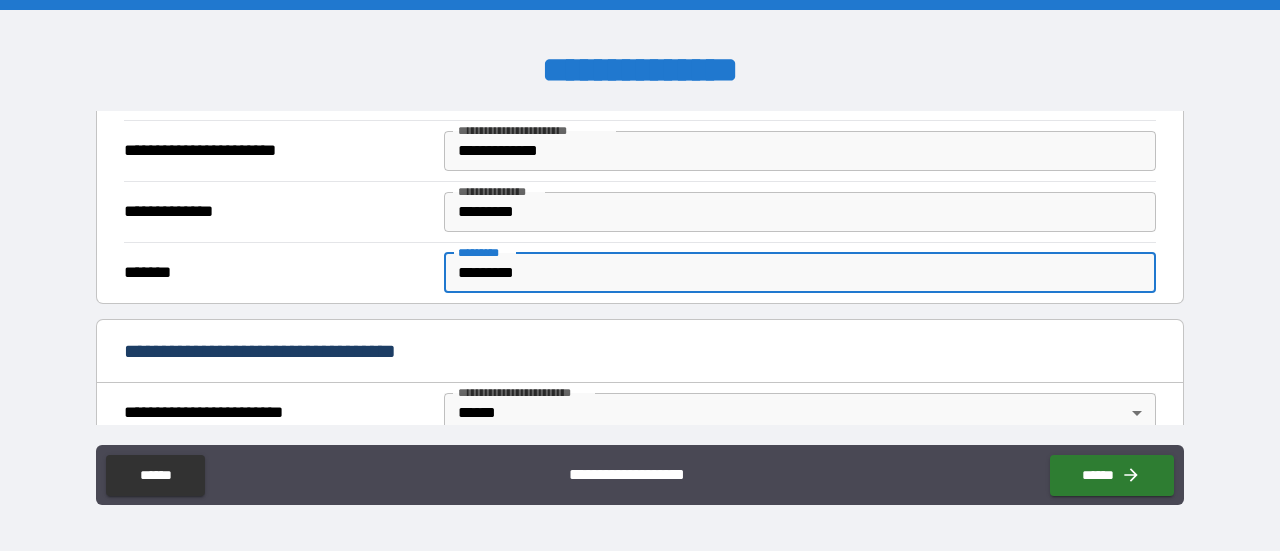 type on "*********" 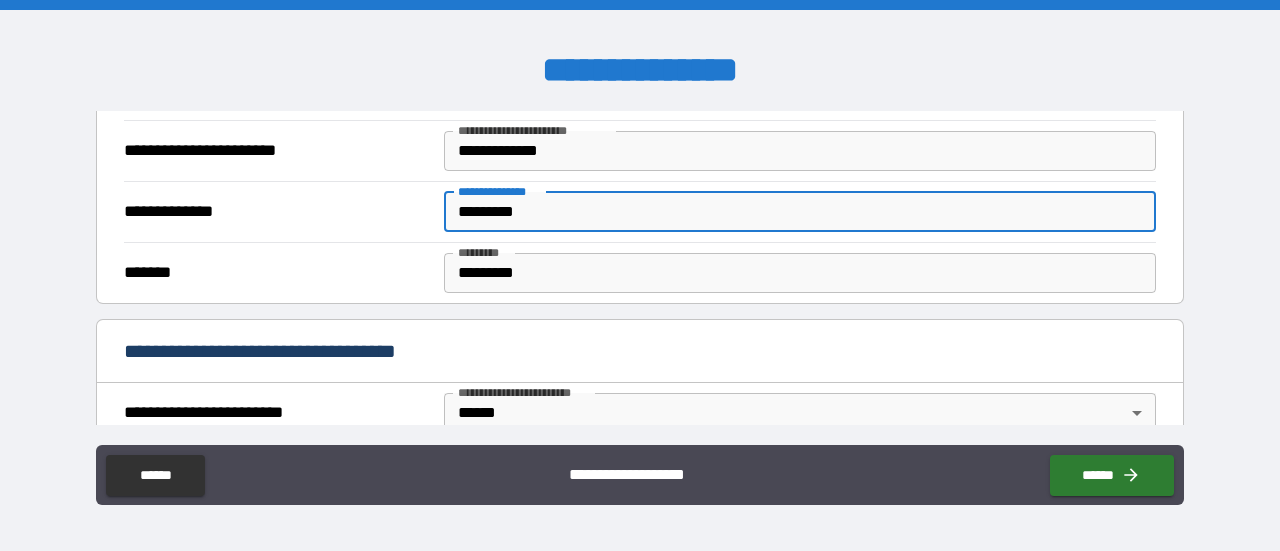 drag, startPoint x: 514, startPoint y: 204, endPoint x: 396, endPoint y: 195, distance: 118.34272 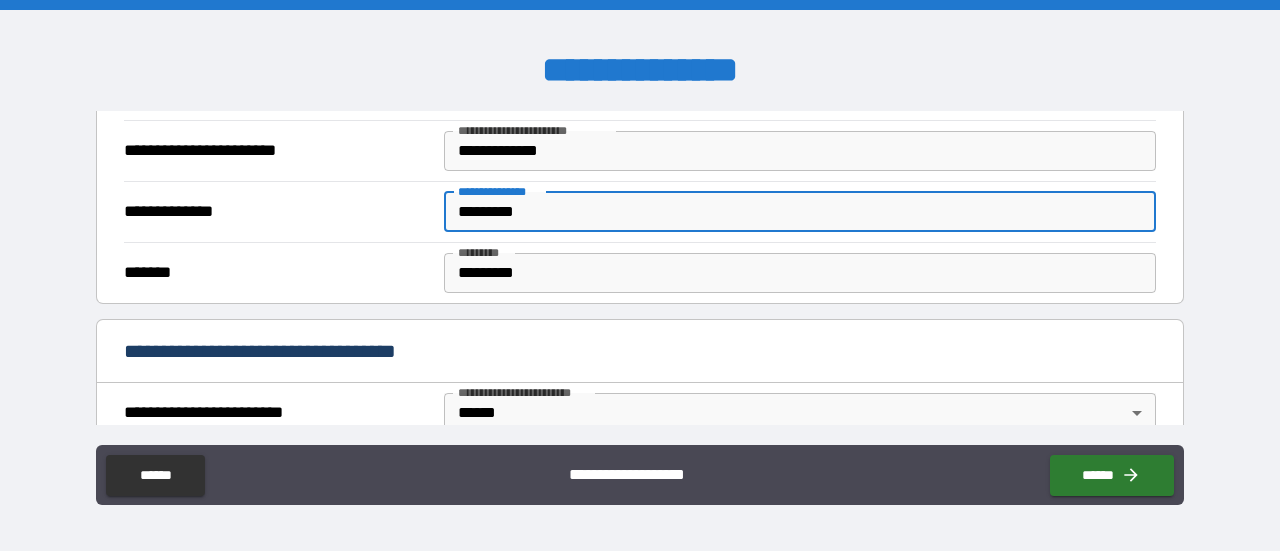 type on "*********" 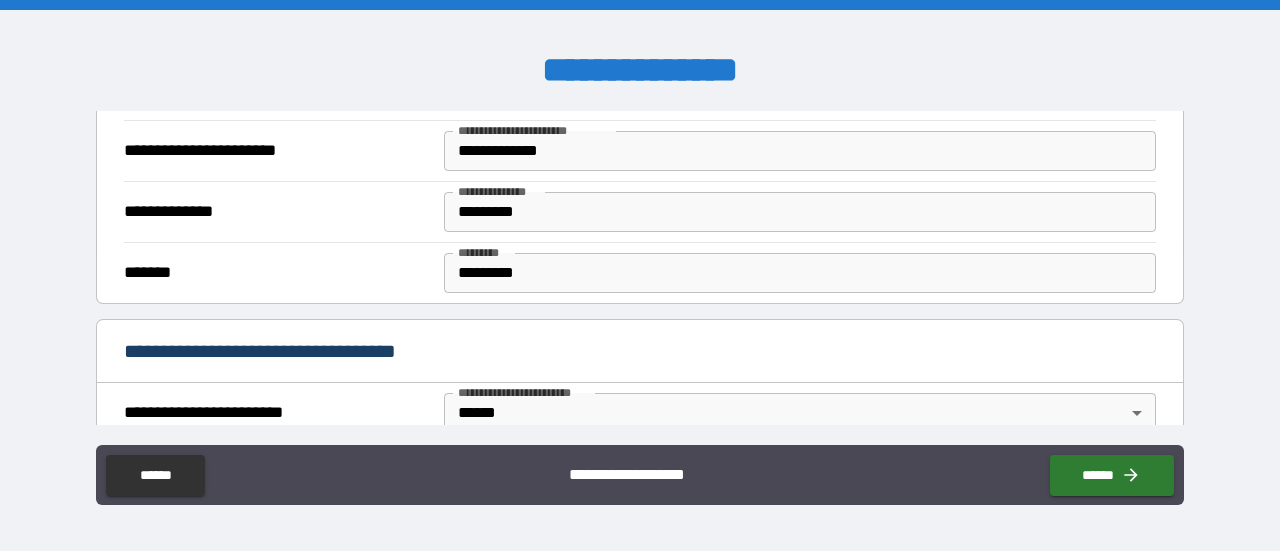 click on "**********" at bounding box center (277, 212) 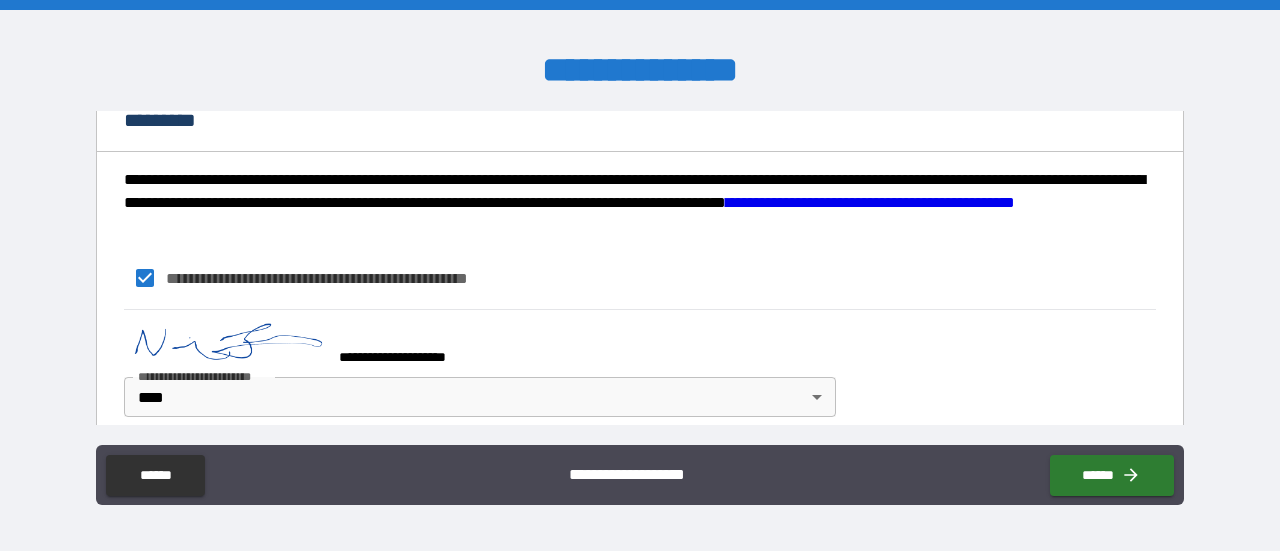 scroll, scrollTop: 1707, scrollLeft: 0, axis: vertical 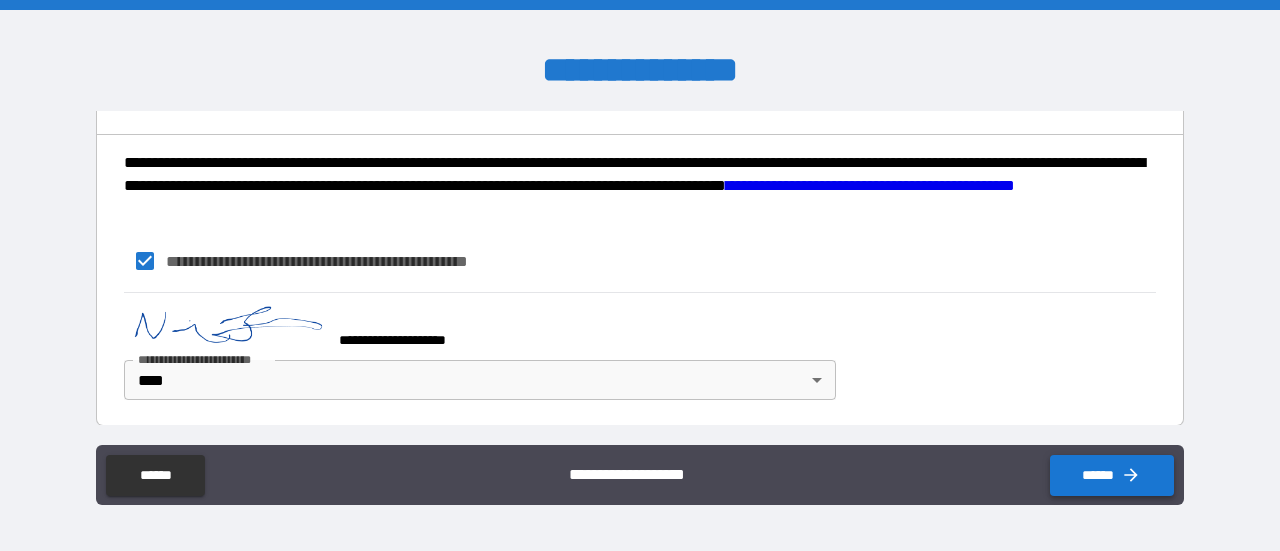 click on "******" at bounding box center [1112, 475] 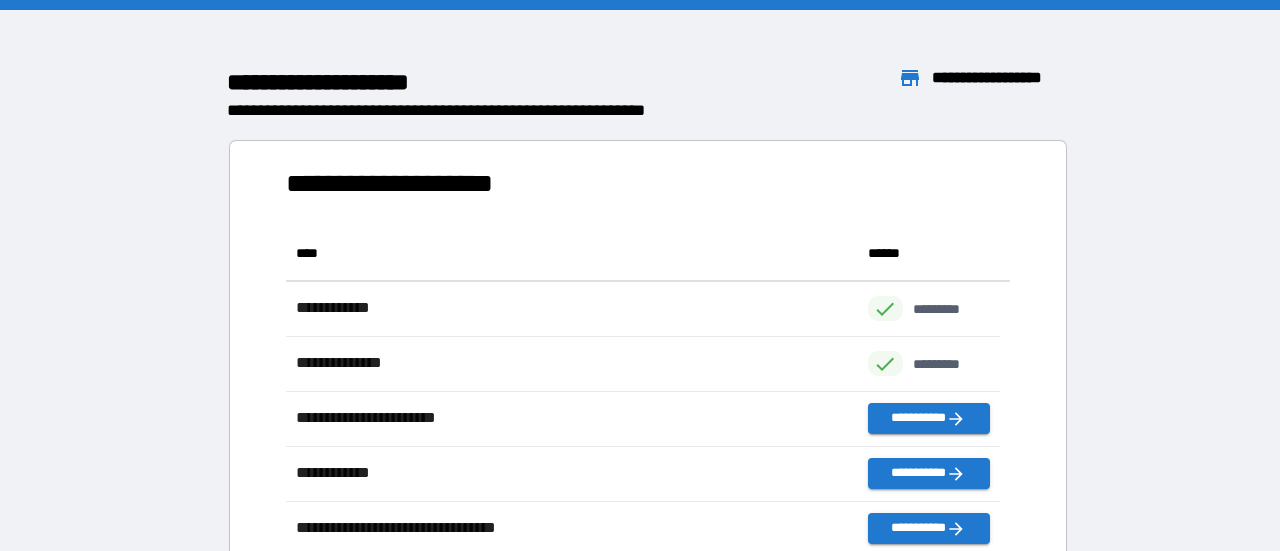 scroll, scrollTop: 16, scrollLeft: 16, axis: both 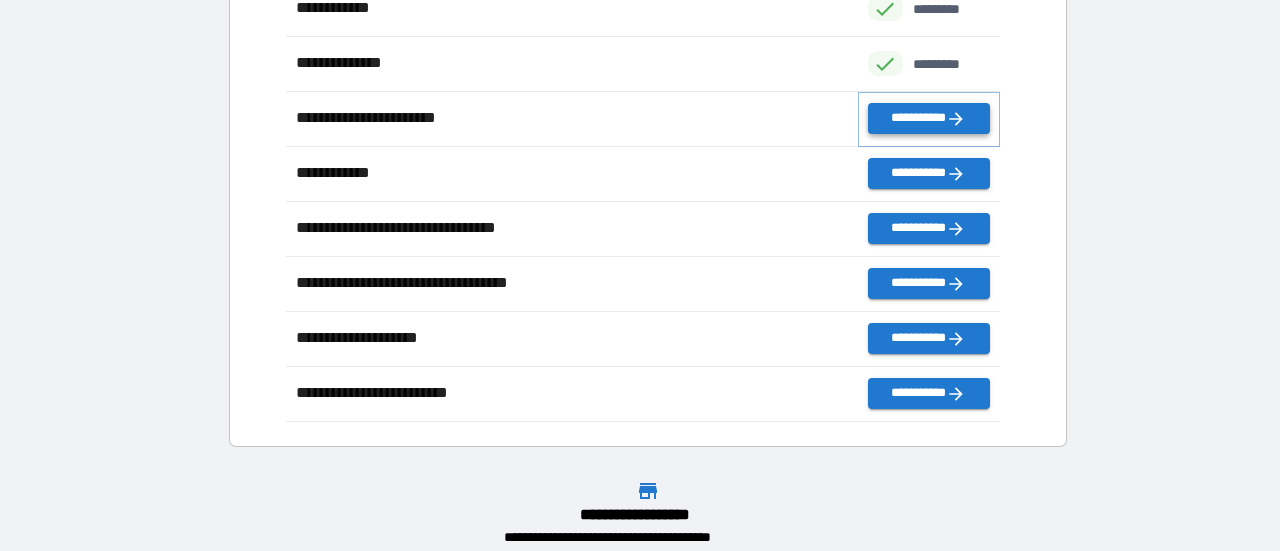 click on "**********" at bounding box center [929, 118] 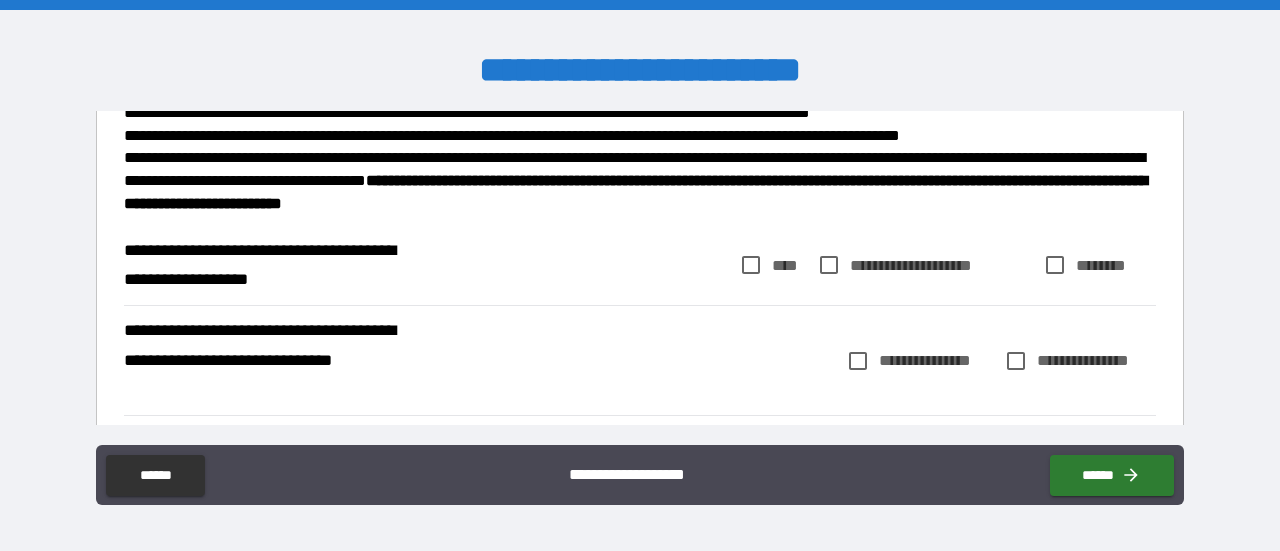 scroll, scrollTop: 200, scrollLeft: 0, axis: vertical 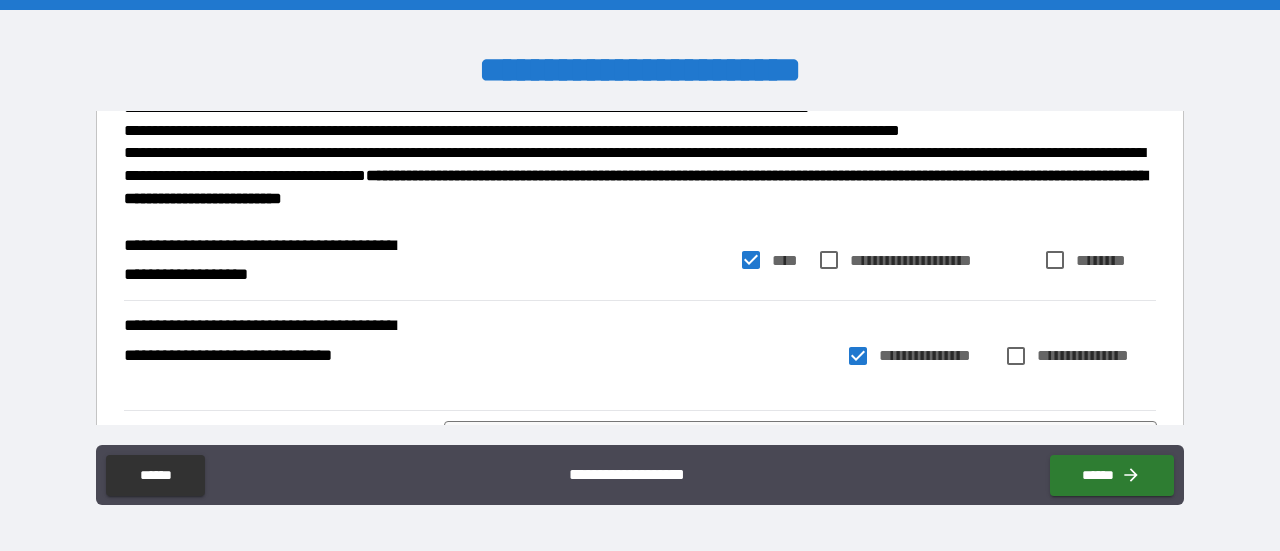 type on "*" 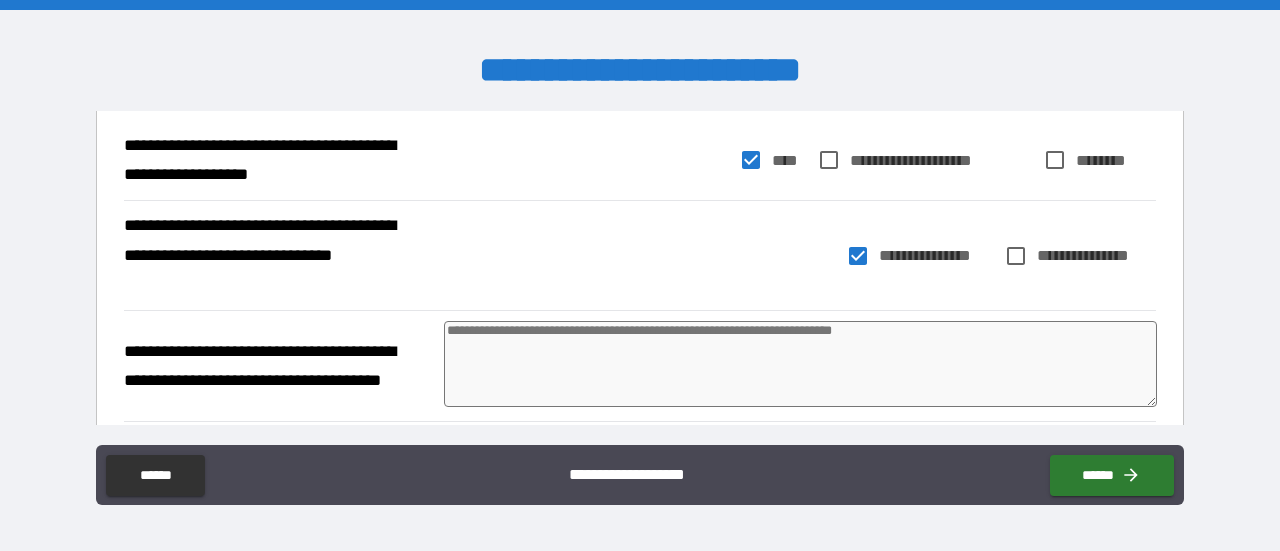 scroll, scrollTop: 400, scrollLeft: 0, axis: vertical 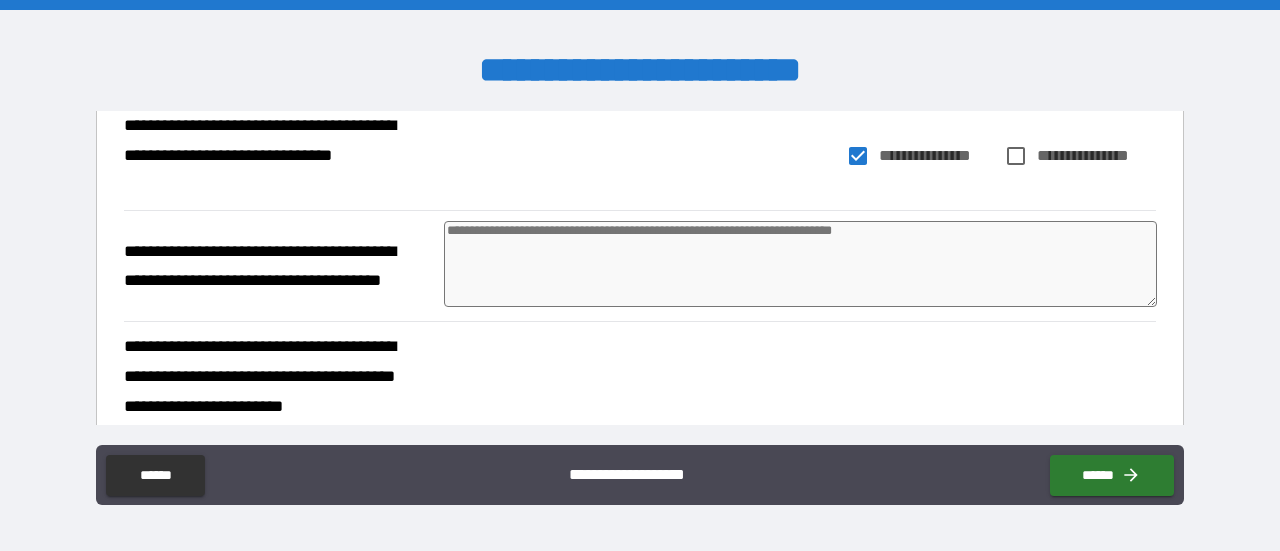 click at bounding box center [800, 264] 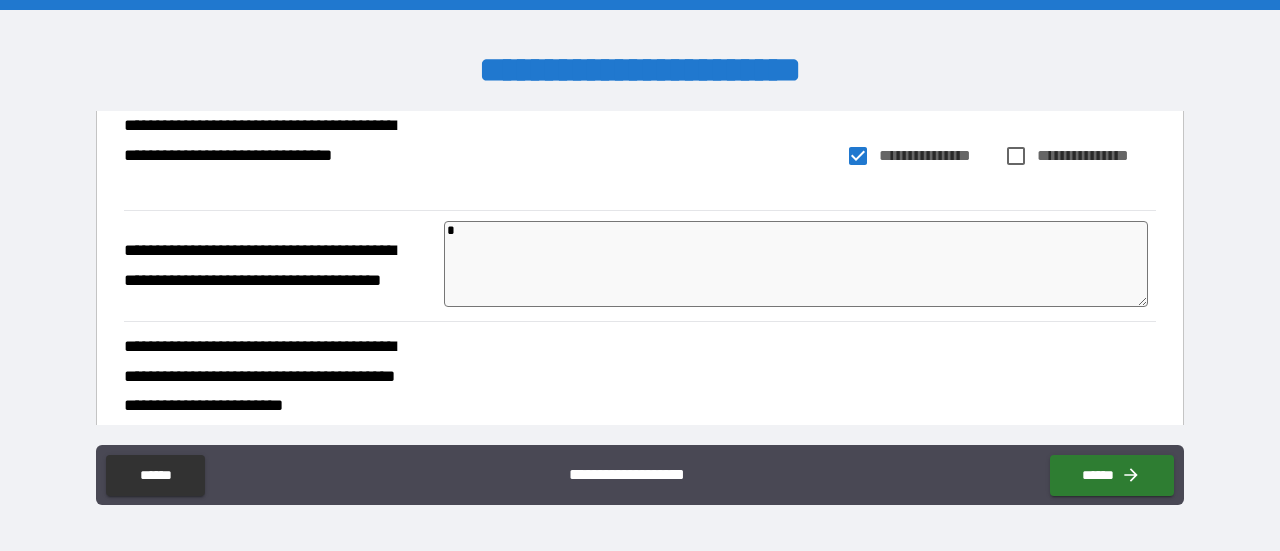 type on "**" 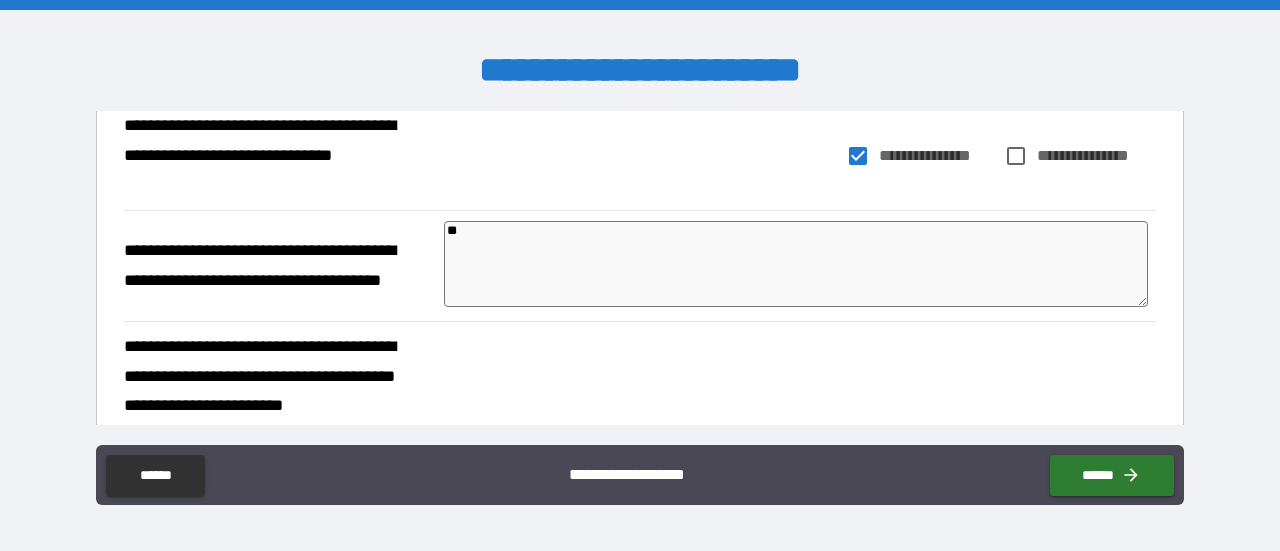 type on "*" 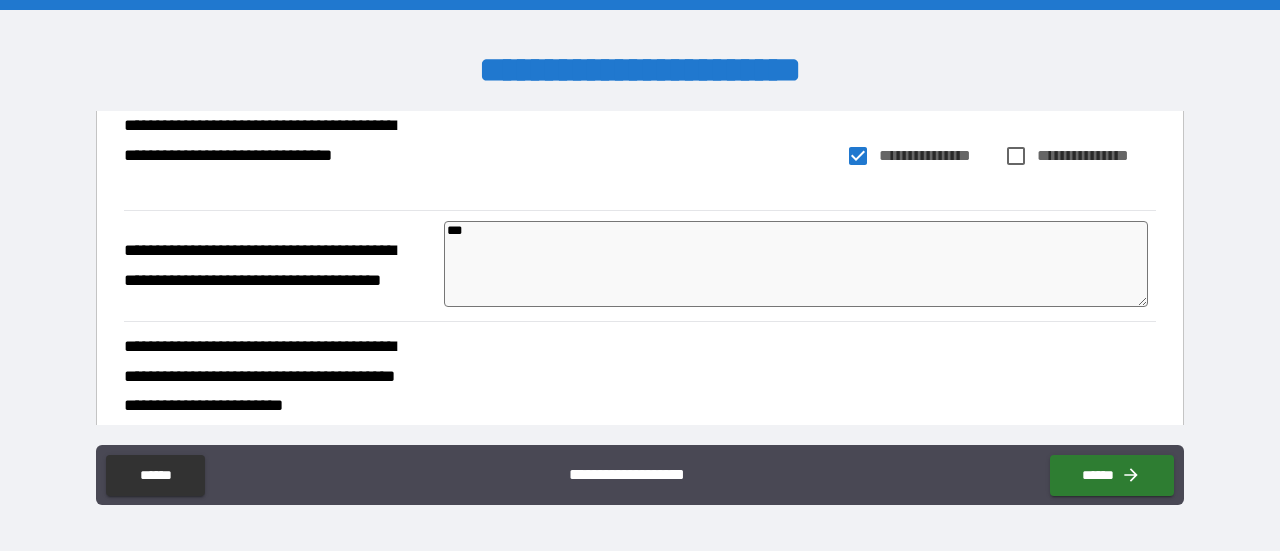 type on "****" 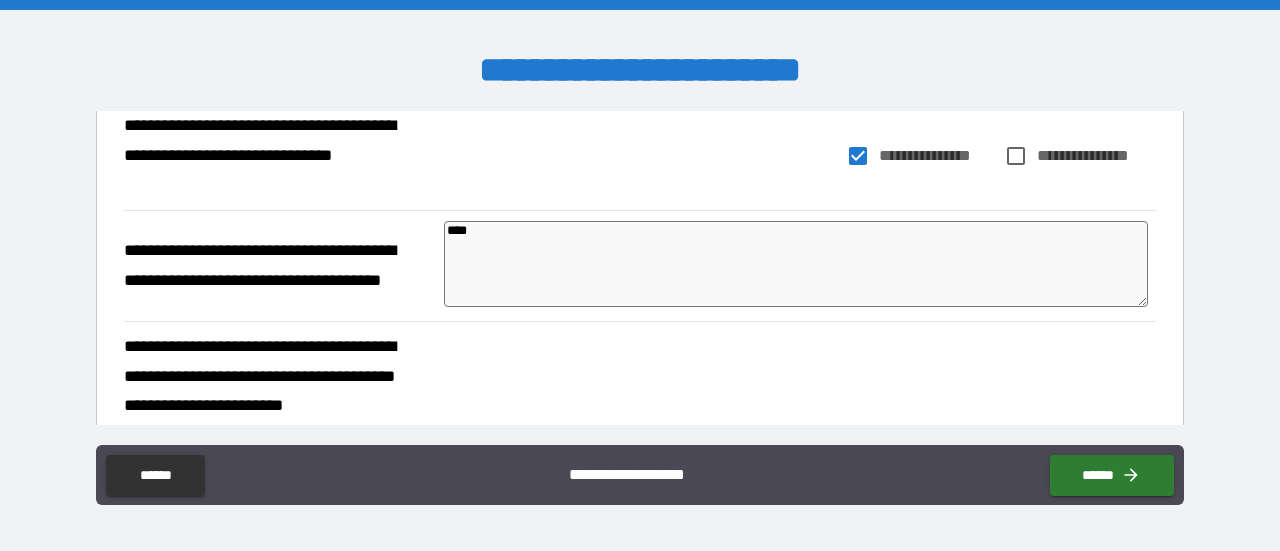type on "*" 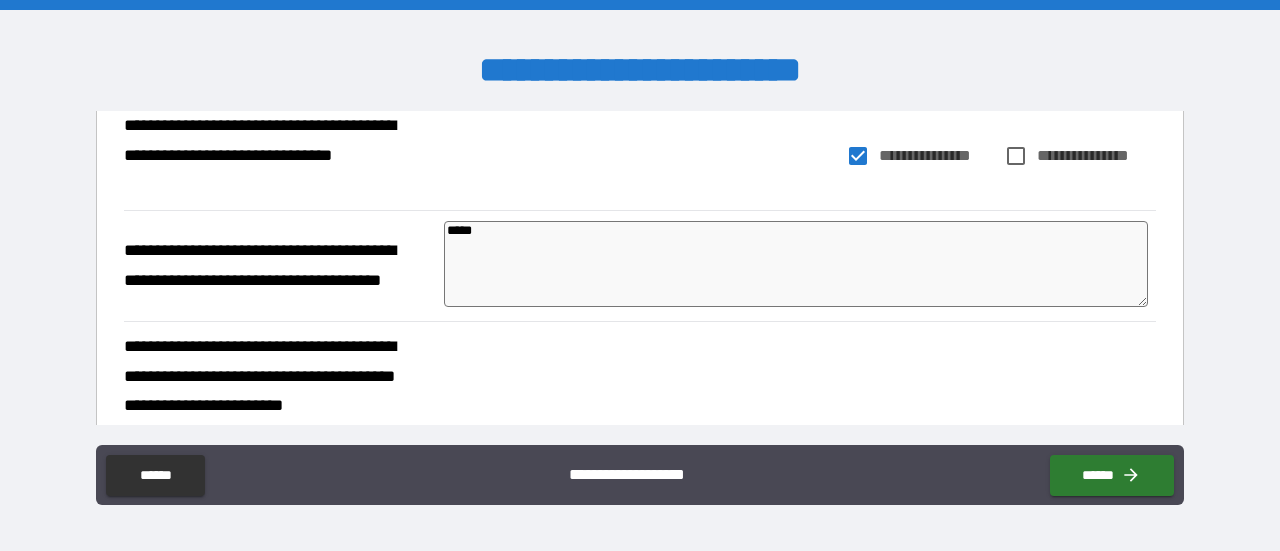 type on "*" 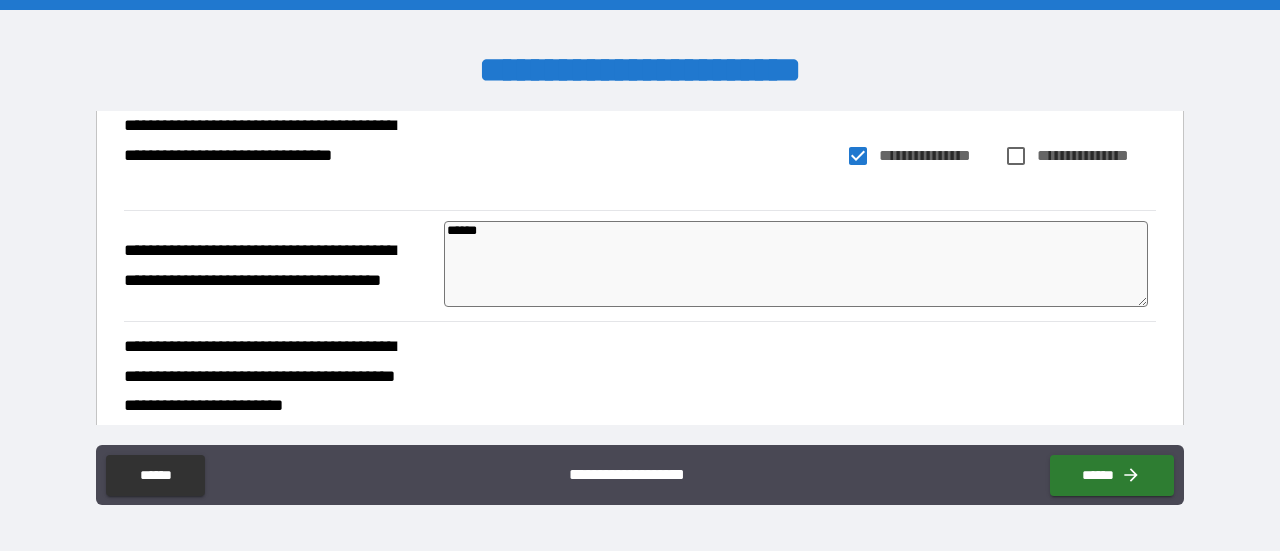 type on "*" 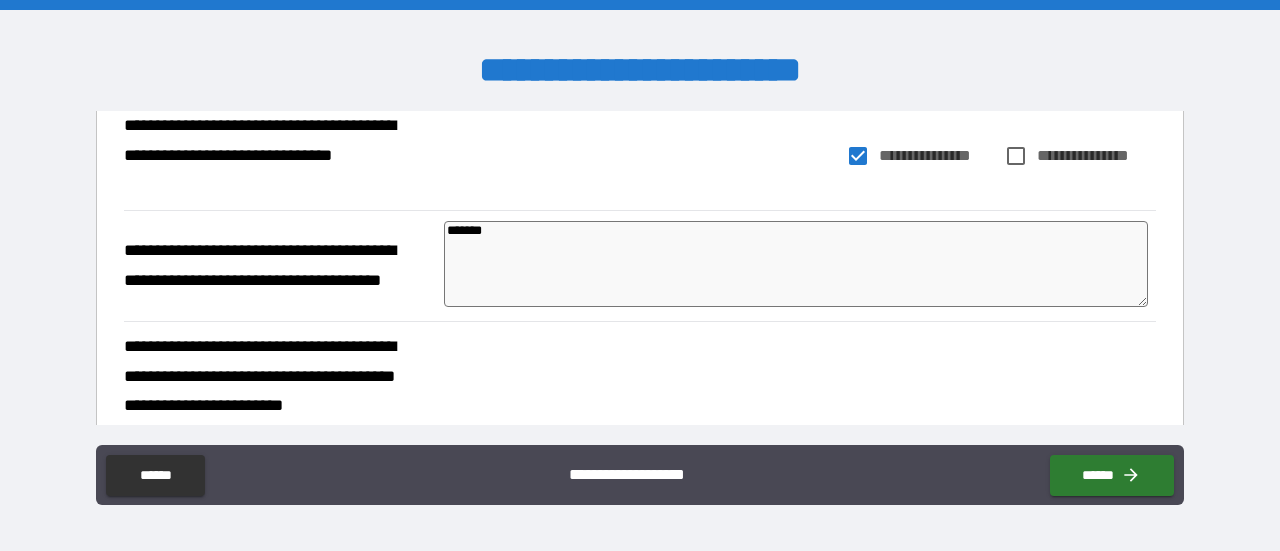 type on "********" 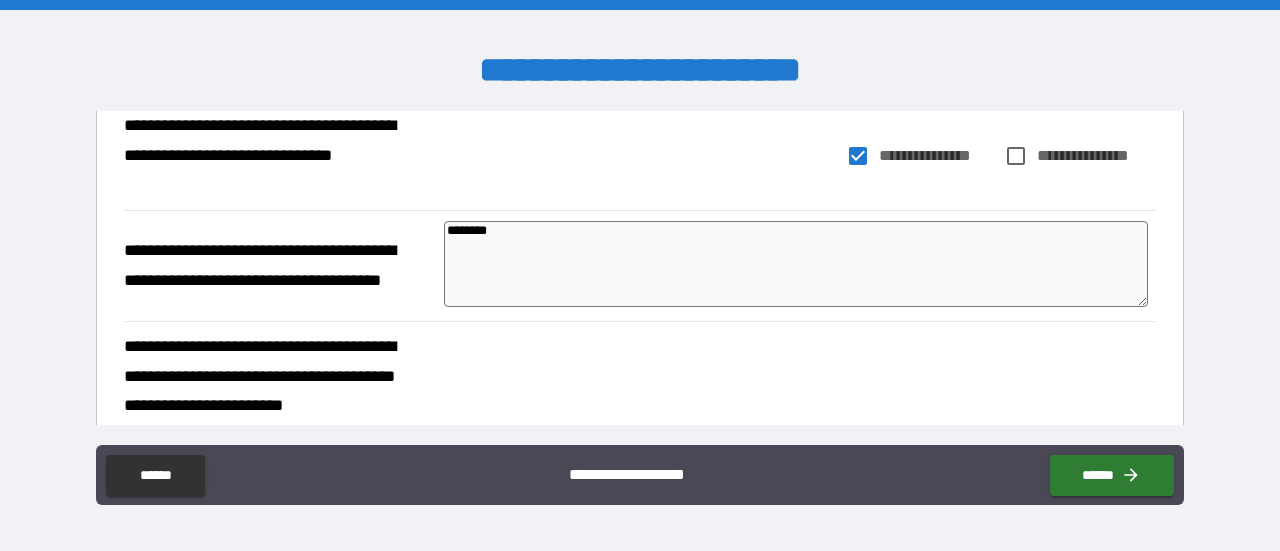 type on "*********" 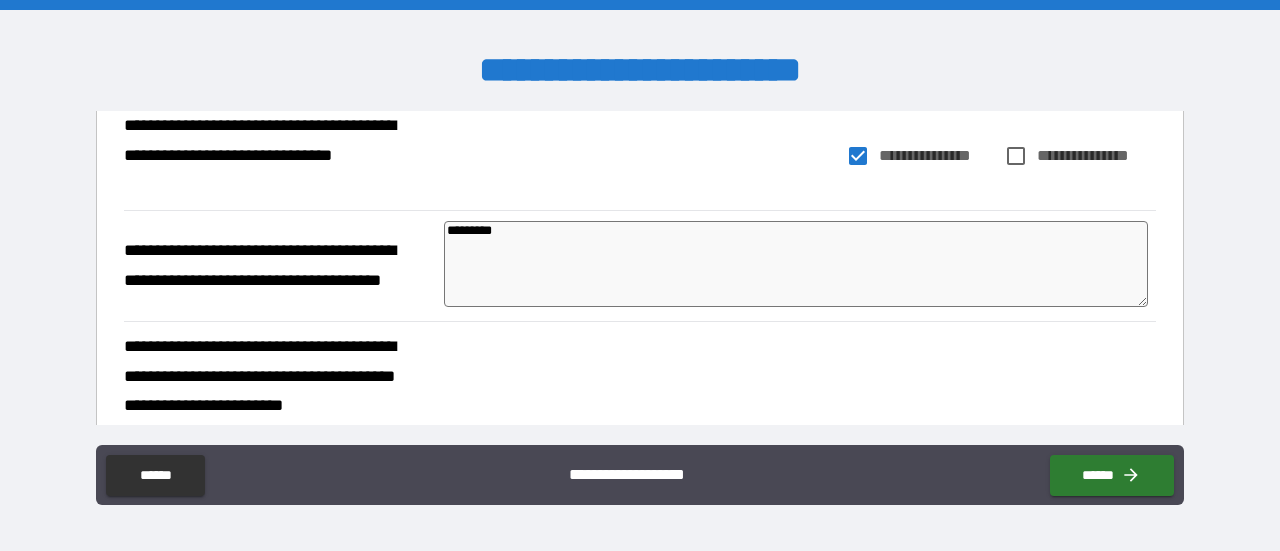 type on "**********" 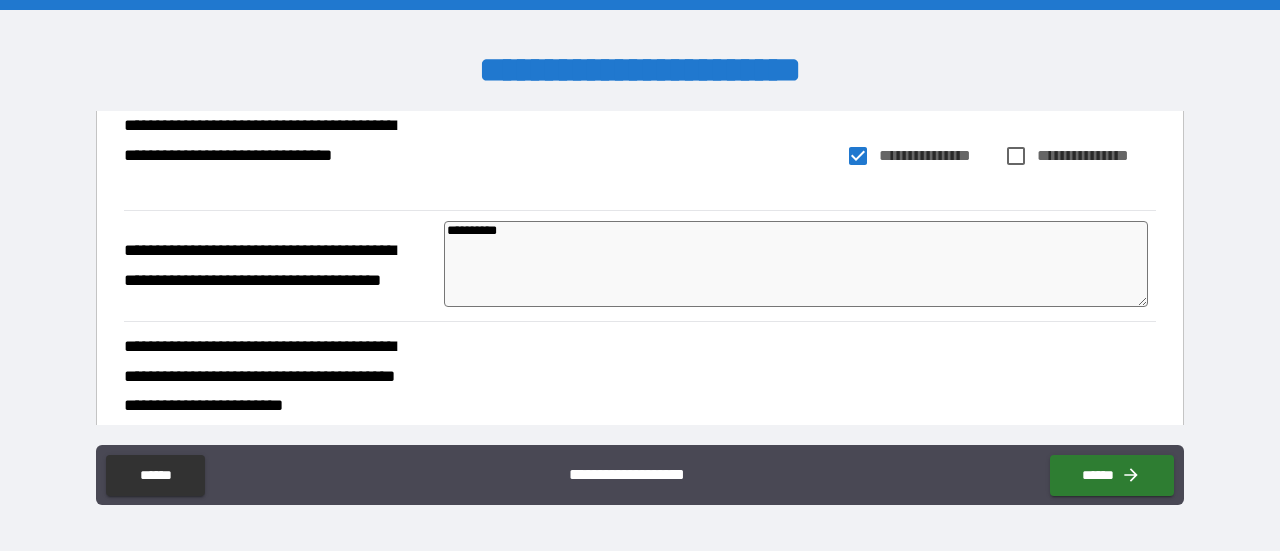 type on "**********" 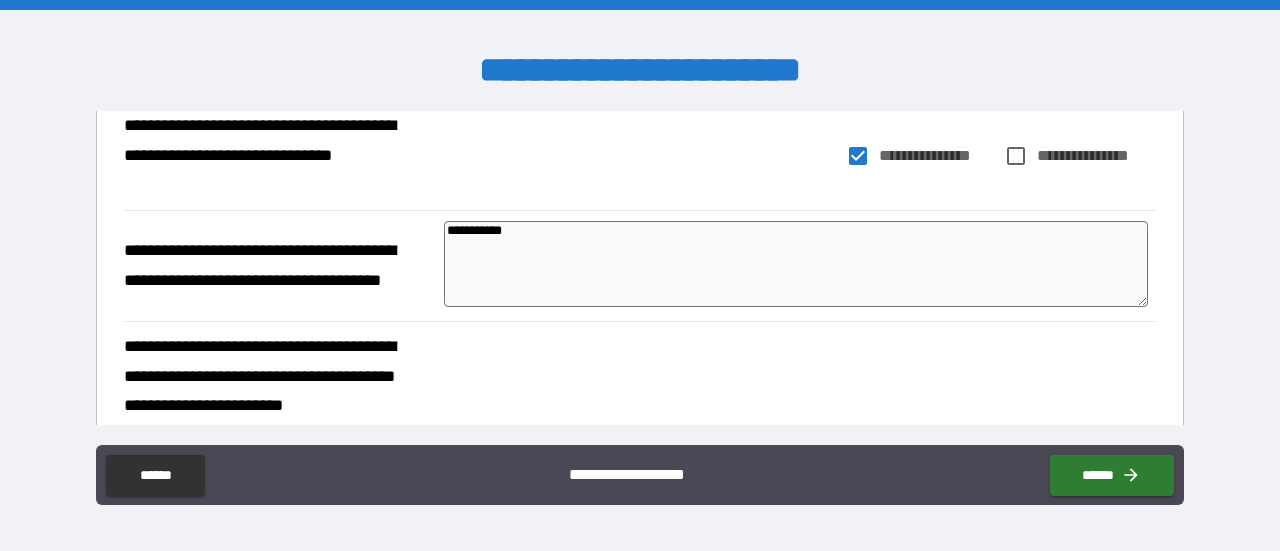 type on "*" 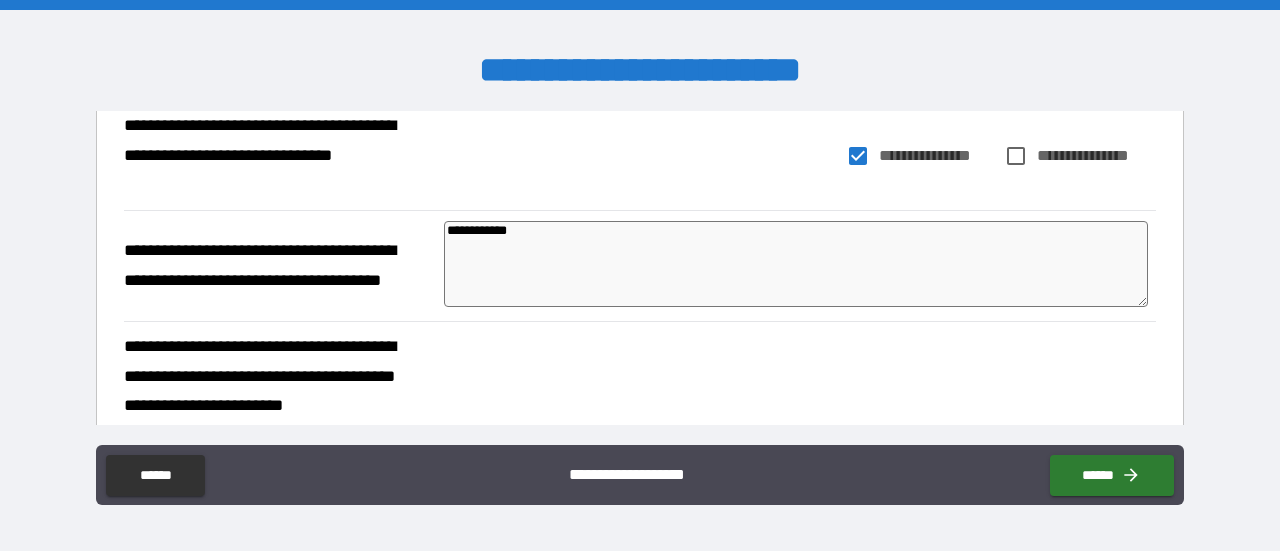 type on "*" 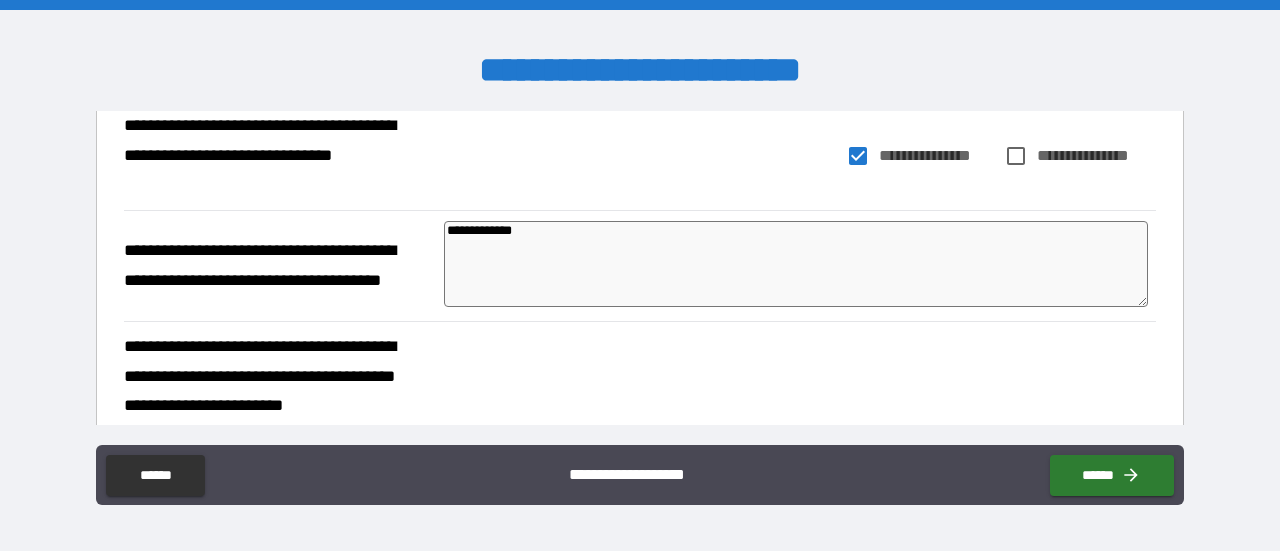 type on "**********" 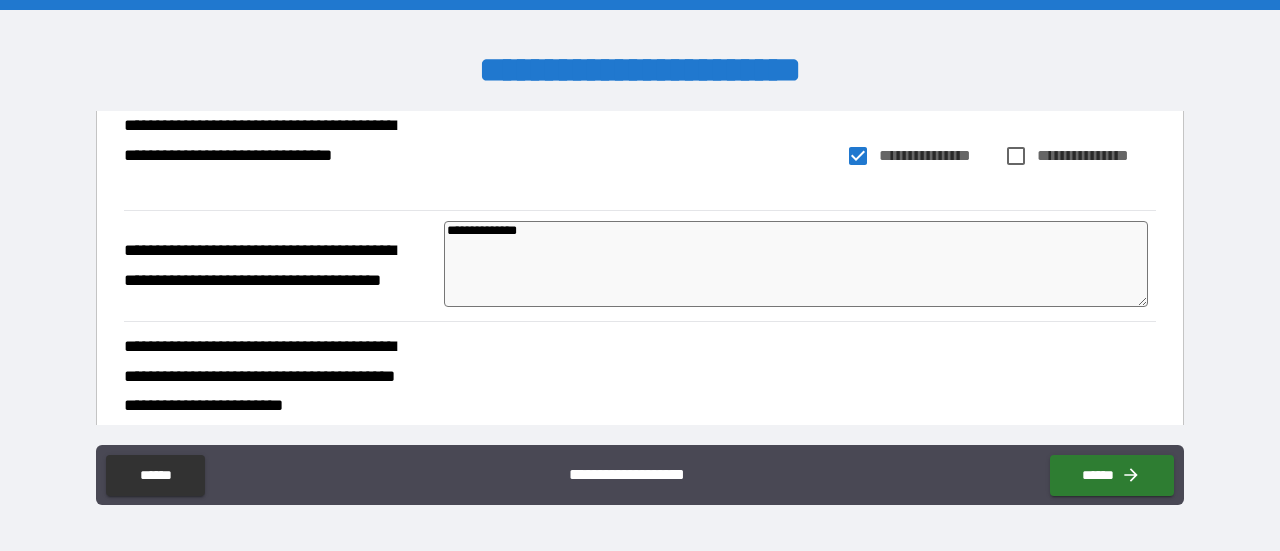 type on "*" 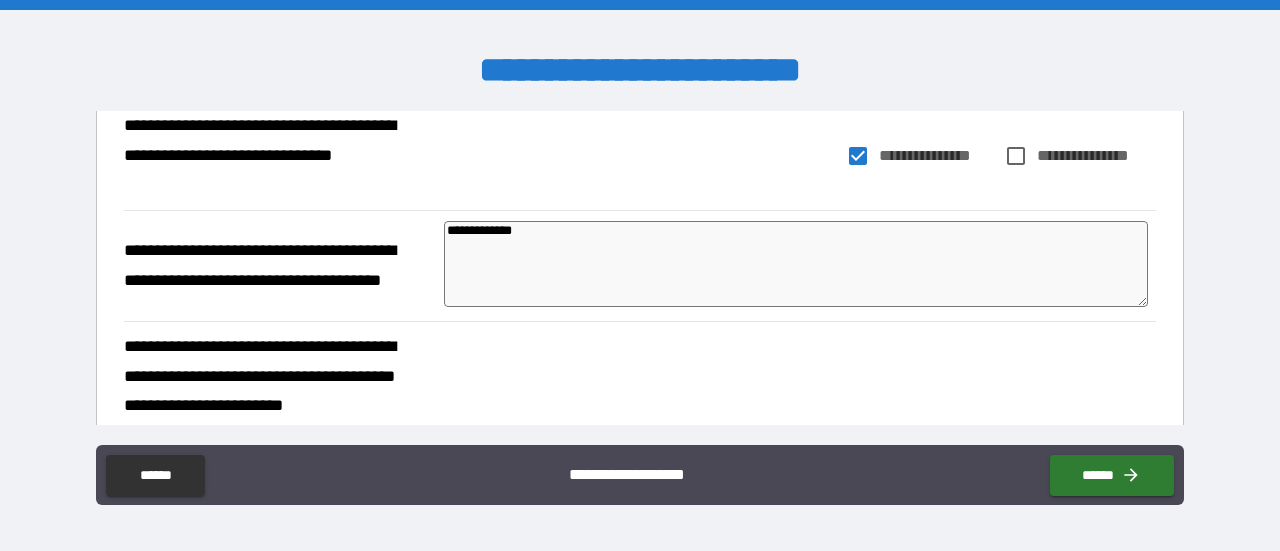 type on "*" 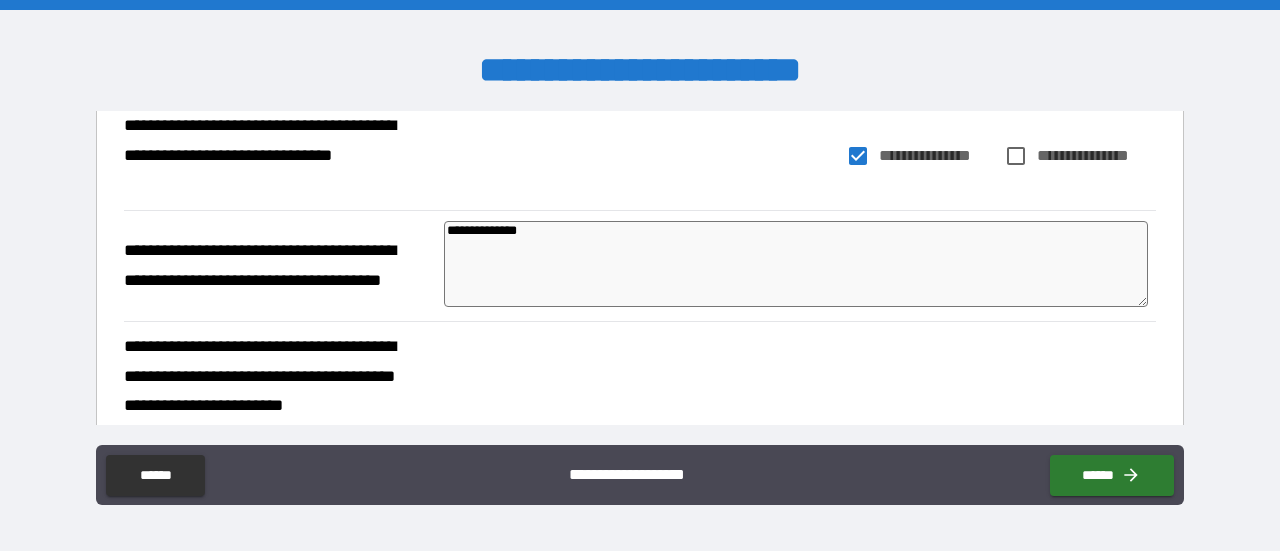 type on "**********" 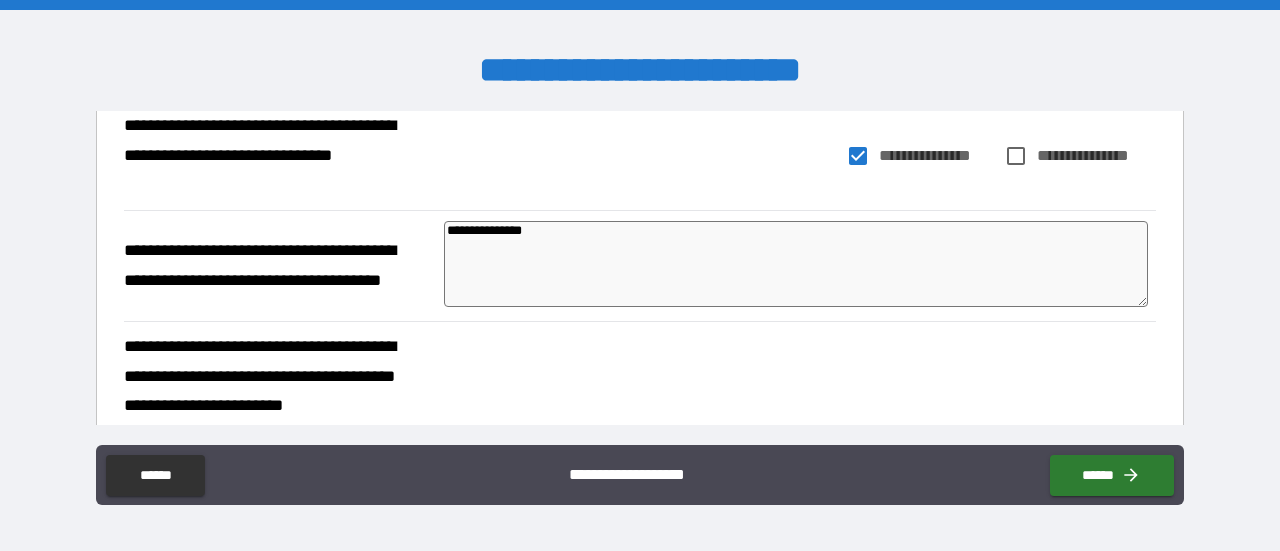 type on "**********" 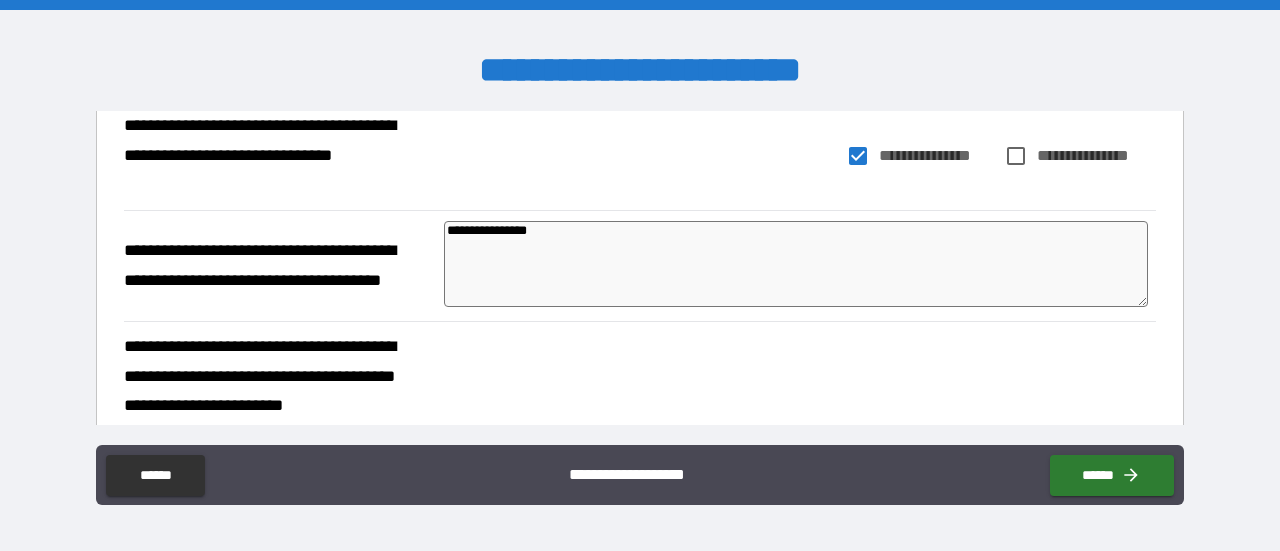 type on "**********" 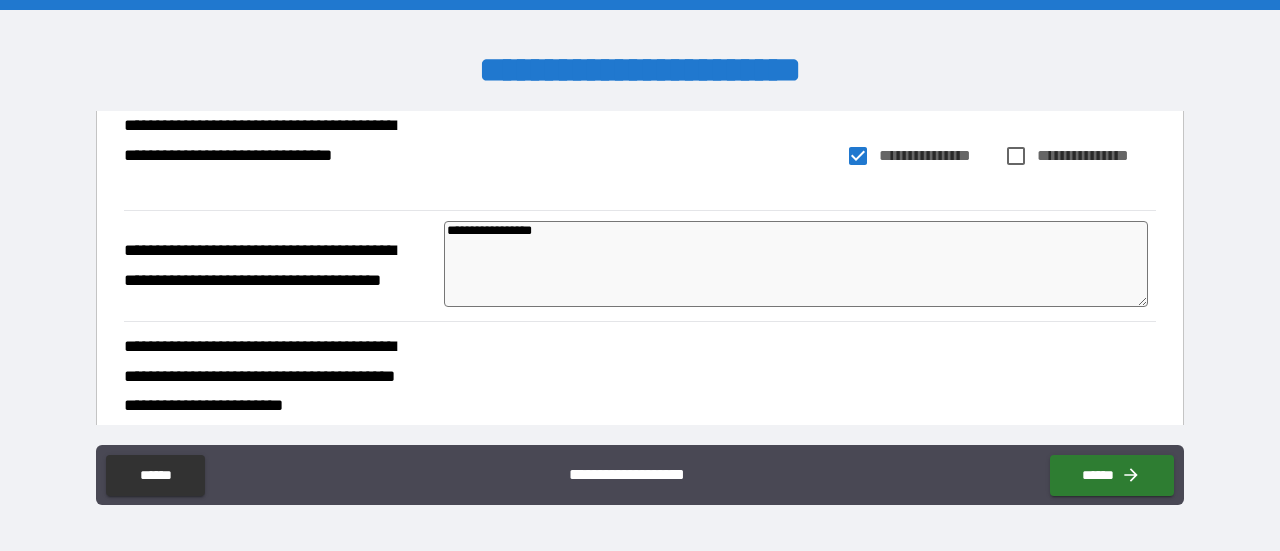 type on "*" 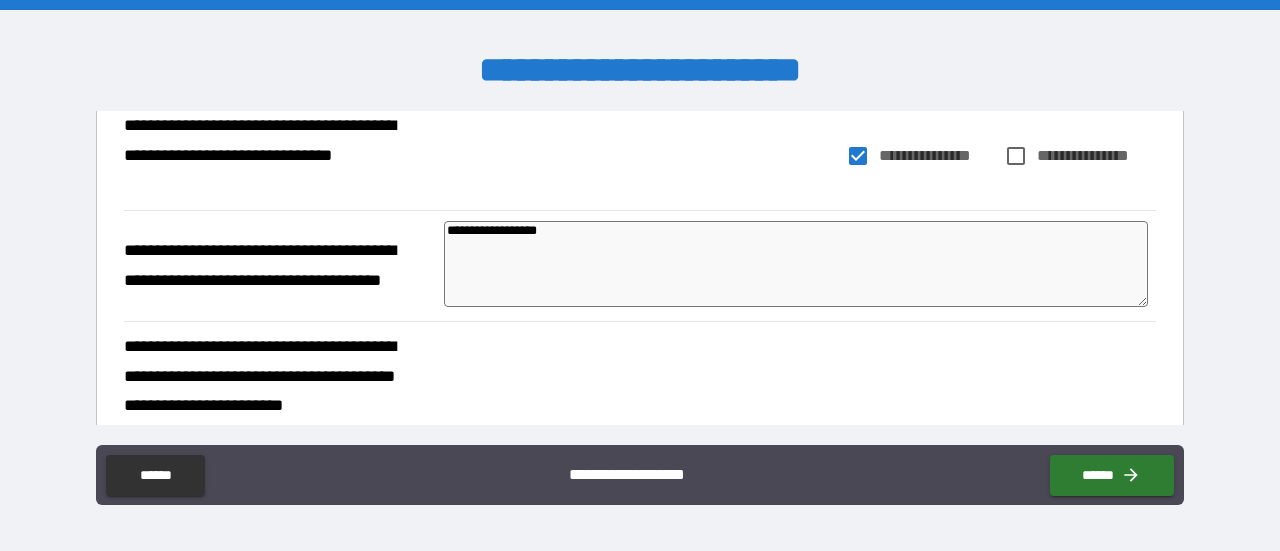 type on "*" 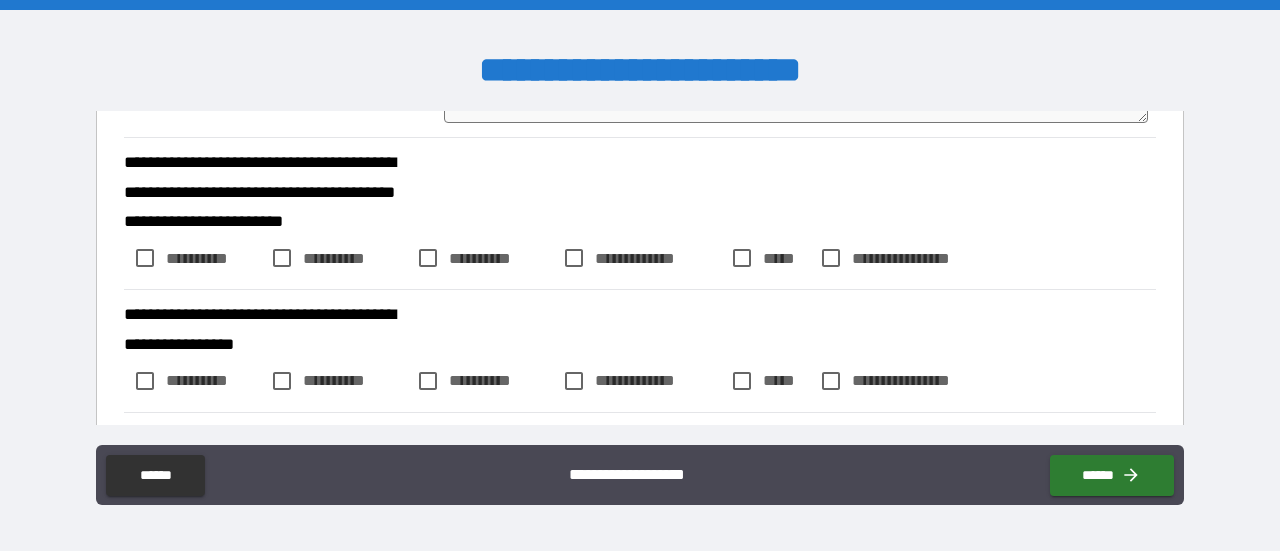 scroll, scrollTop: 600, scrollLeft: 0, axis: vertical 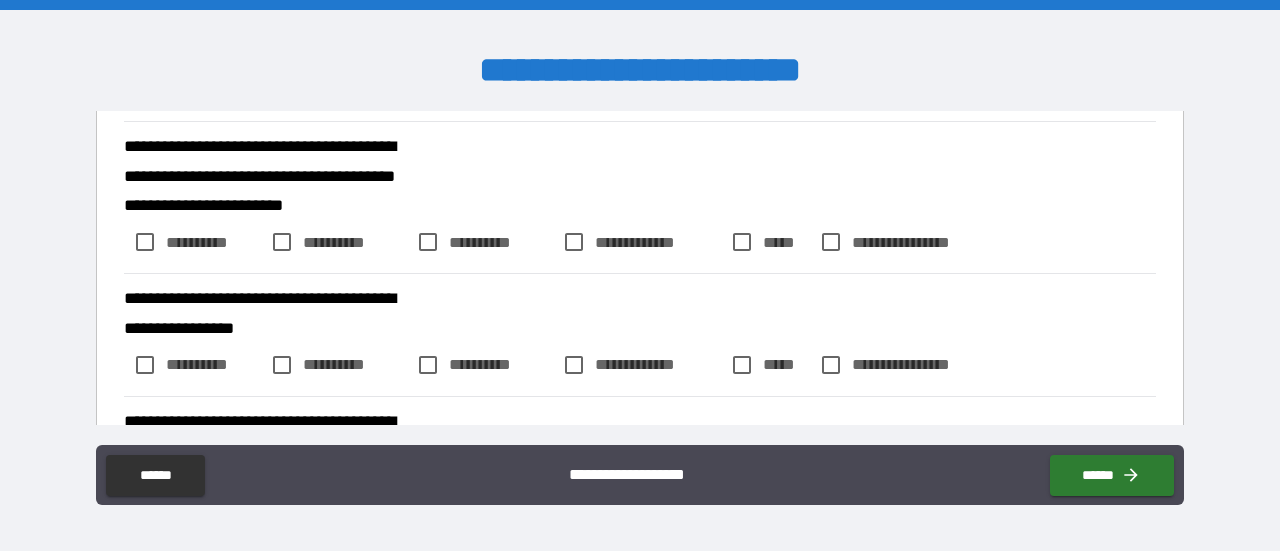 type on "**********" 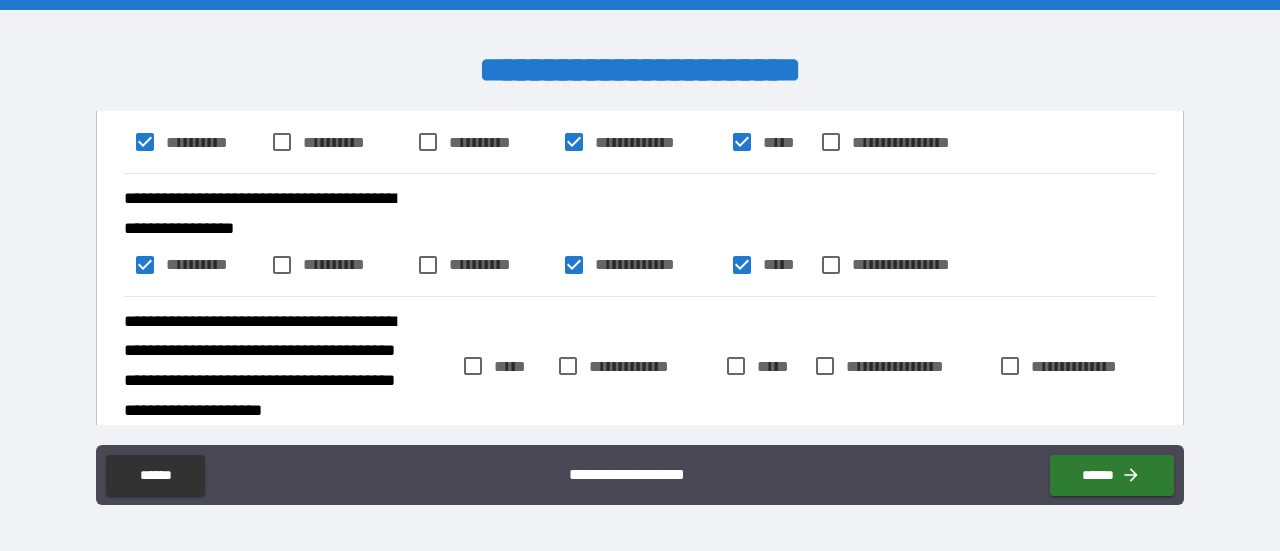 scroll, scrollTop: 800, scrollLeft: 0, axis: vertical 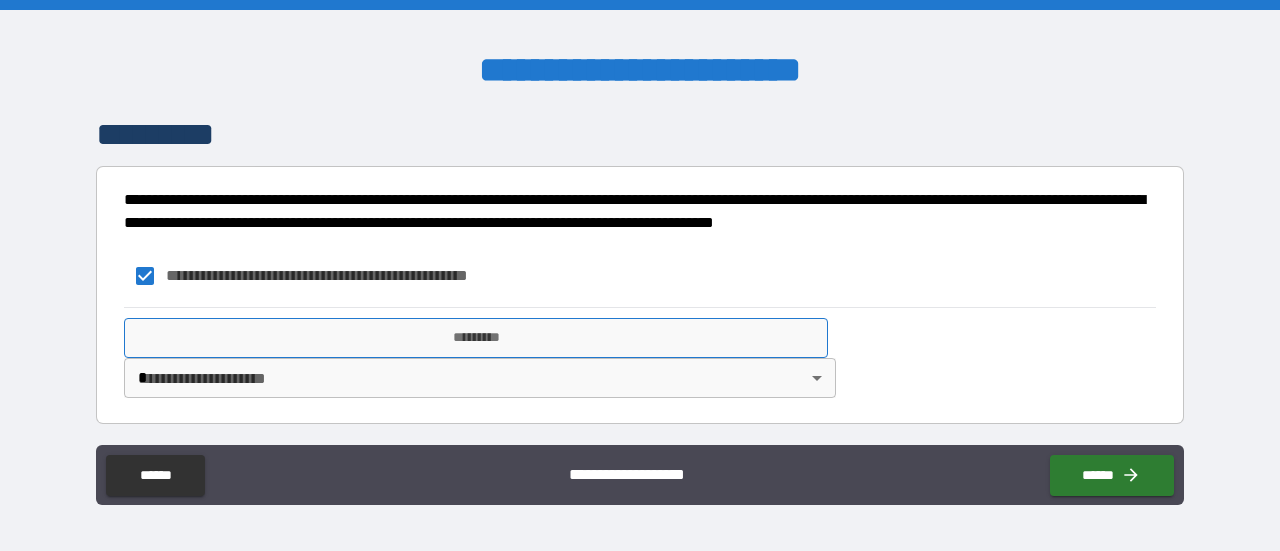 click on "*********" at bounding box center [476, 338] 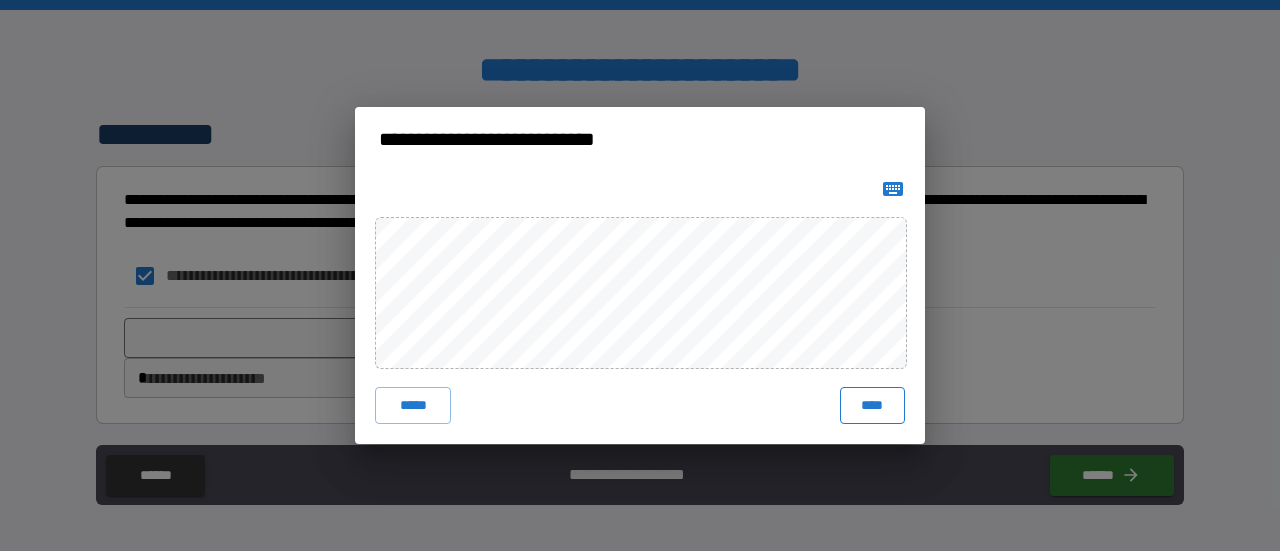 click on "****" at bounding box center [872, 405] 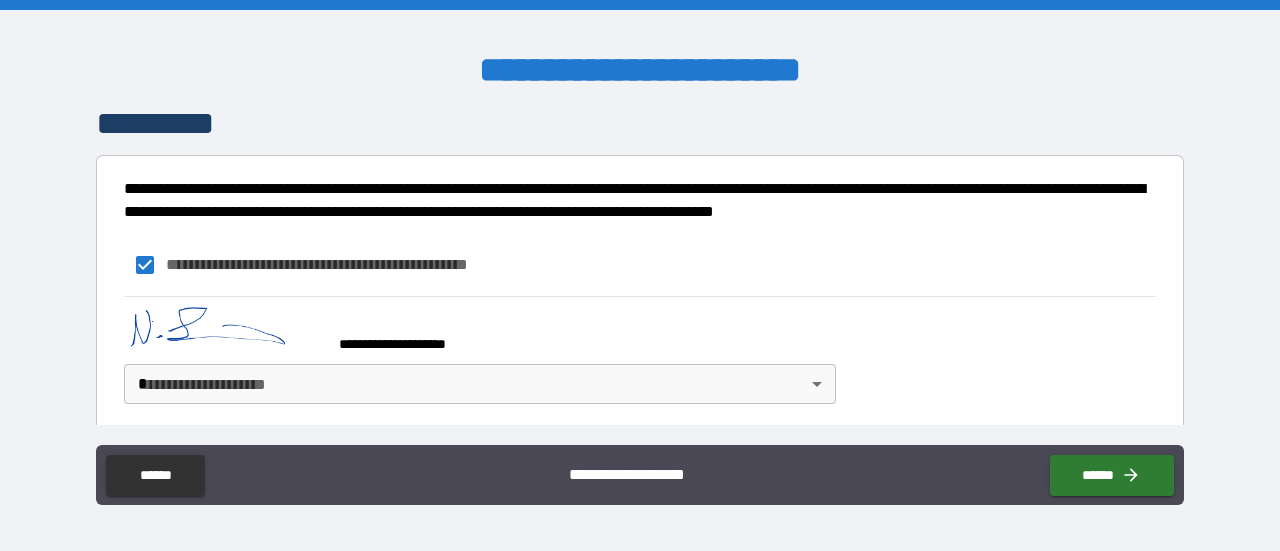 scroll, scrollTop: 1380, scrollLeft: 0, axis: vertical 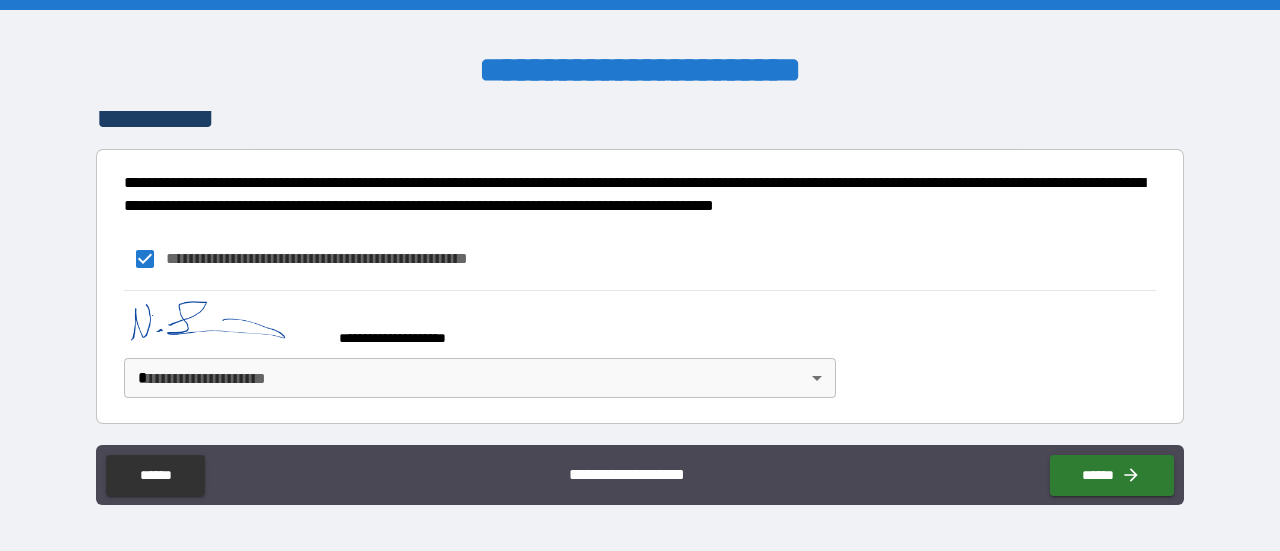 click on "**********" at bounding box center (640, 275) 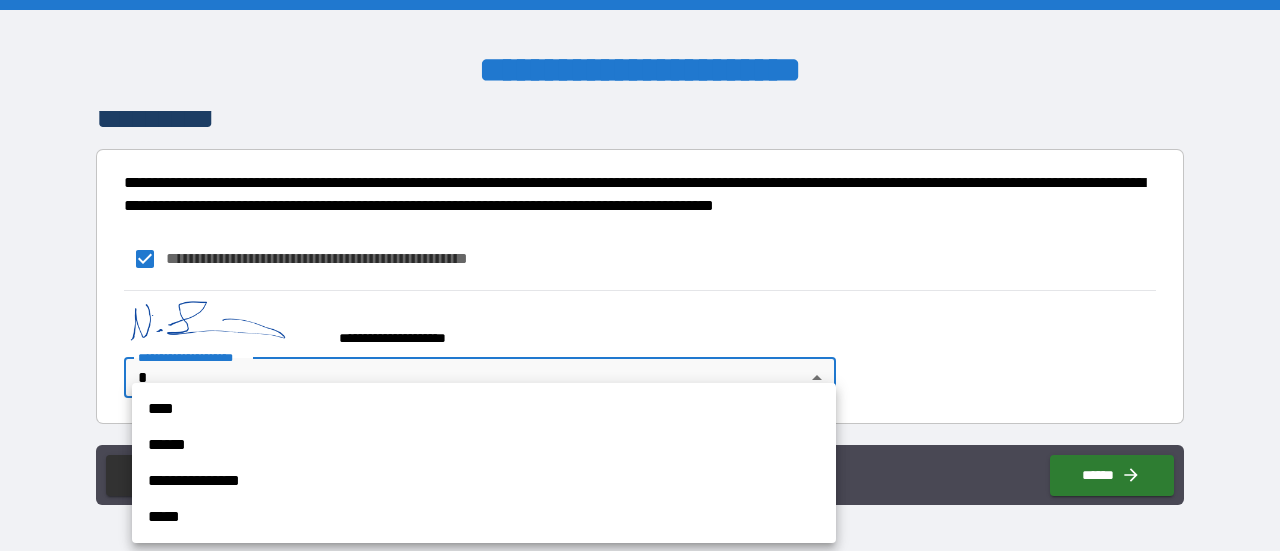 click on "****" at bounding box center (484, 409) 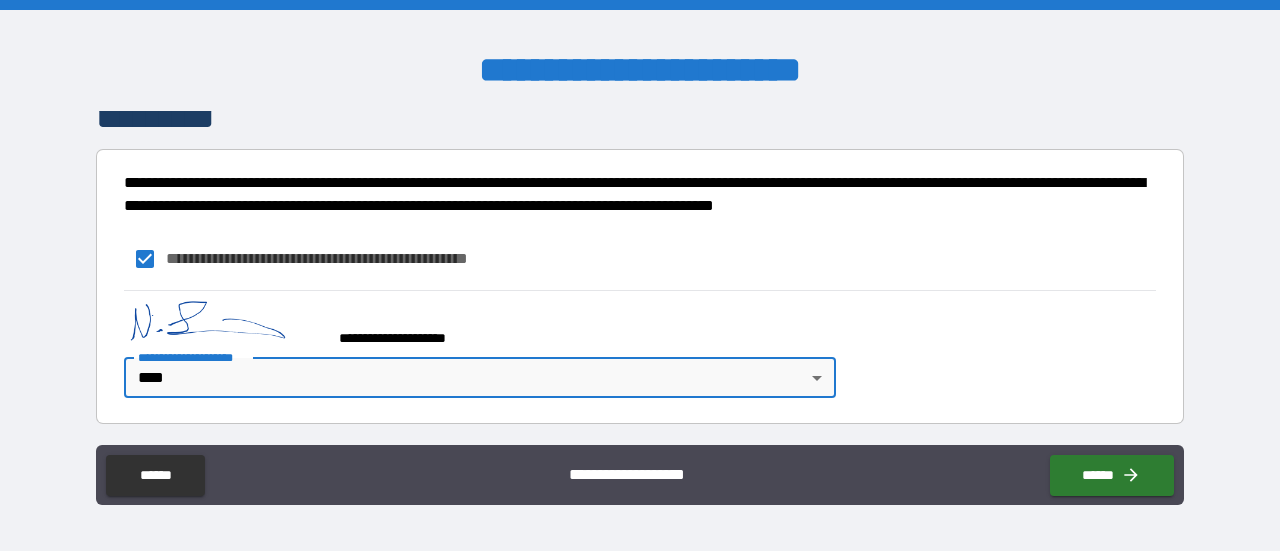 type on "*" 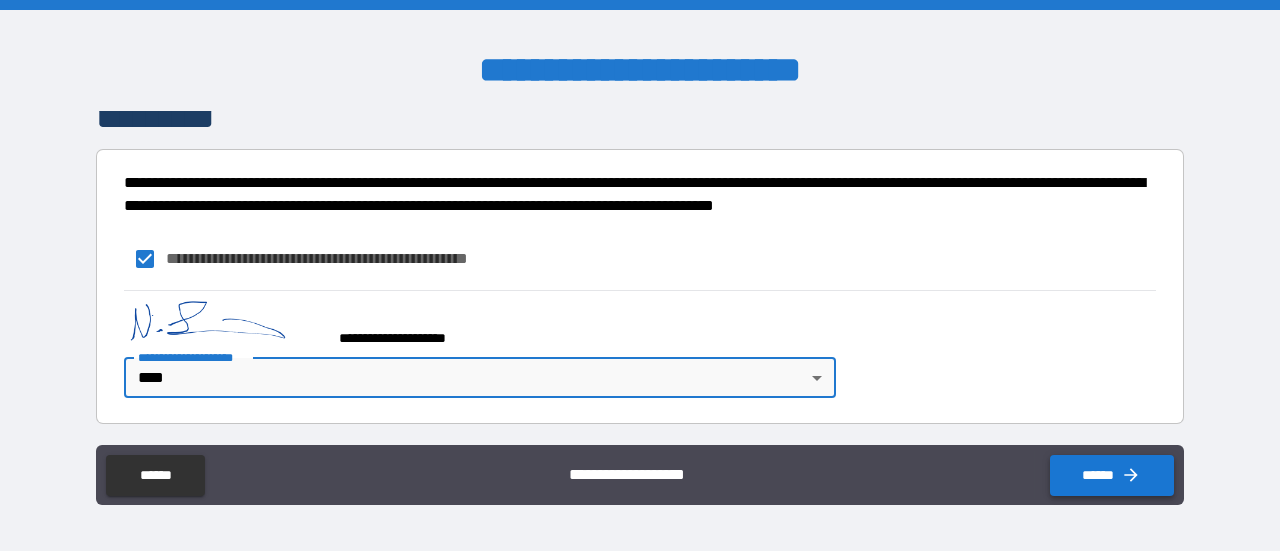 click 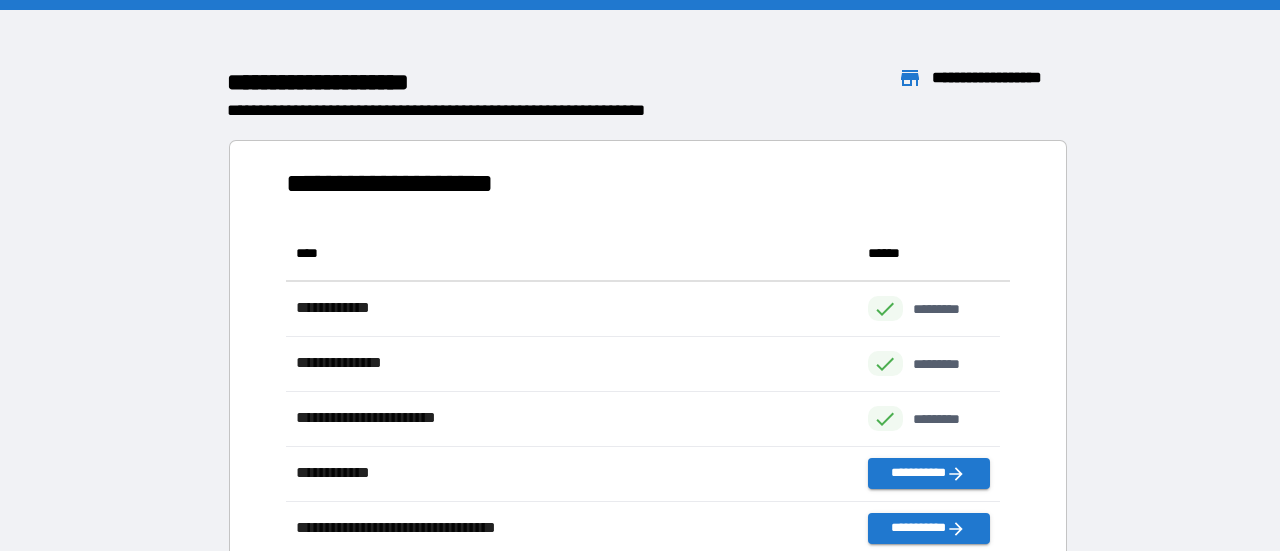 scroll, scrollTop: 16, scrollLeft: 16, axis: both 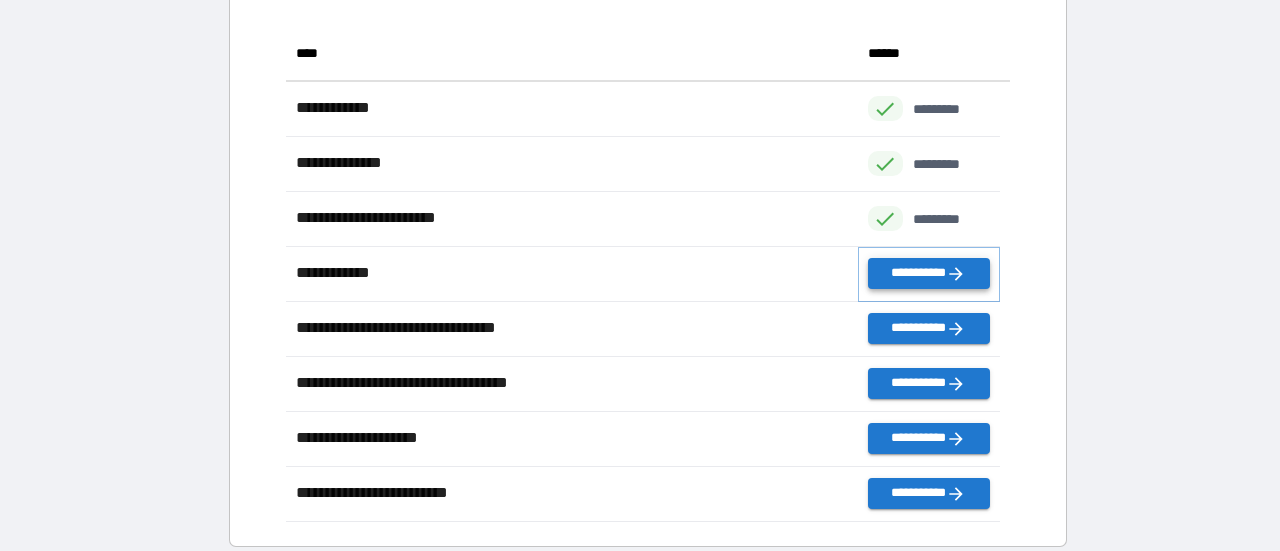 click on "**********" at bounding box center [929, 273] 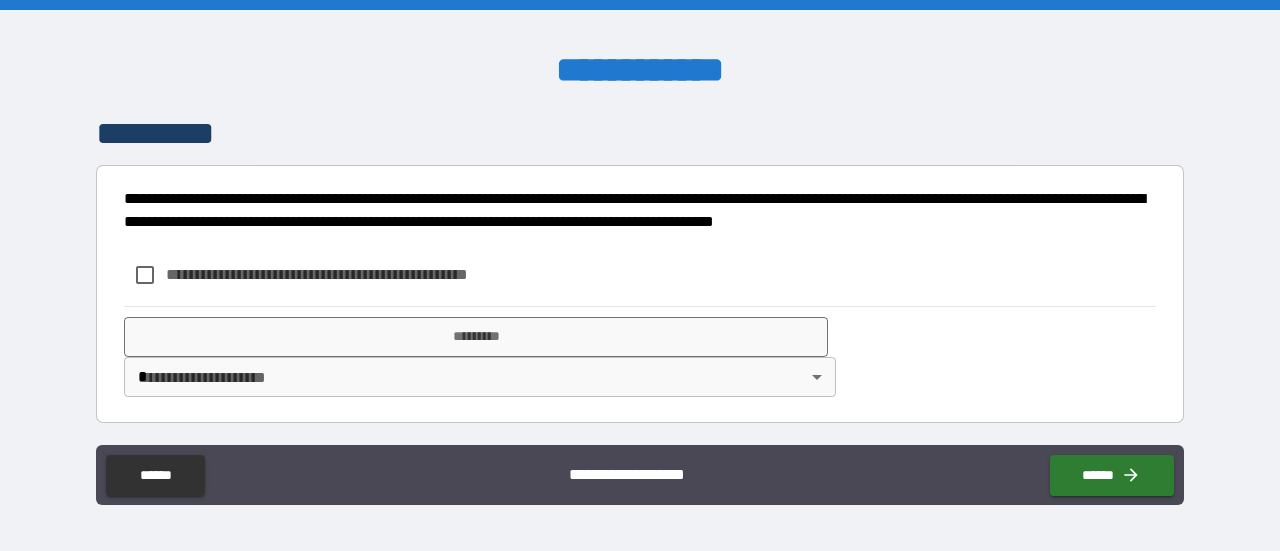 scroll, scrollTop: 372, scrollLeft: 0, axis: vertical 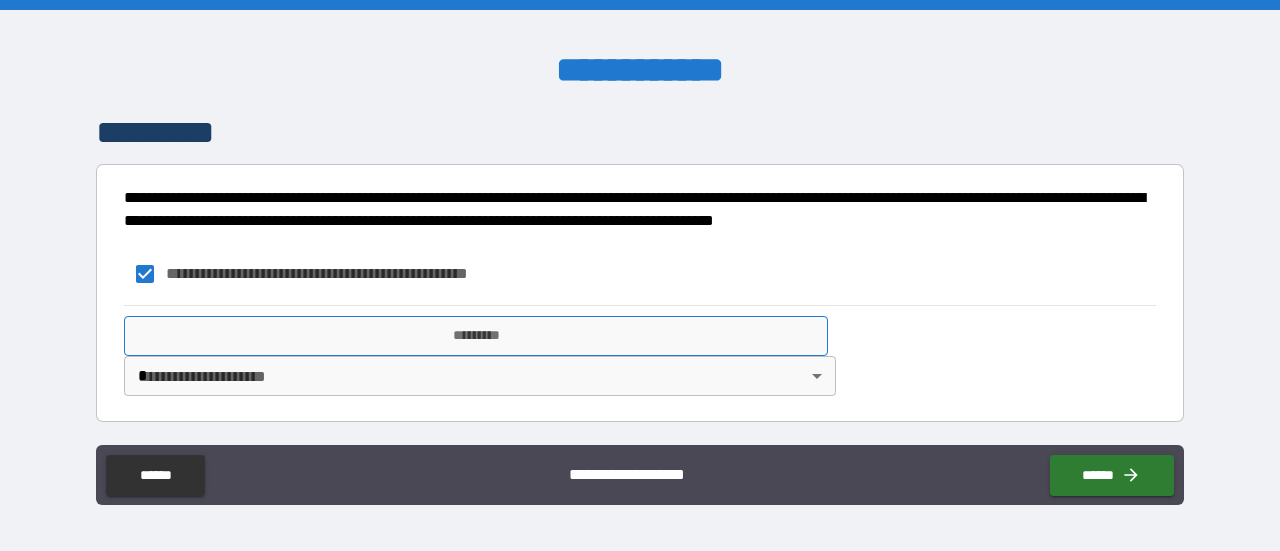 click on "*********" at bounding box center (476, 336) 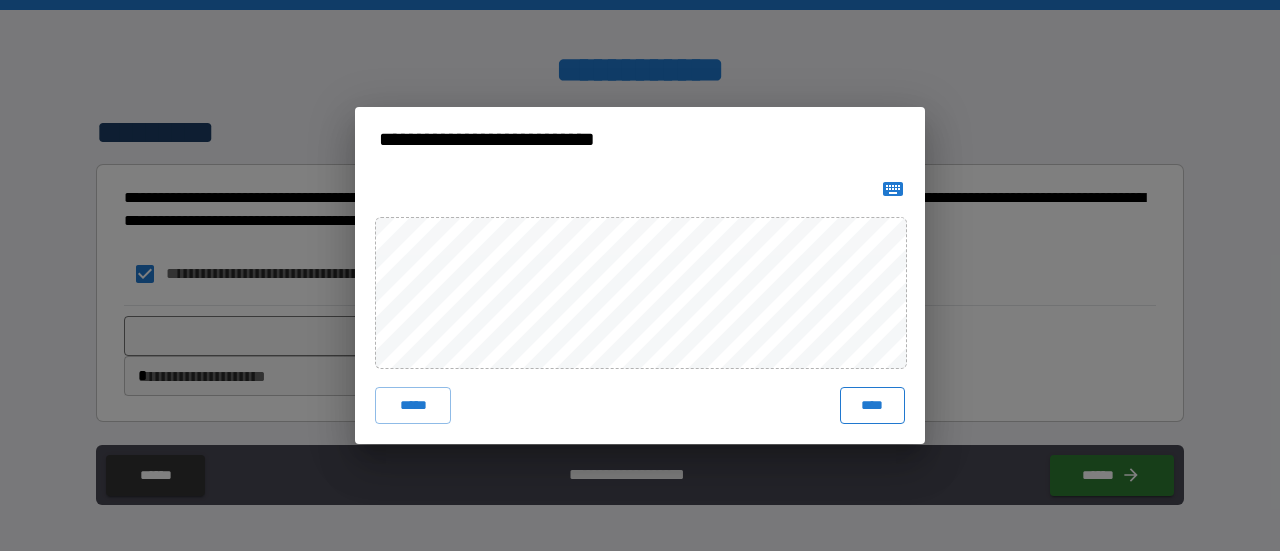 click on "****" at bounding box center (872, 405) 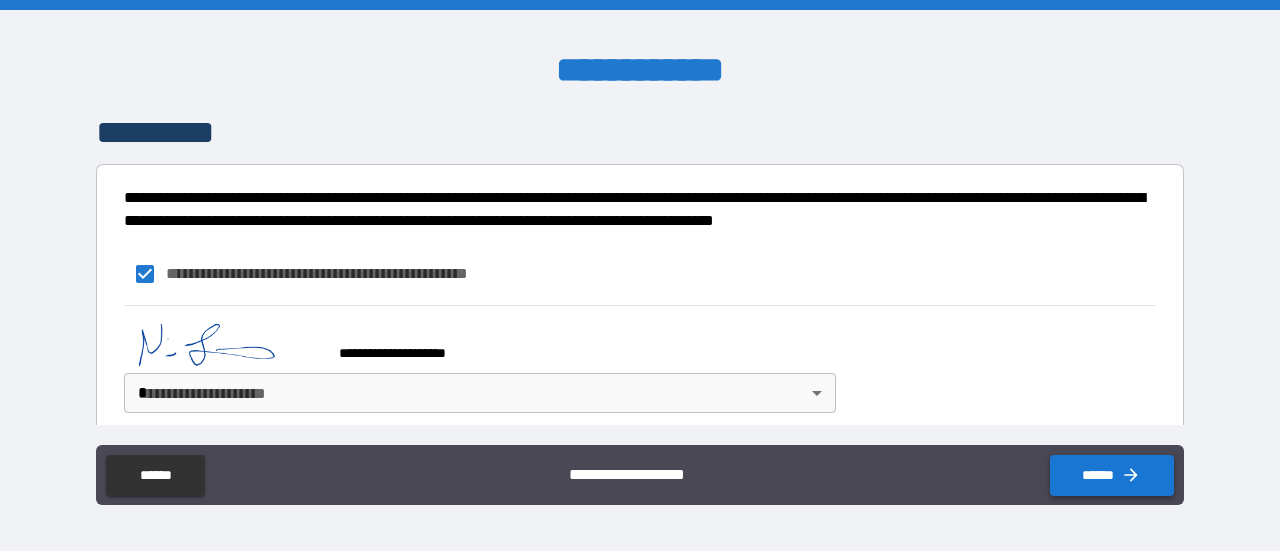 click on "******" at bounding box center [1112, 475] 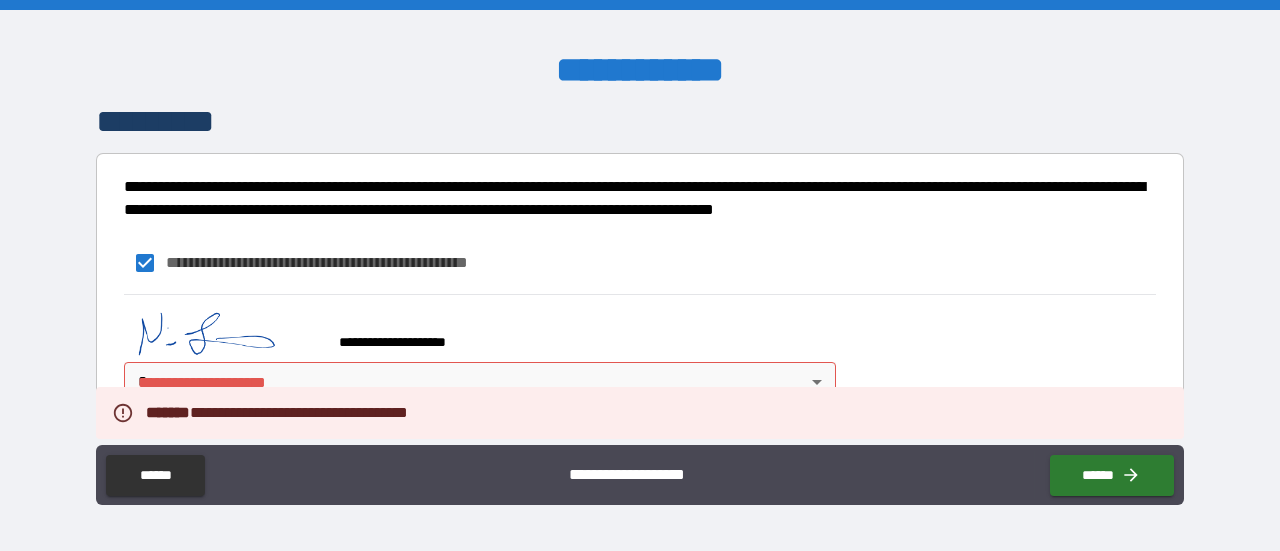 scroll, scrollTop: 388, scrollLeft: 0, axis: vertical 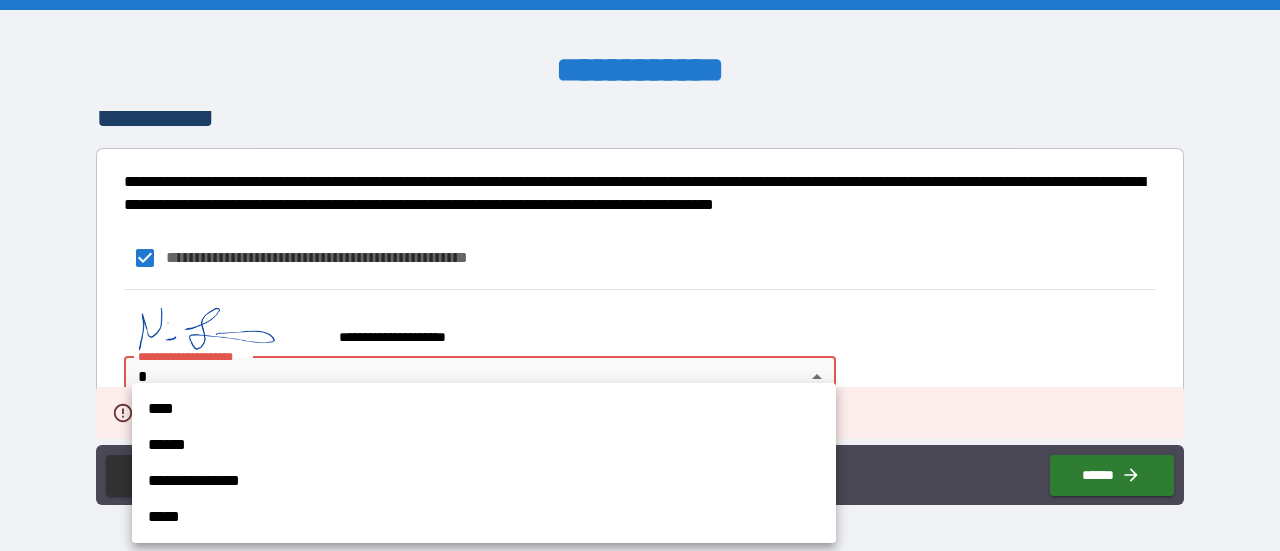 click on "**********" at bounding box center [640, 275] 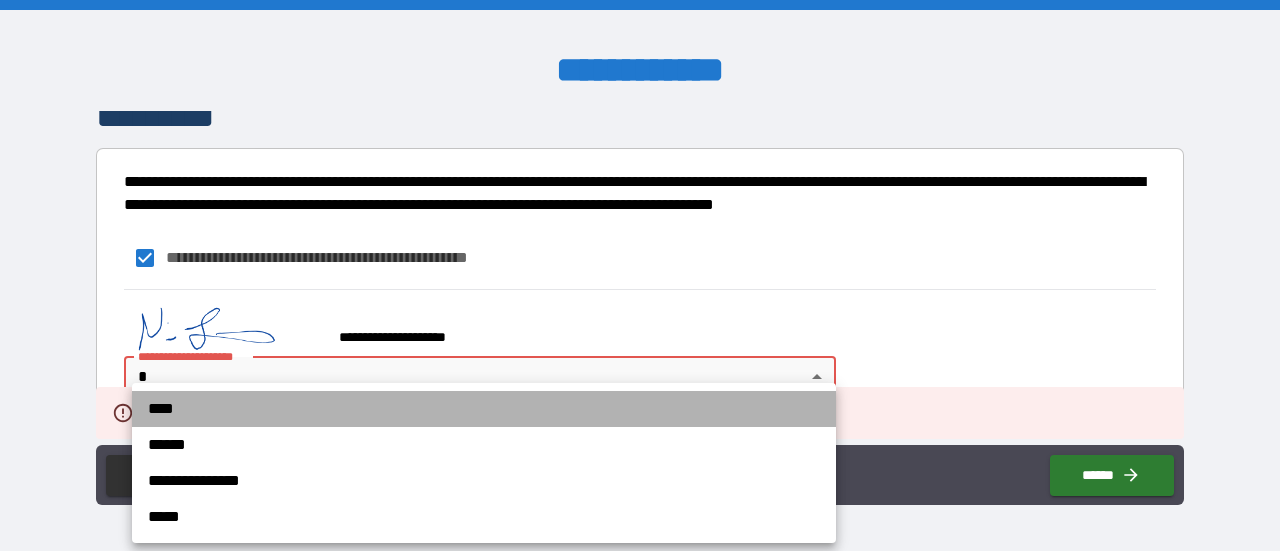 click on "****" at bounding box center (484, 409) 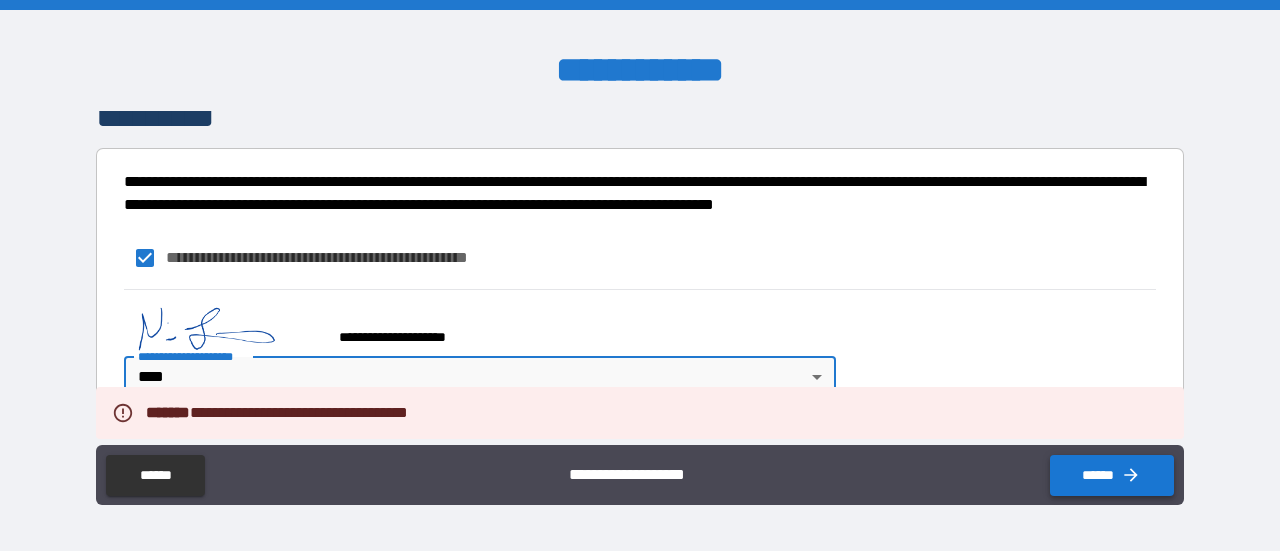 click on "******" at bounding box center [1112, 475] 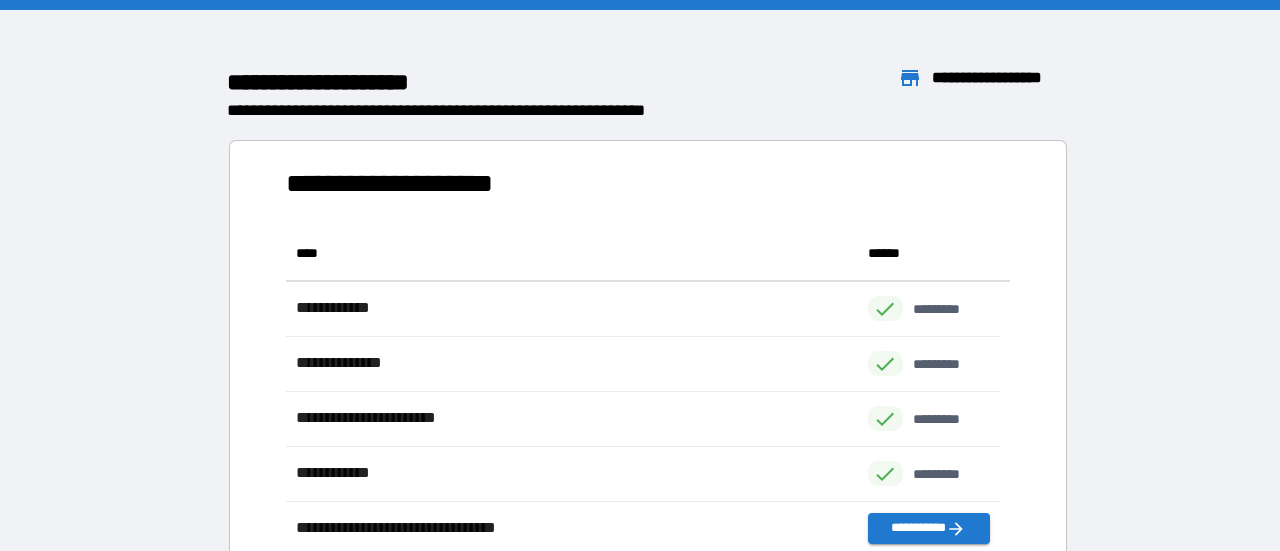 scroll, scrollTop: 16, scrollLeft: 16, axis: both 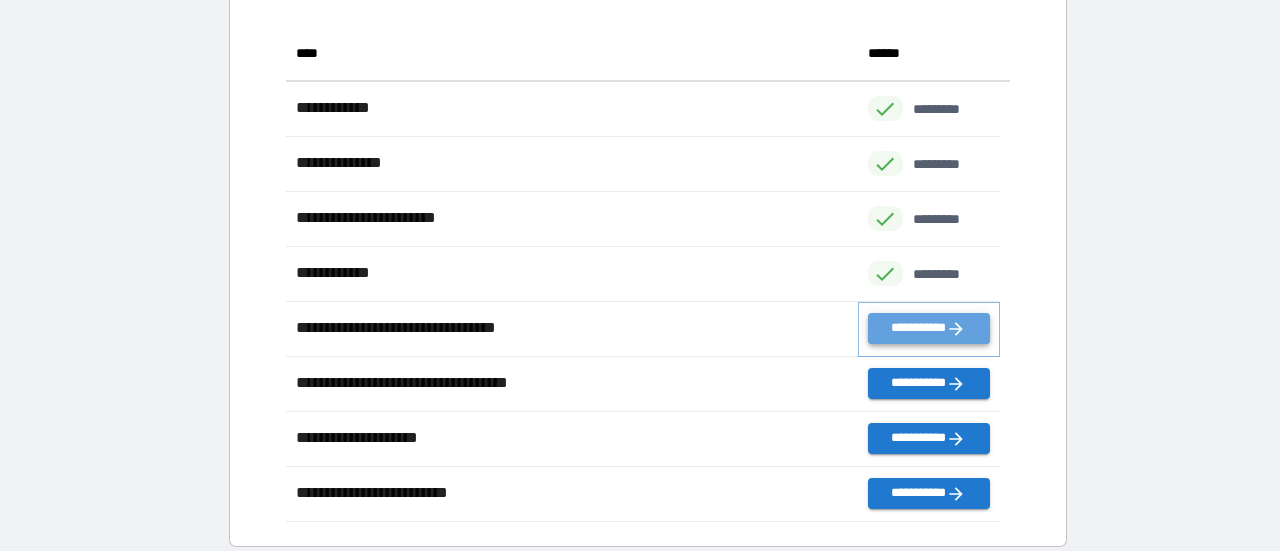 click on "**********" at bounding box center (929, 328) 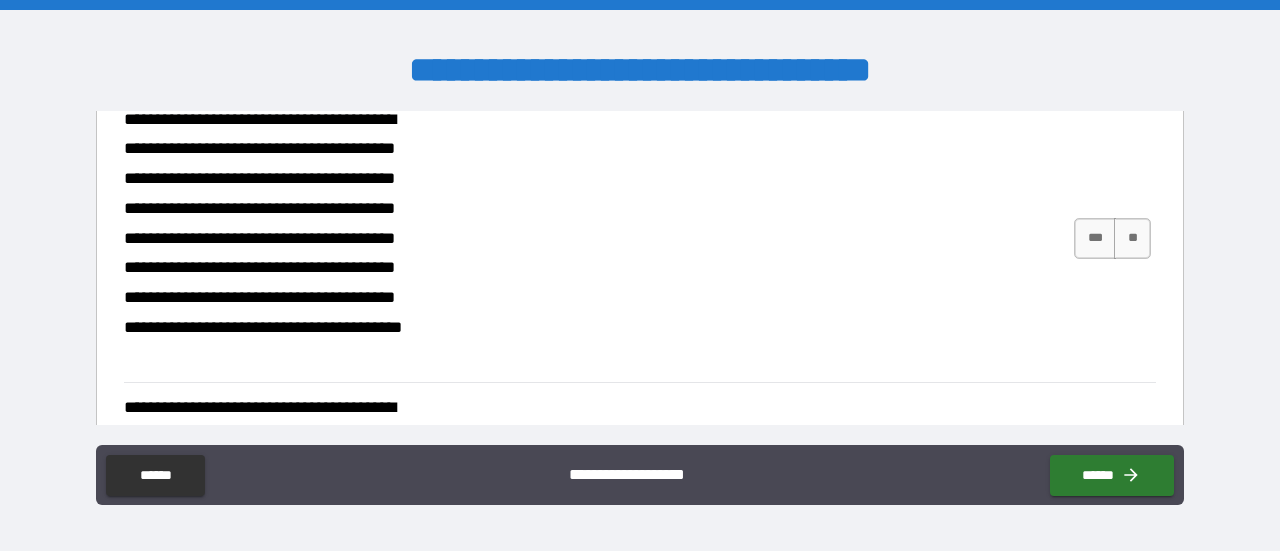 scroll, scrollTop: 400, scrollLeft: 0, axis: vertical 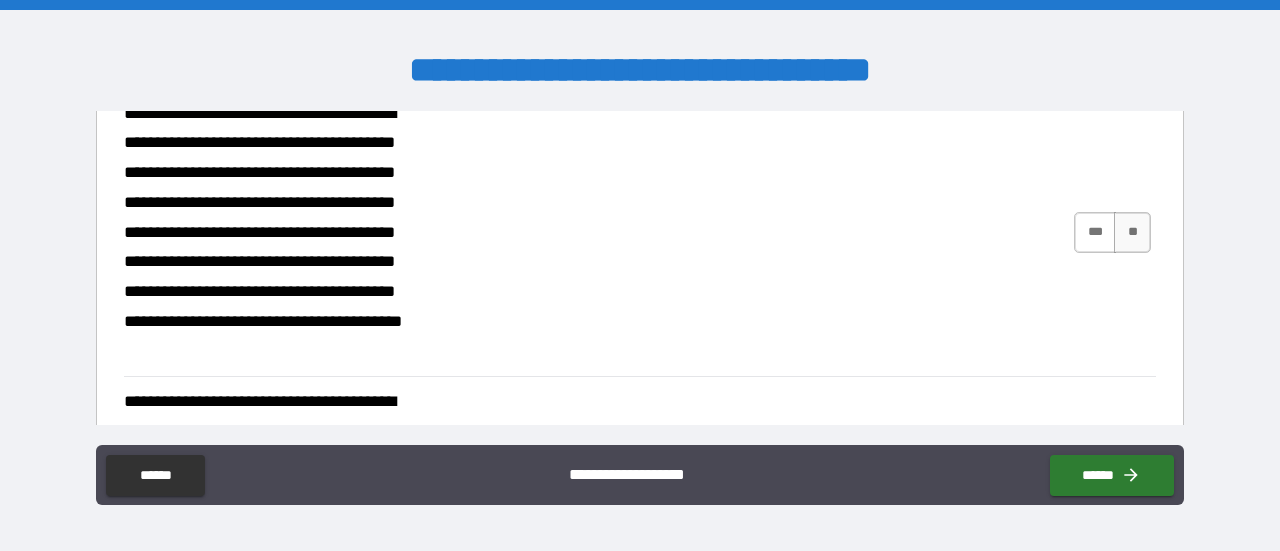 click on "***" at bounding box center (1095, 232) 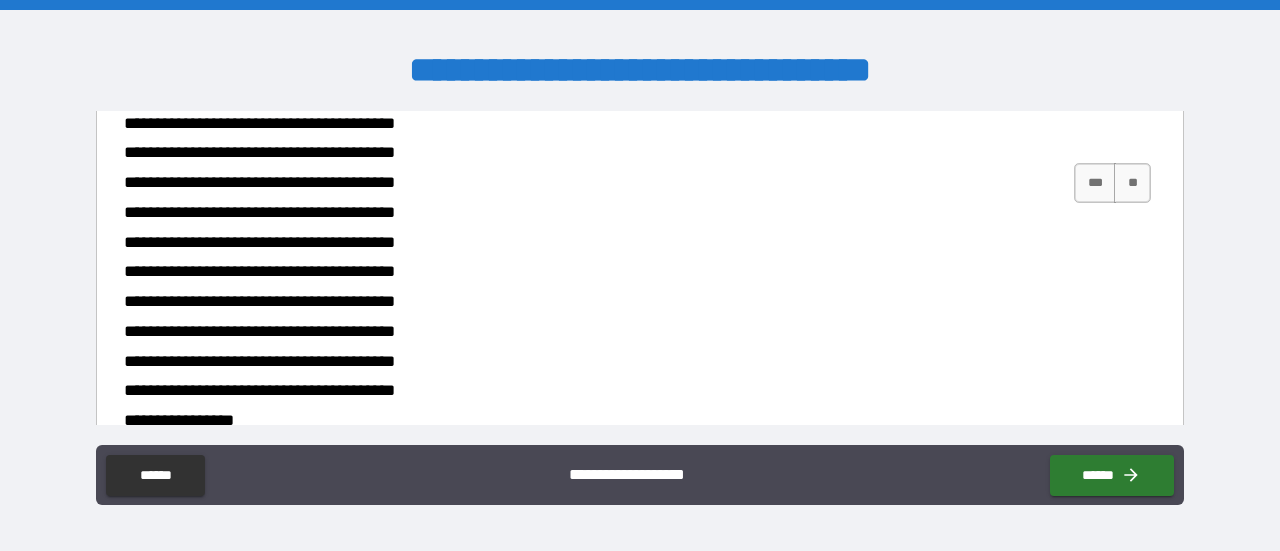 scroll, scrollTop: 900, scrollLeft: 0, axis: vertical 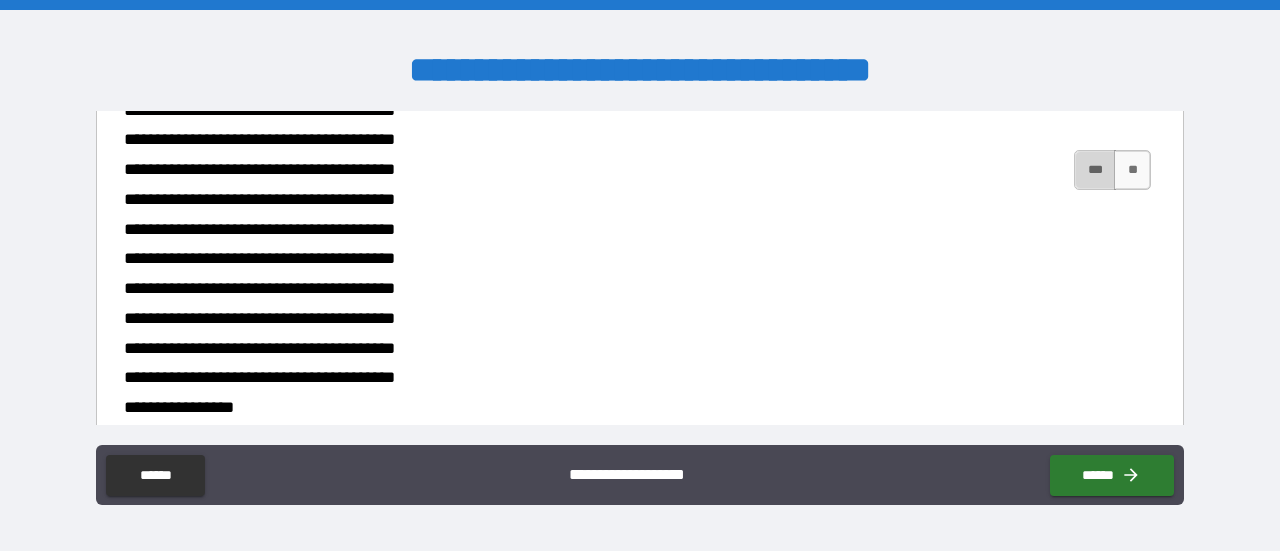 click on "***" at bounding box center (1095, 170) 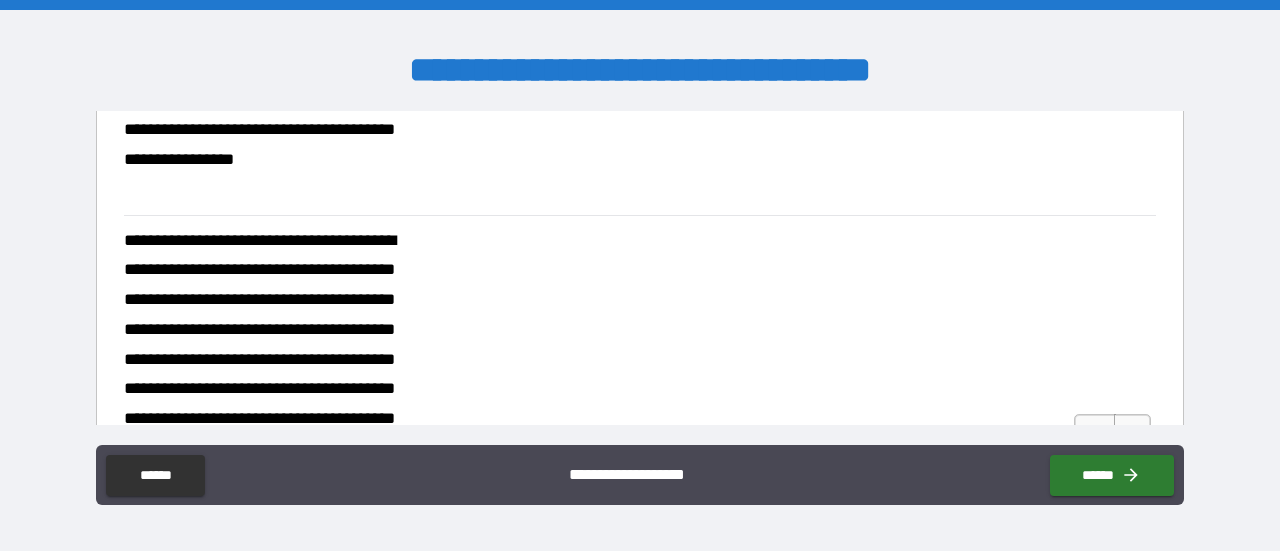 scroll, scrollTop: 1200, scrollLeft: 0, axis: vertical 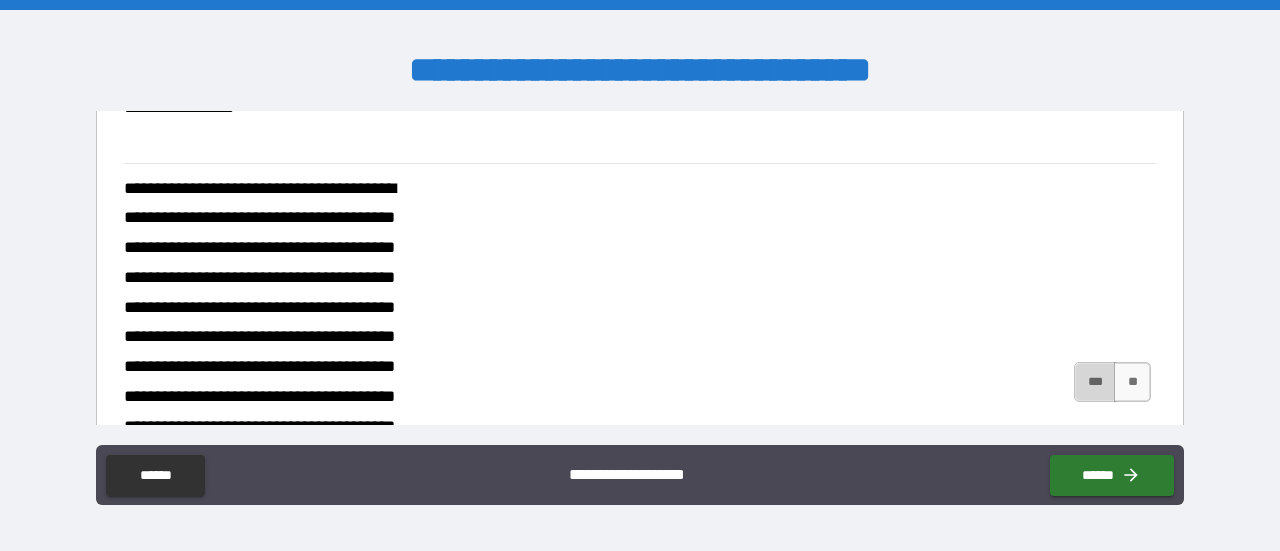 click on "***" at bounding box center [1095, 382] 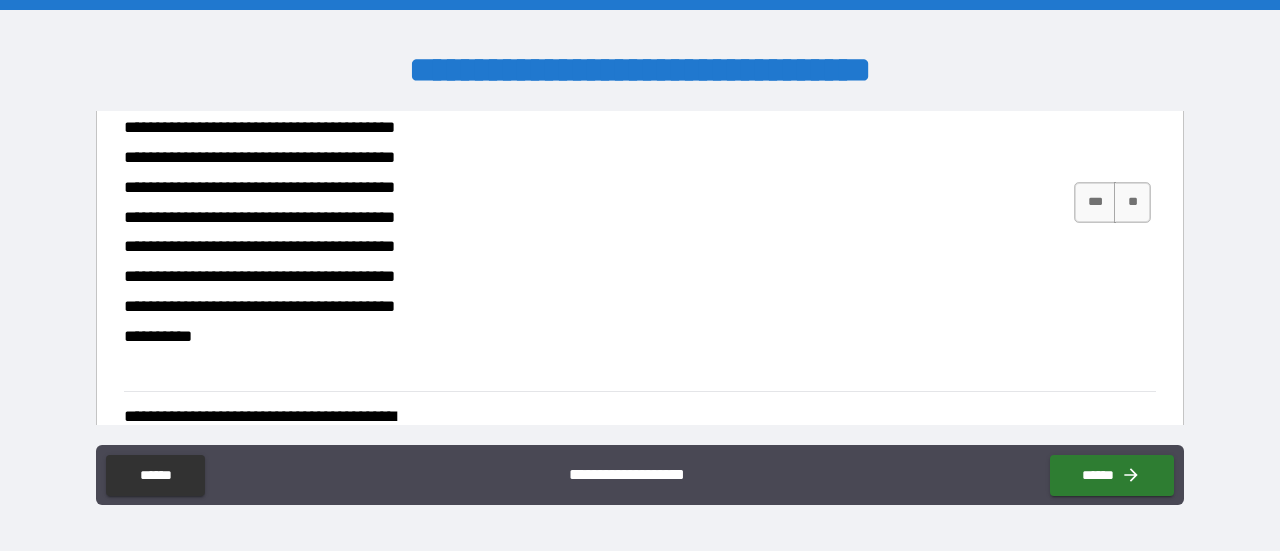 scroll, scrollTop: 1800, scrollLeft: 0, axis: vertical 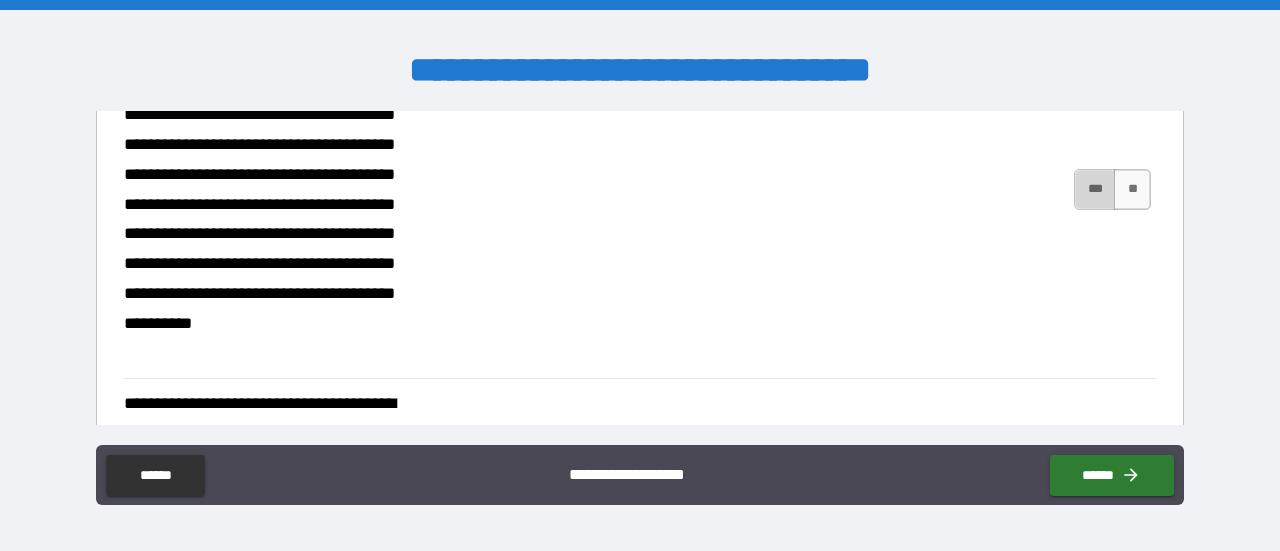 click on "***" at bounding box center (1095, 189) 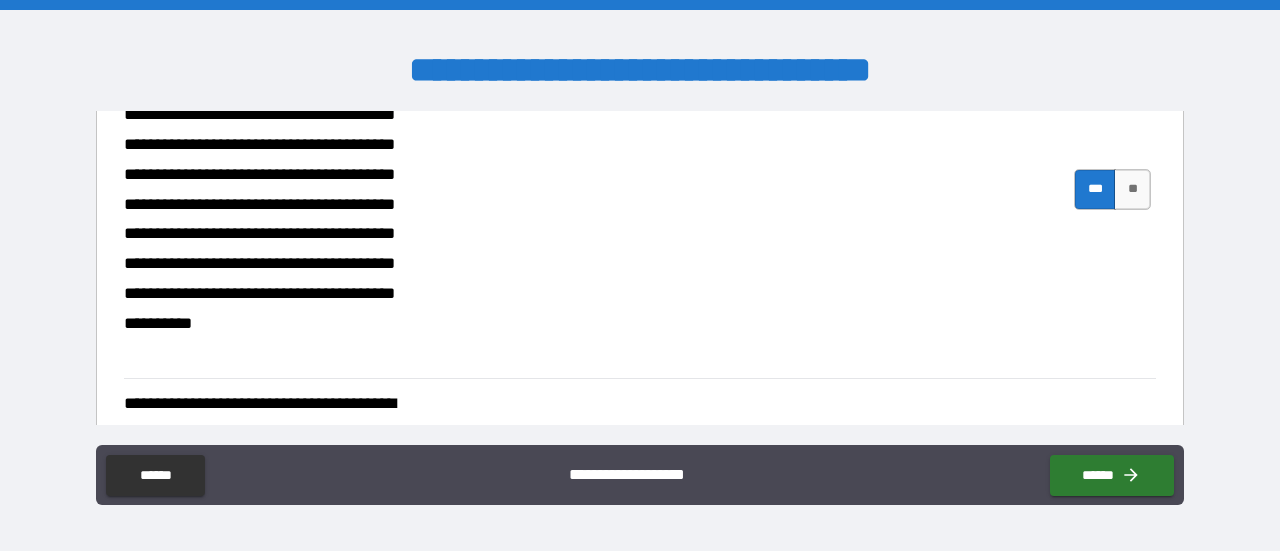 scroll, scrollTop: 2000, scrollLeft: 0, axis: vertical 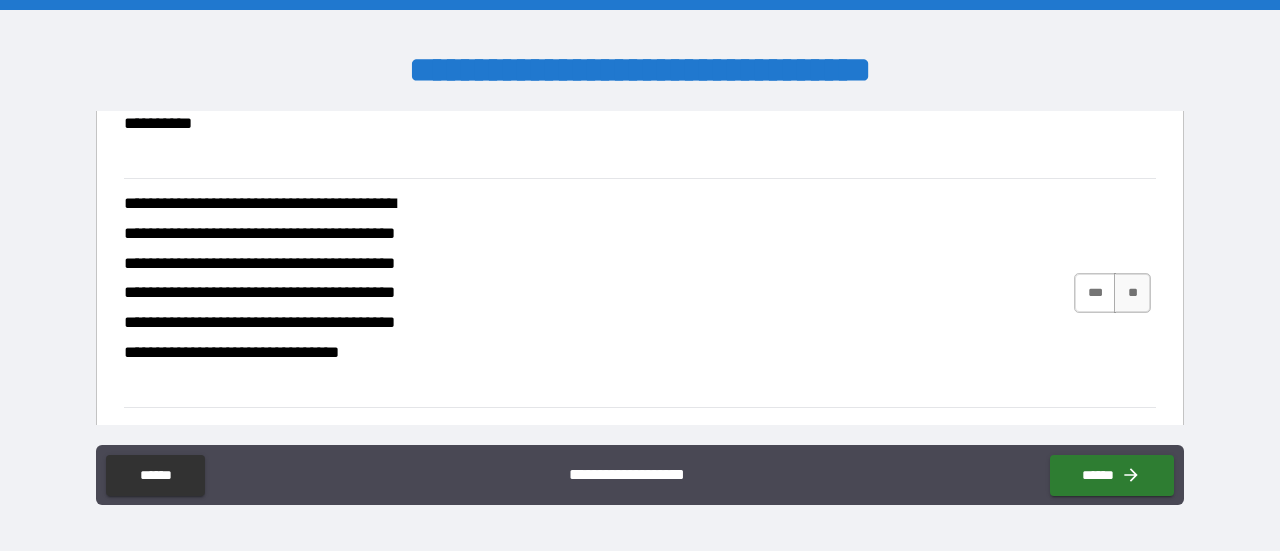 click on "***" at bounding box center (1095, 293) 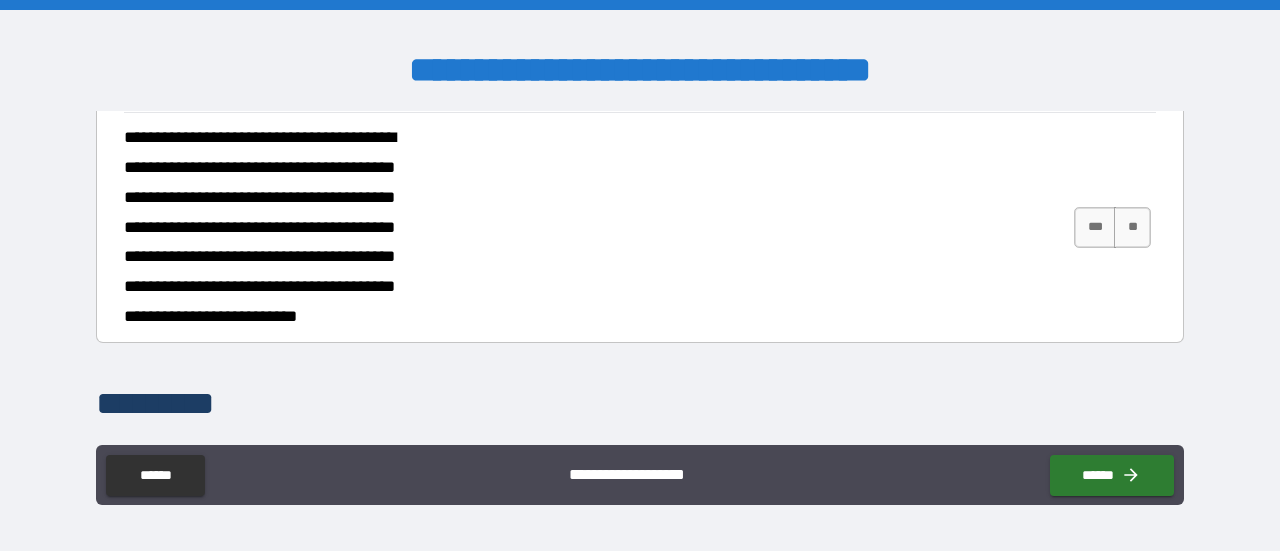 scroll, scrollTop: 2300, scrollLeft: 0, axis: vertical 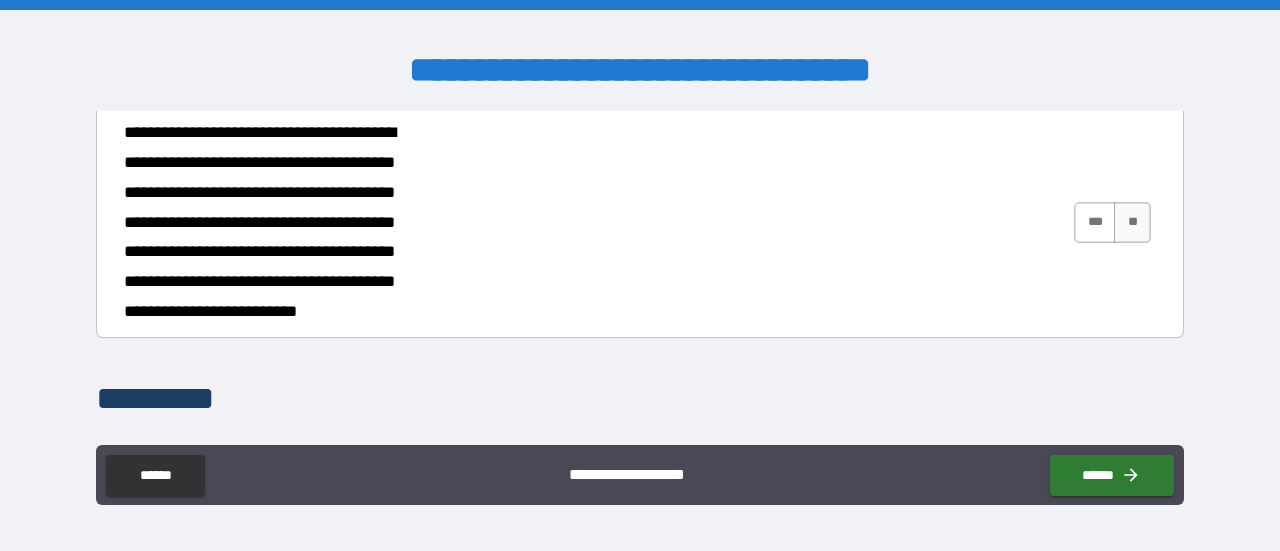 click on "***" at bounding box center [1095, 222] 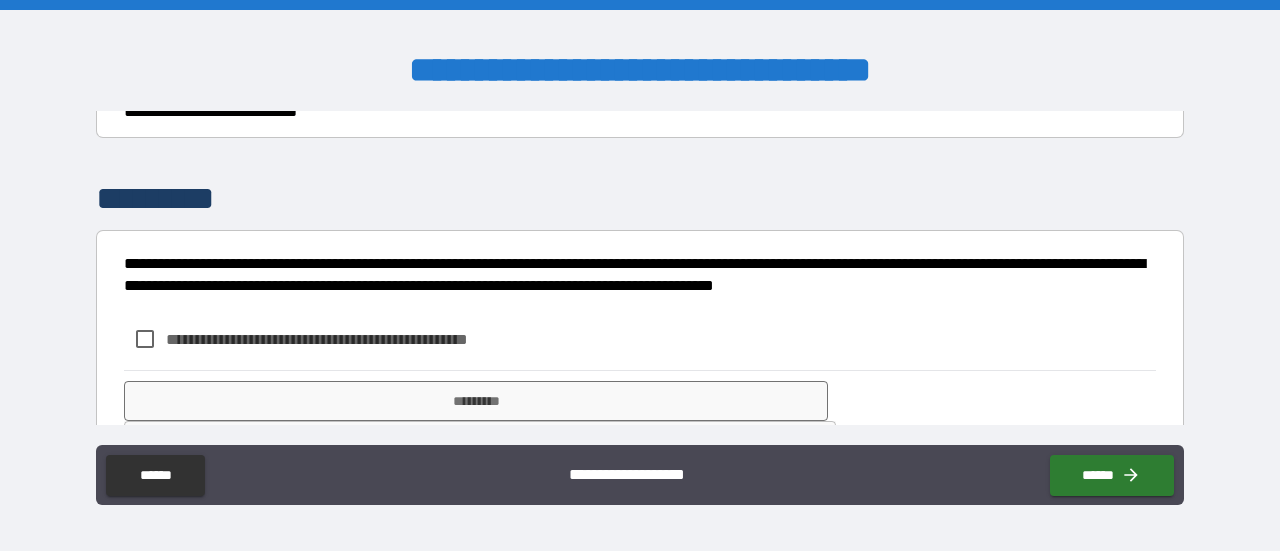 scroll, scrollTop: 2564, scrollLeft: 0, axis: vertical 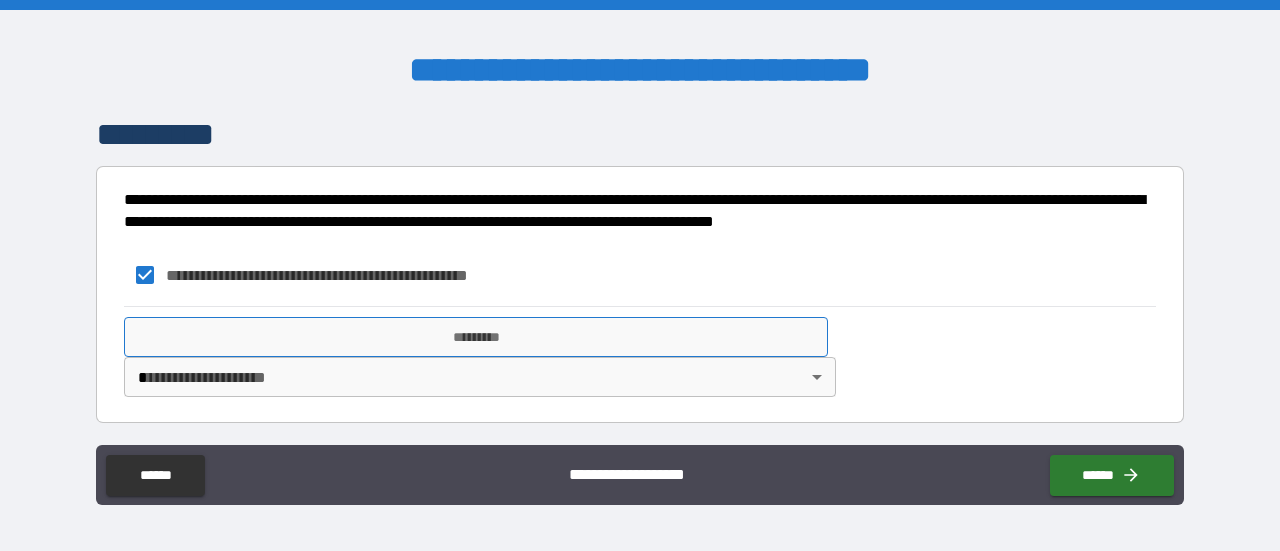 click on "*********" at bounding box center (476, 337) 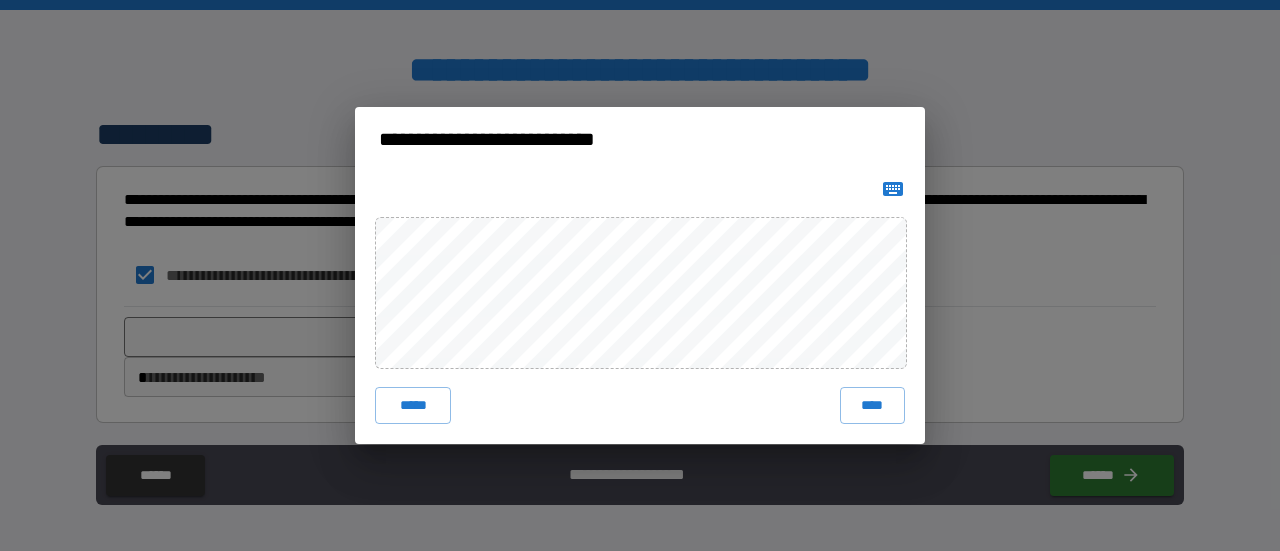 click on "***** ****" at bounding box center [640, 307] 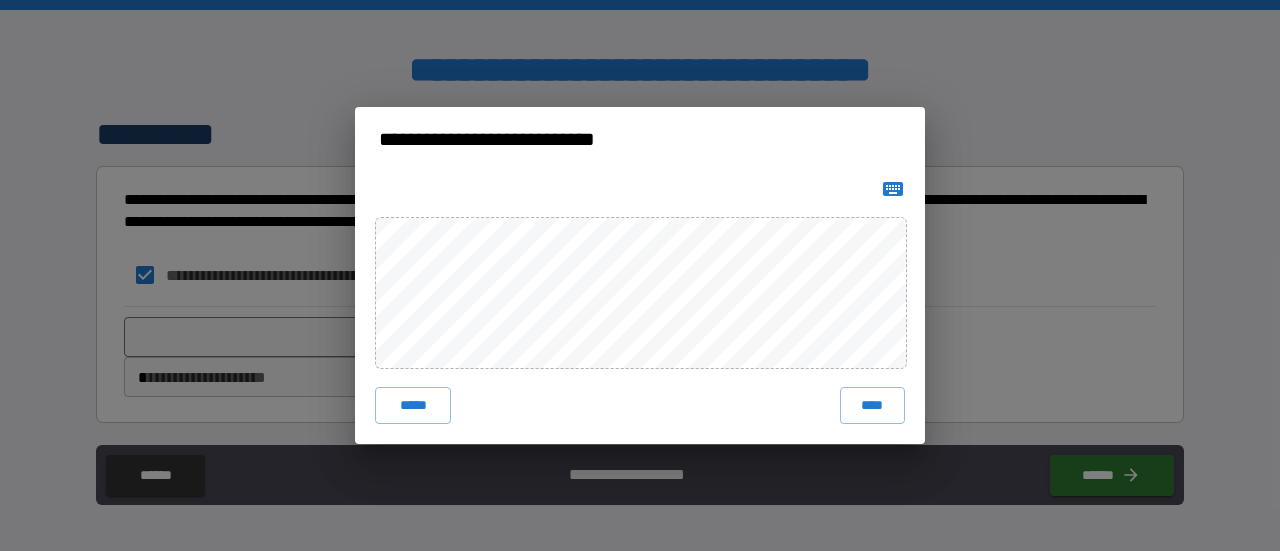 click on "****" at bounding box center (872, 405) 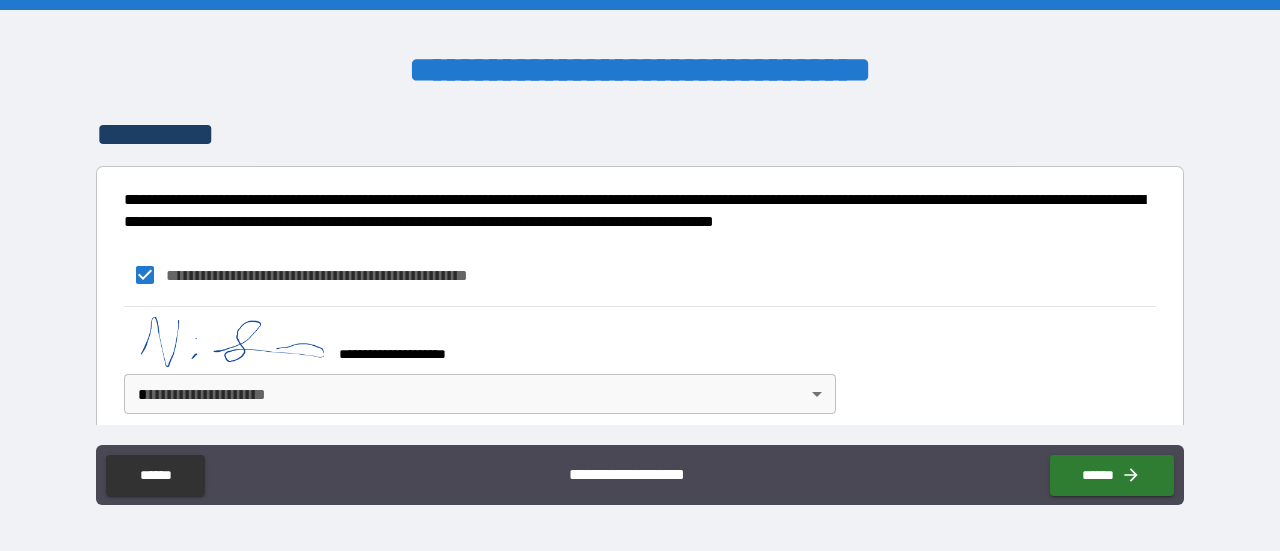 click on "**********" at bounding box center [640, 275] 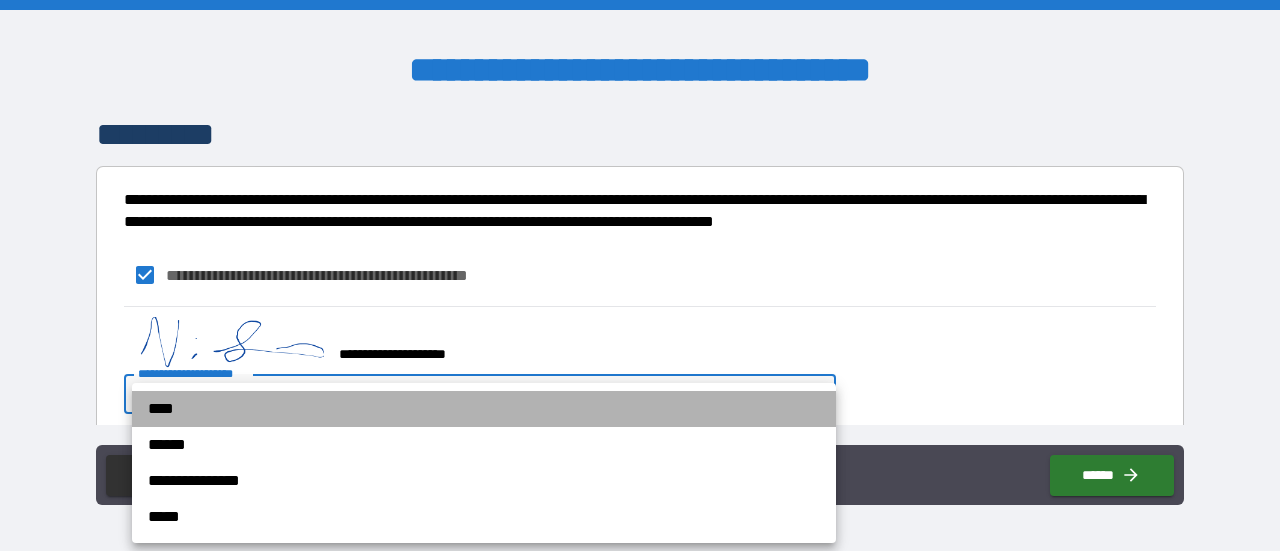 click on "****" at bounding box center [484, 409] 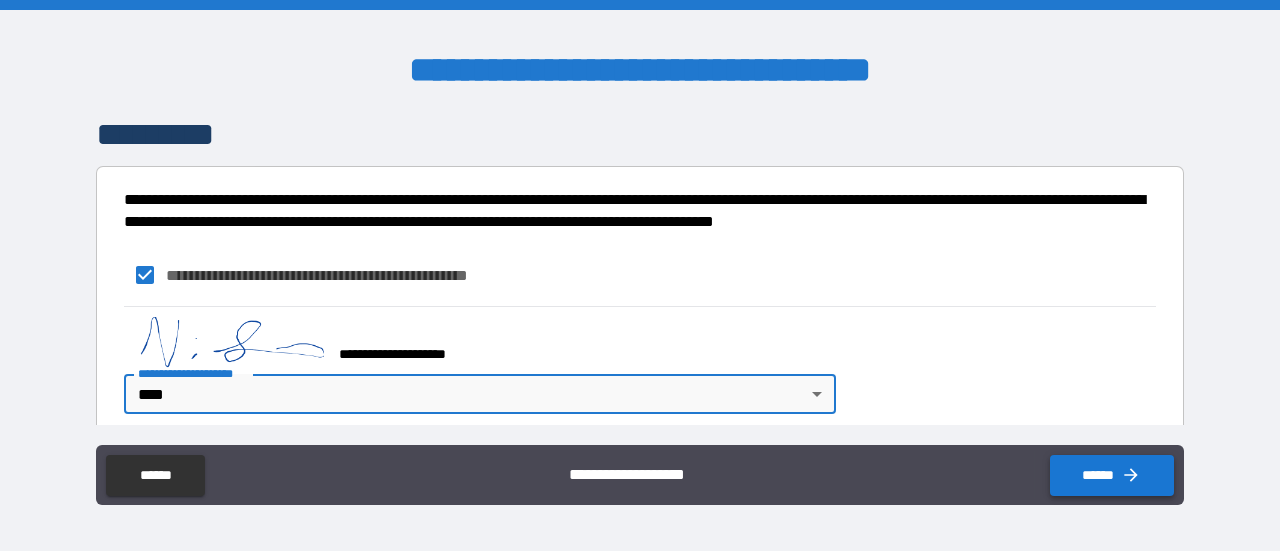 click on "******" at bounding box center (1112, 475) 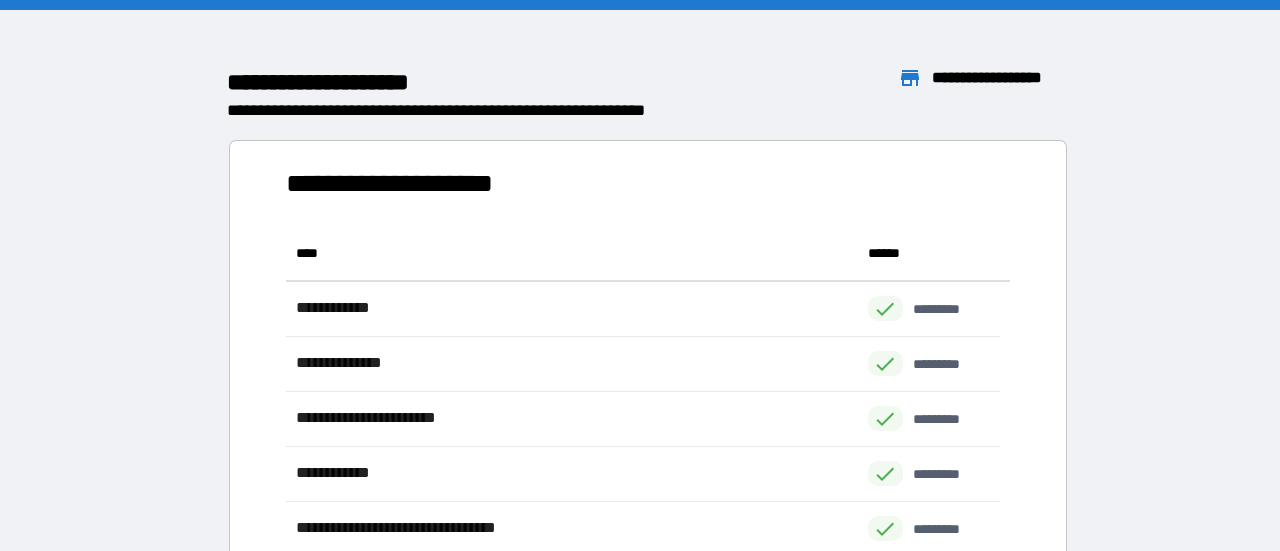 scroll, scrollTop: 16, scrollLeft: 16, axis: both 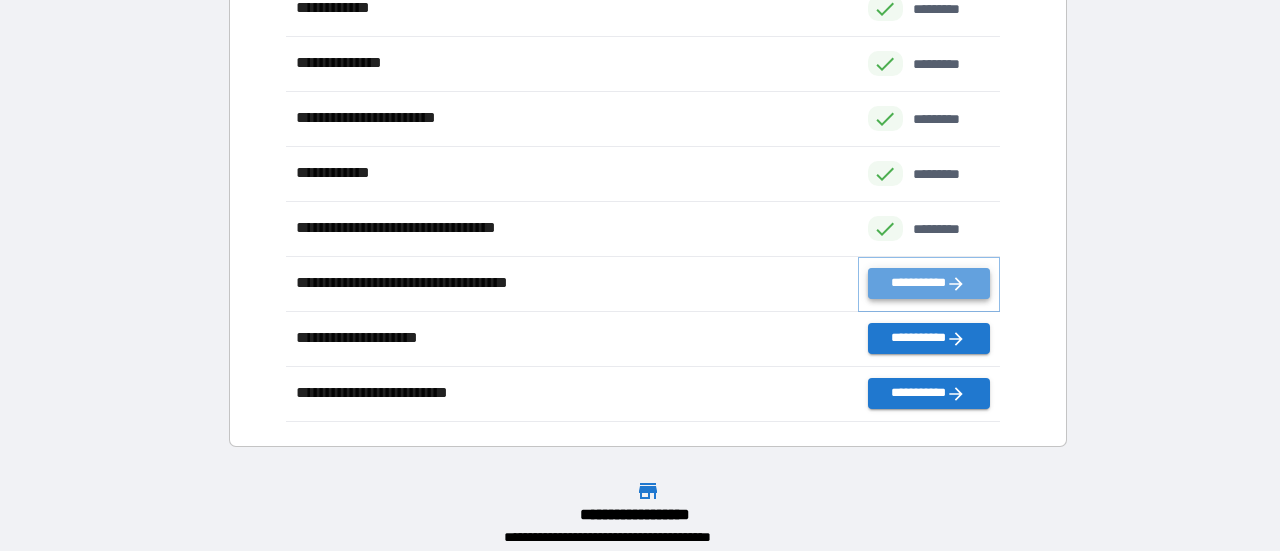 click on "**********" at bounding box center (929, 283) 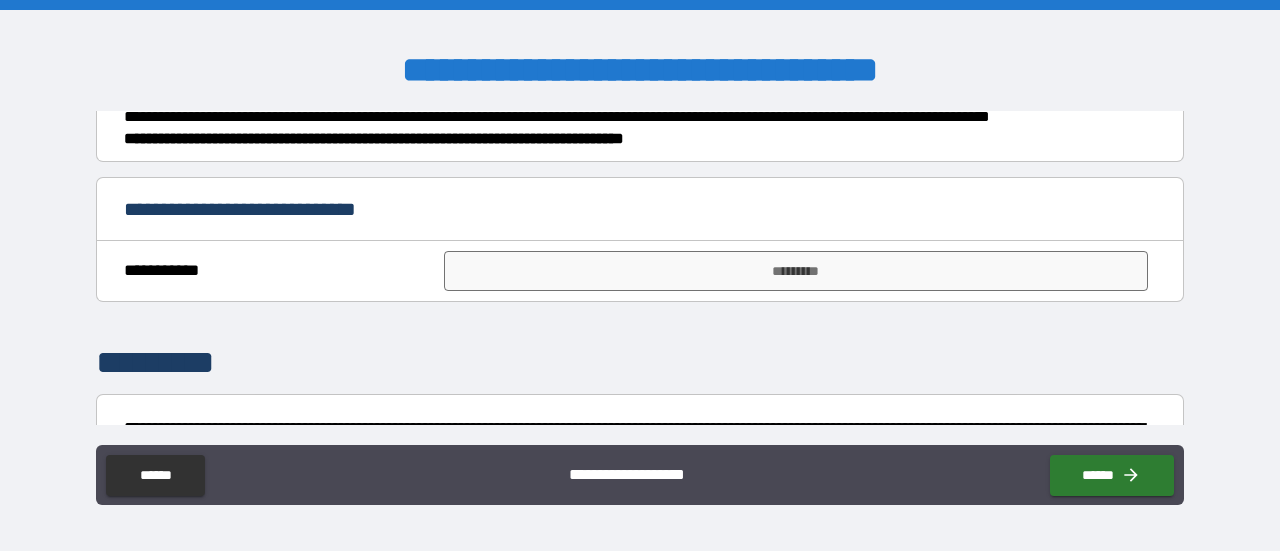 scroll, scrollTop: 700, scrollLeft: 0, axis: vertical 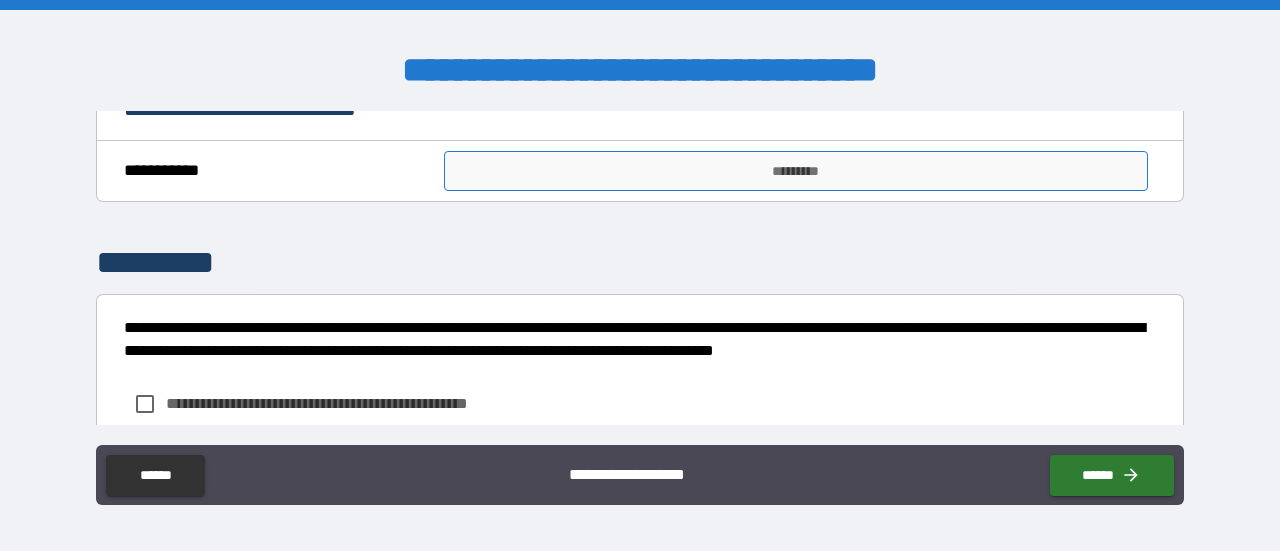 click on "*********" at bounding box center [796, 171] 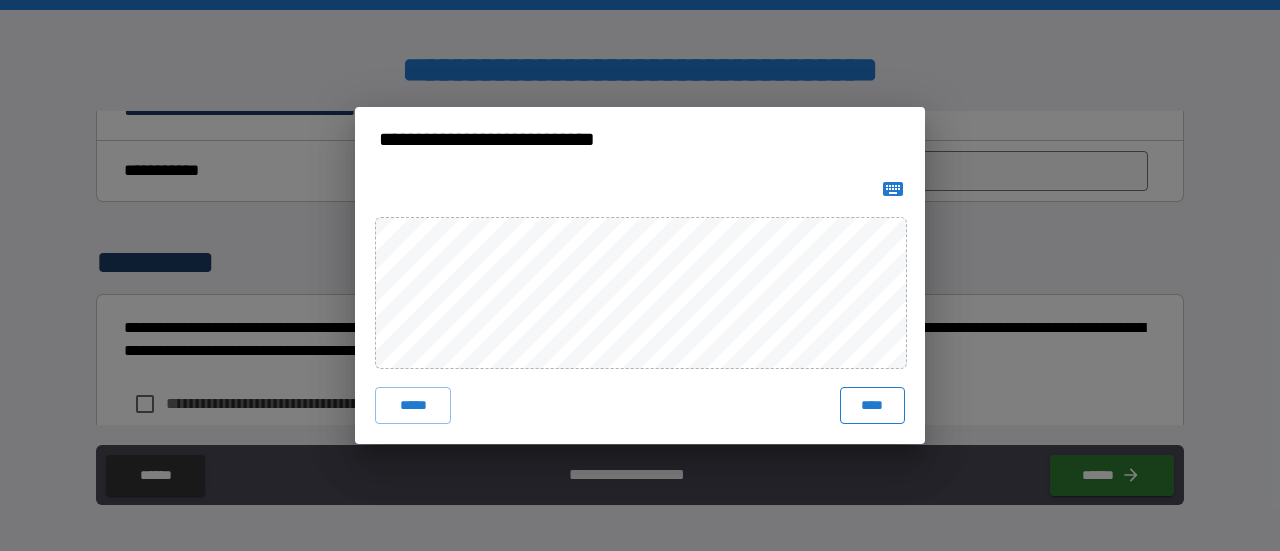 click on "****" at bounding box center [872, 405] 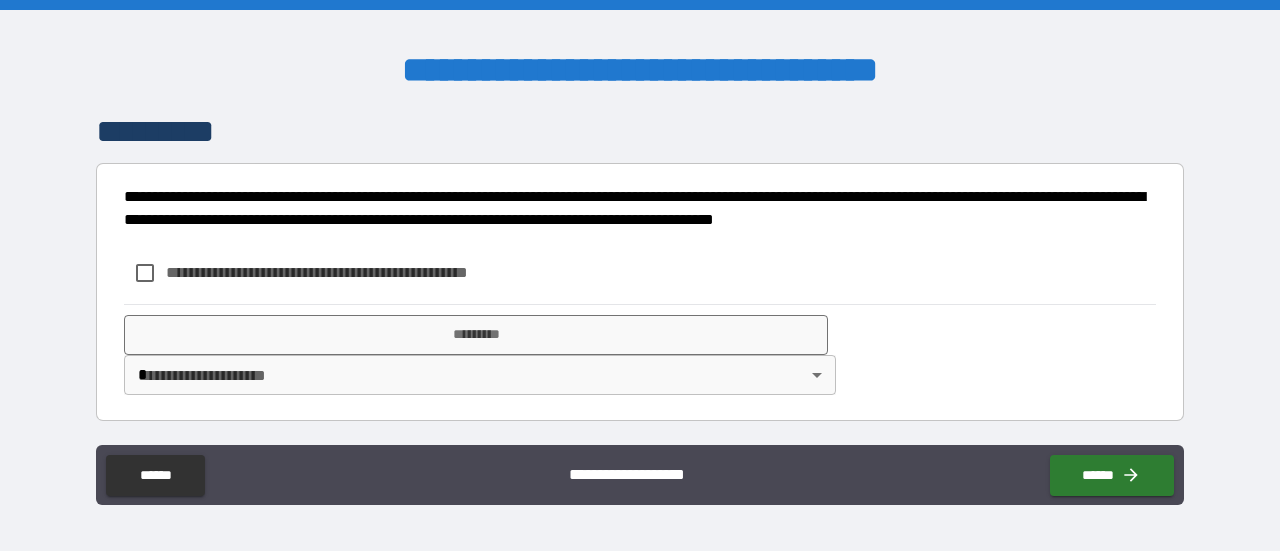 scroll, scrollTop: 900, scrollLeft: 0, axis: vertical 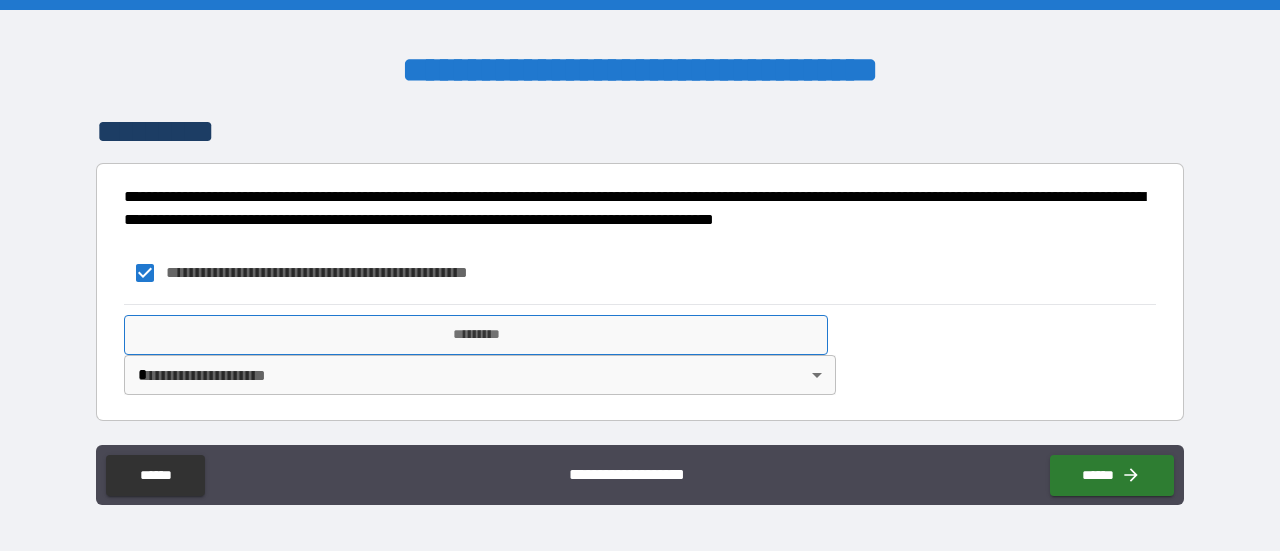 click on "*********" at bounding box center [476, 335] 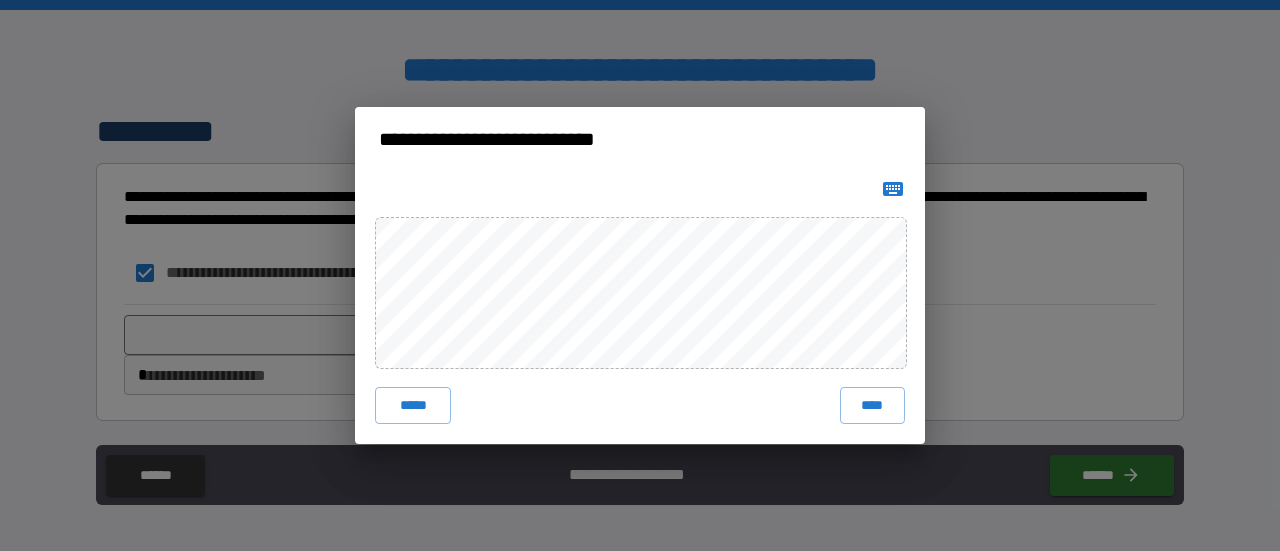 click on "****" at bounding box center (872, 405) 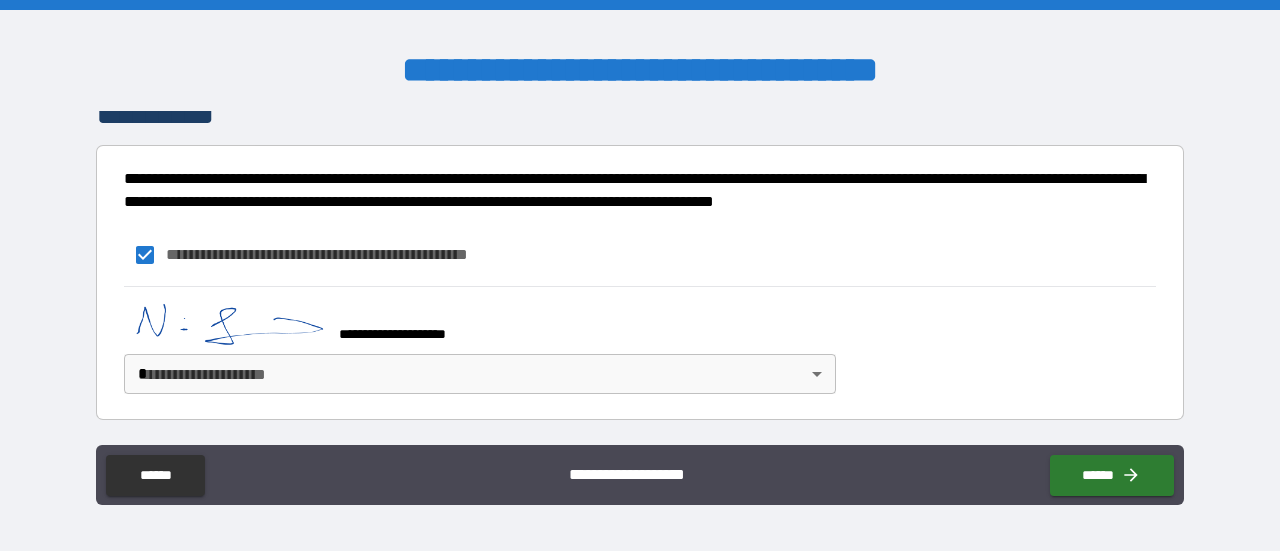 scroll, scrollTop: 930, scrollLeft: 0, axis: vertical 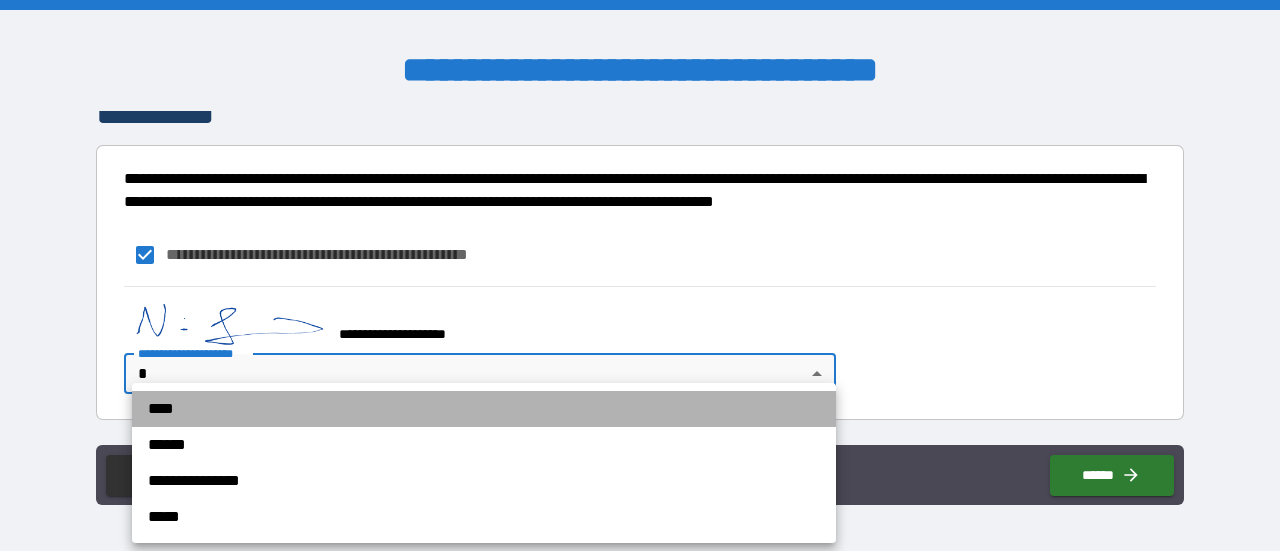 click on "****" at bounding box center [484, 409] 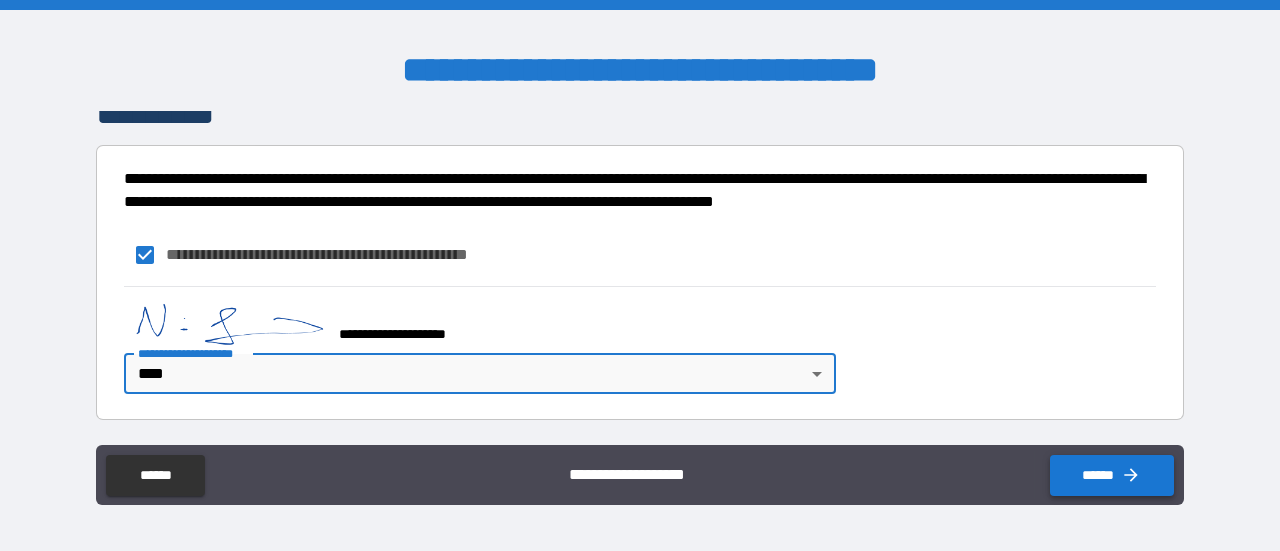 click on "******" at bounding box center (1112, 475) 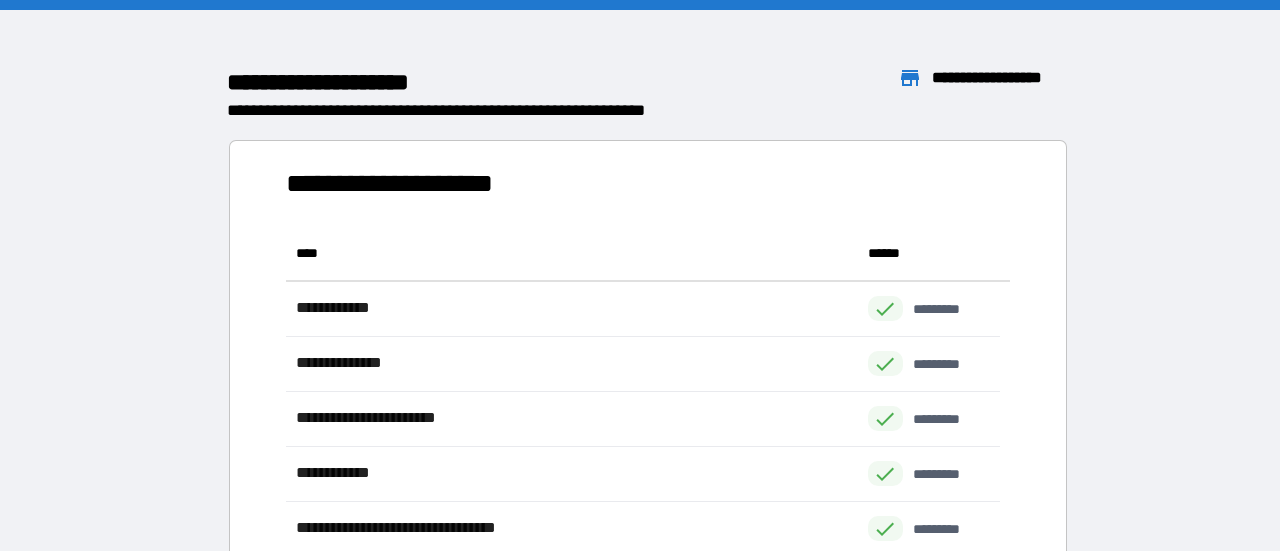 scroll, scrollTop: 16, scrollLeft: 16, axis: both 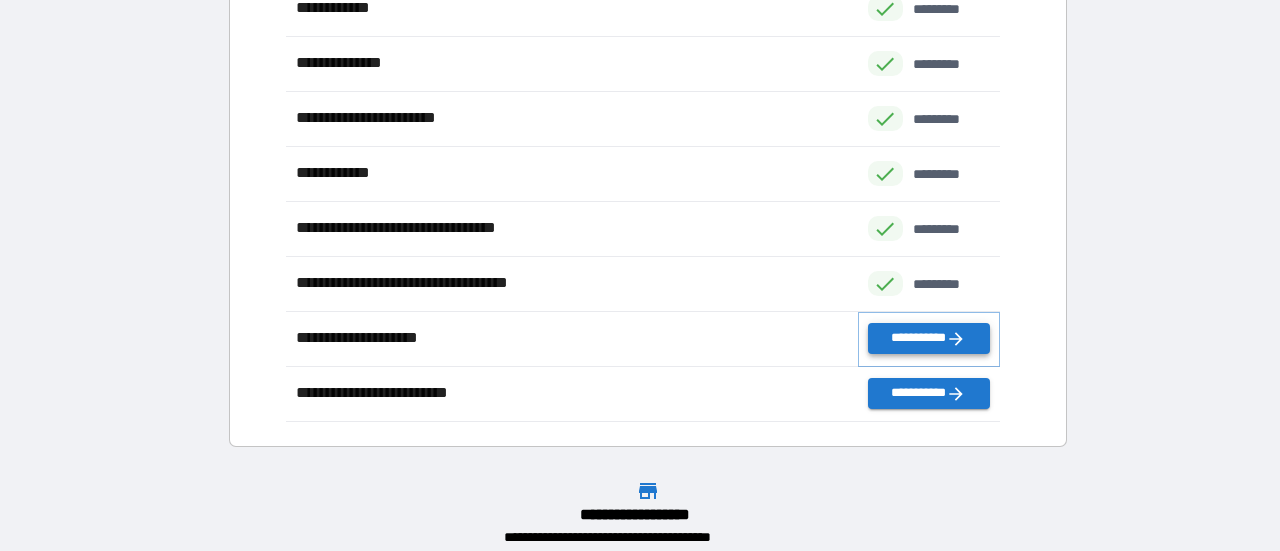 click on "**********" at bounding box center [929, 338] 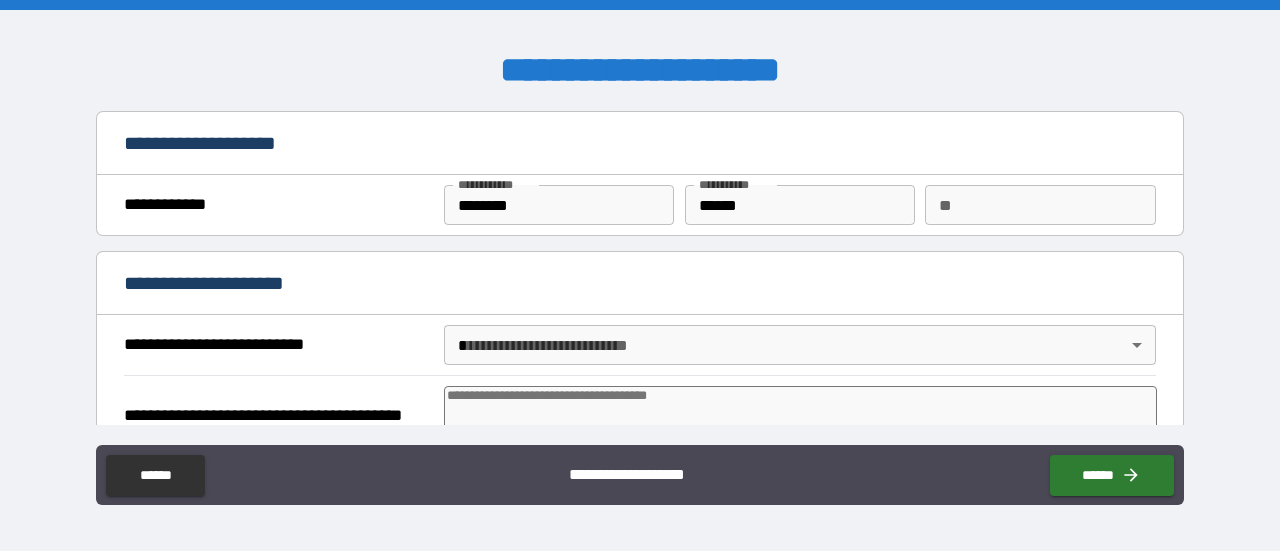 type on "*" 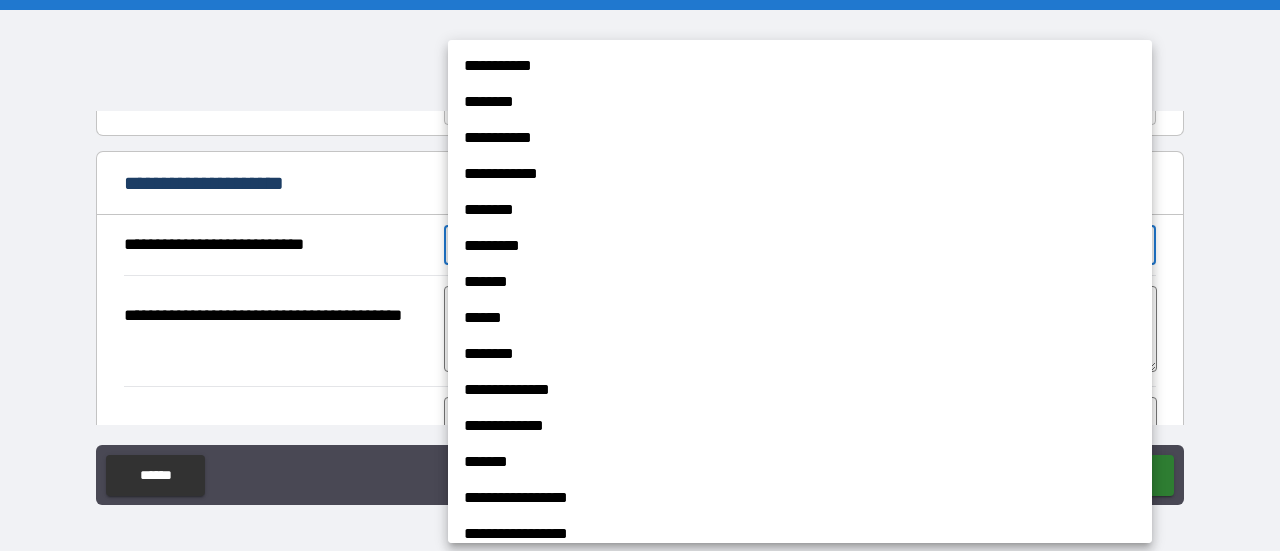 click on "**********" at bounding box center [640, 275] 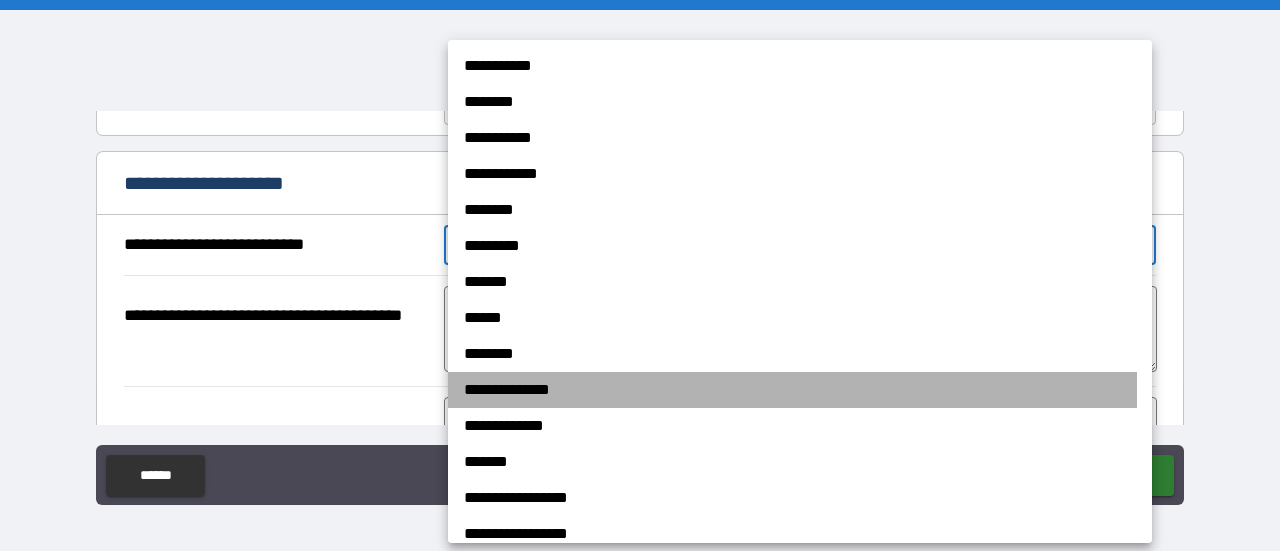 click on "**********" at bounding box center [792, 390] 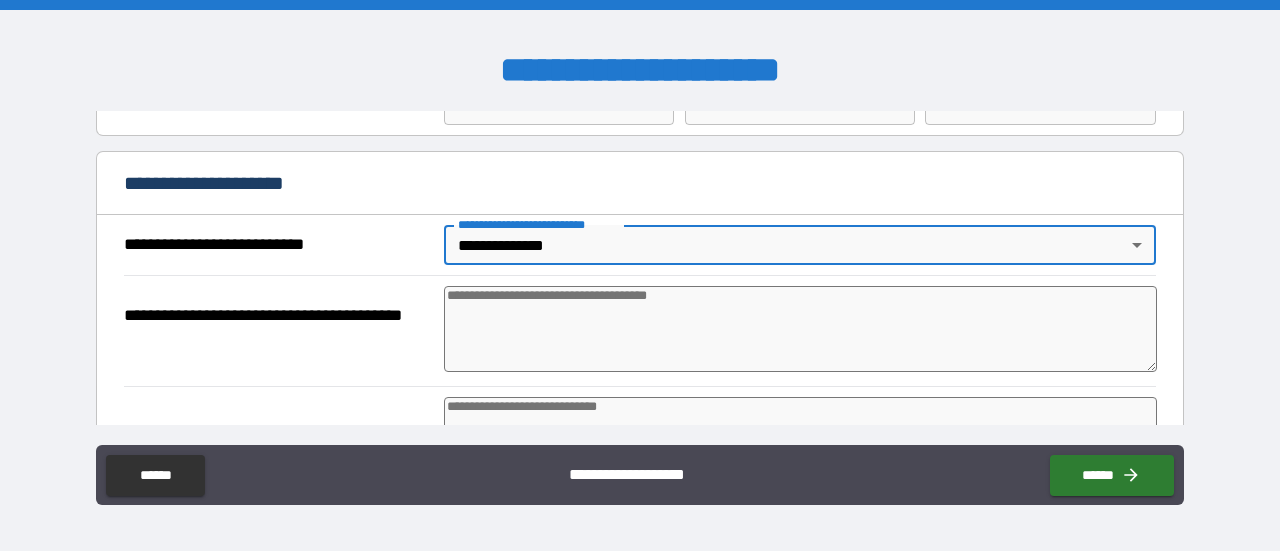 type on "*" 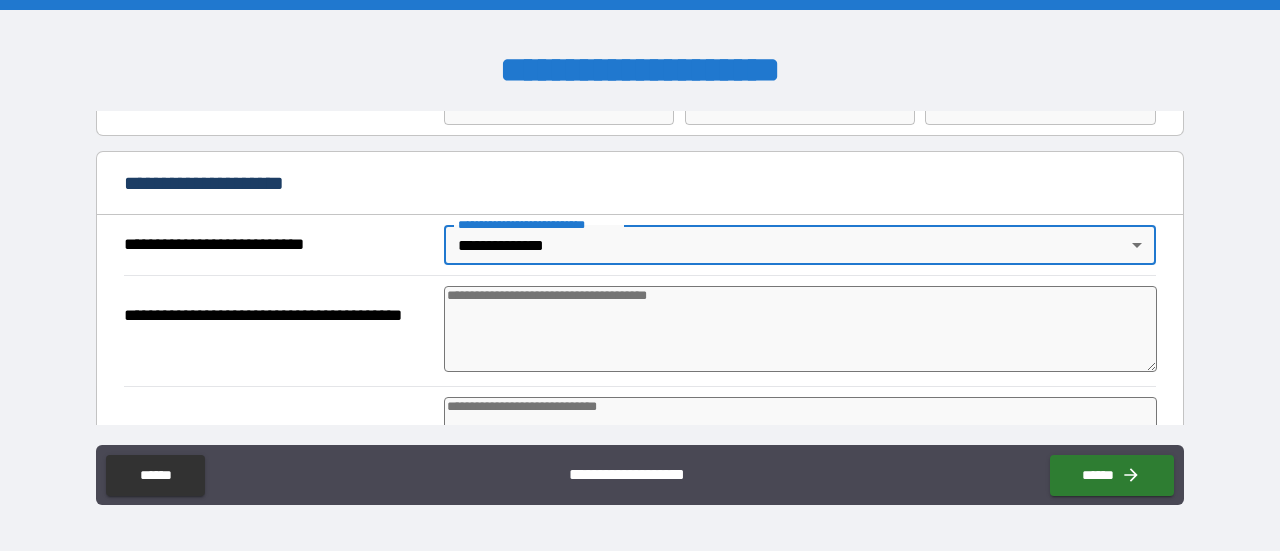 type on "*" 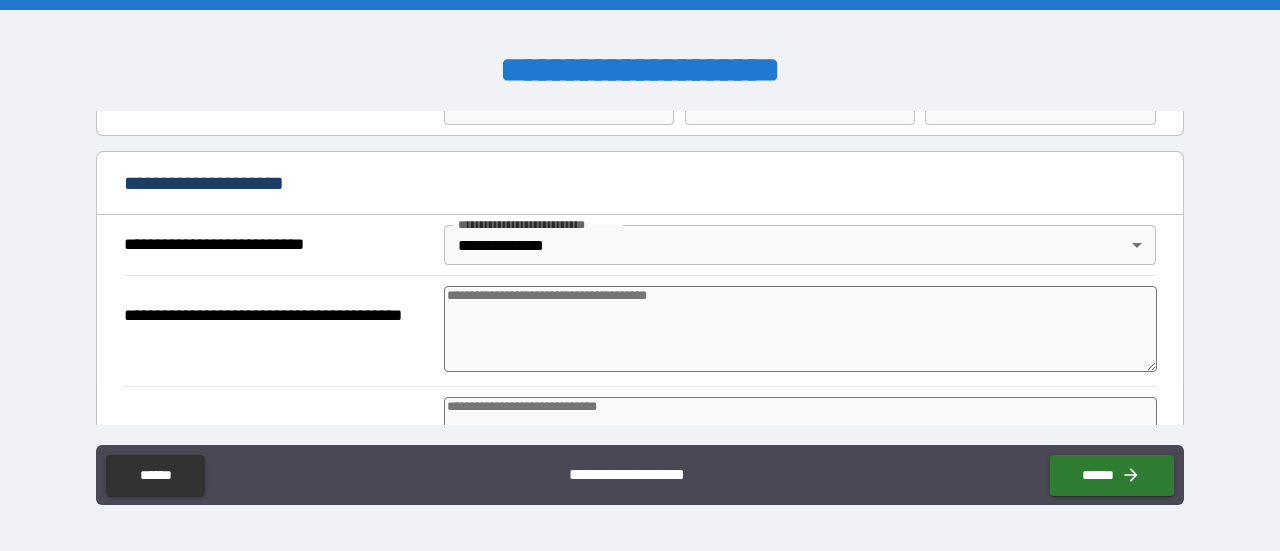 click at bounding box center [800, 329] 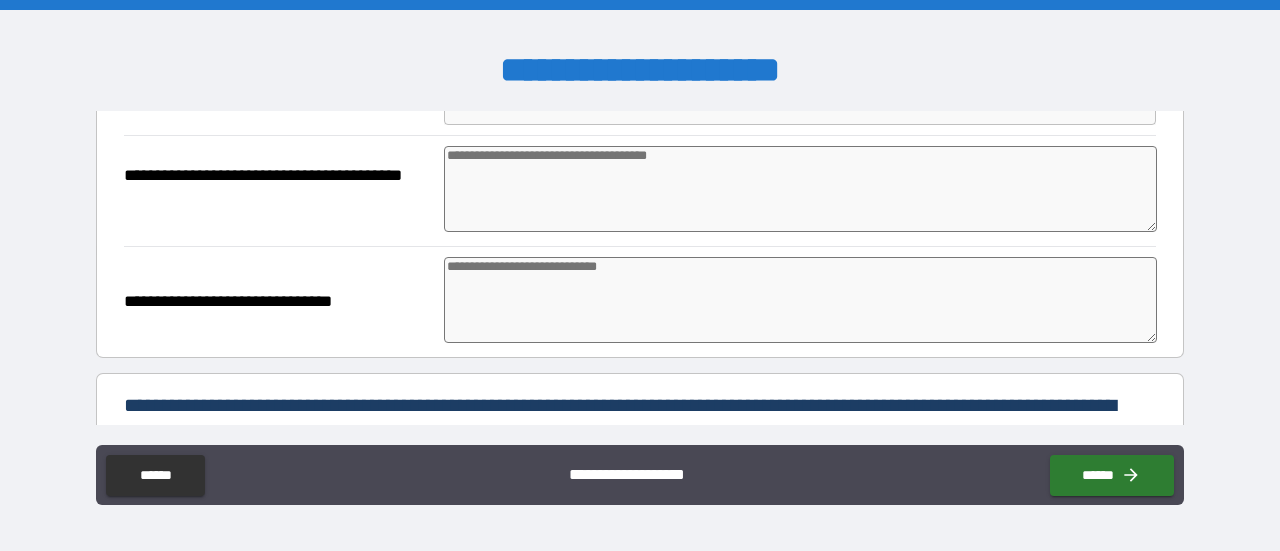 scroll, scrollTop: 300, scrollLeft: 0, axis: vertical 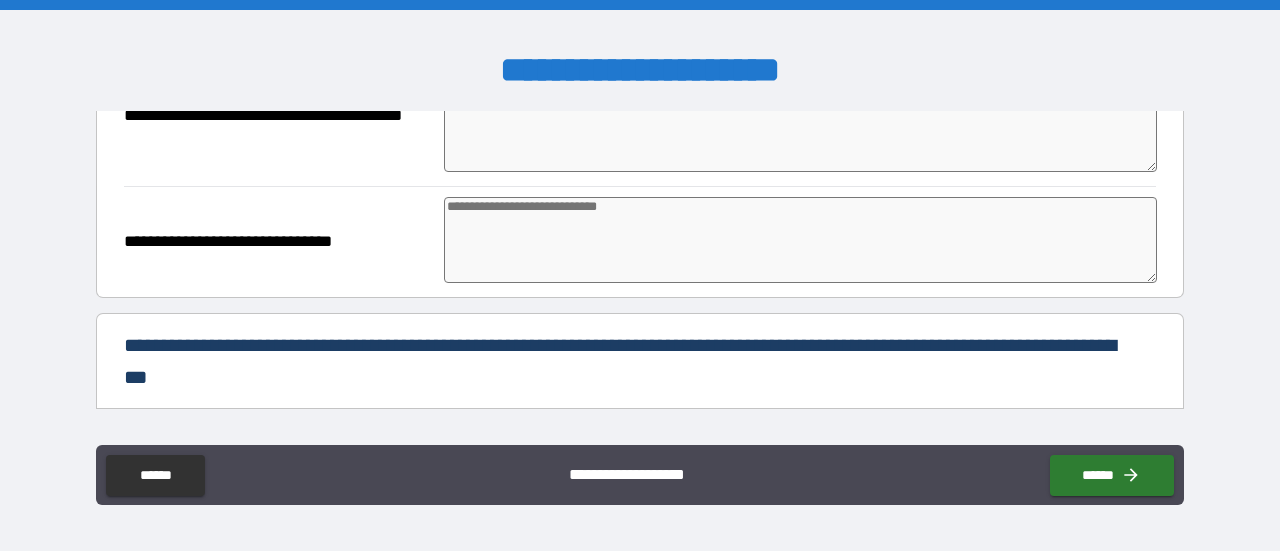click at bounding box center [800, 240] 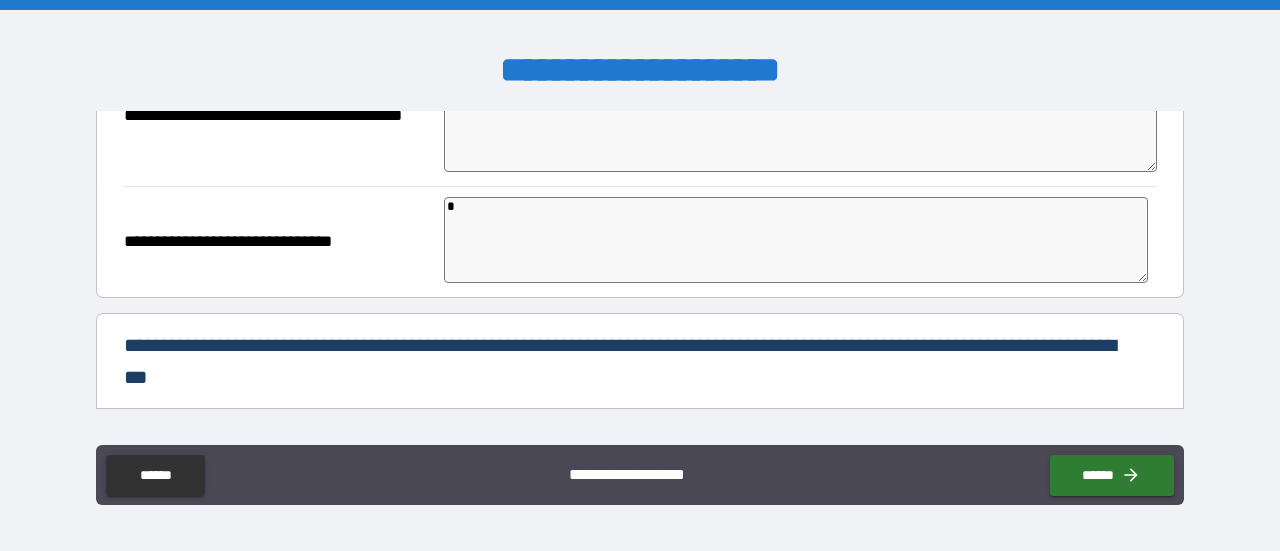 type on "*" 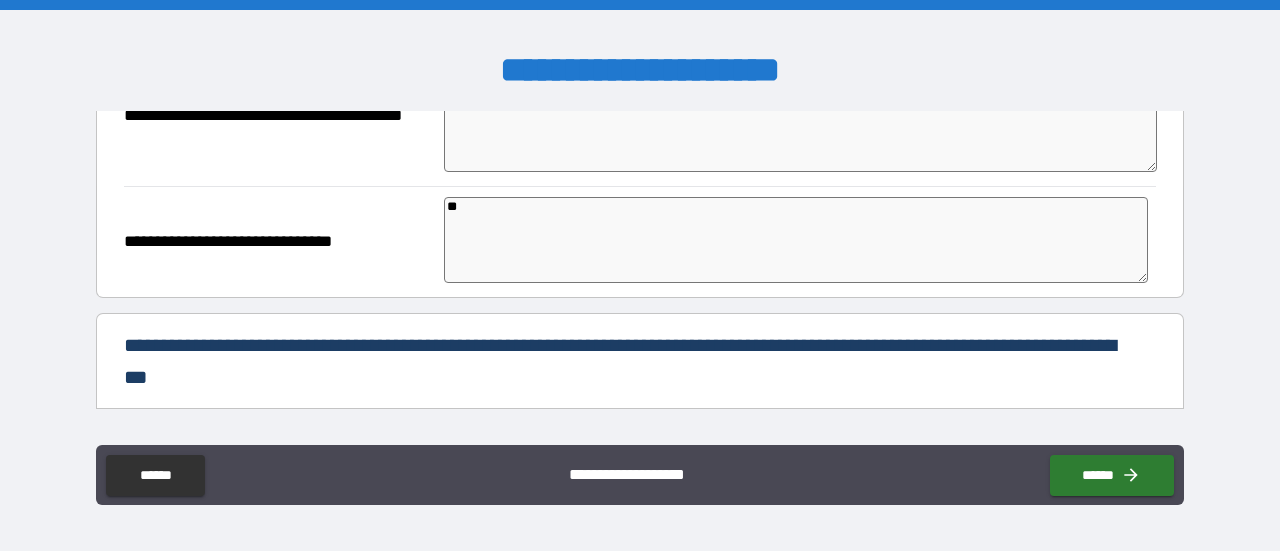 type on "*" 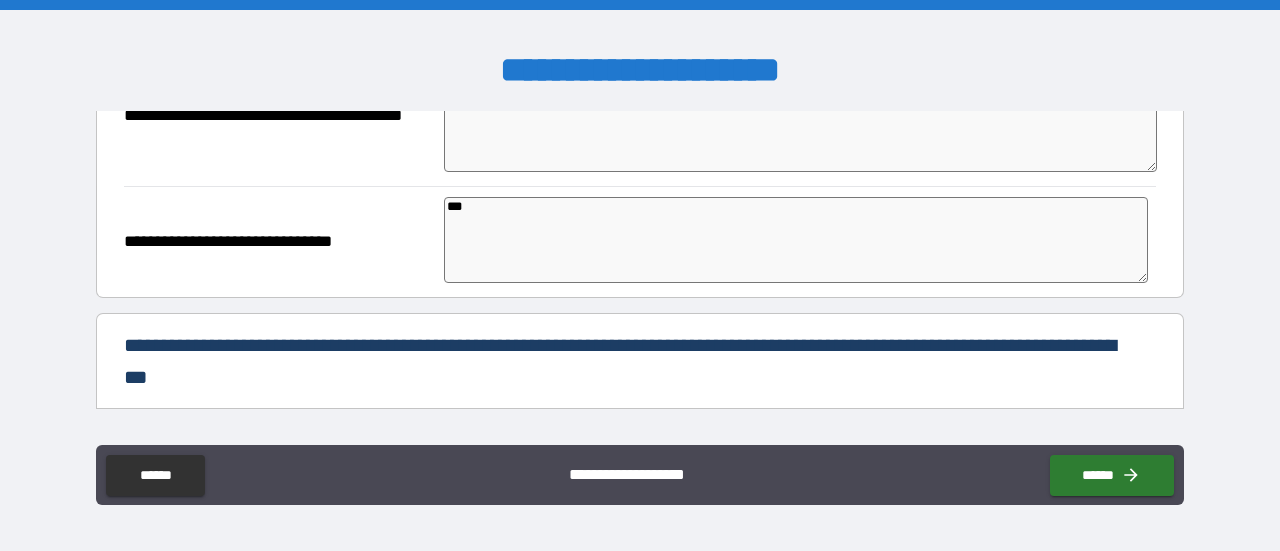 type on "*" 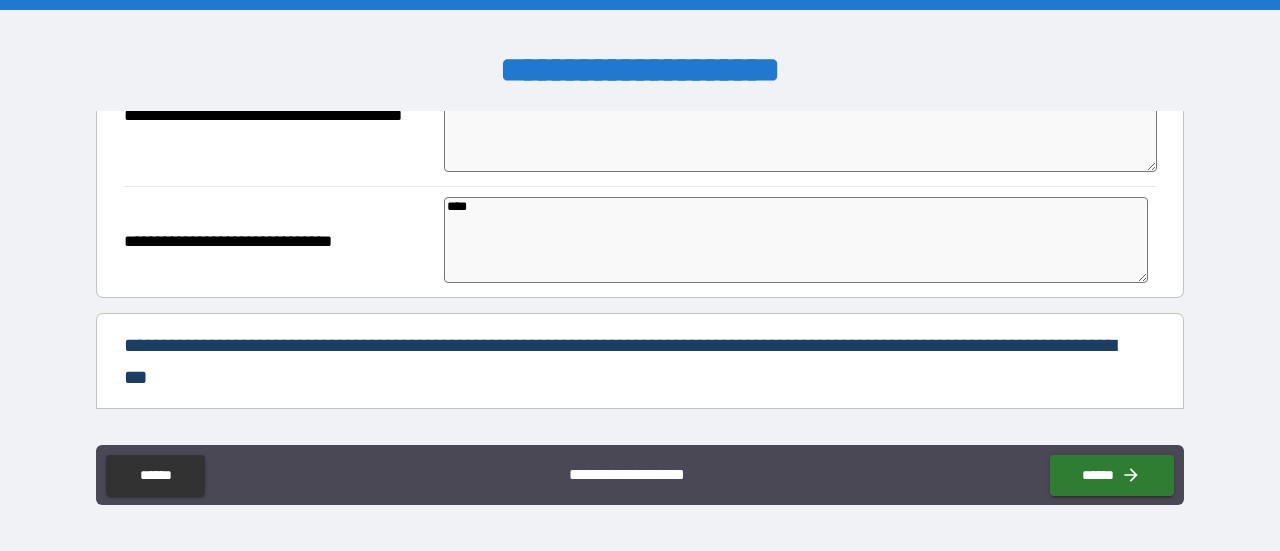 type on "*" 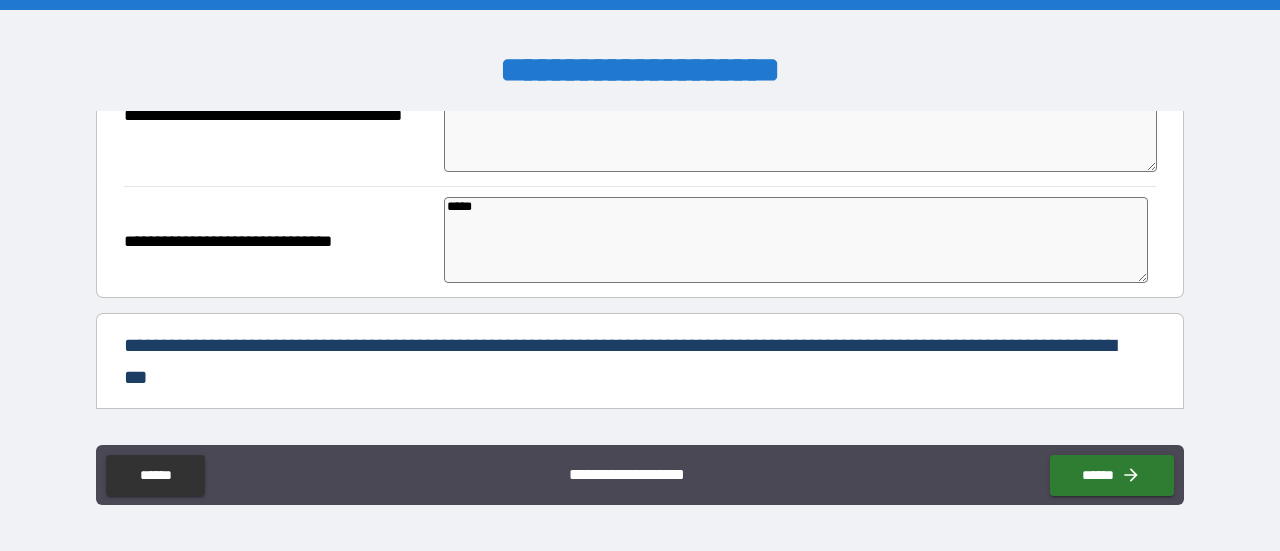 type on "*" 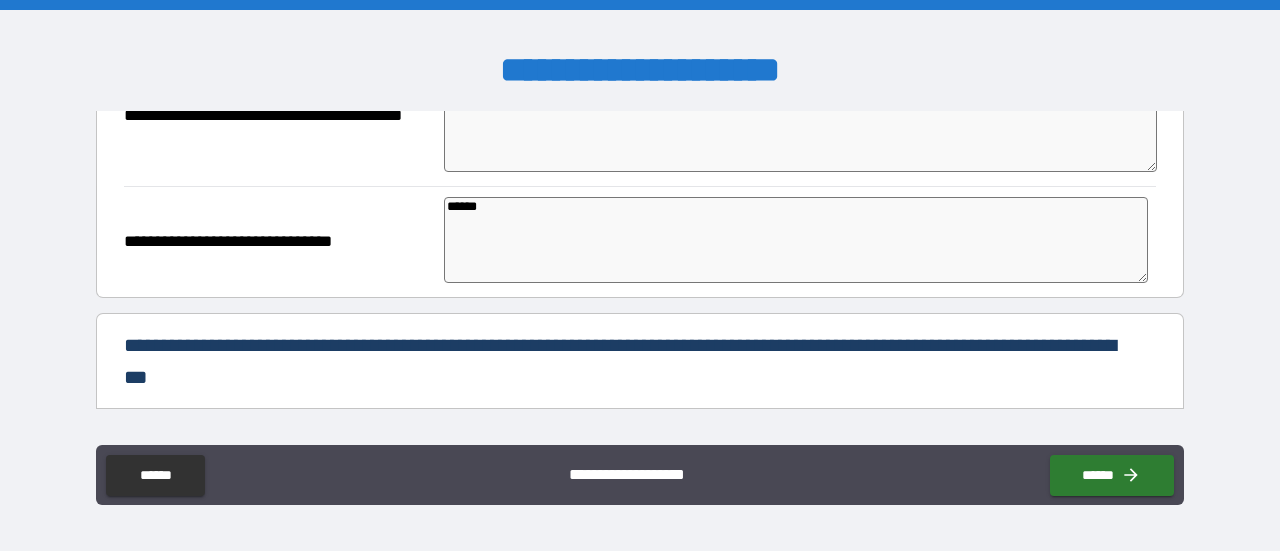 type on "*" 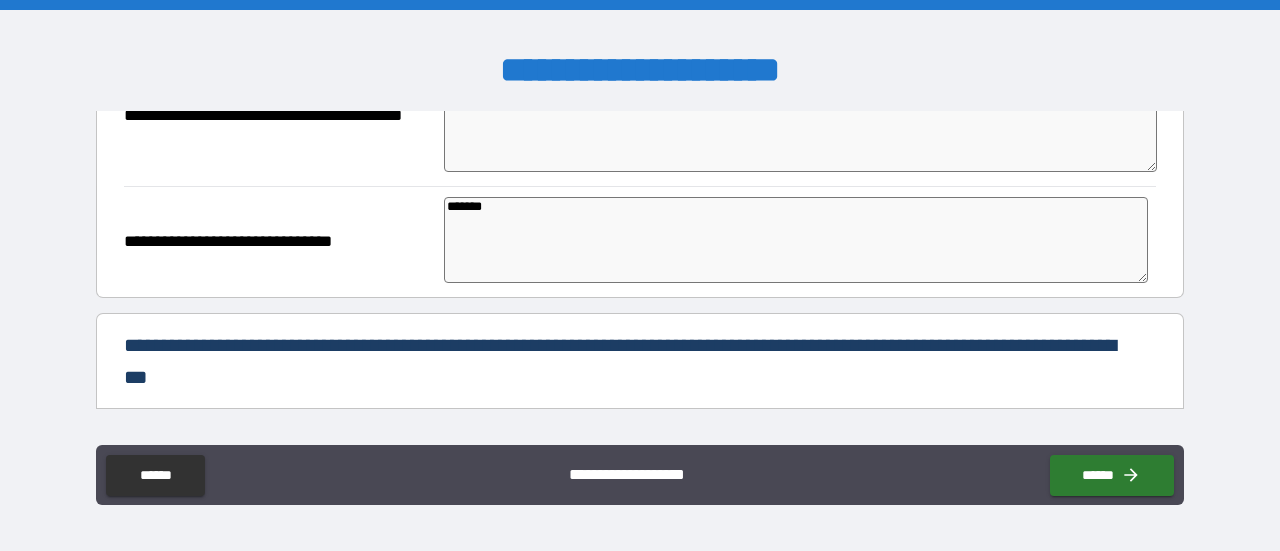 type on "*" 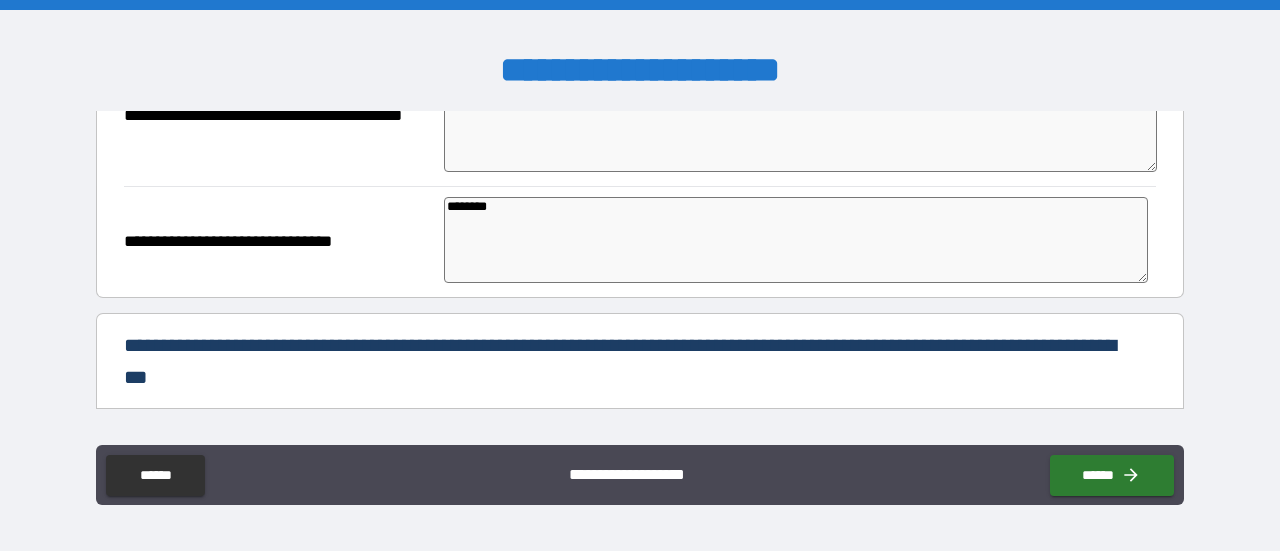 type on "*" 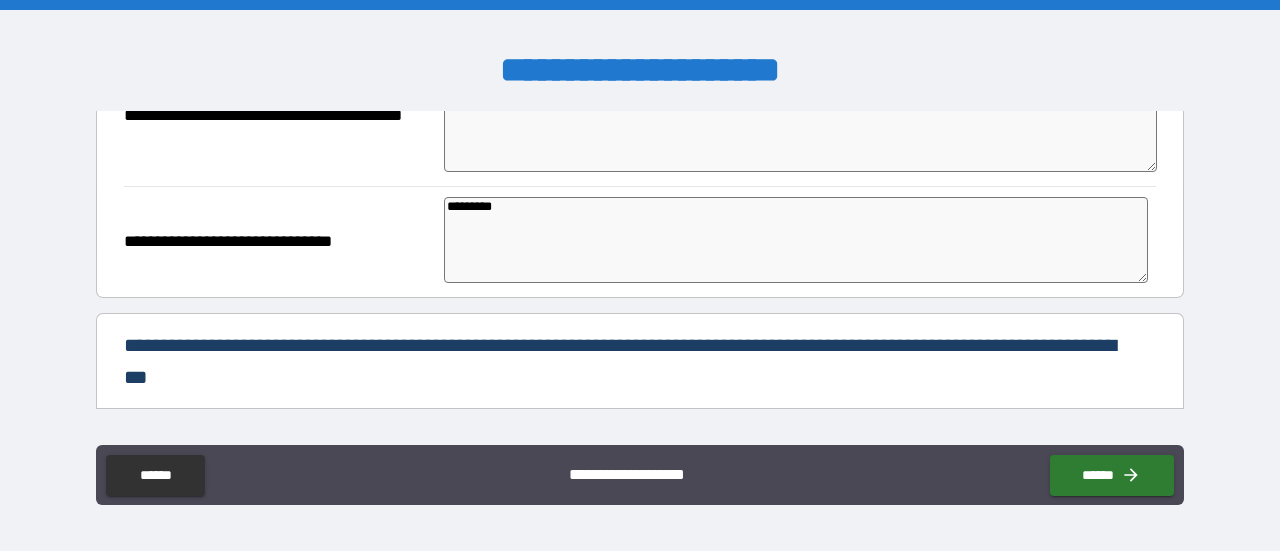 type on "*" 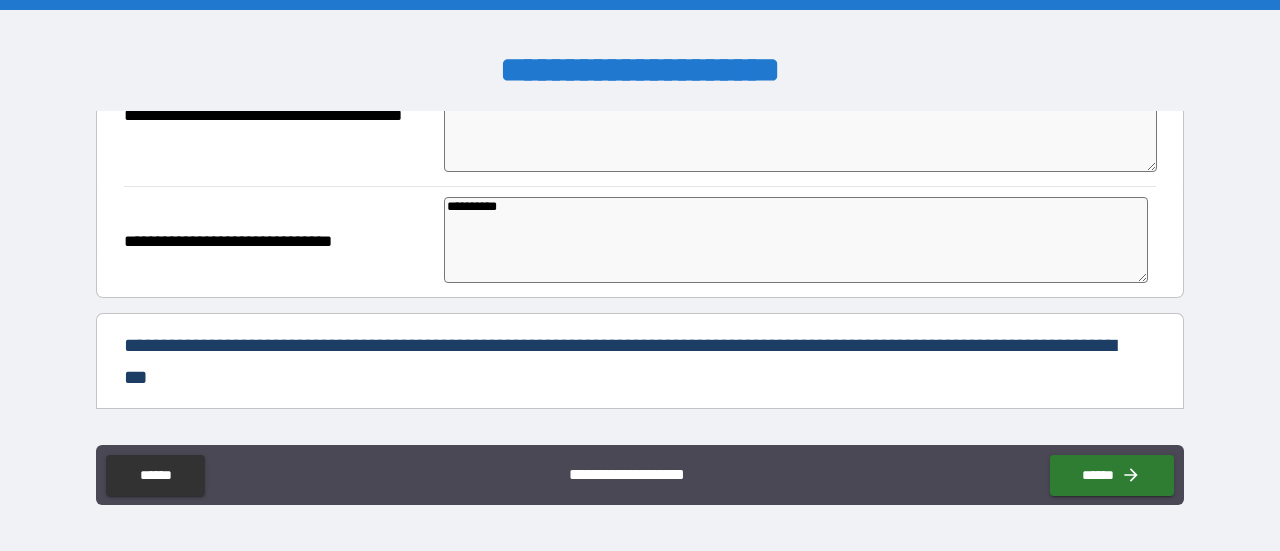 type on "*" 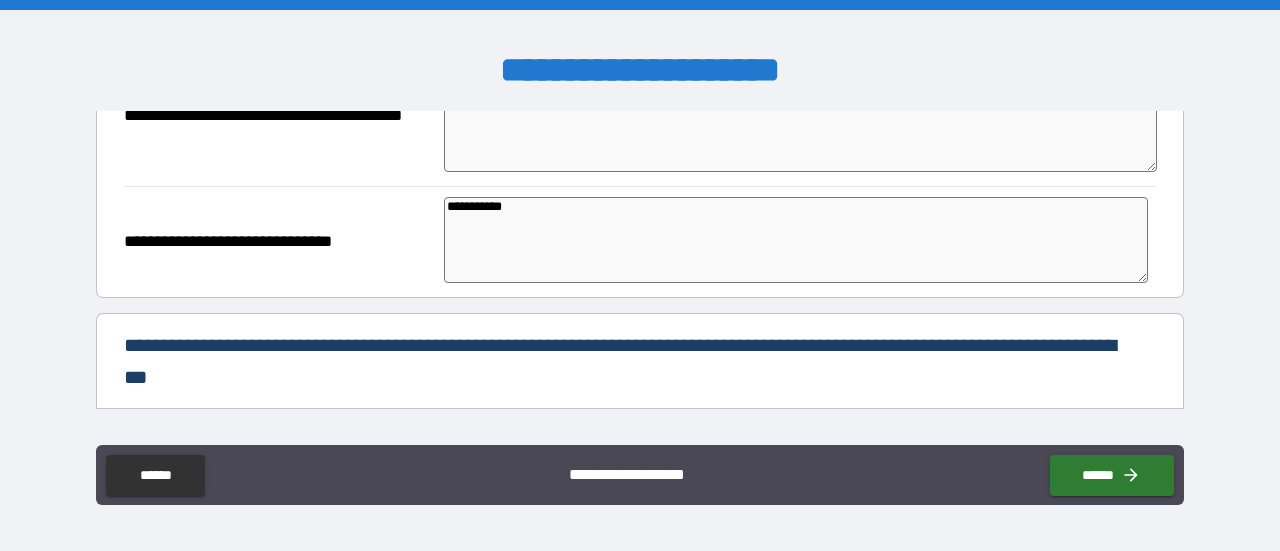 type on "*" 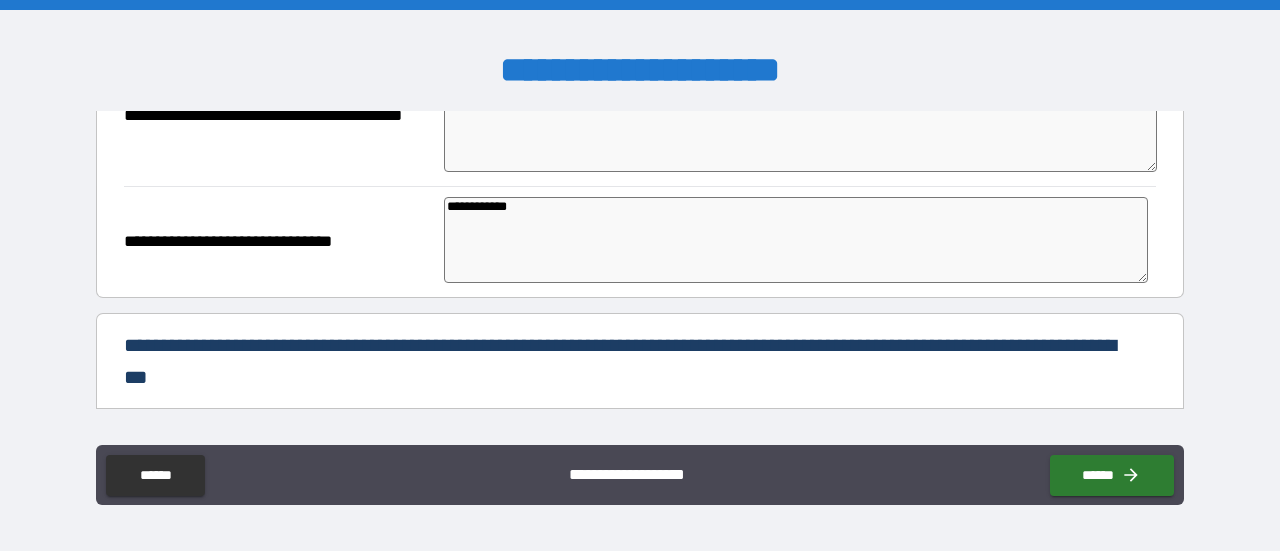 type on "*" 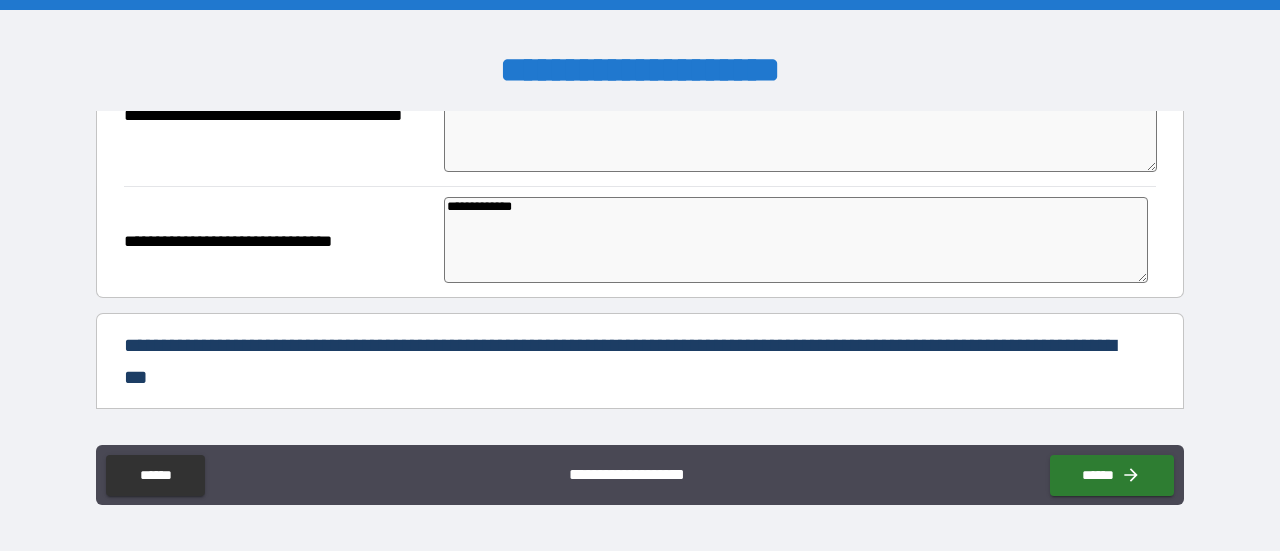 type on "*" 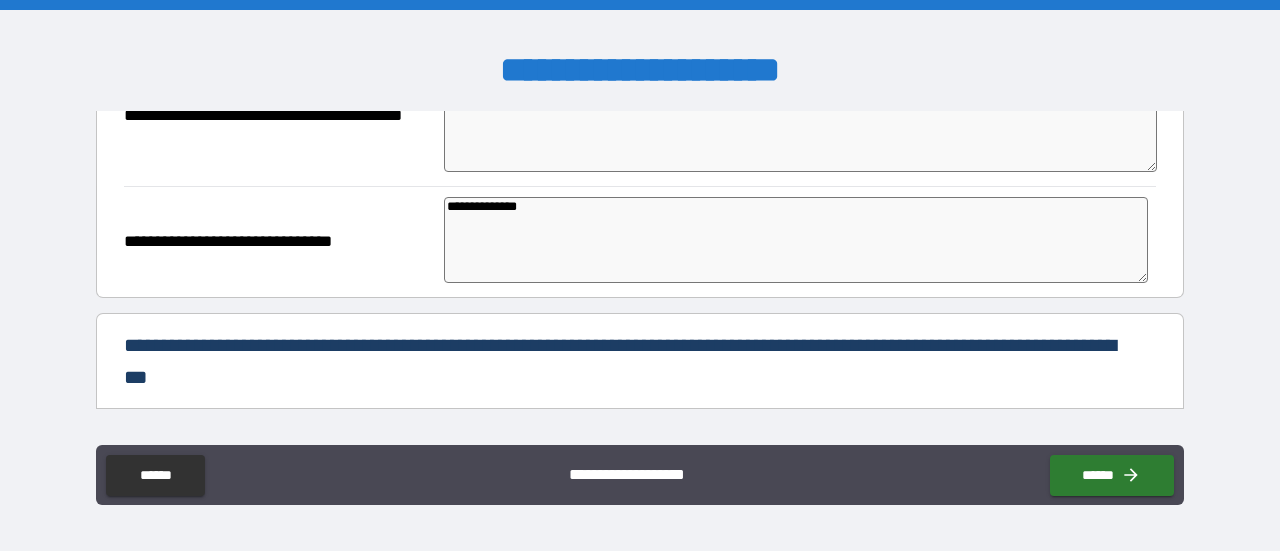 type on "*" 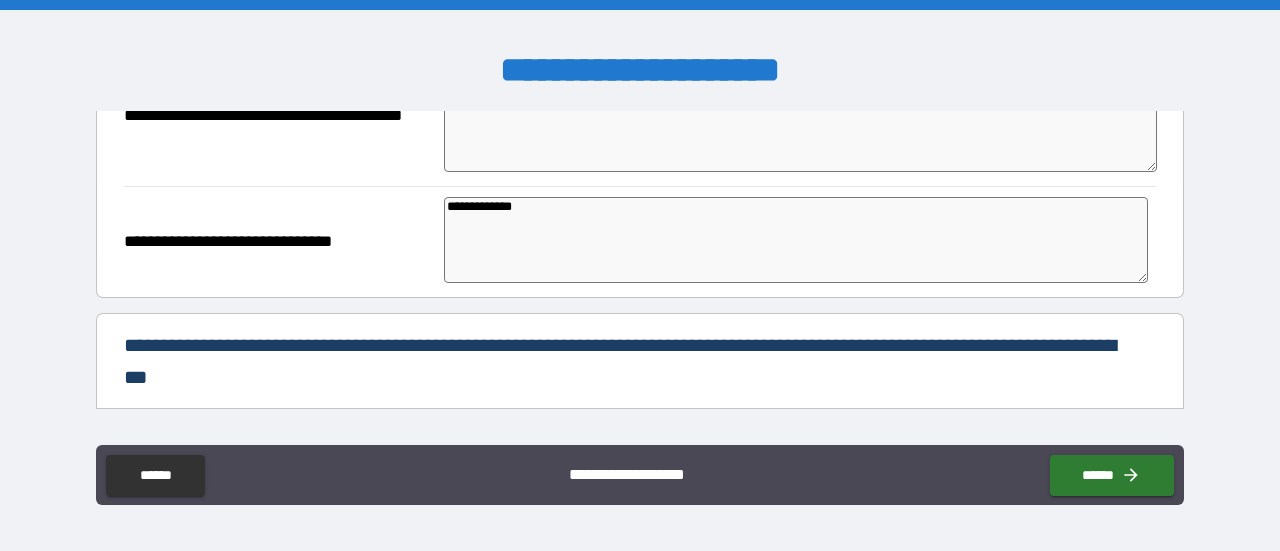 type on "*" 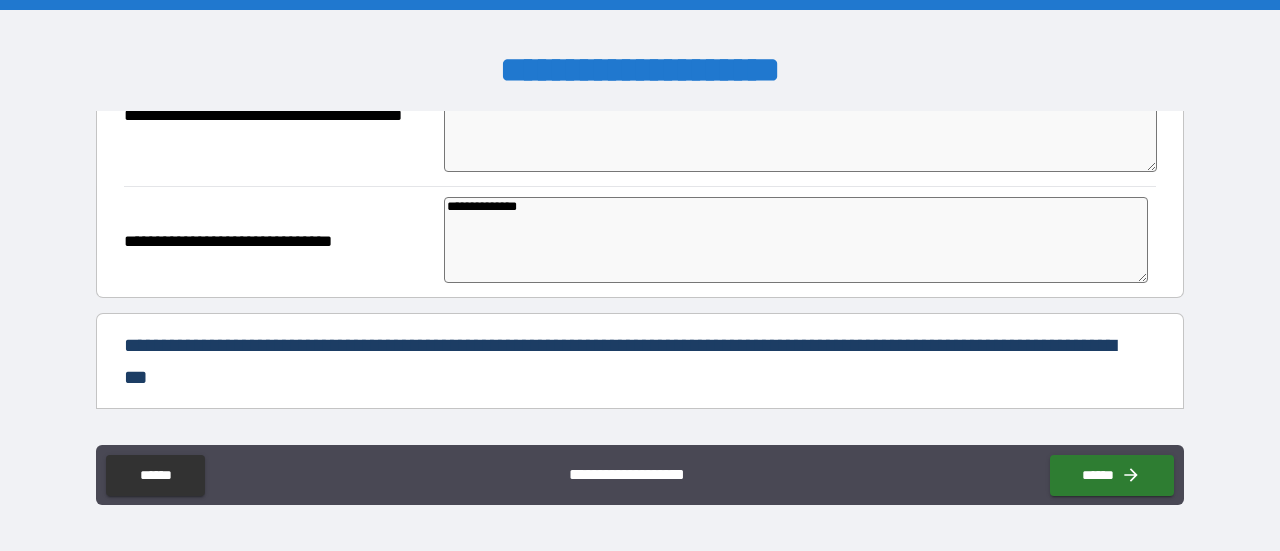 type on "*" 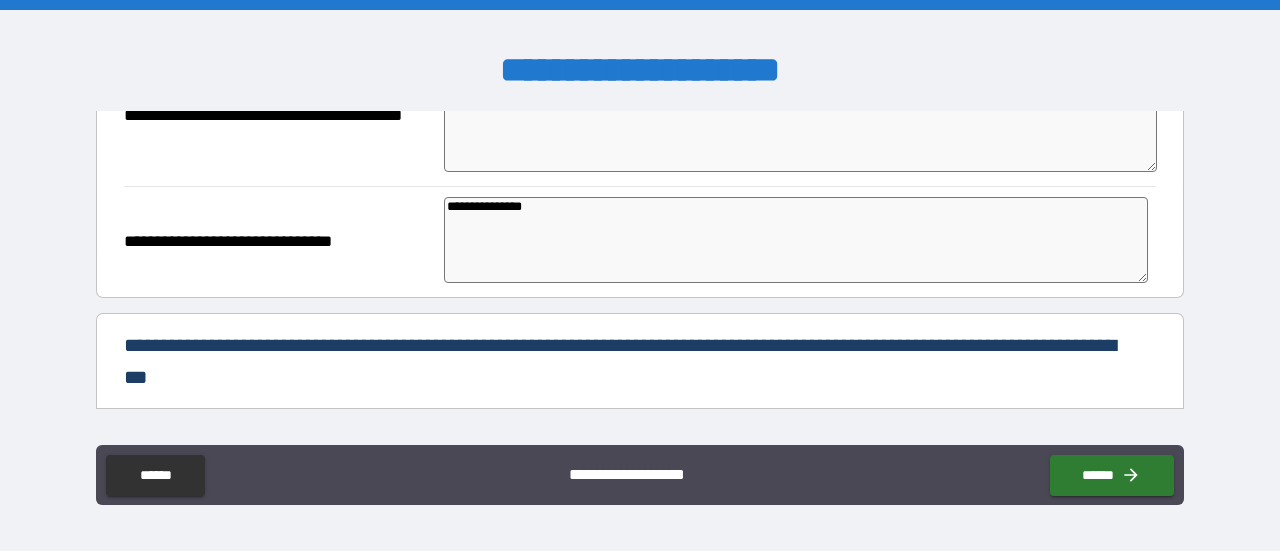 type on "*" 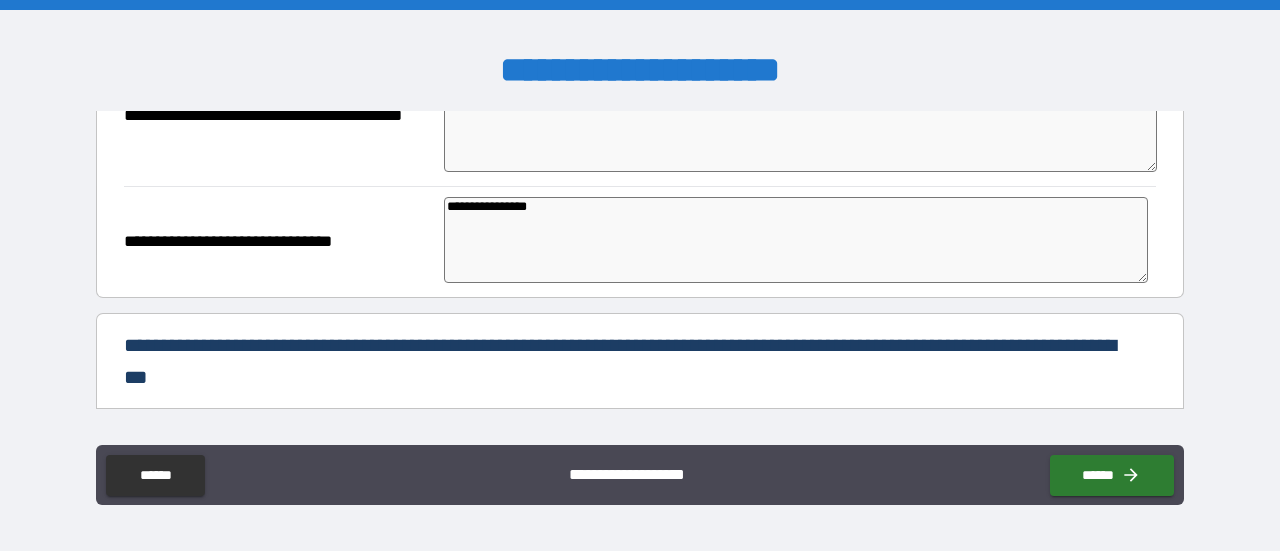 type on "*" 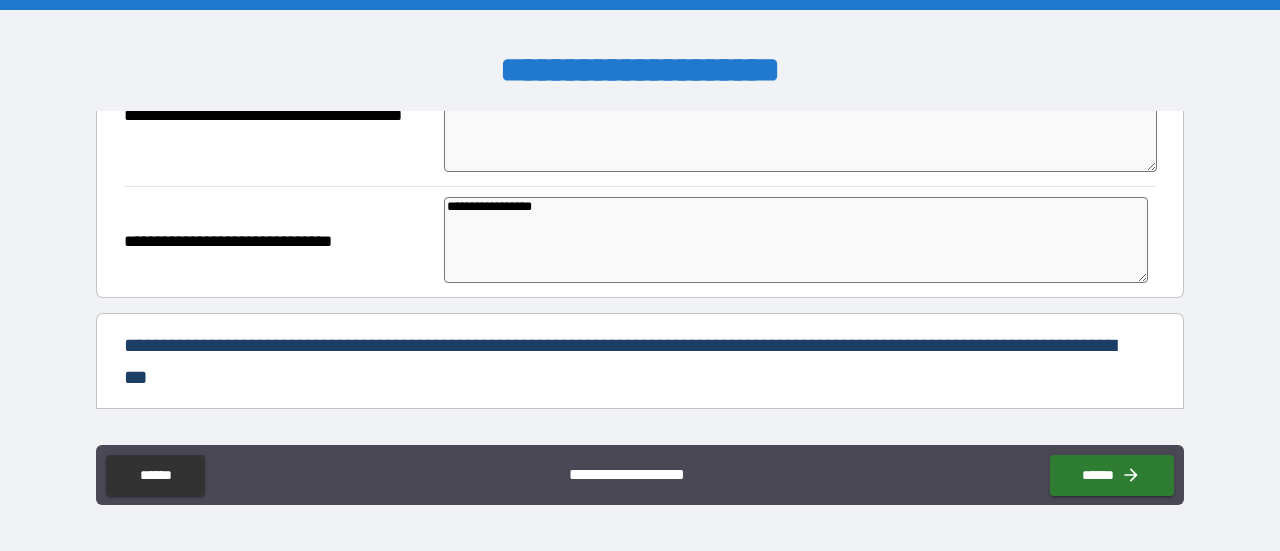 type on "*" 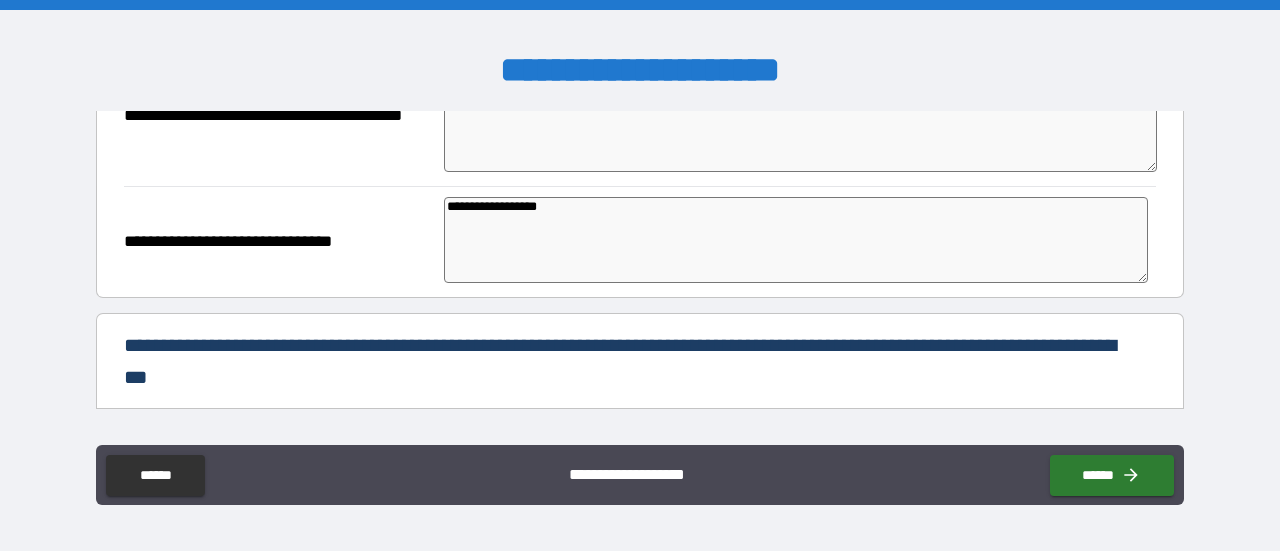 type on "*" 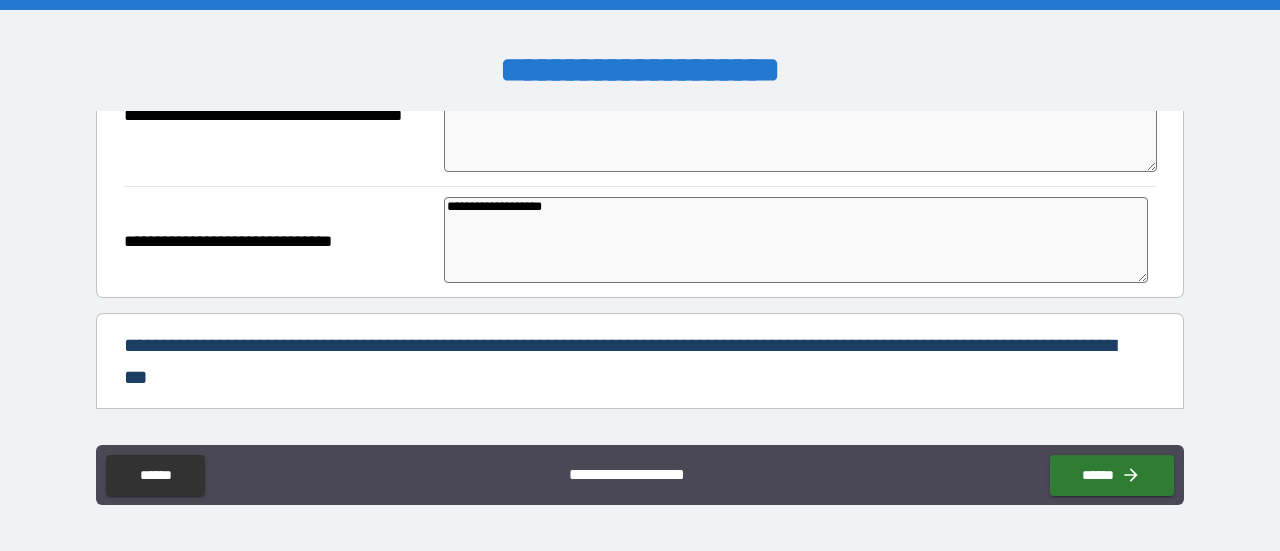 type on "*" 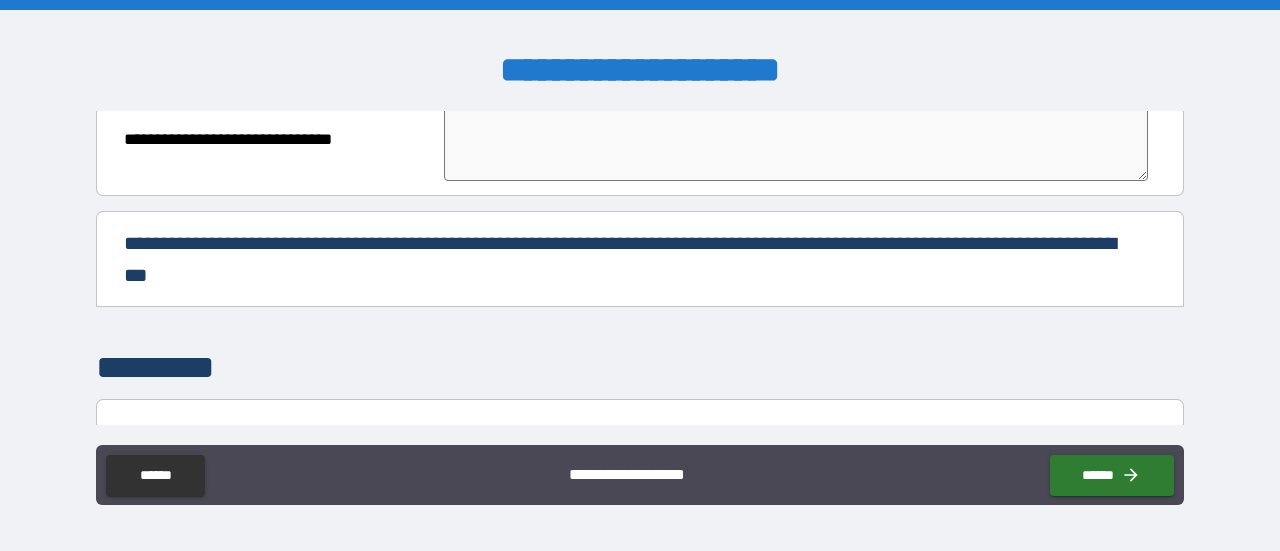 scroll, scrollTop: 500, scrollLeft: 0, axis: vertical 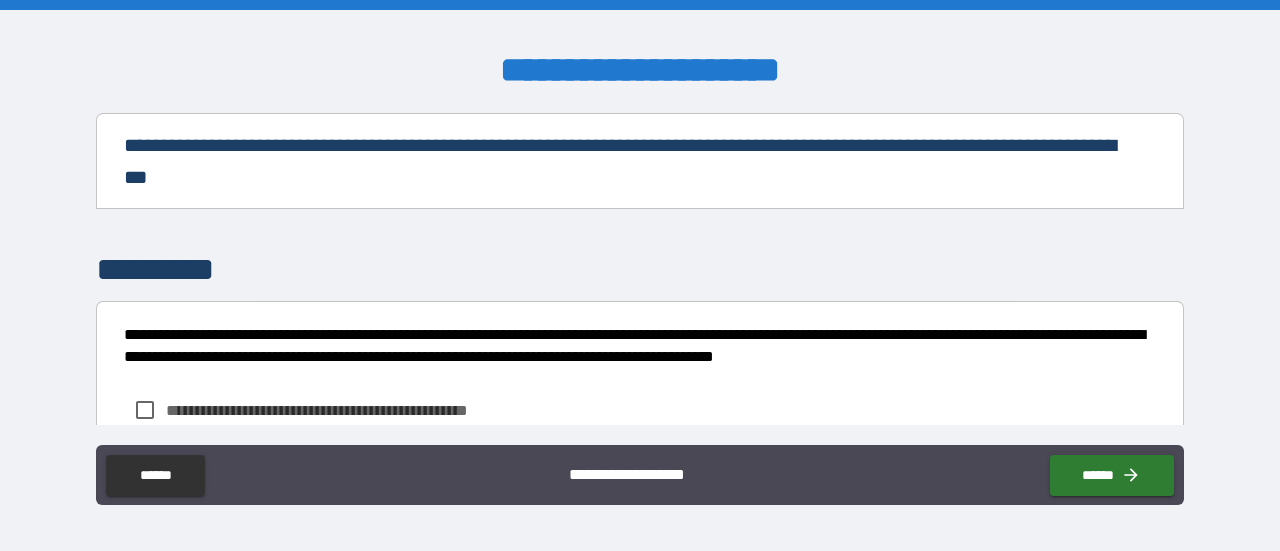 type on "**********" 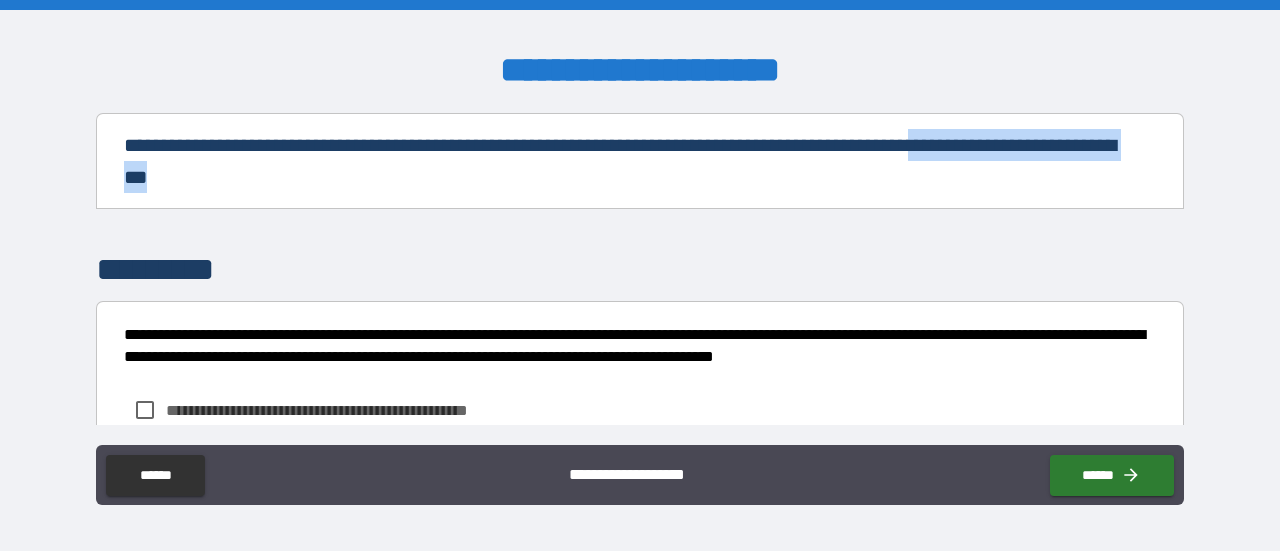 drag, startPoint x: 126, startPoint y: 173, endPoint x: 436, endPoint y: 177, distance: 310.02582 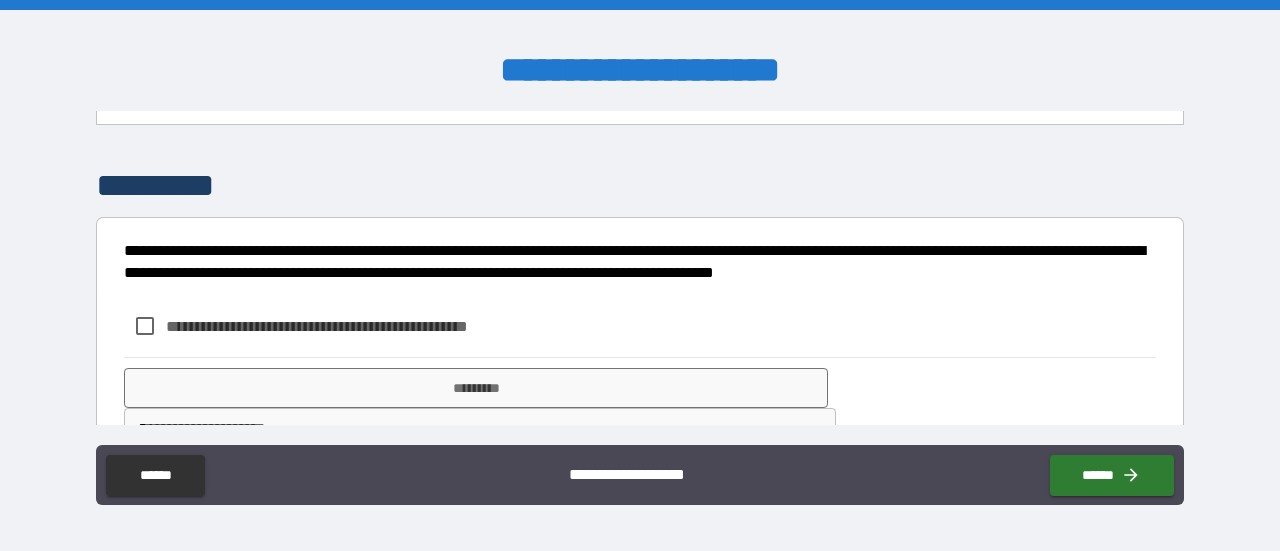 scroll, scrollTop: 635, scrollLeft: 0, axis: vertical 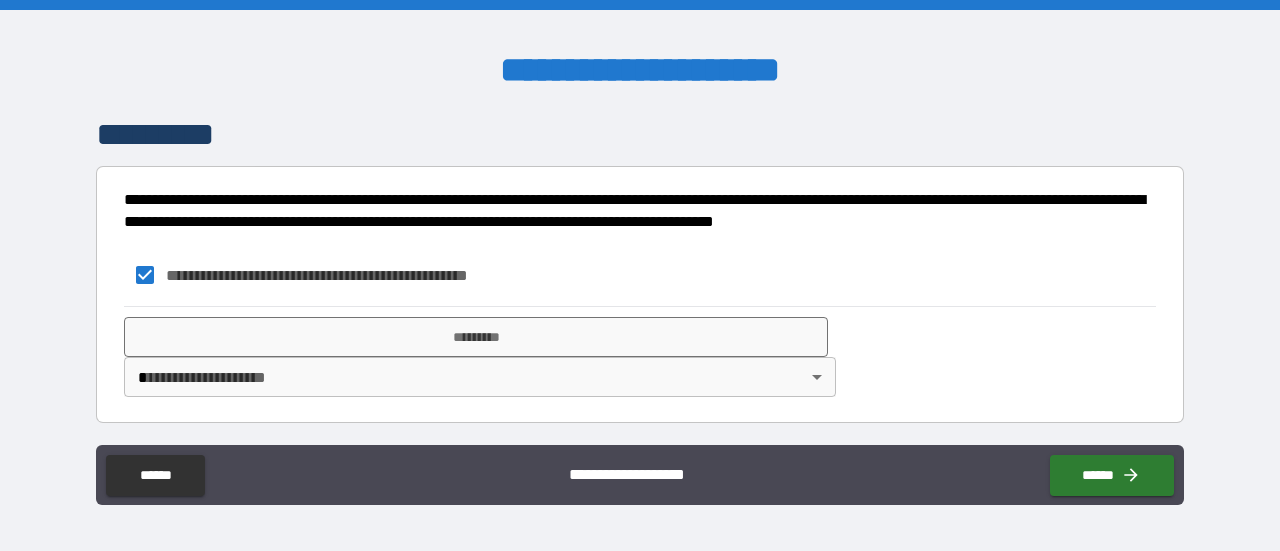 type on "*" 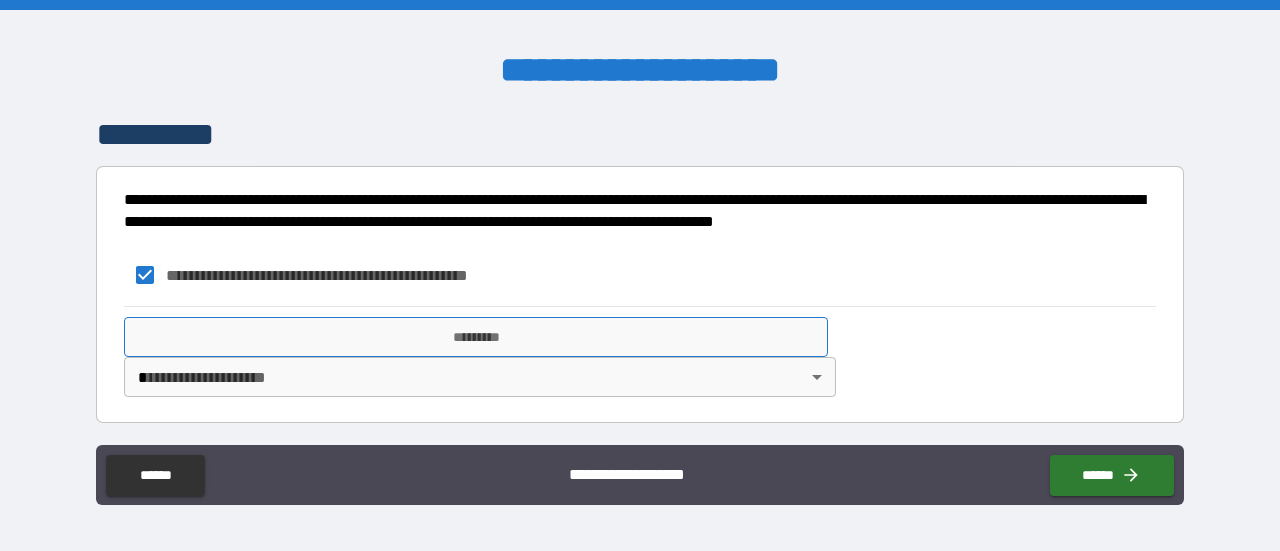 click on "*********" at bounding box center (476, 337) 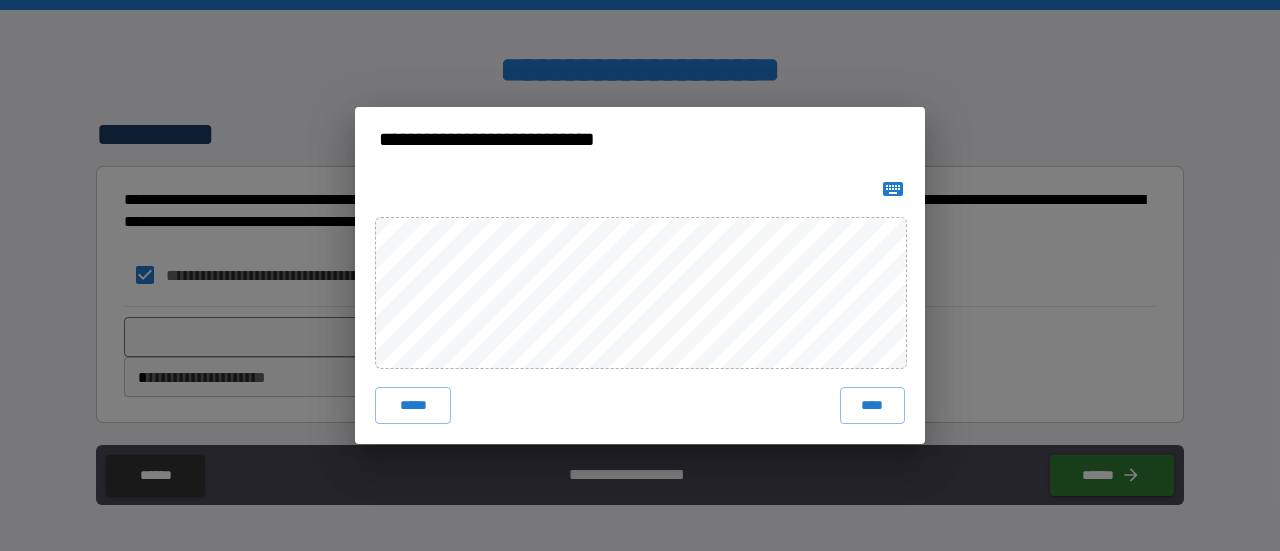 click on "***** ****" at bounding box center [640, 307] 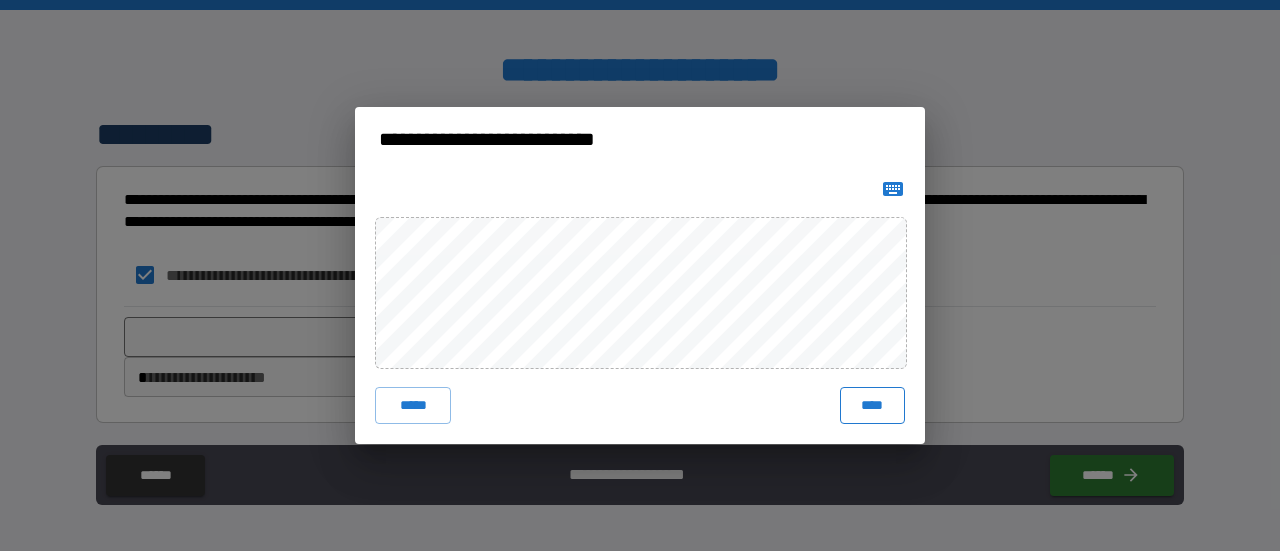 drag, startPoint x: 861, startPoint y: 410, endPoint x: 839, endPoint y: 416, distance: 22.803509 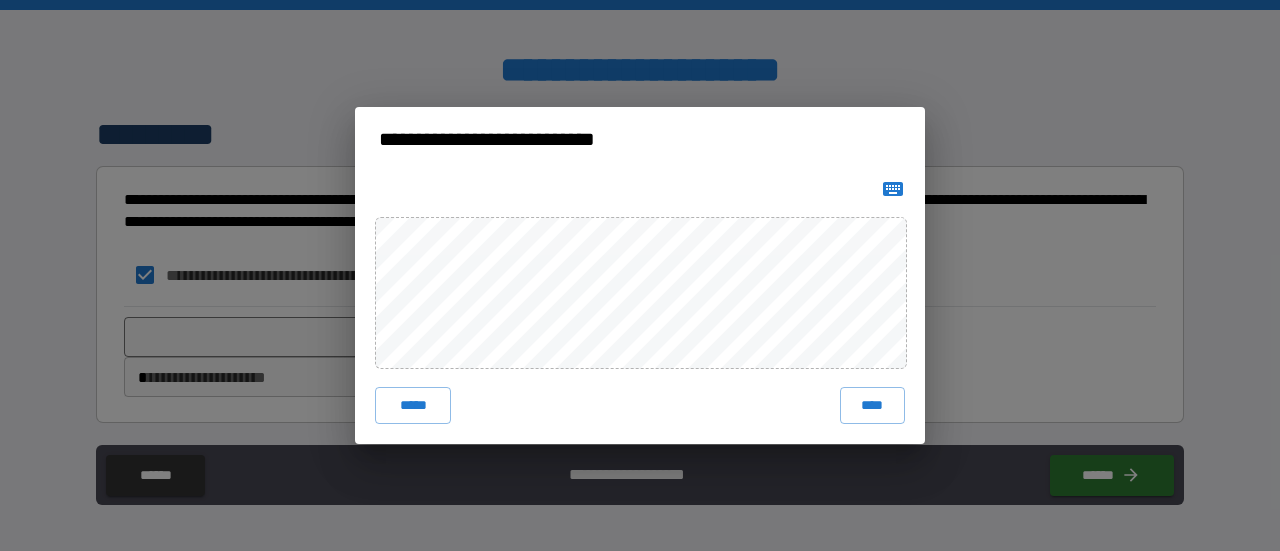 click on "****" at bounding box center (872, 405) 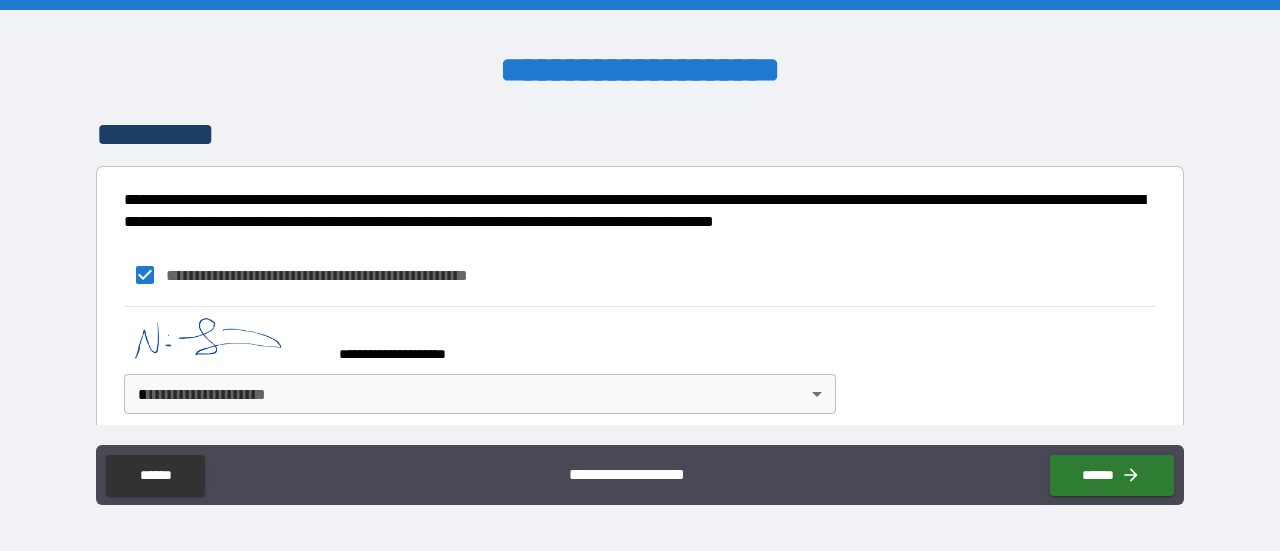 type on "*" 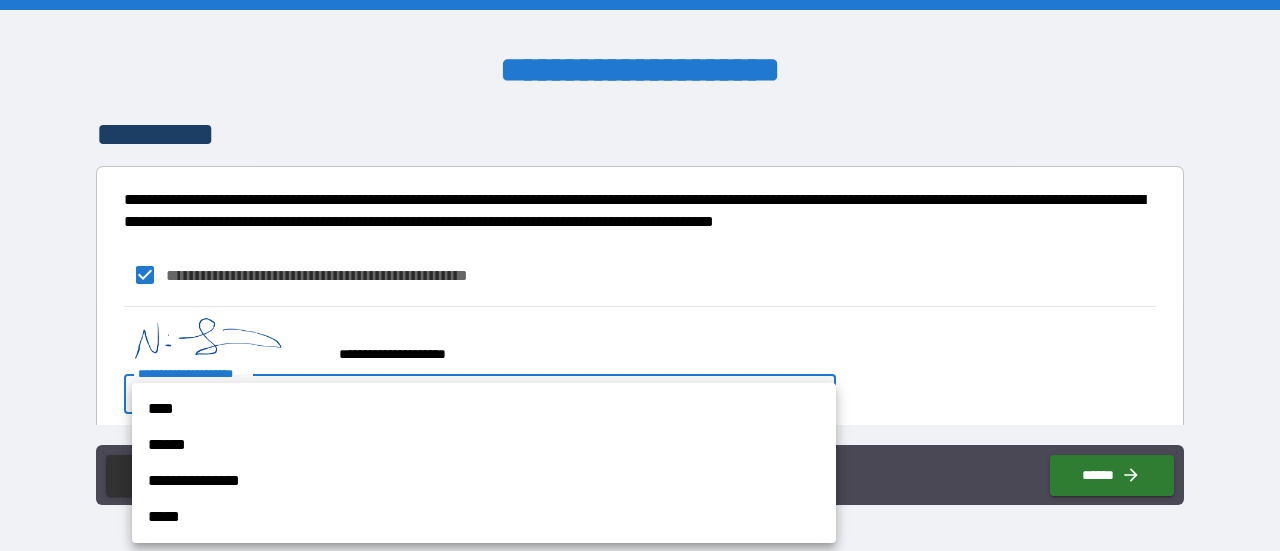 click on "****" at bounding box center [484, 409] 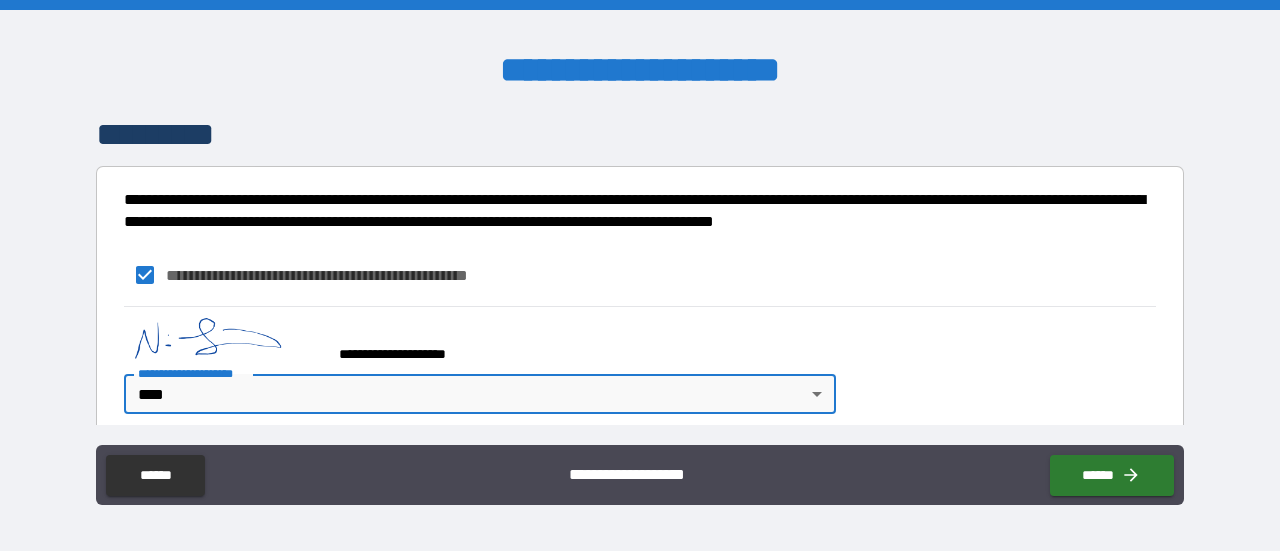 type on "*" 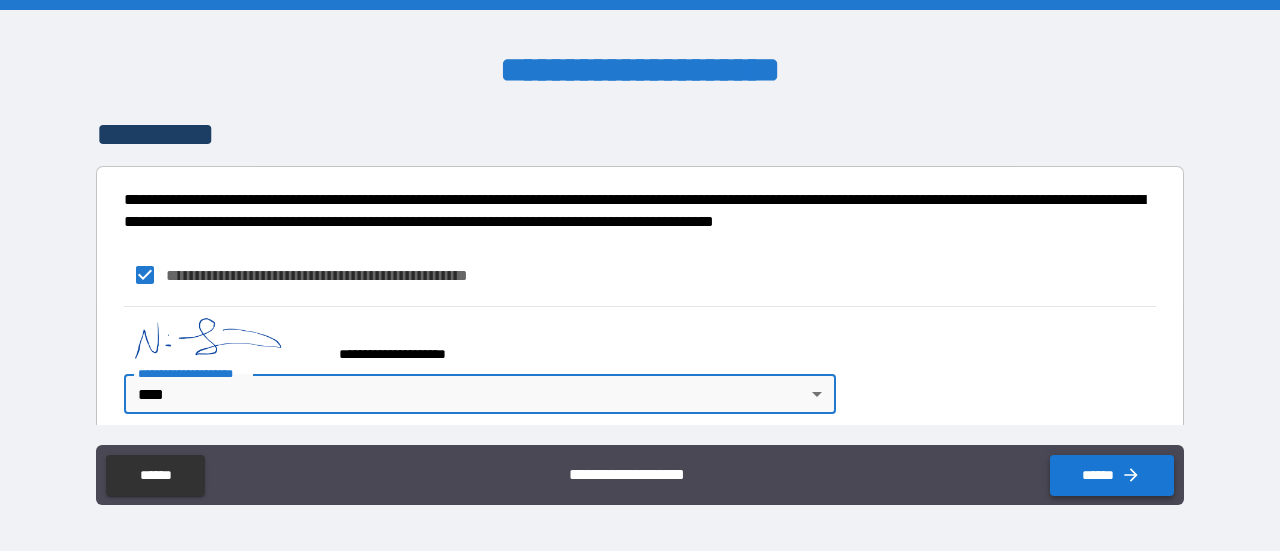 click on "******" at bounding box center [1112, 475] 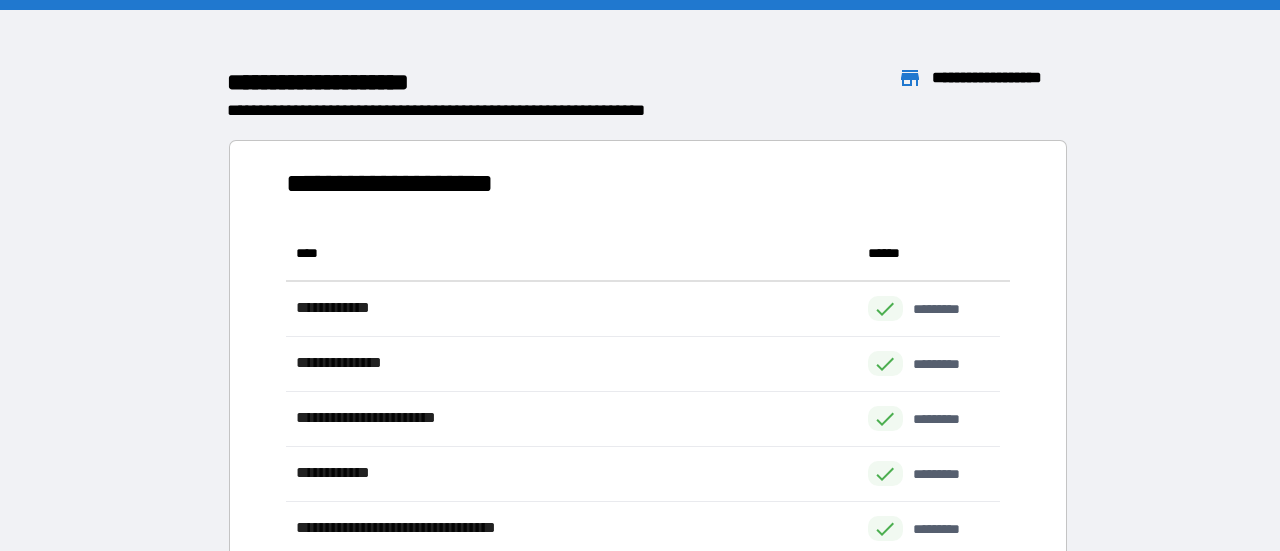 scroll, scrollTop: 16, scrollLeft: 16, axis: both 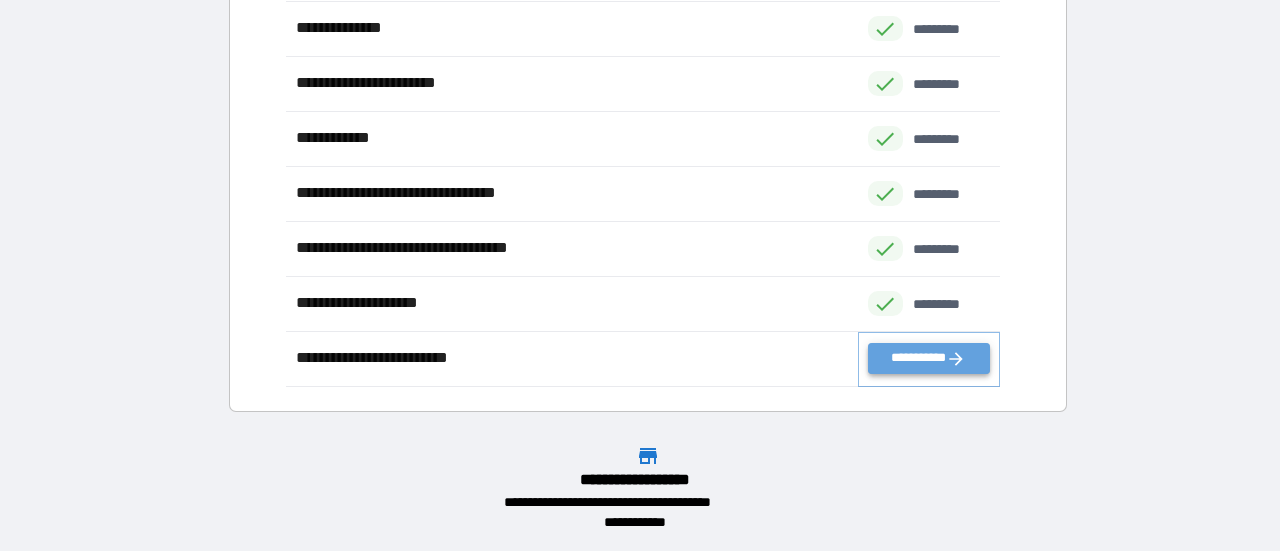 click 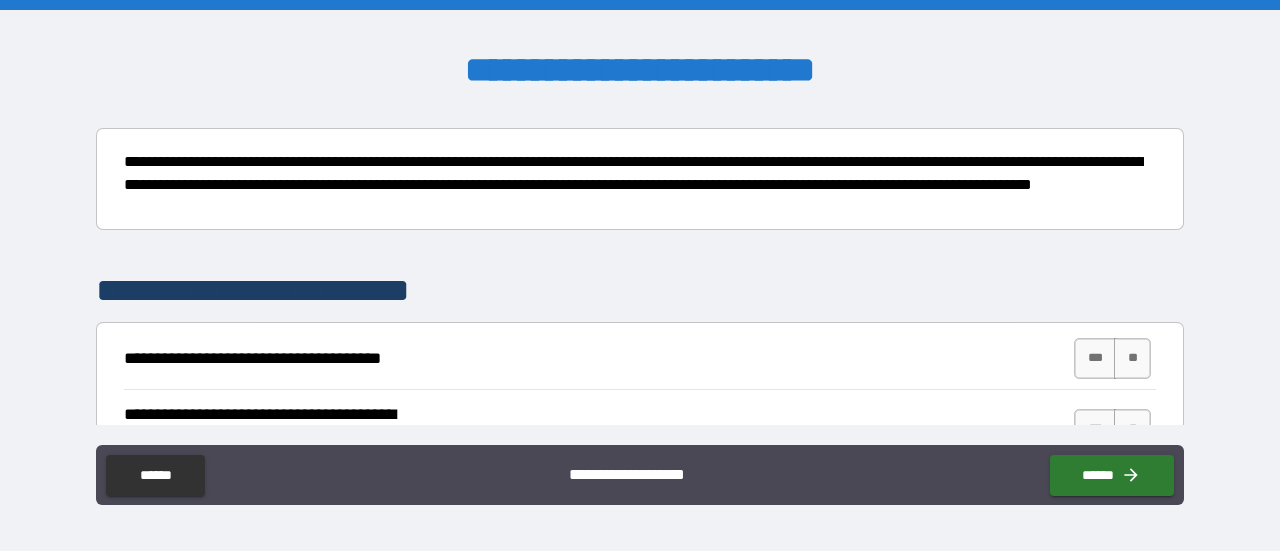 scroll, scrollTop: 300, scrollLeft: 0, axis: vertical 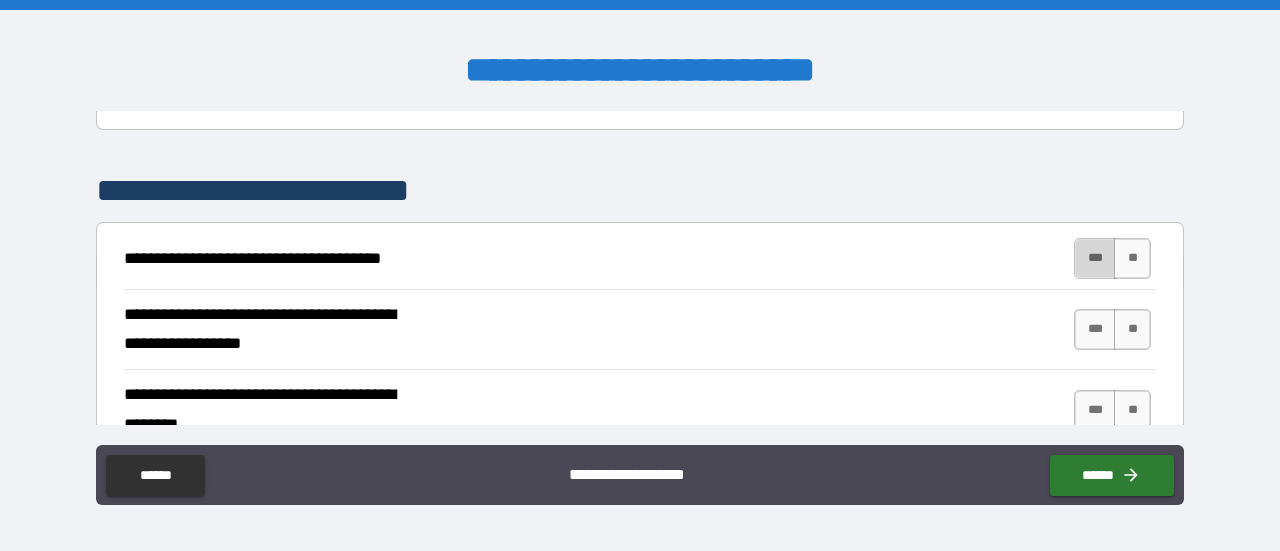 click on "***" at bounding box center [1095, 258] 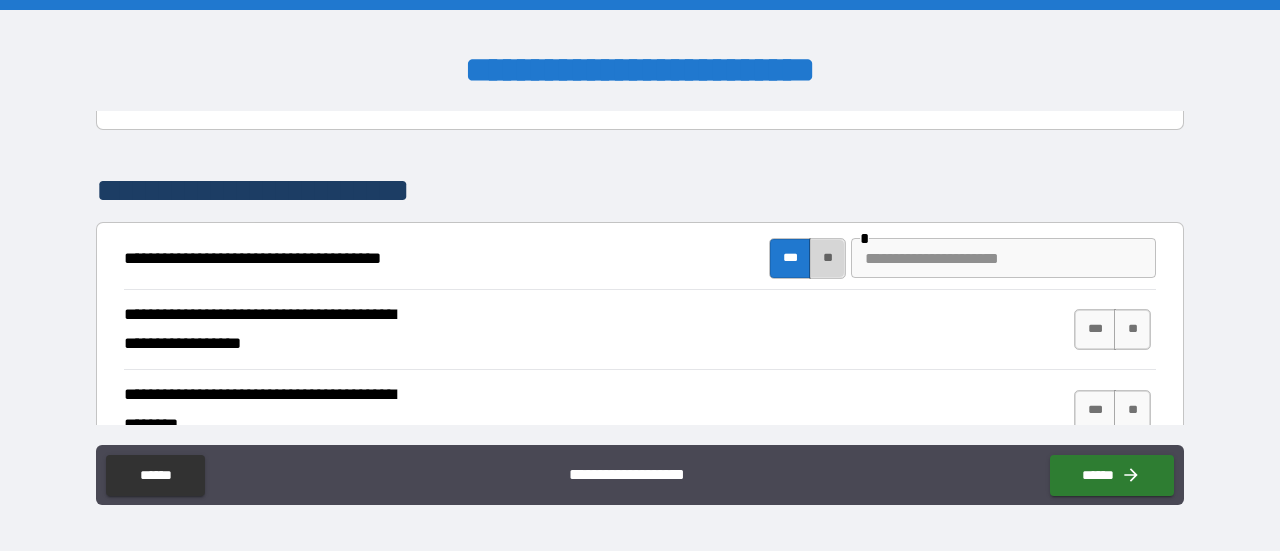 click on "**" at bounding box center [827, 258] 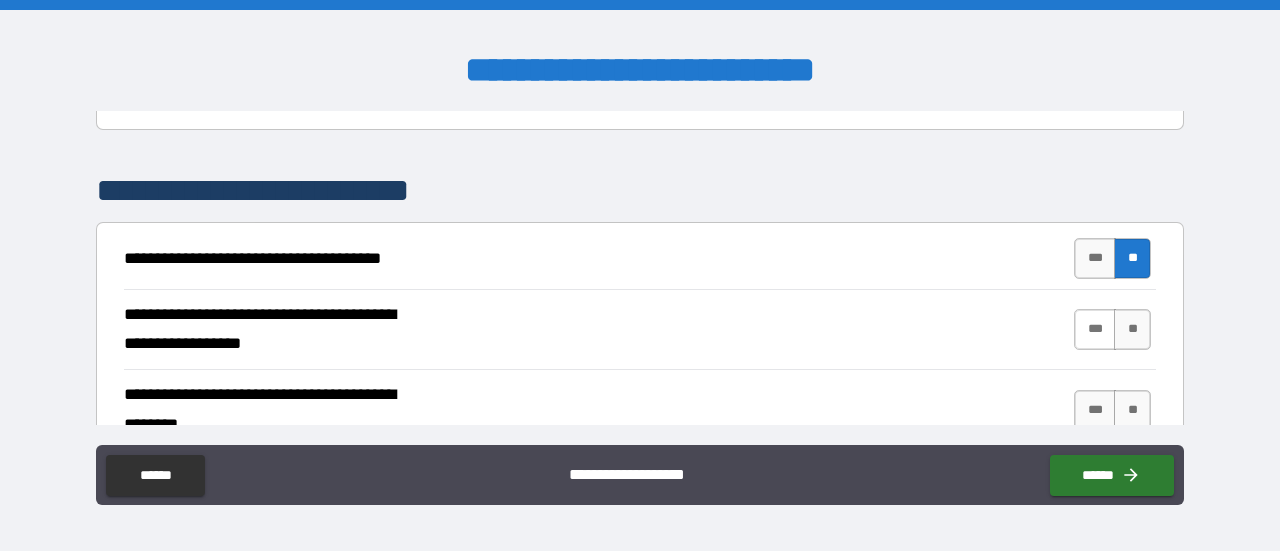 click on "***" at bounding box center [1095, 329] 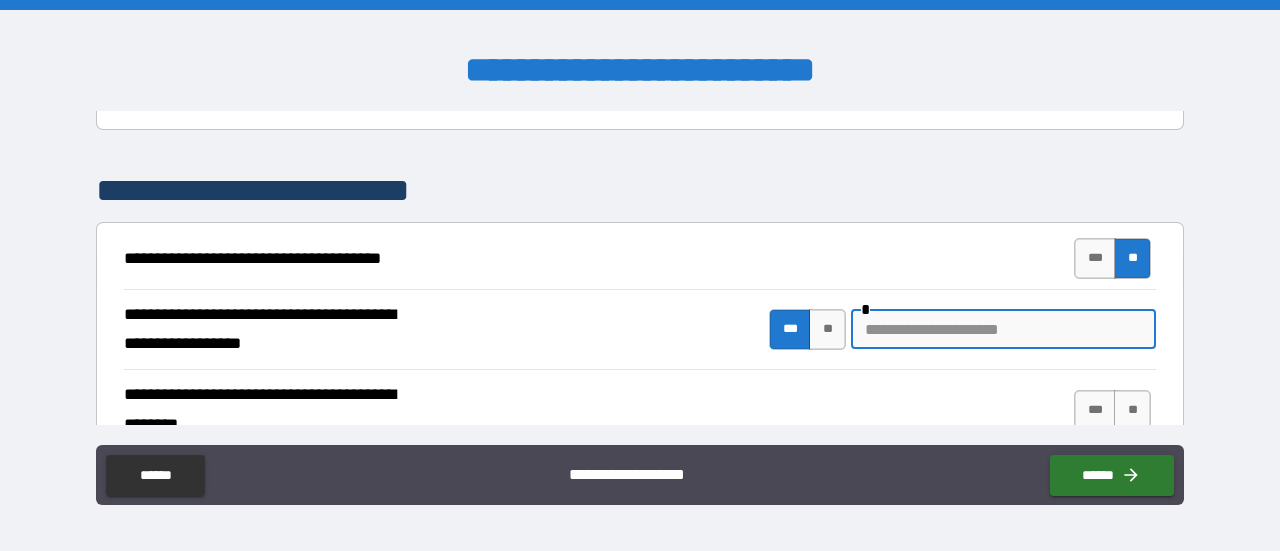 click at bounding box center [1003, 329] 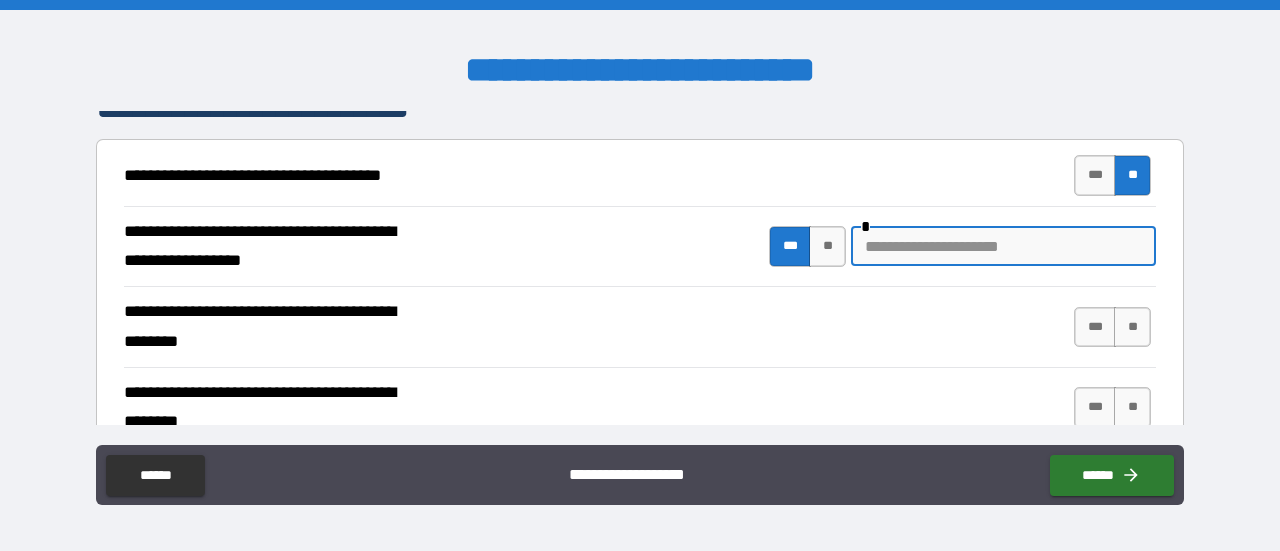 scroll, scrollTop: 400, scrollLeft: 0, axis: vertical 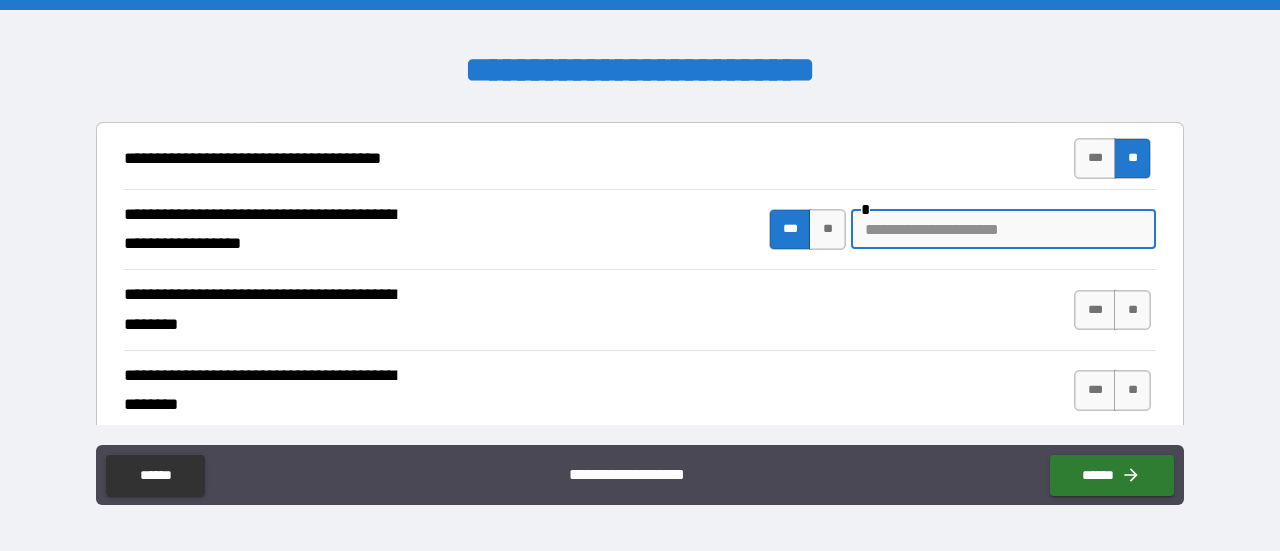 paste on "**********" 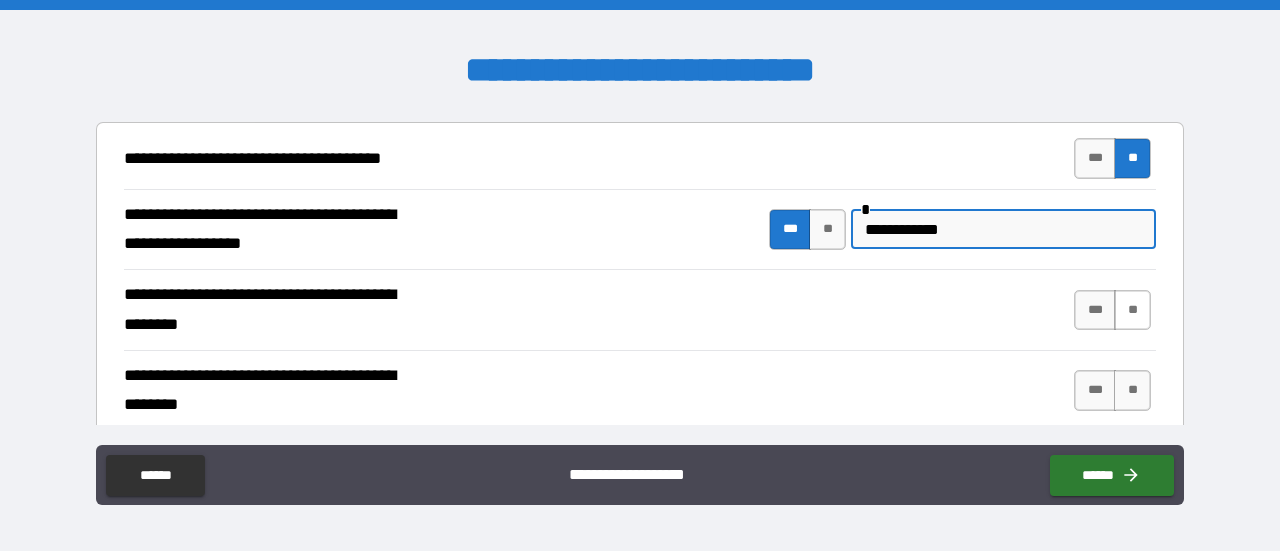 type on "**********" 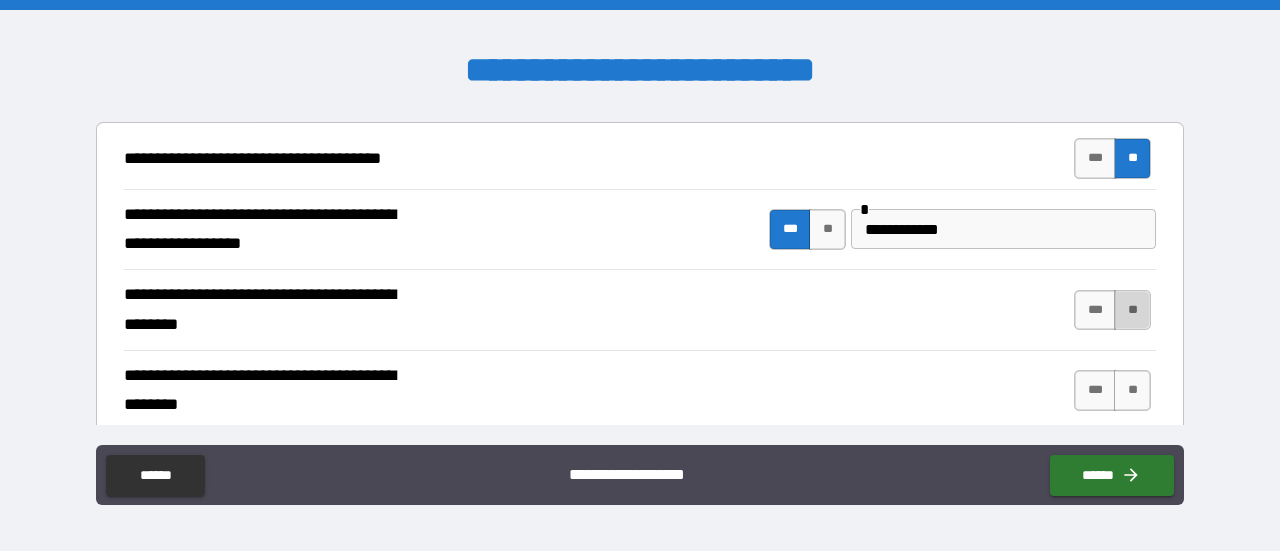click on "**" at bounding box center (1132, 310) 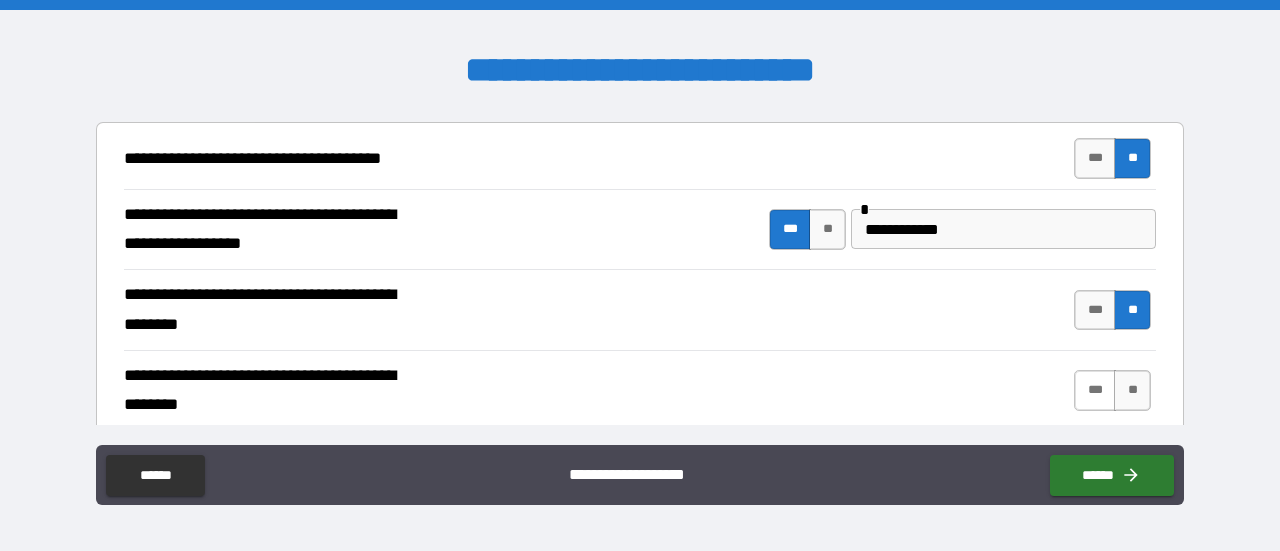 click on "***" at bounding box center [1095, 390] 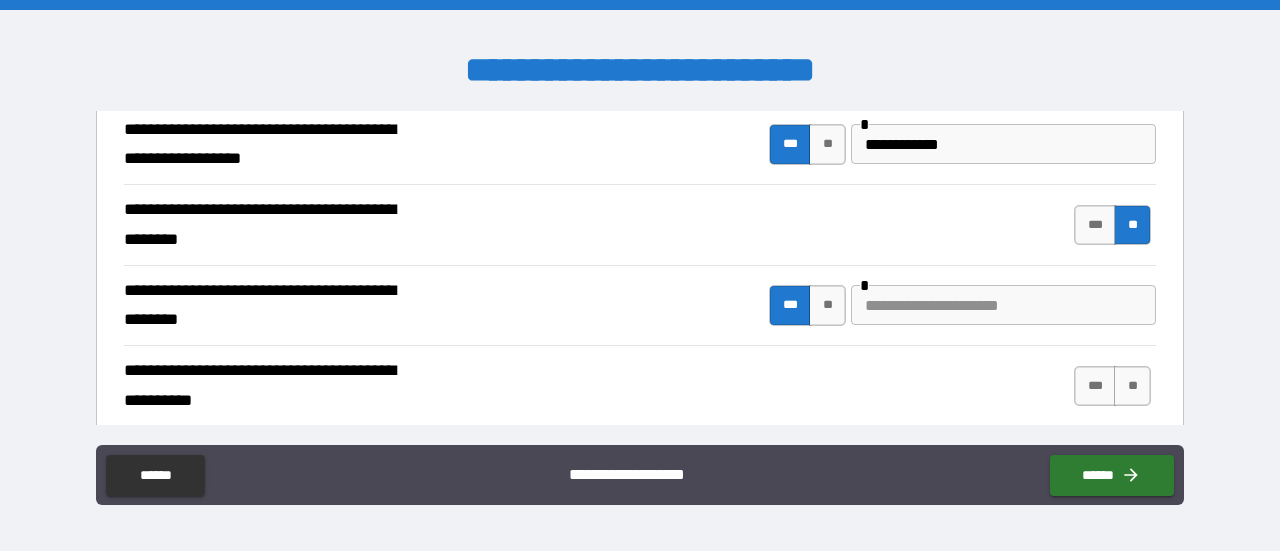 scroll, scrollTop: 500, scrollLeft: 0, axis: vertical 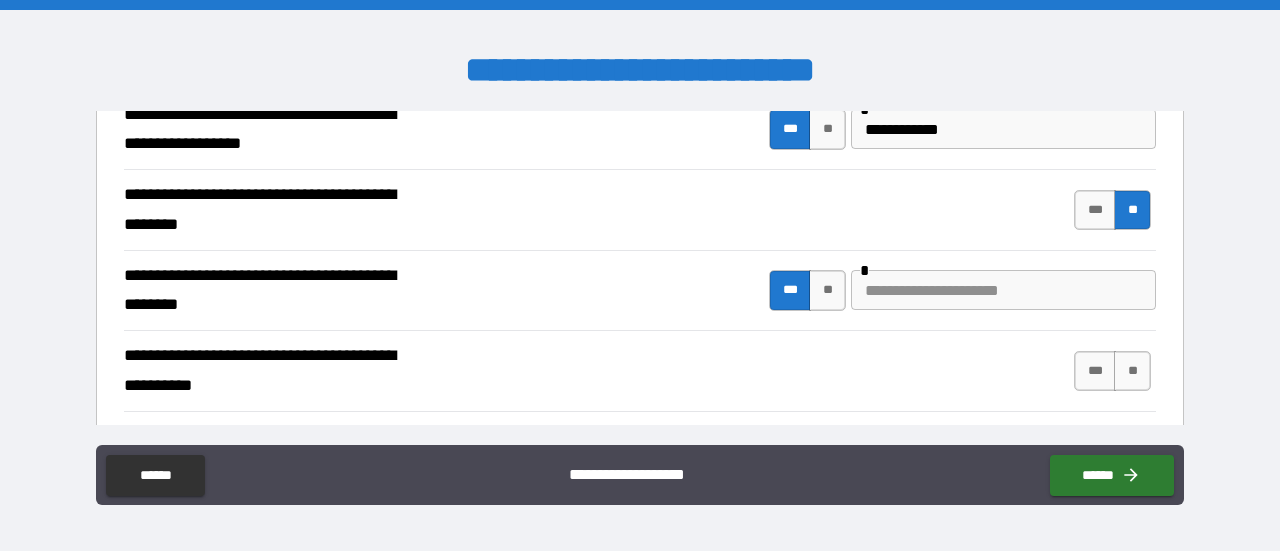 click at bounding box center (1003, 290) 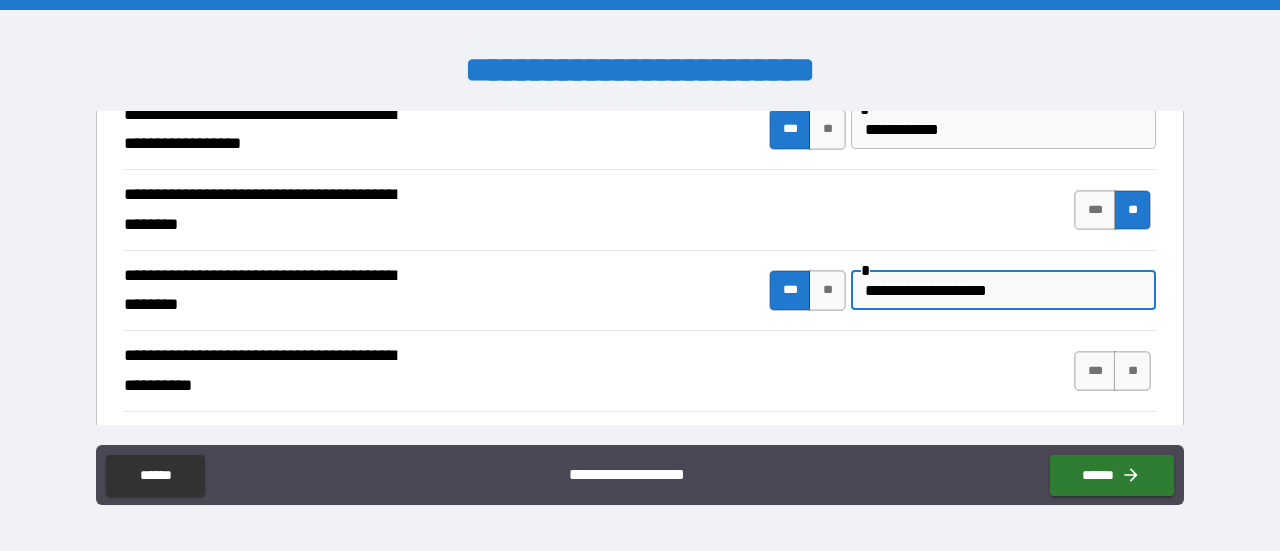 scroll, scrollTop: 600, scrollLeft: 0, axis: vertical 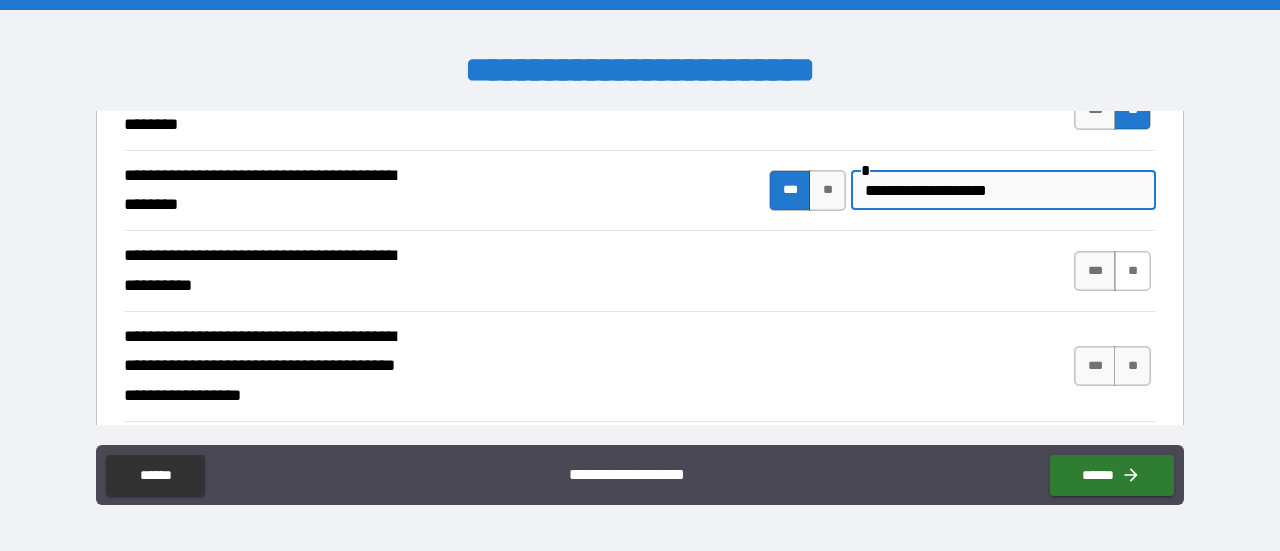 type on "**********" 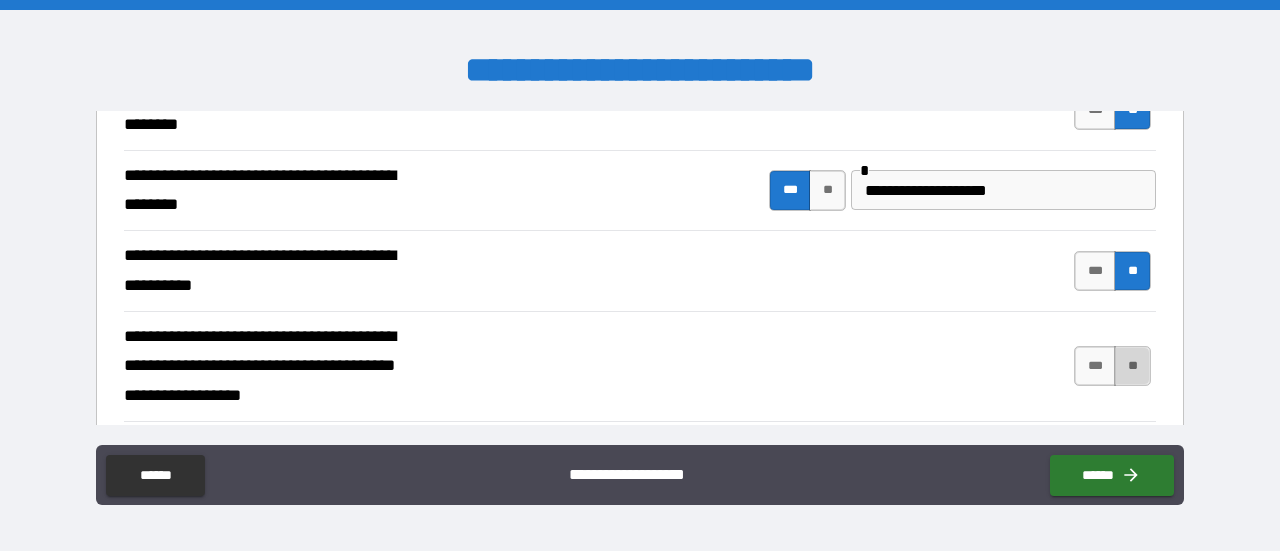 click on "**" at bounding box center [1132, 366] 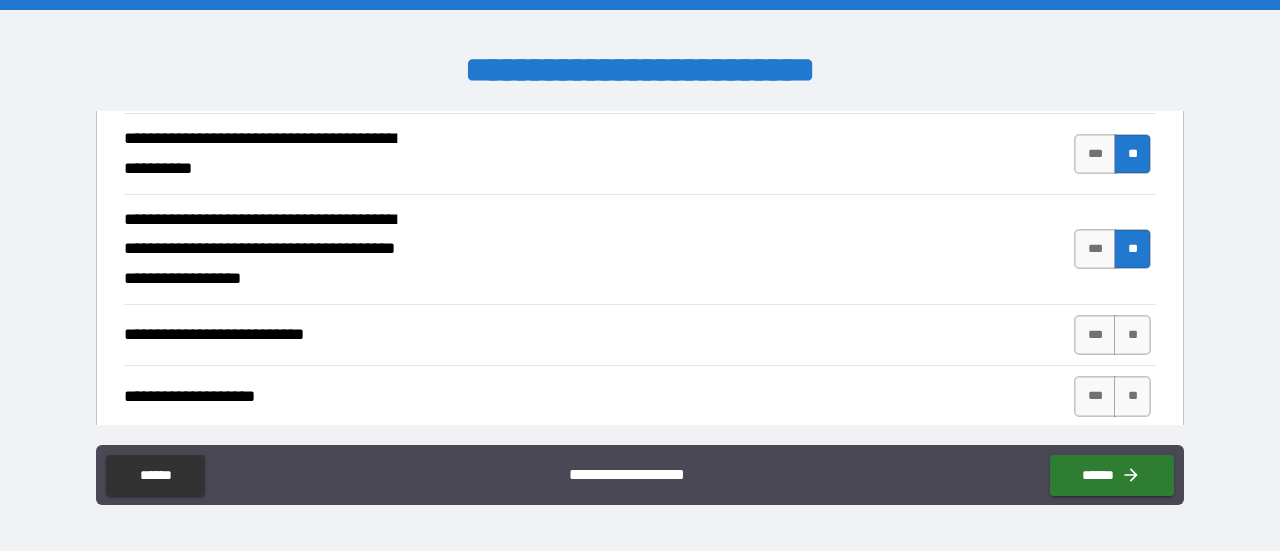 scroll, scrollTop: 800, scrollLeft: 0, axis: vertical 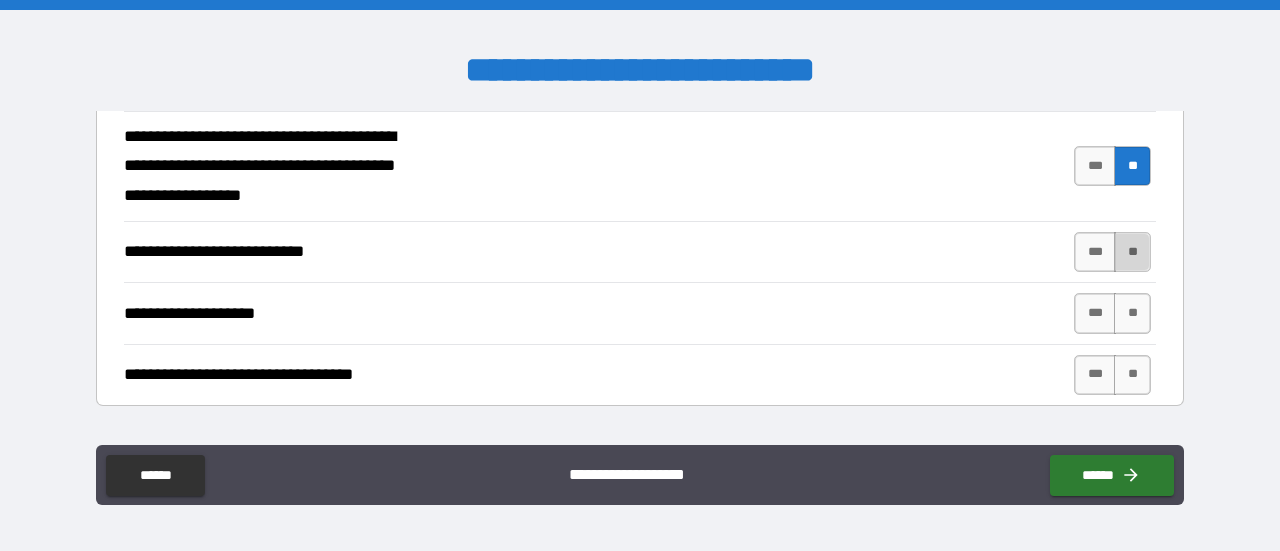 click on "**" at bounding box center [1132, 252] 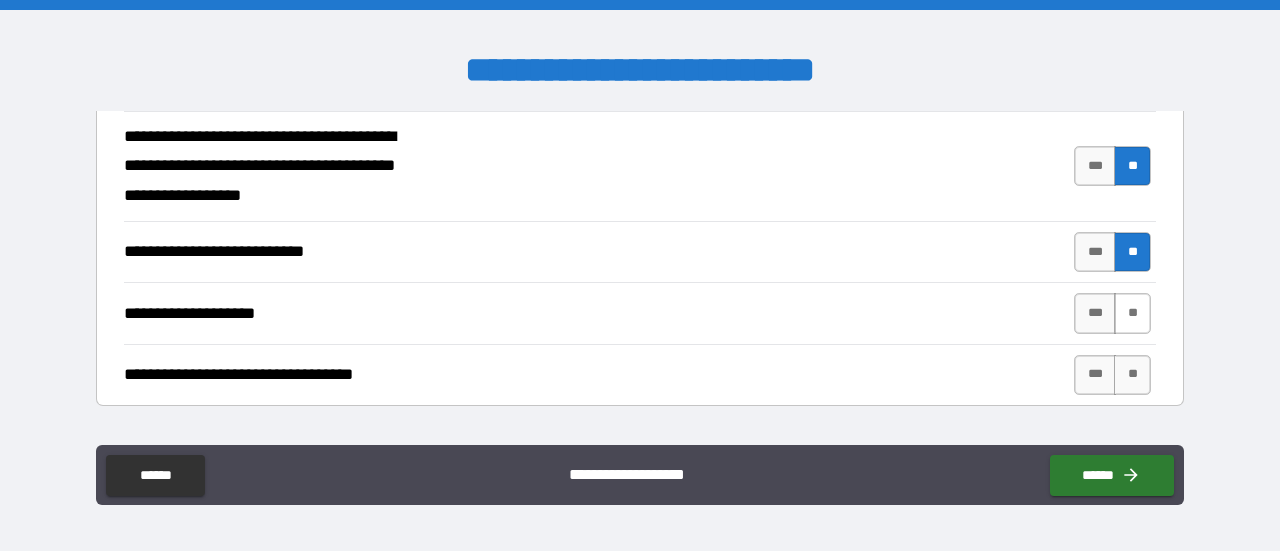 click on "**" at bounding box center (1132, 313) 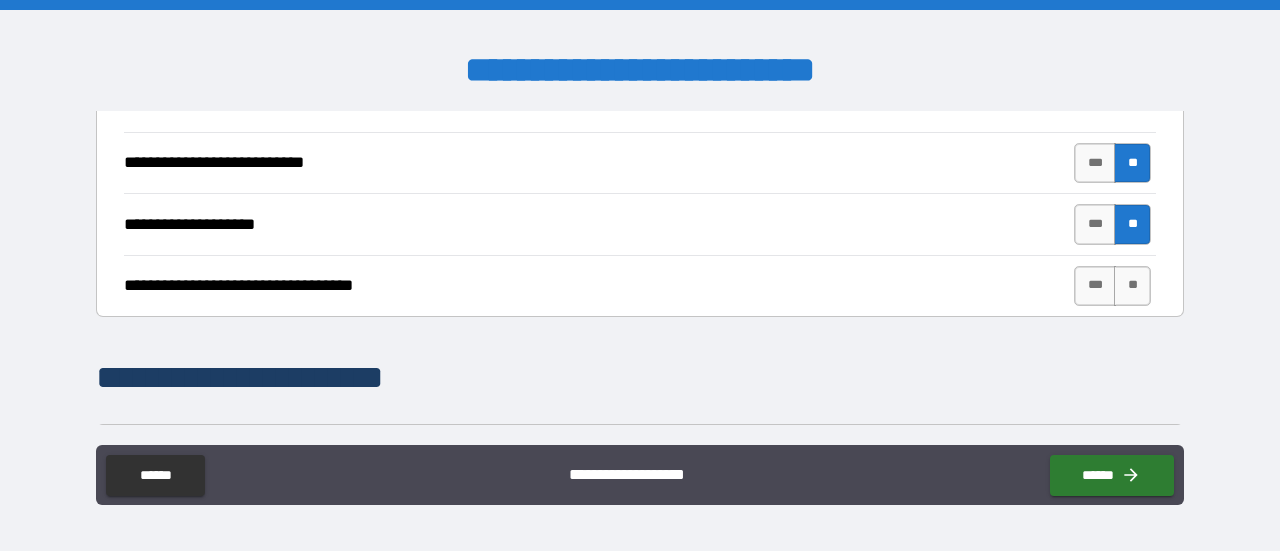 scroll, scrollTop: 900, scrollLeft: 0, axis: vertical 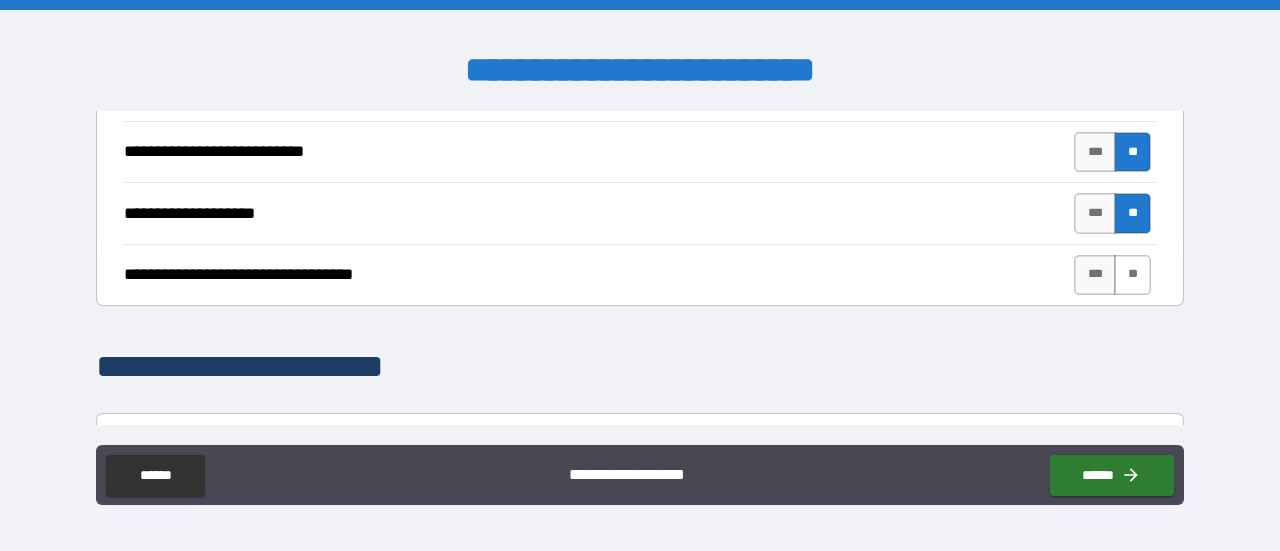 click on "**" at bounding box center (1132, 275) 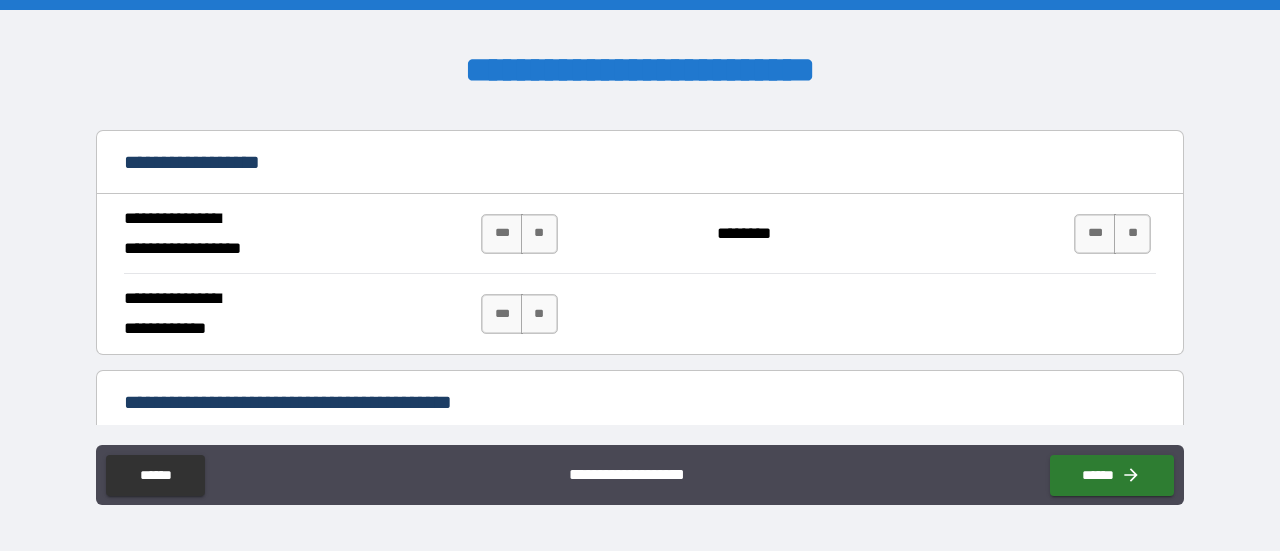 scroll, scrollTop: 1200, scrollLeft: 0, axis: vertical 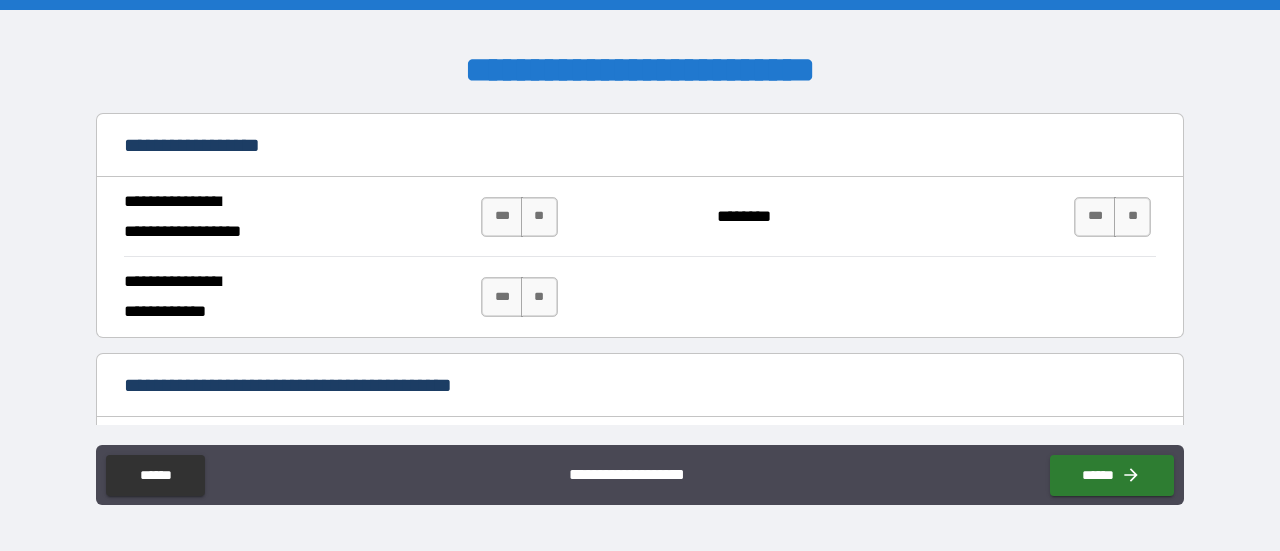 drag, startPoint x: 540, startPoint y: 214, endPoint x: 529, endPoint y: 236, distance: 24.596748 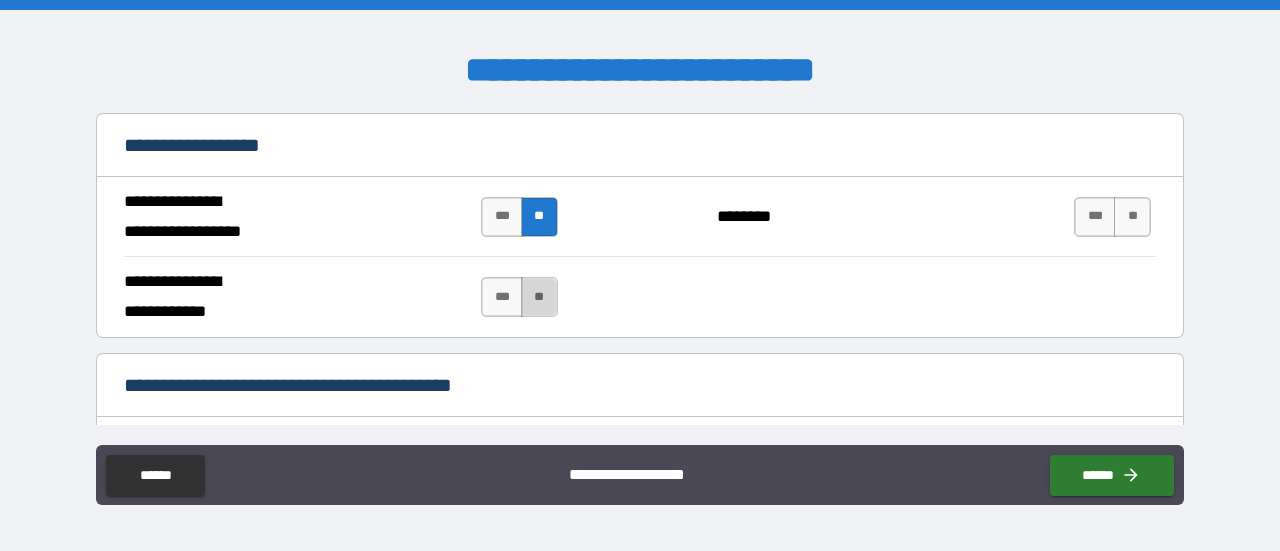 click on "**" at bounding box center (539, 297) 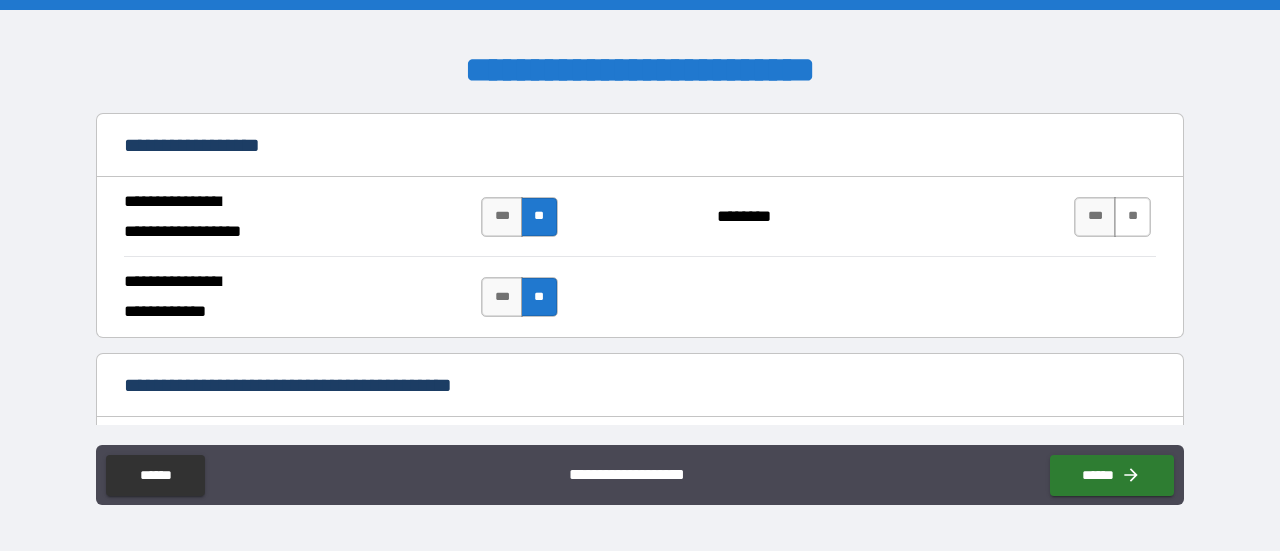 drag, startPoint x: 1120, startPoint y: 210, endPoint x: 1109, endPoint y: 221, distance: 15.556349 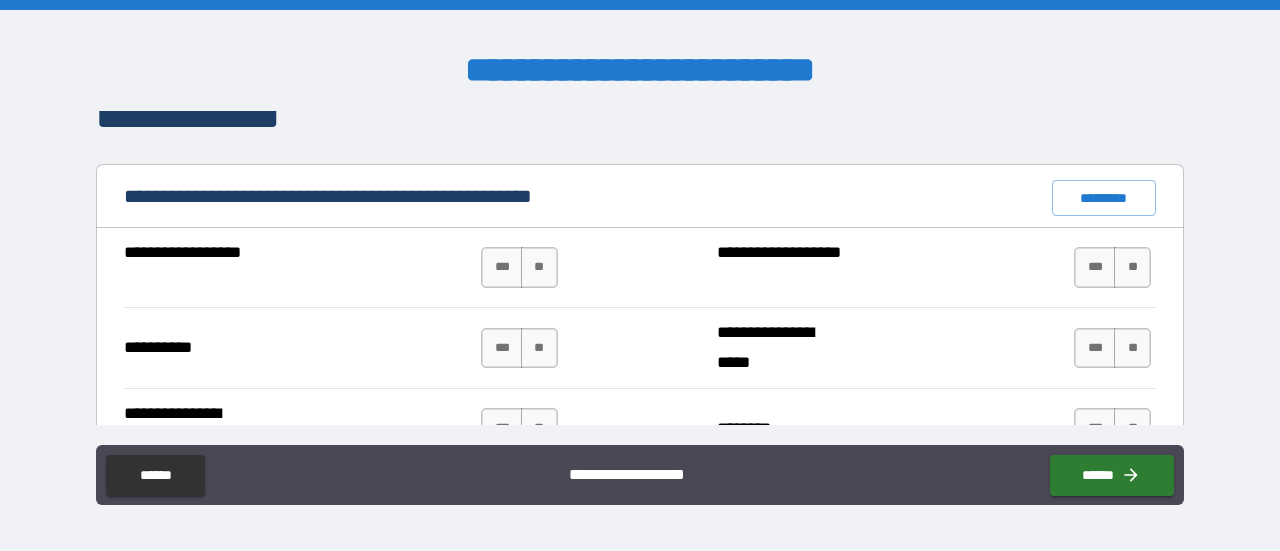scroll, scrollTop: 1900, scrollLeft: 0, axis: vertical 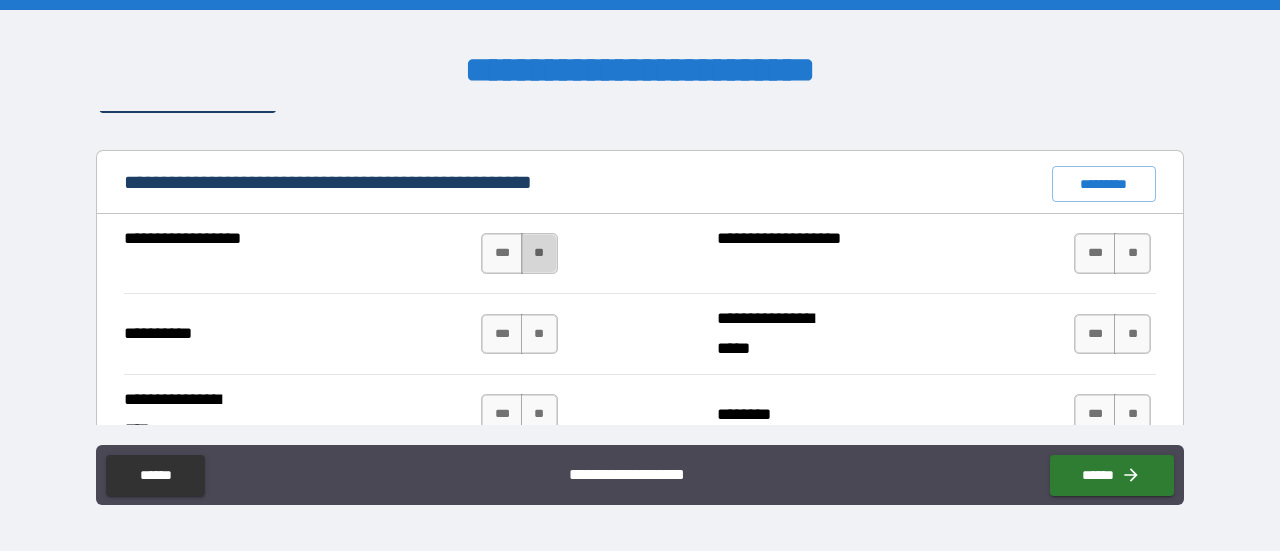 click on "**" at bounding box center (539, 253) 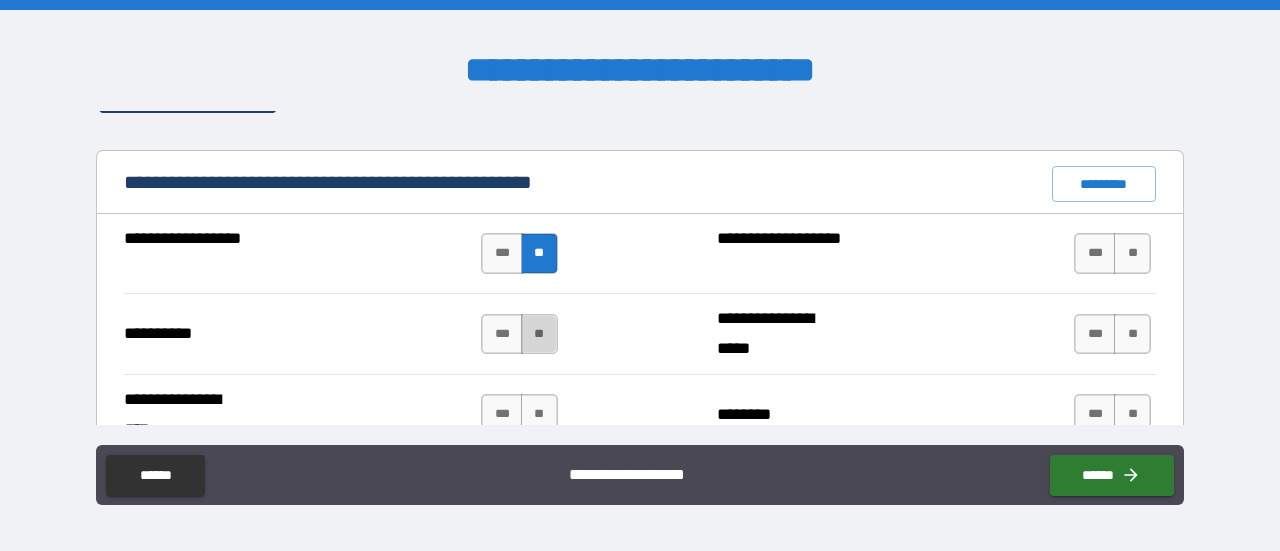 click on "**" at bounding box center (539, 334) 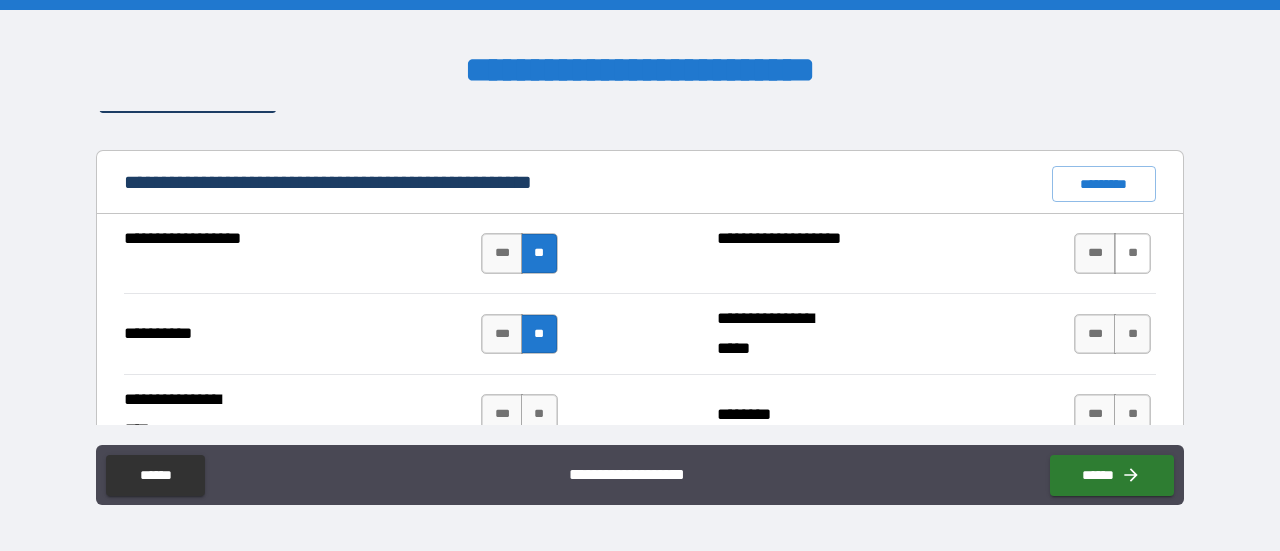click on "**" at bounding box center (1132, 253) 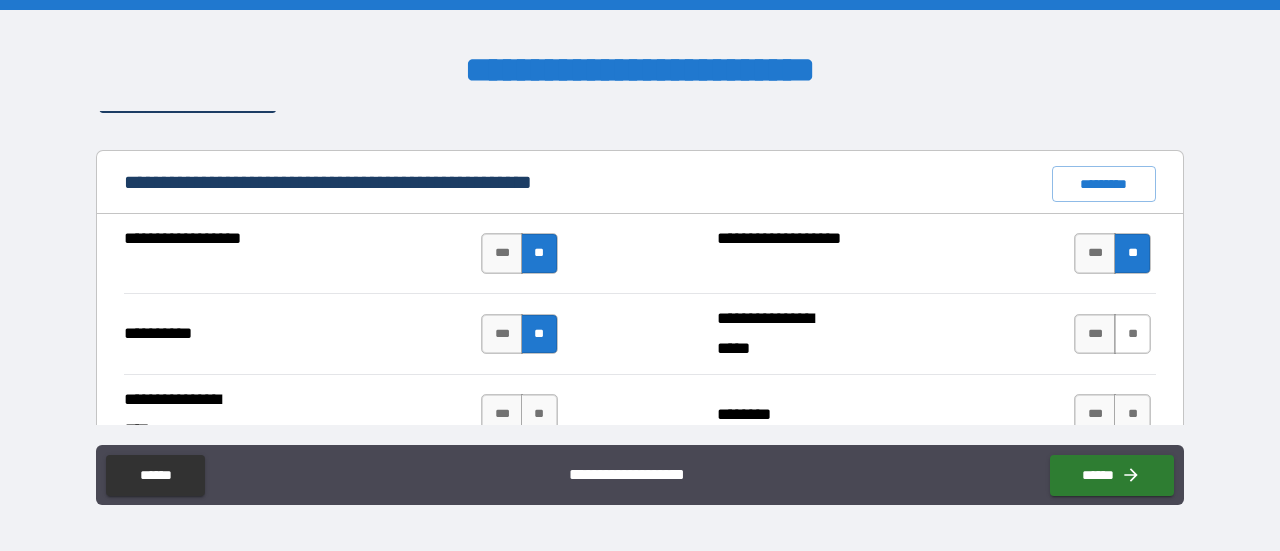 click on "**" at bounding box center (1132, 334) 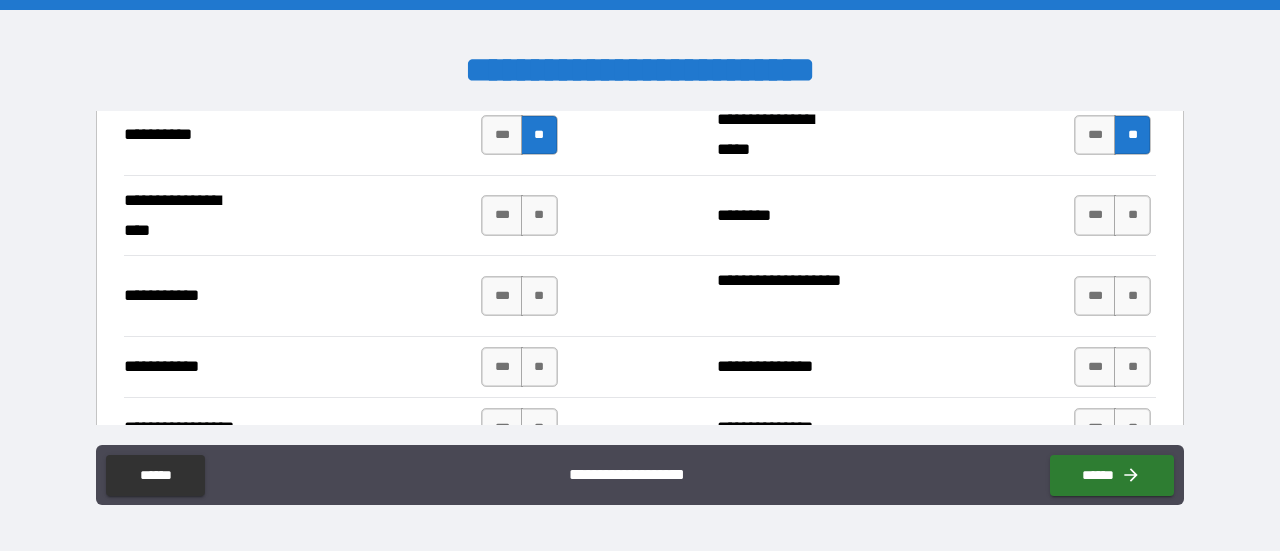 scroll, scrollTop: 2100, scrollLeft: 0, axis: vertical 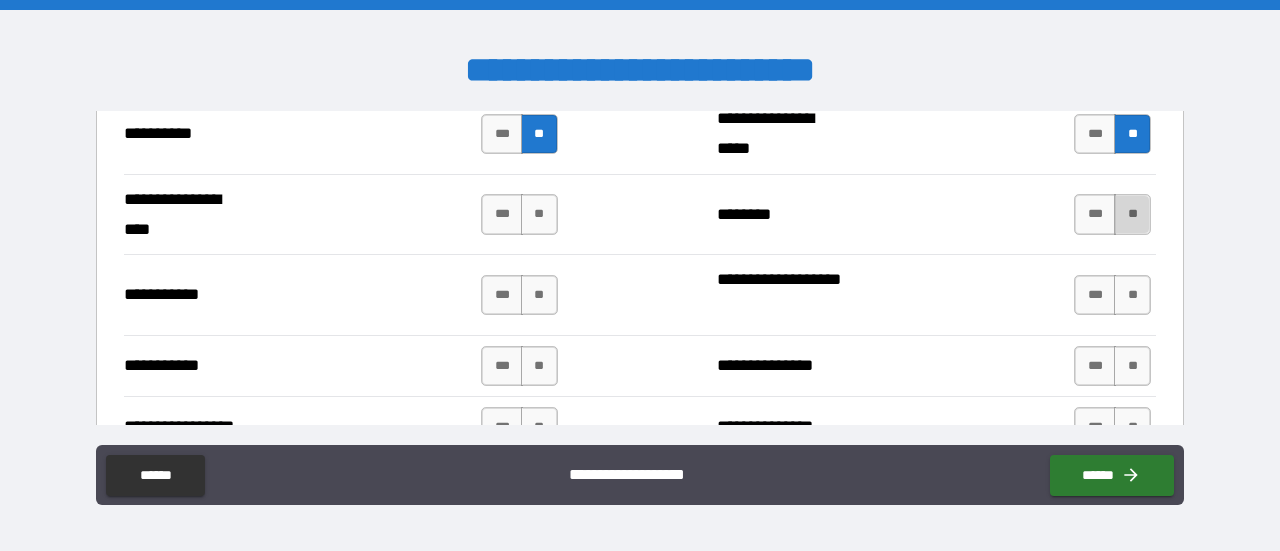click on "**" at bounding box center (1132, 214) 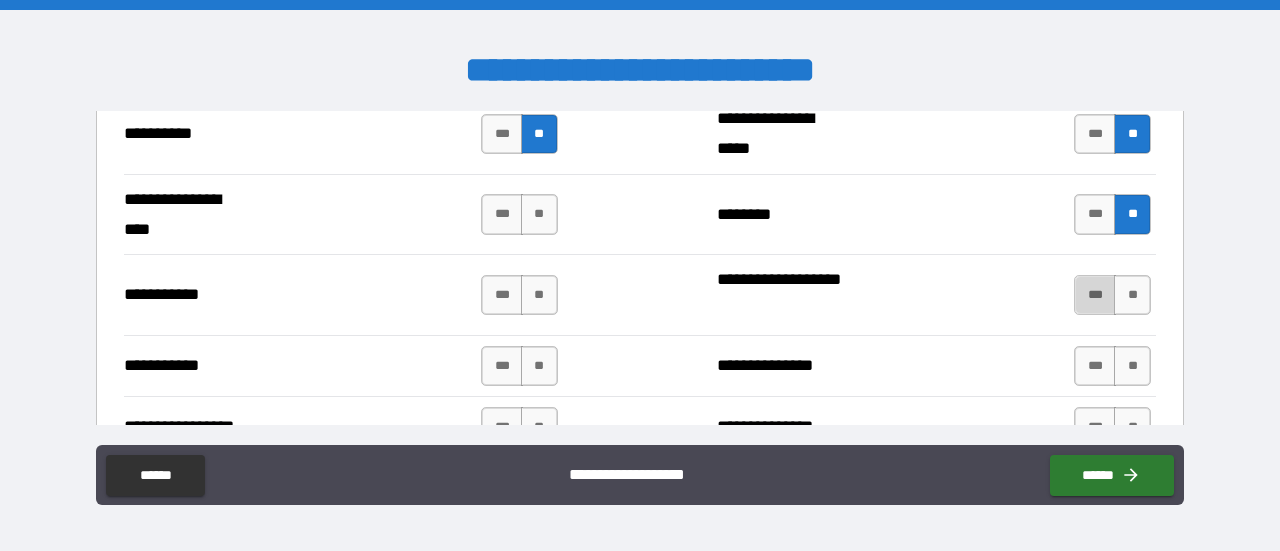 click on "***" at bounding box center (1095, 295) 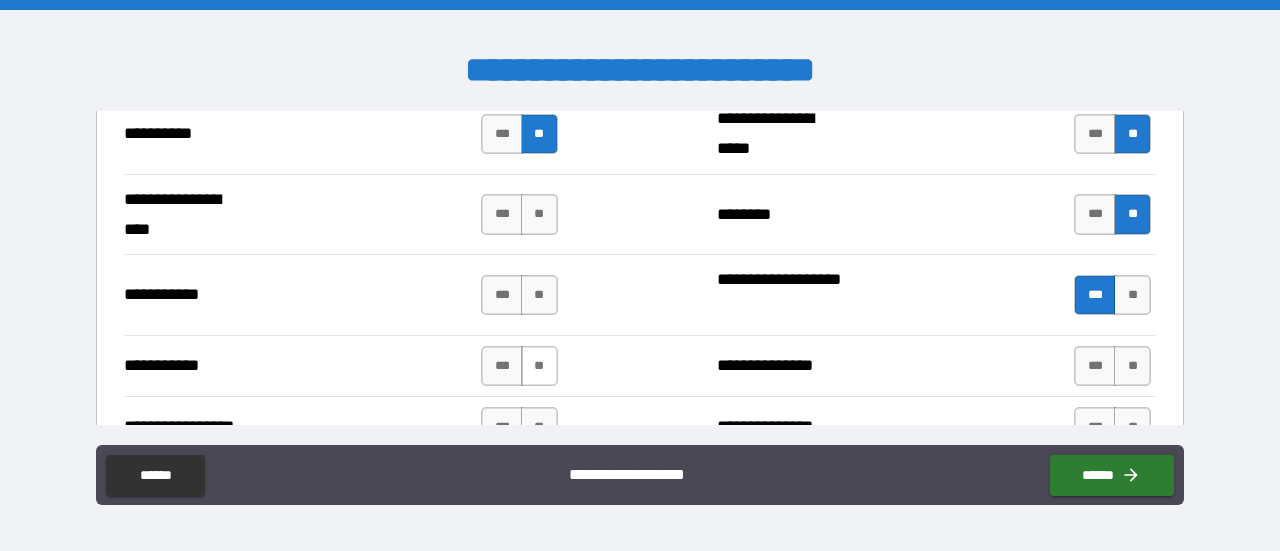 click on "**" at bounding box center [539, 366] 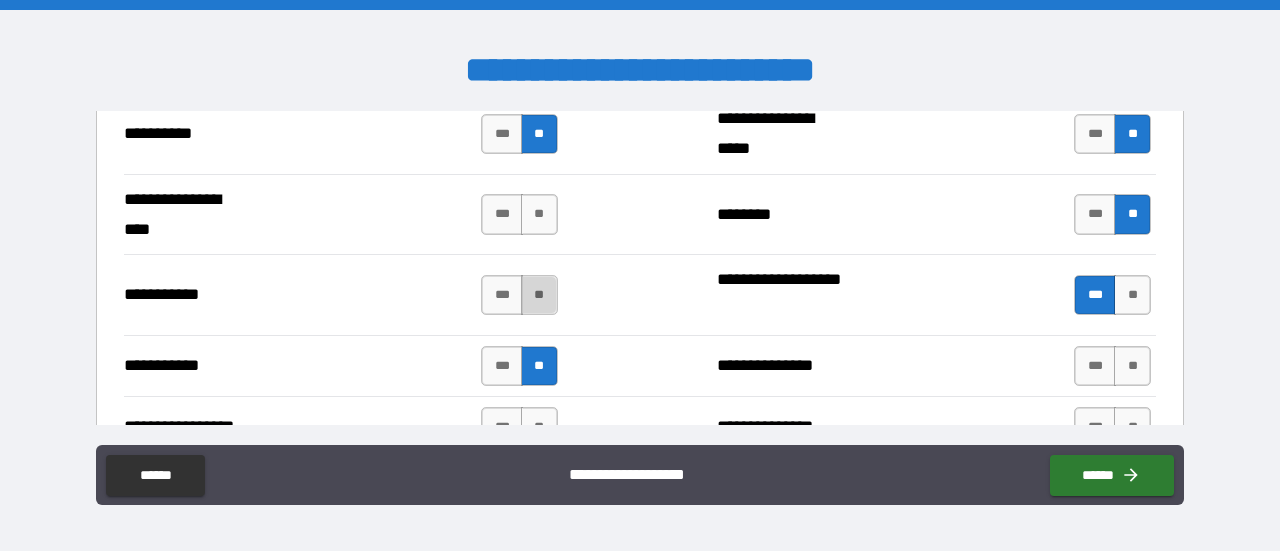 click on "**" at bounding box center (539, 295) 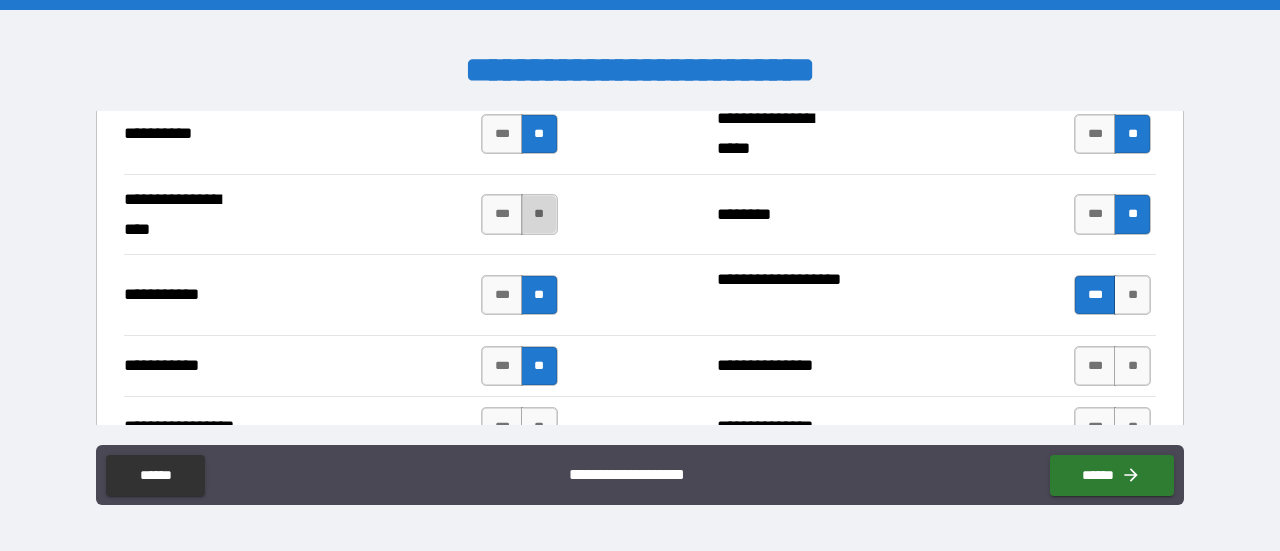 click on "**" at bounding box center [539, 214] 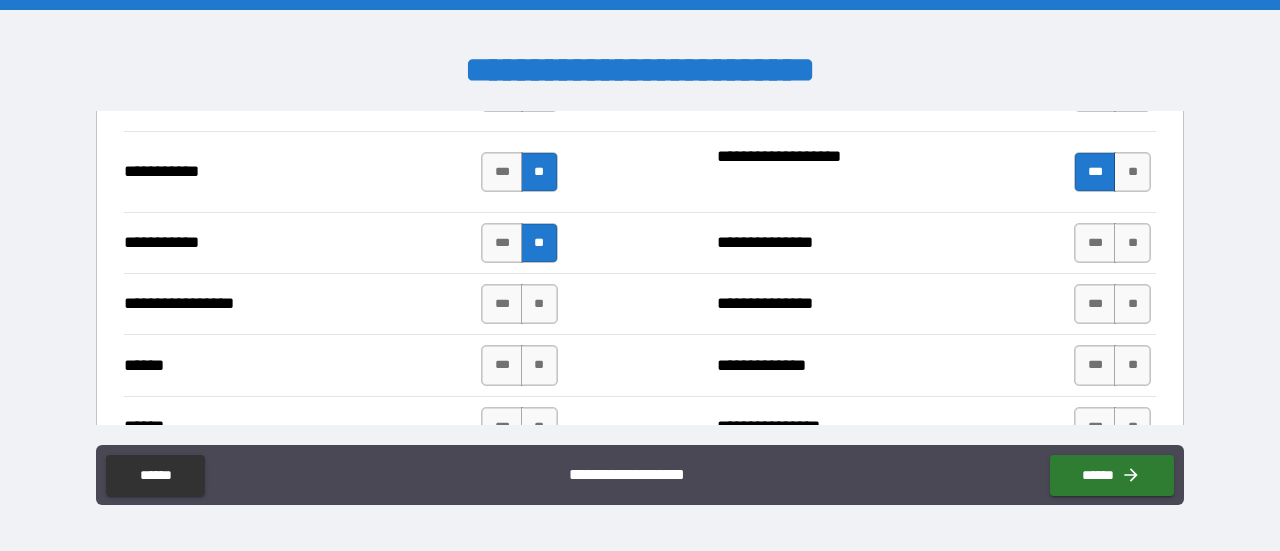 scroll, scrollTop: 2300, scrollLeft: 0, axis: vertical 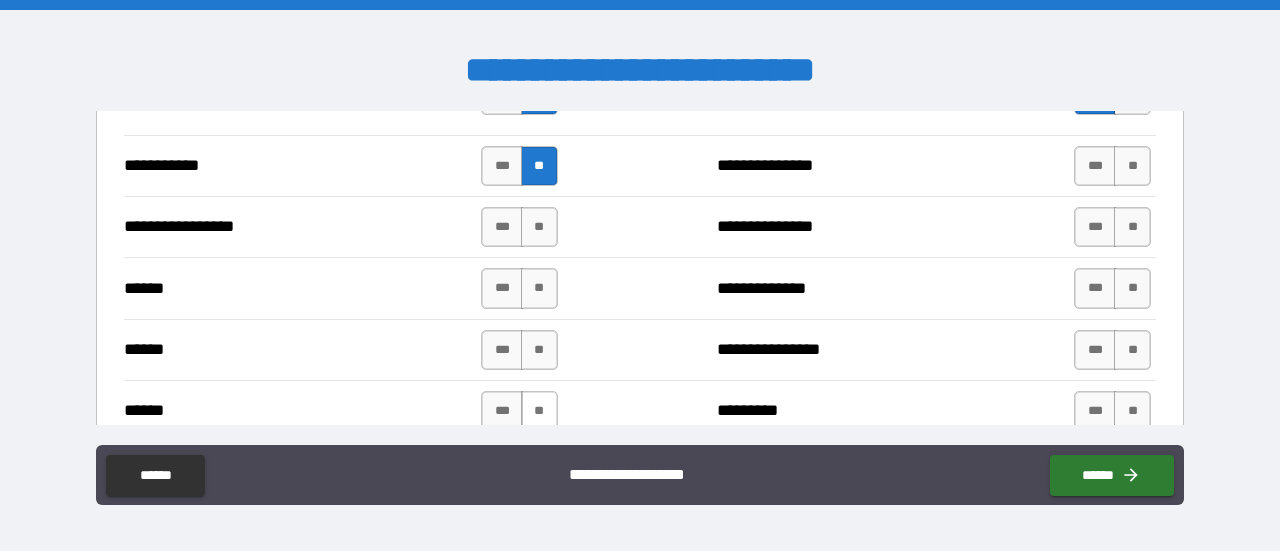 click on "**" at bounding box center [539, 411] 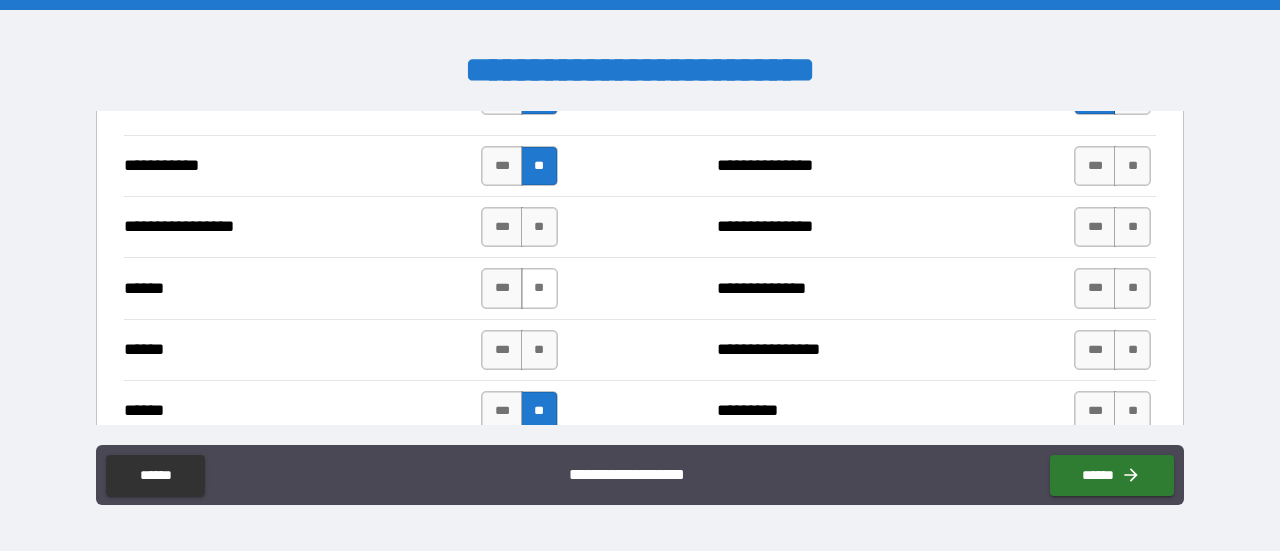drag, startPoint x: 547, startPoint y: 340, endPoint x: 527, endPoint y: 294, distance: 50.159744 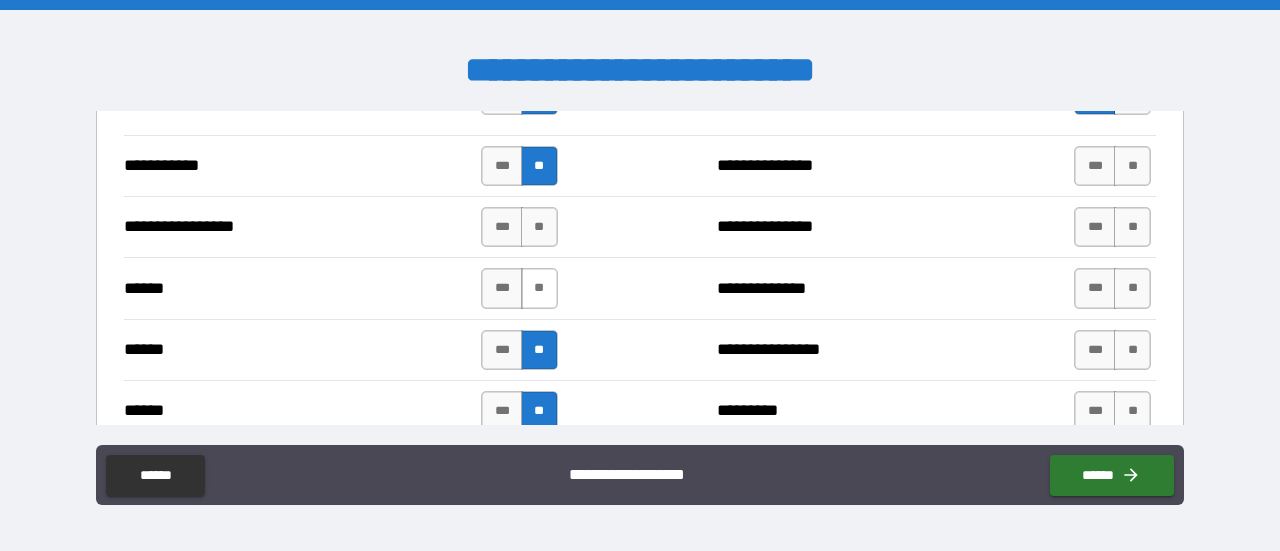 click on "**" at bounding box center [539, 288] 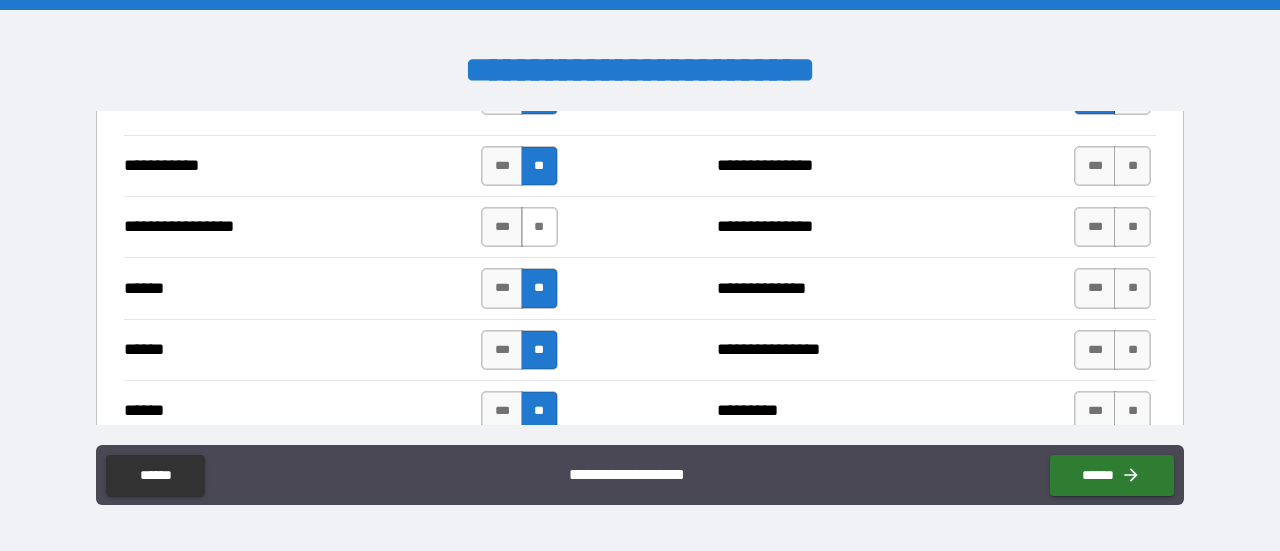 click on "**" at bounding box center [539, 227] 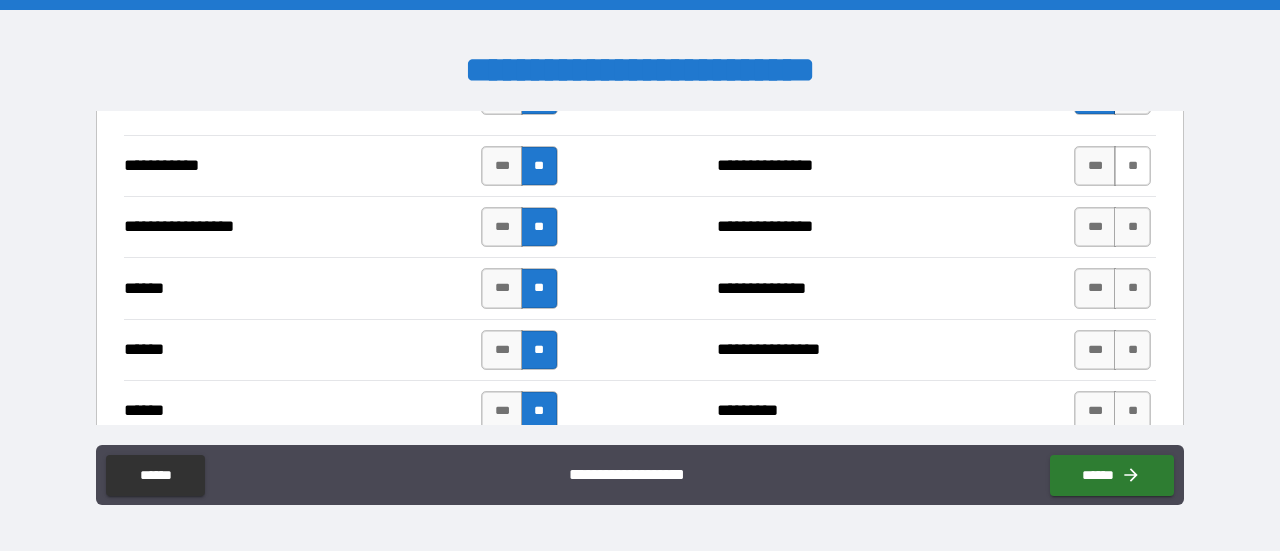 click on "**" at bounding box center [1132, 166] 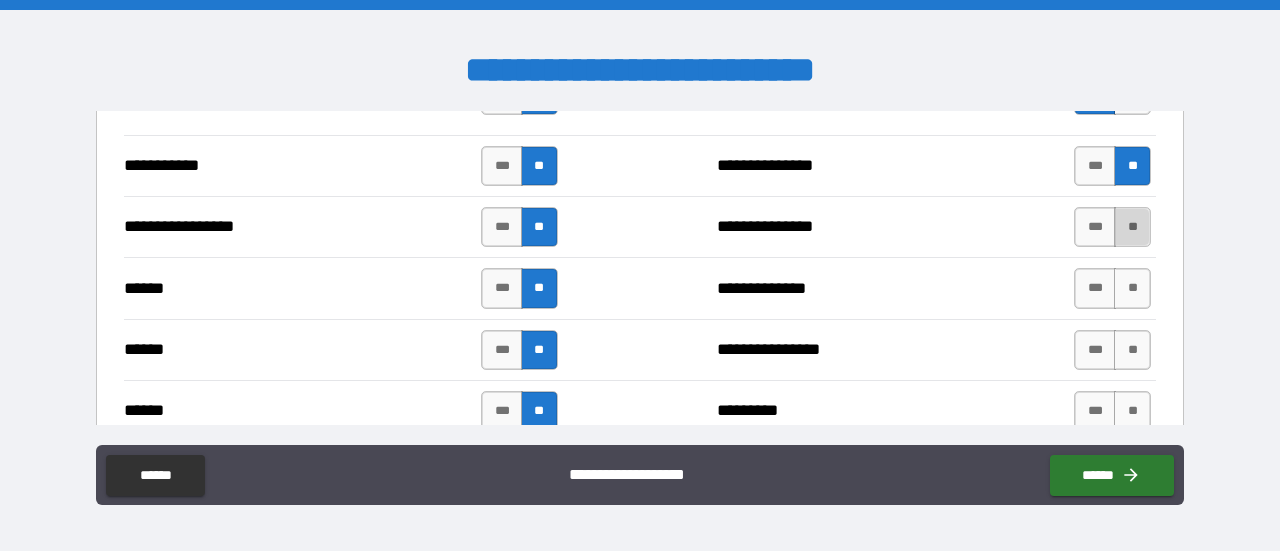 click on "**" at bounding box center (1132, 227) 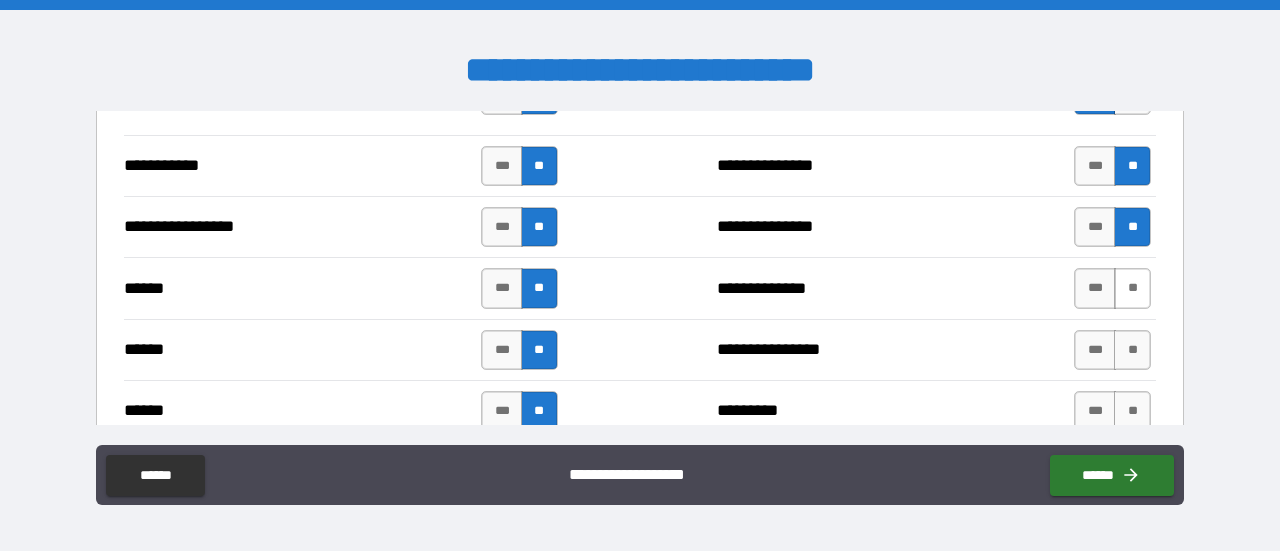 click on "**" at bounding box center (1132, 288) 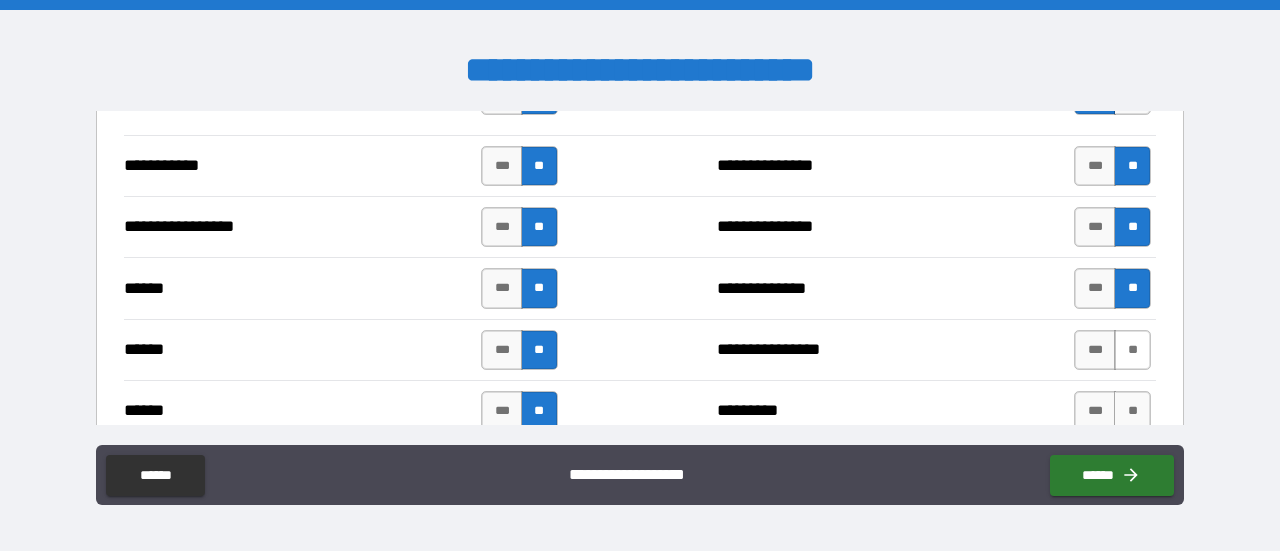 click on "**" at bounding box center [1132, 350] 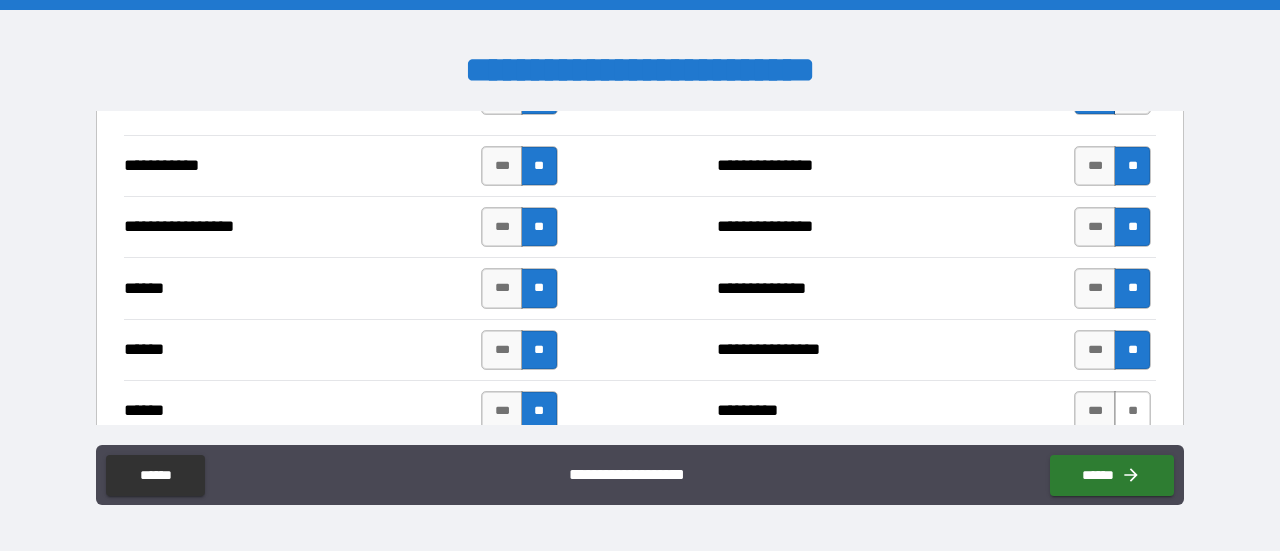 click on "**" at bounding box center (1132, 411) 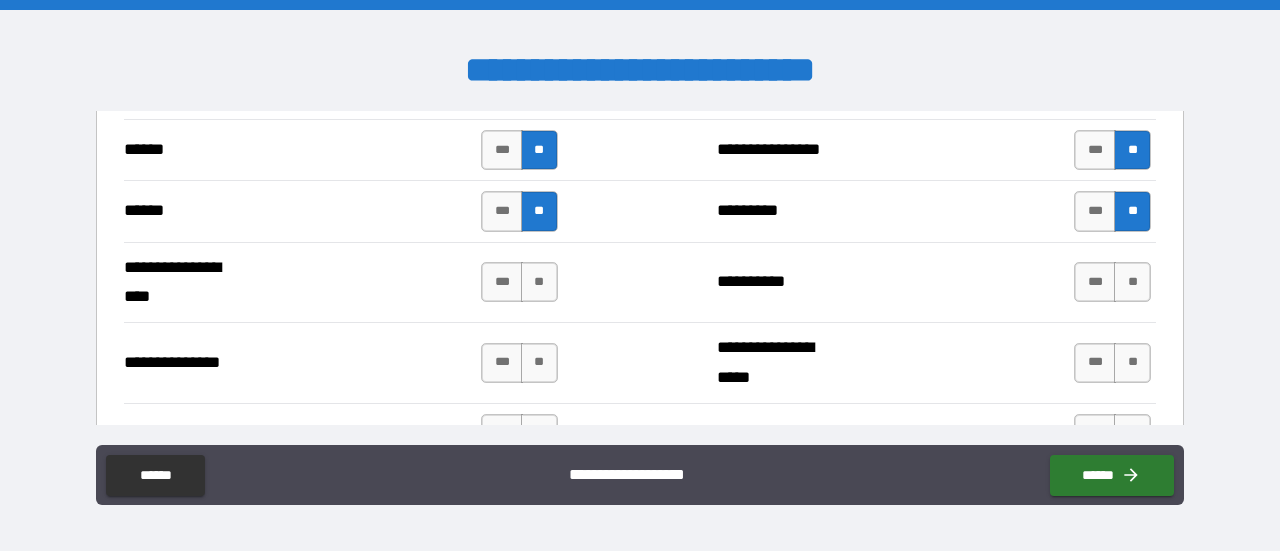 scroll, scrollTop: 2600, scrollLeft: 0, axis: vertical 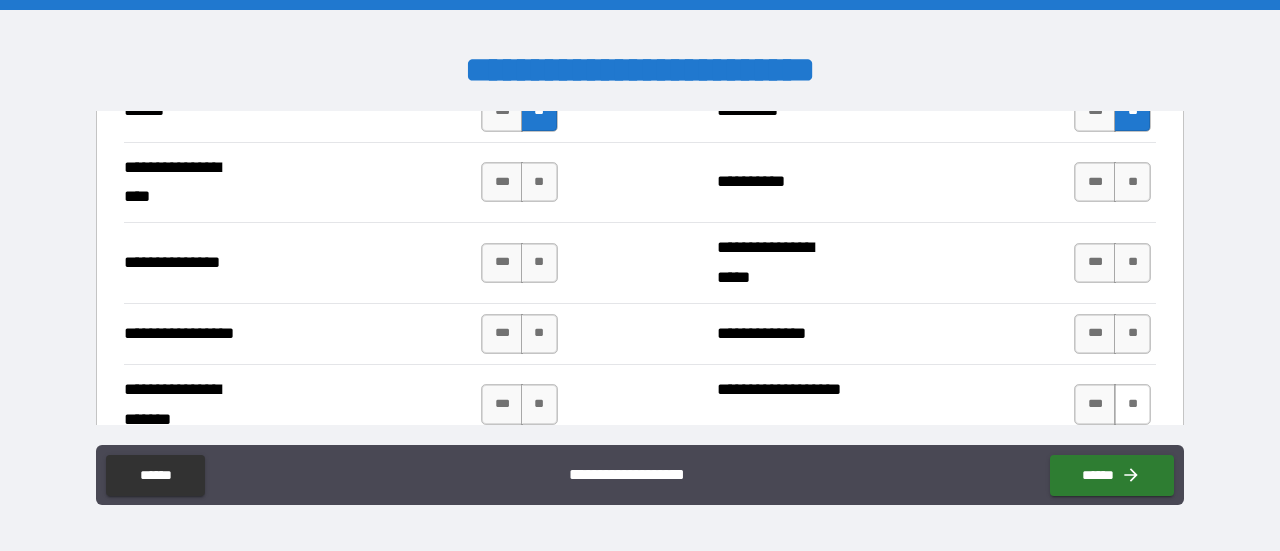 click on "**" at bounding box center [1132, 404] 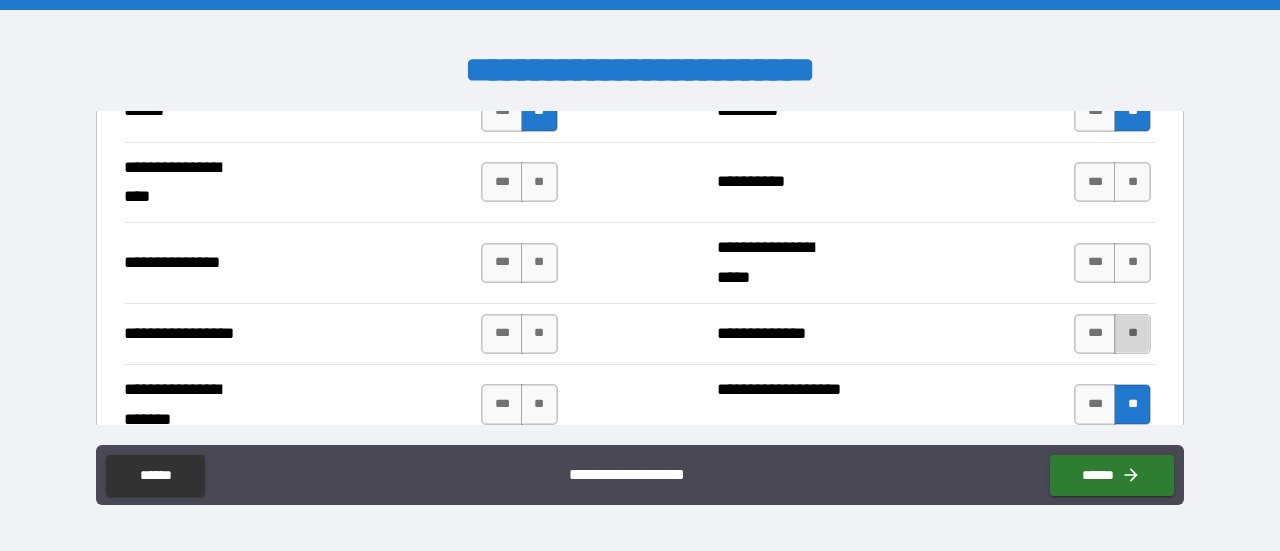 click on "**" at bounding box center [1132, 334] 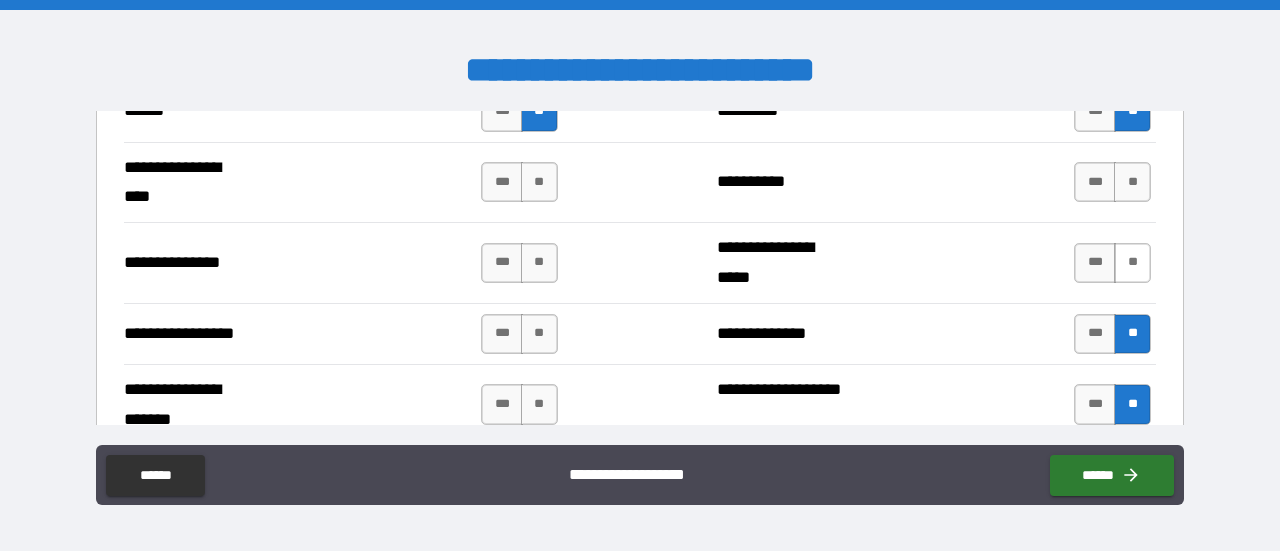 click on "**" at bounding box center (1132, 263) 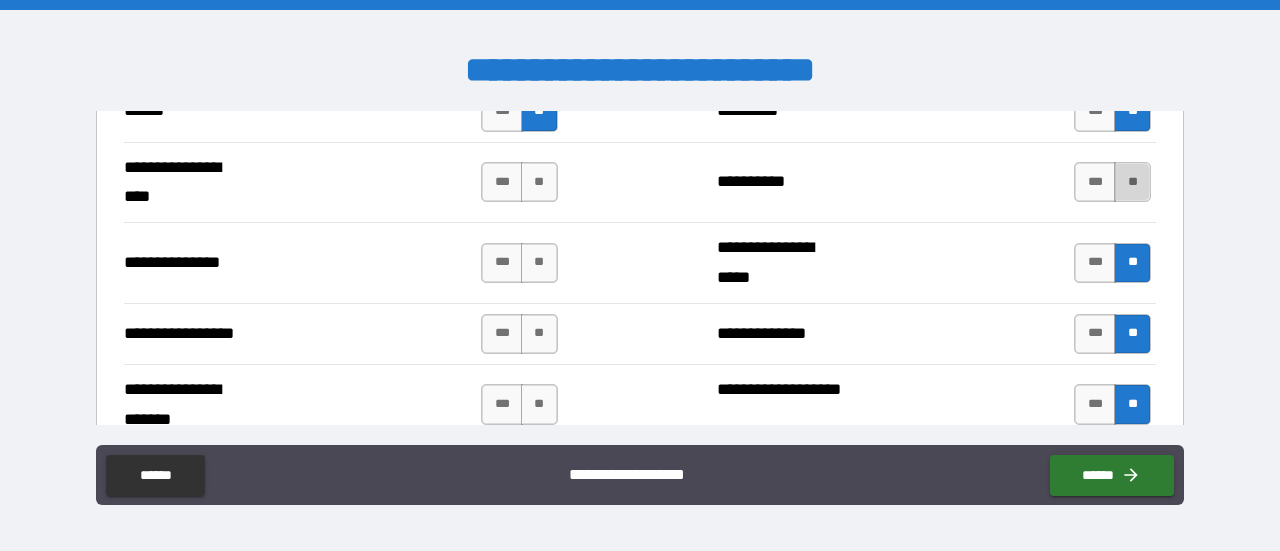 click on "**" at bounding box center (1132, 182) 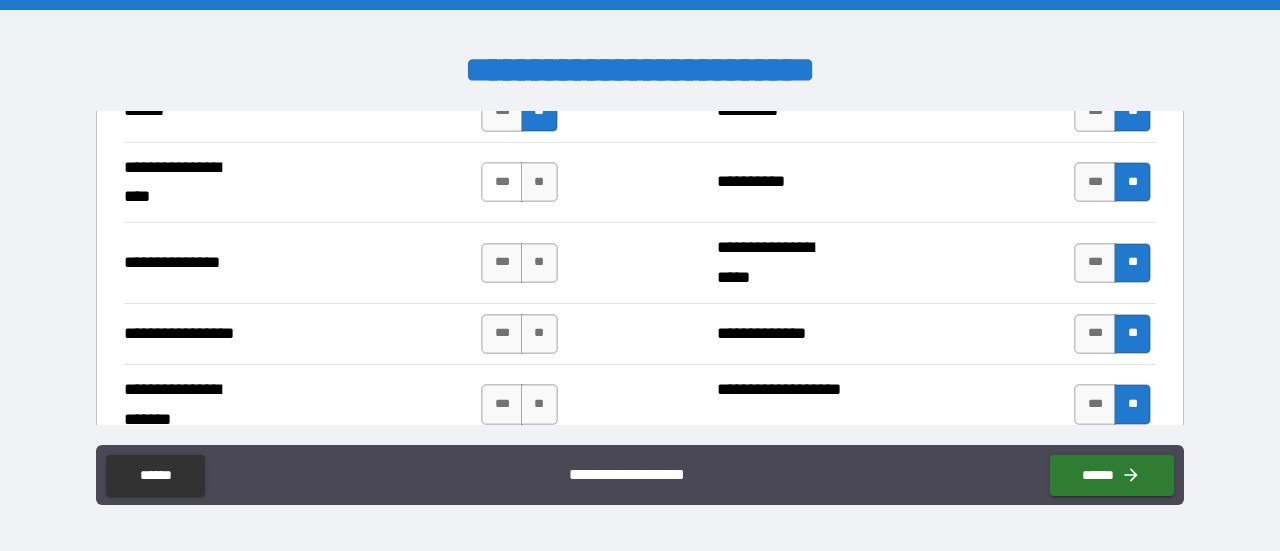 click on "***" at bounding box center [502, 182] 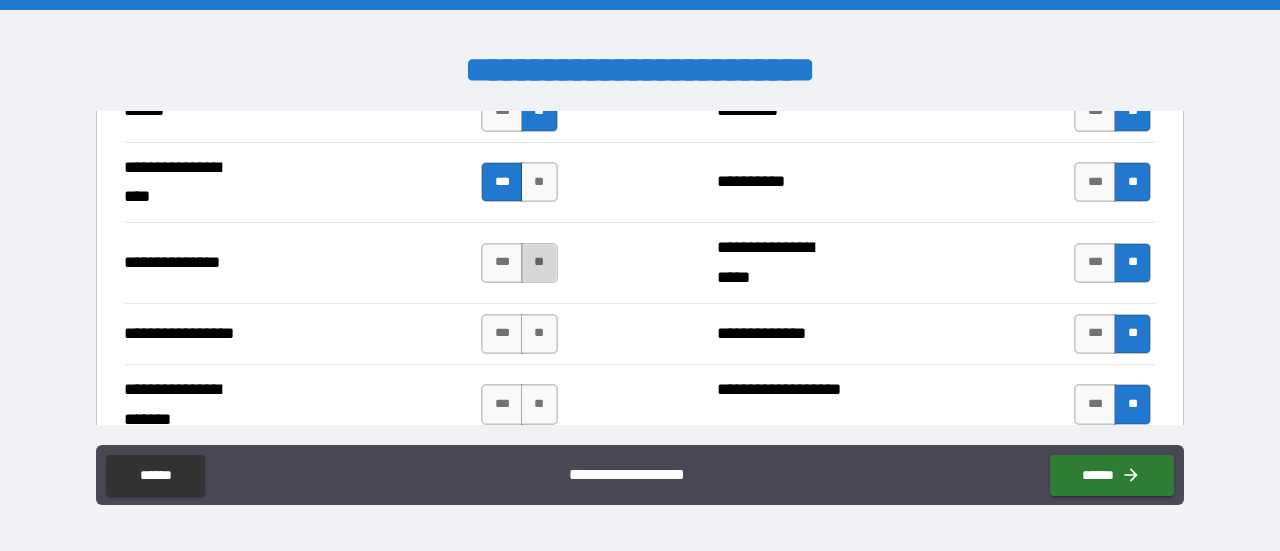 click on "**" at bounding box center (539, 263) 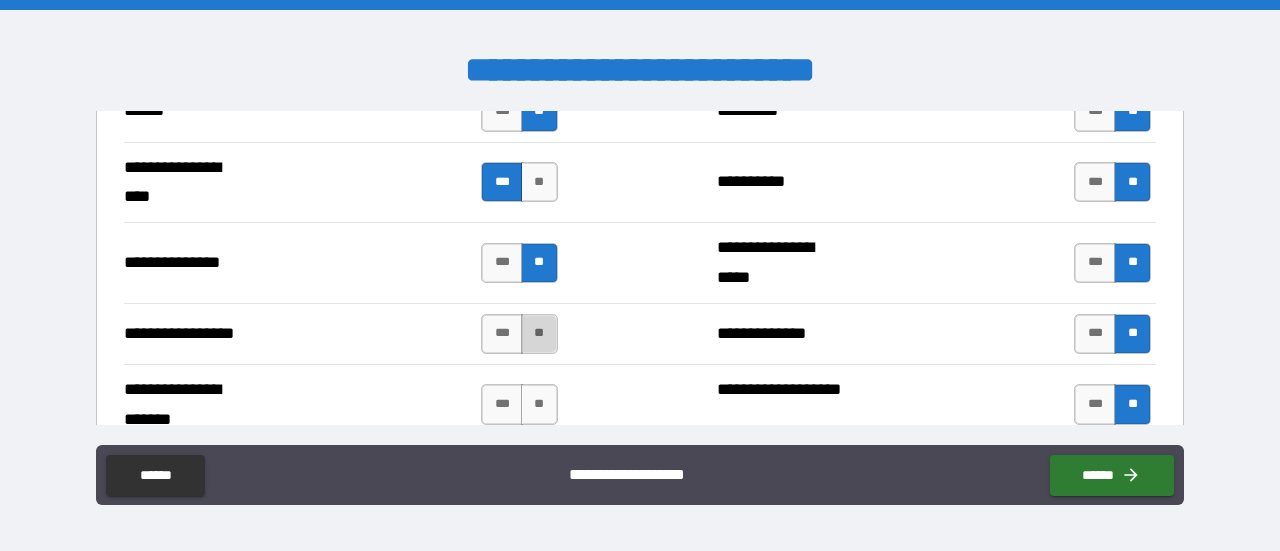 click on "**" at bounding box center (539, 334) 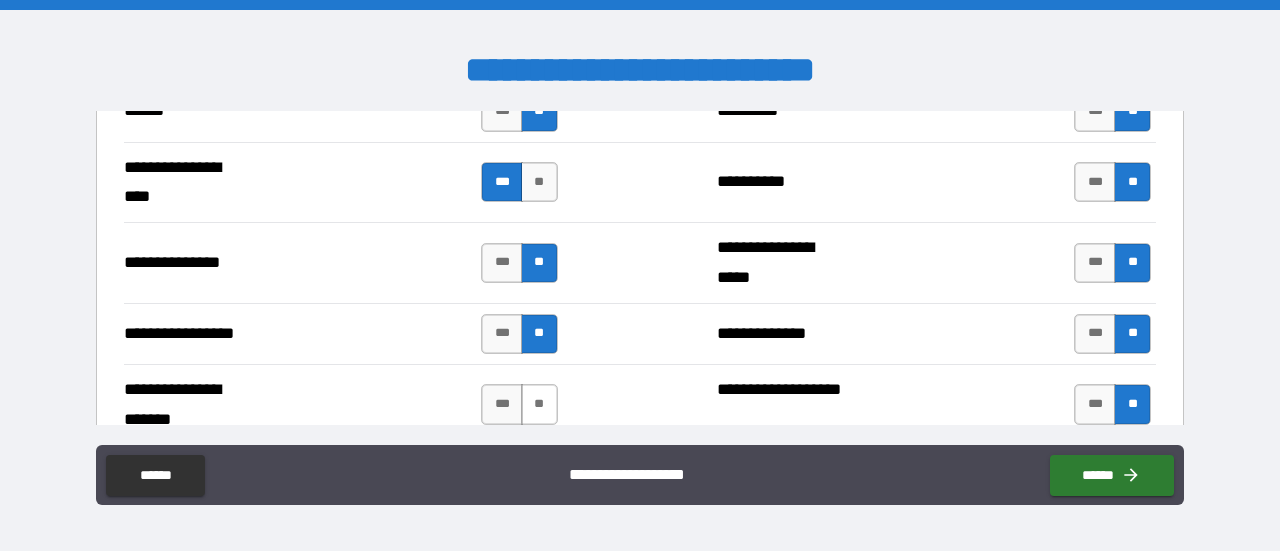 click on "**" at bounding box center [539, 404] 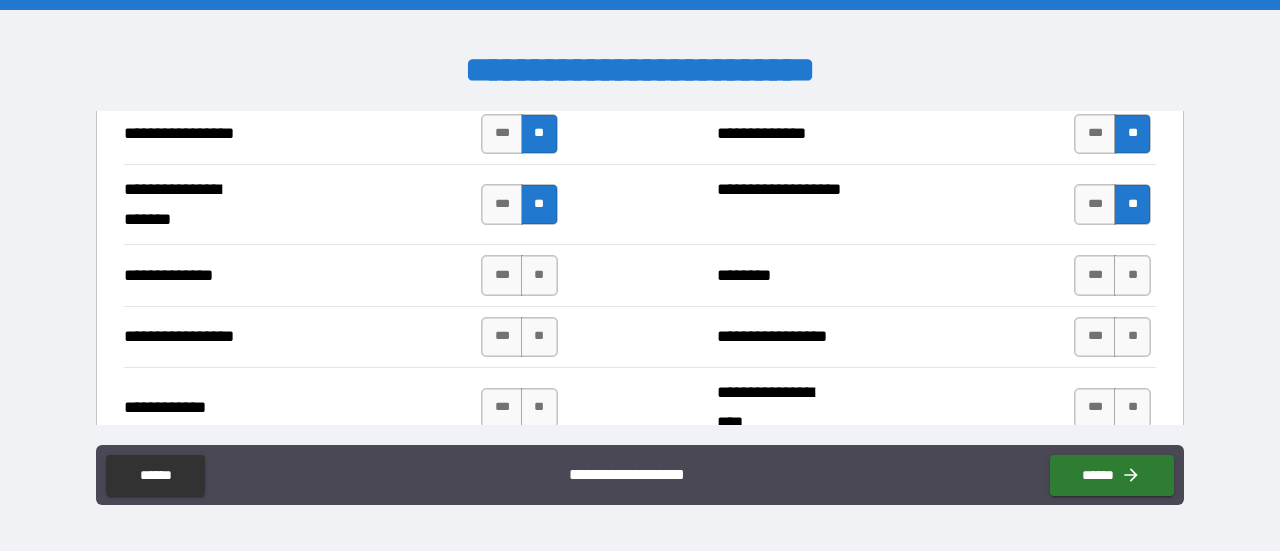 scroll, scrollTop: 2900, scrollLeft: 0, axis: vertical 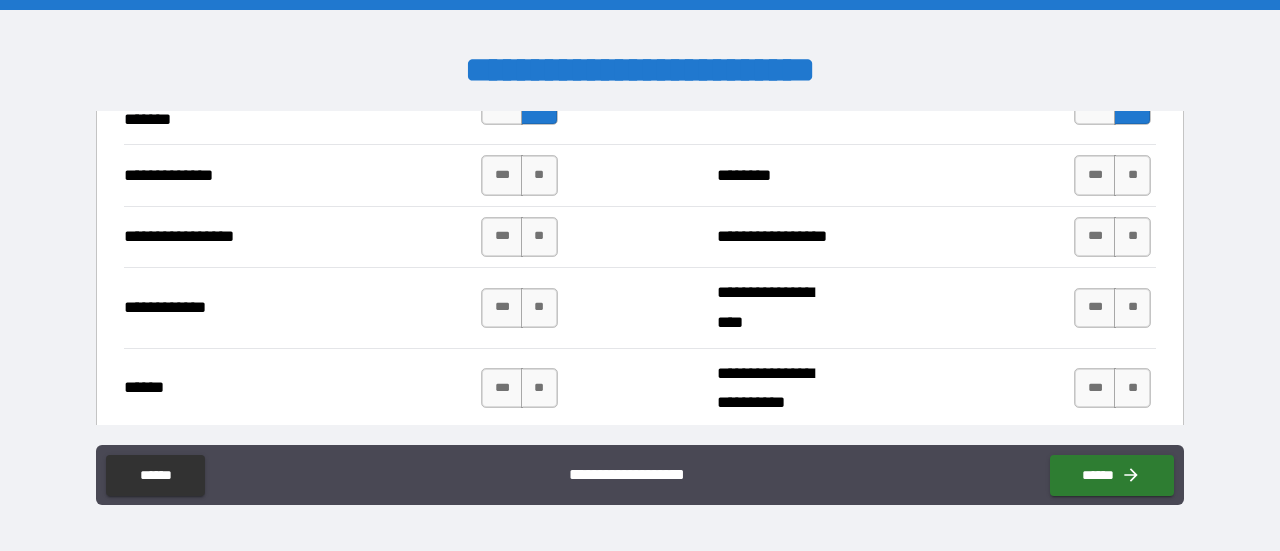 click on "**" at bounding box center [539, 388] 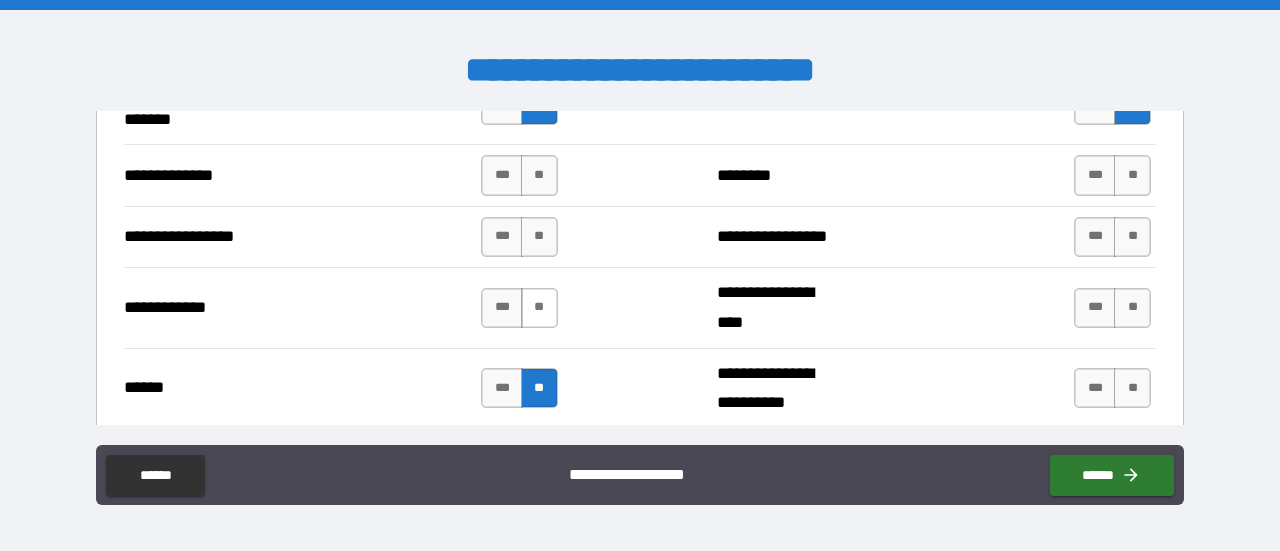 click on "**" at bounding box center [539, 308] 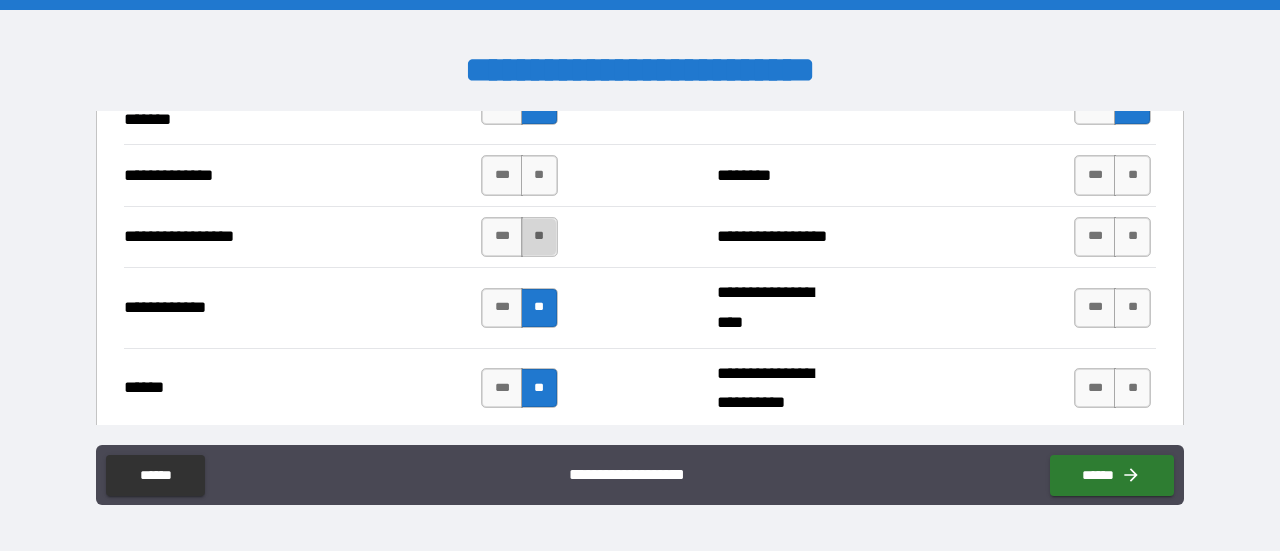 click on "**" at bounding box center [539, 237] 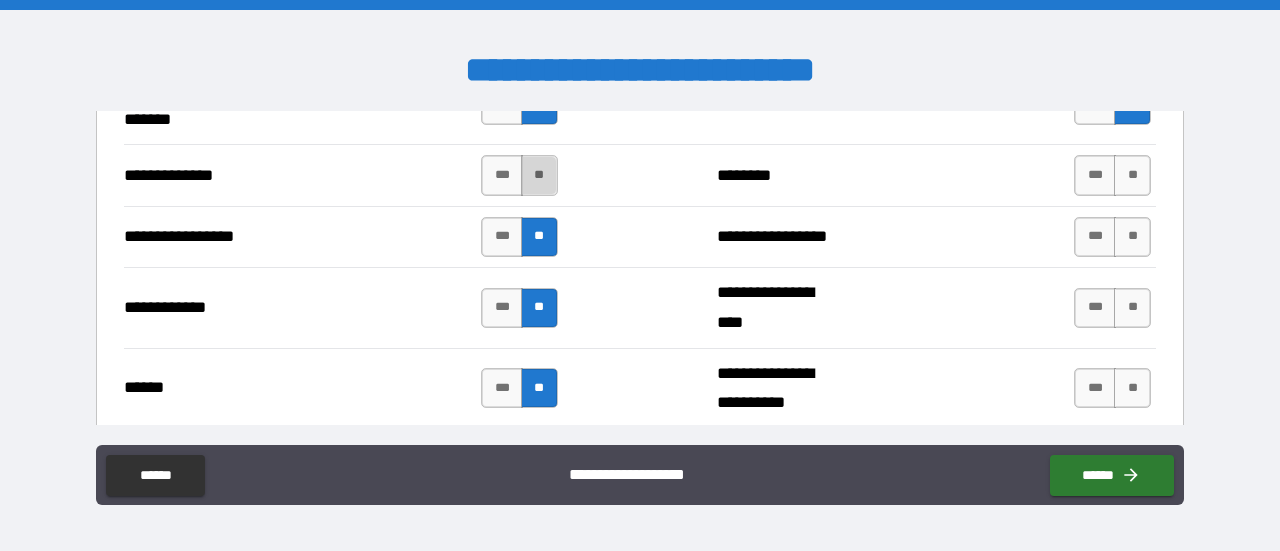click on "**" at bounding box center [539, 175] 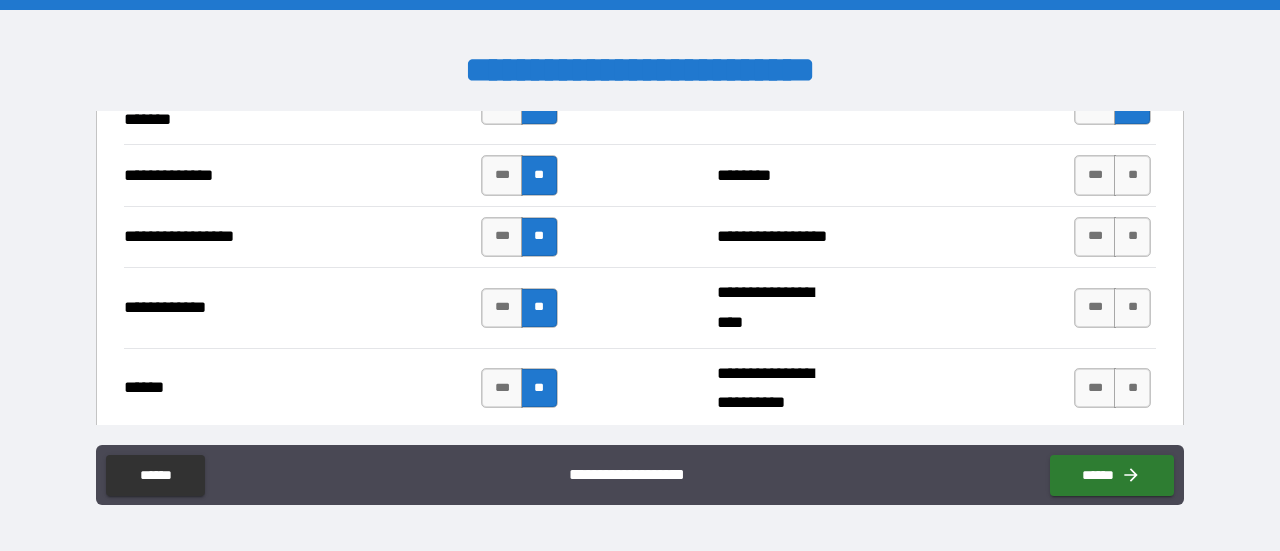 drag, startPoint x: 1120, startPoint y: 167, endPoint x: 1114, endPoint y: 194, distance: 27.658634 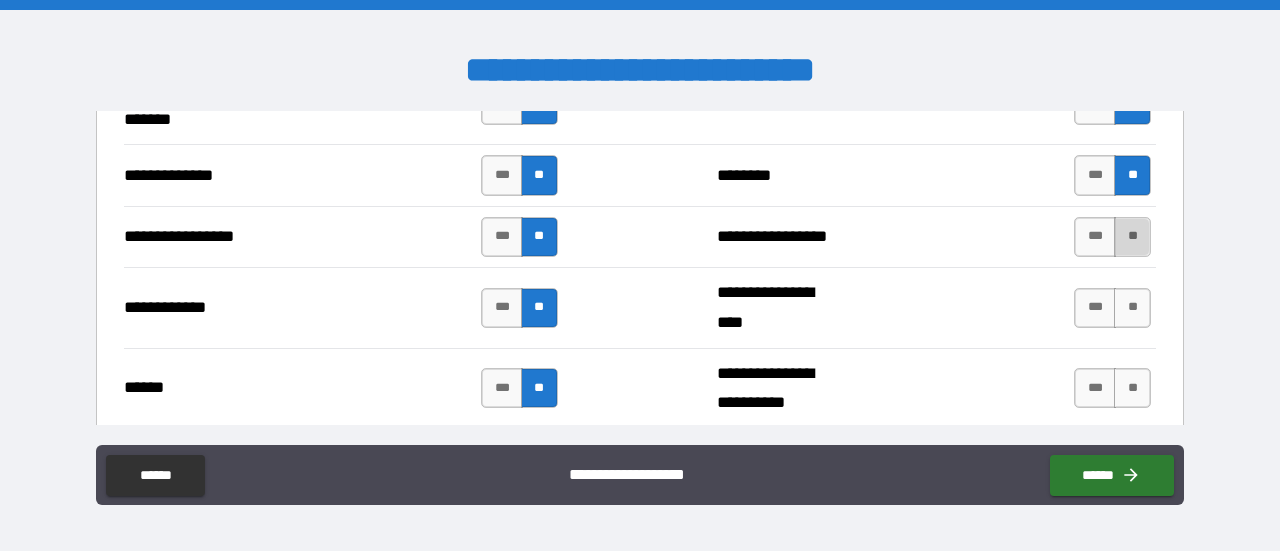drag, startPoint x: 1130, startPoint y: 229, endPoint x: 1120, endPoint y: 243, distance: 17.20465 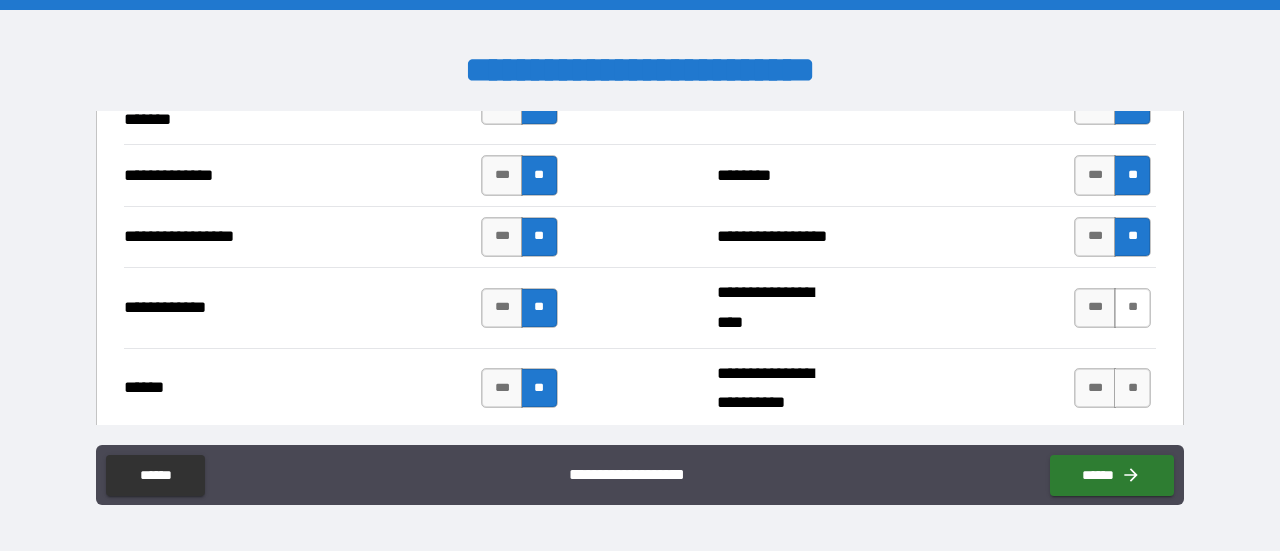 click on "**" at bounding box center [1132, 308] 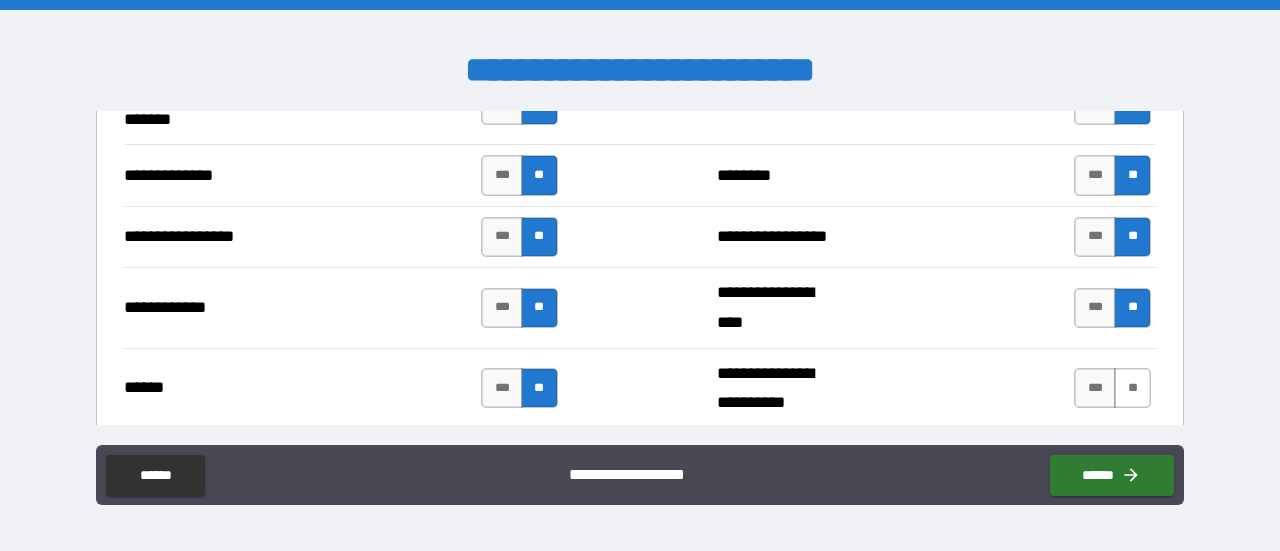 click on "**" at bounding box center (1132, 388) 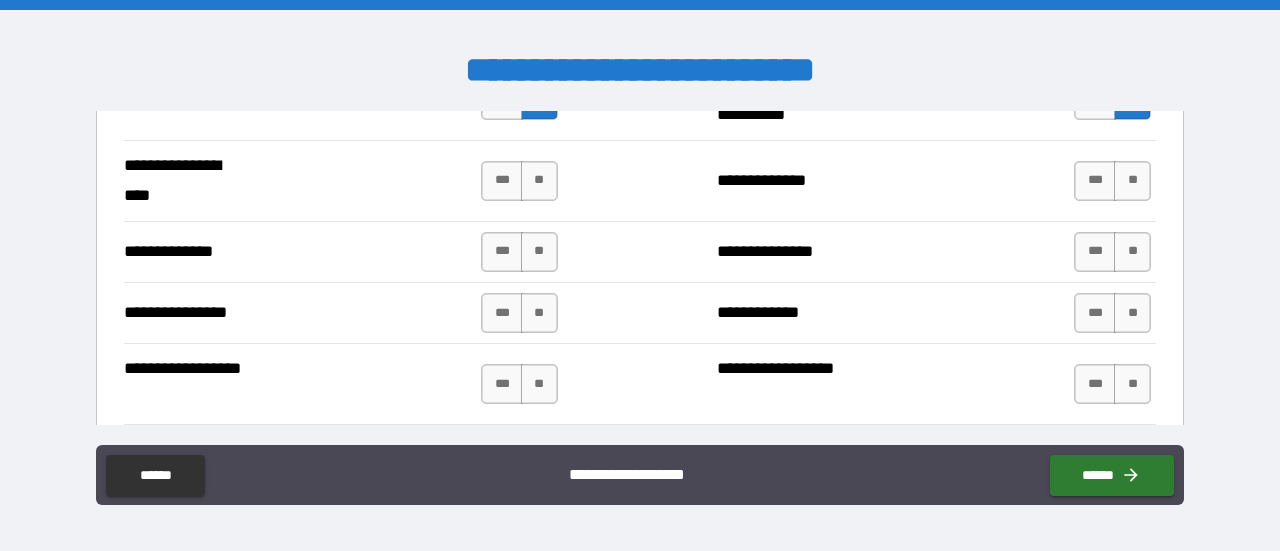 scroll, scrollTop: 3200, scrollLeft: 0, axis: vertical 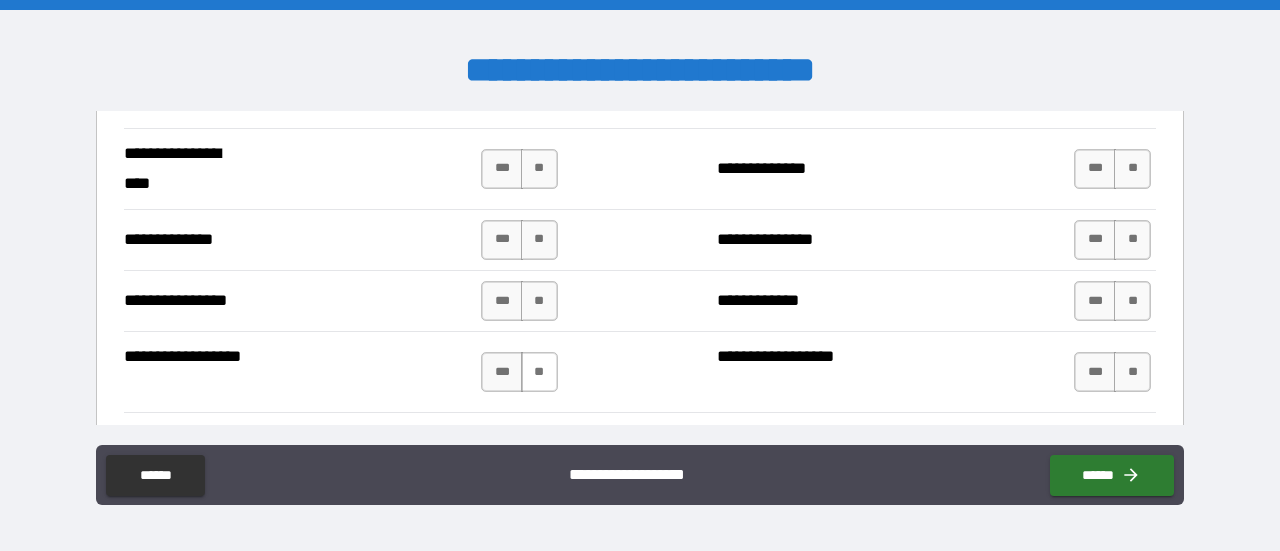 click on "**" at bounding box center [539, 372] 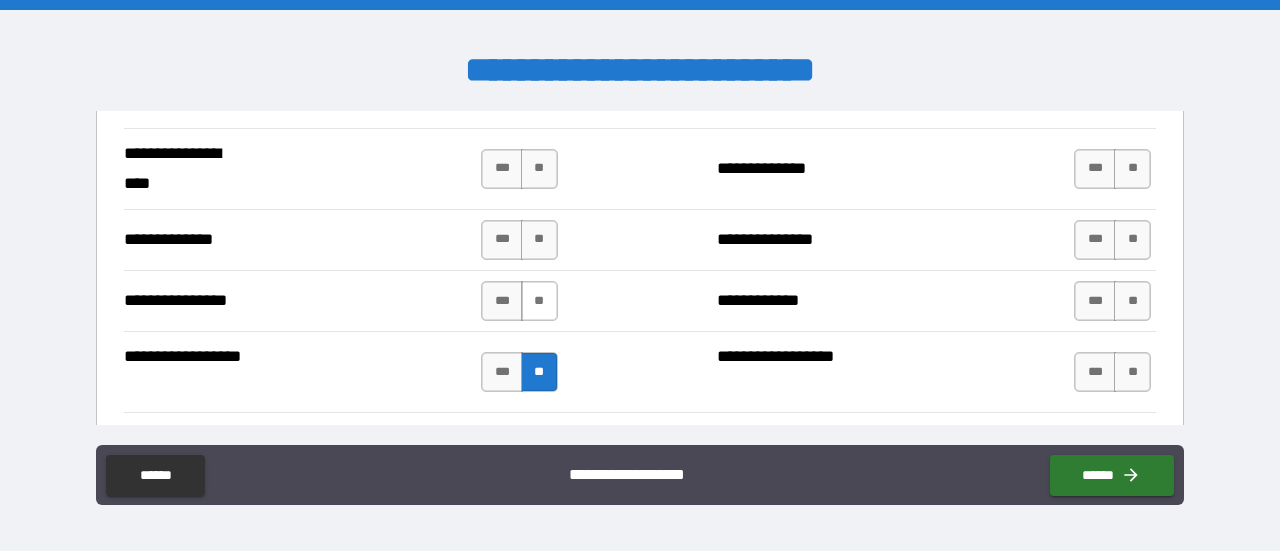 click on "**" at bounding box center [539, 301] 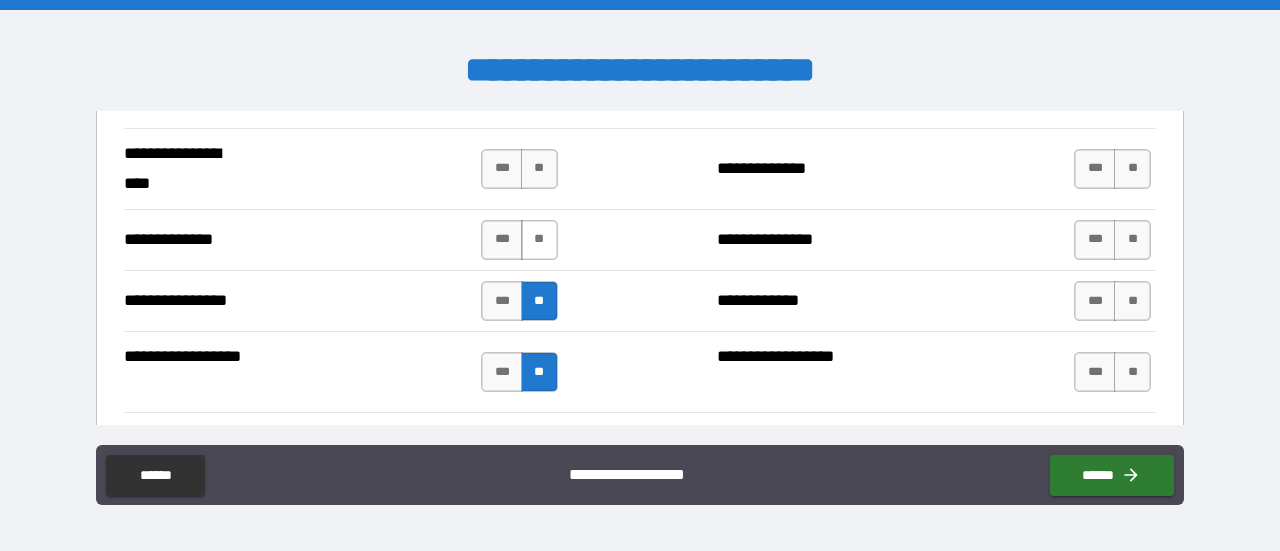 drag, startPoint x: 534, startPoint y: 231, endPoint x: 539, endPoint y: 200, distance: 31.400637 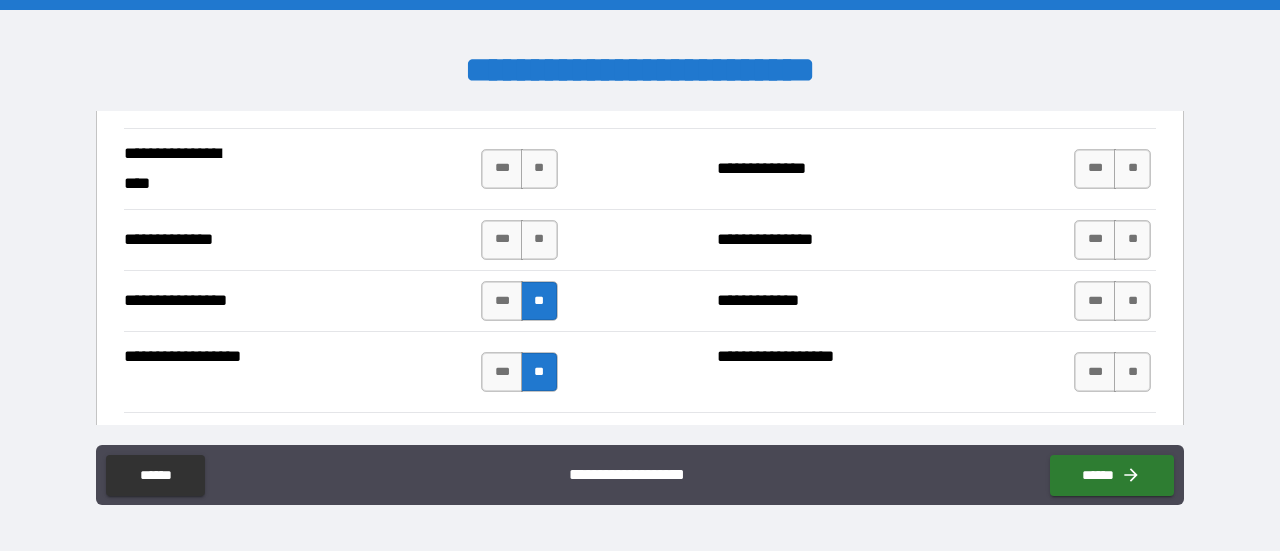 click on "**" at bounding box center (539, 240) 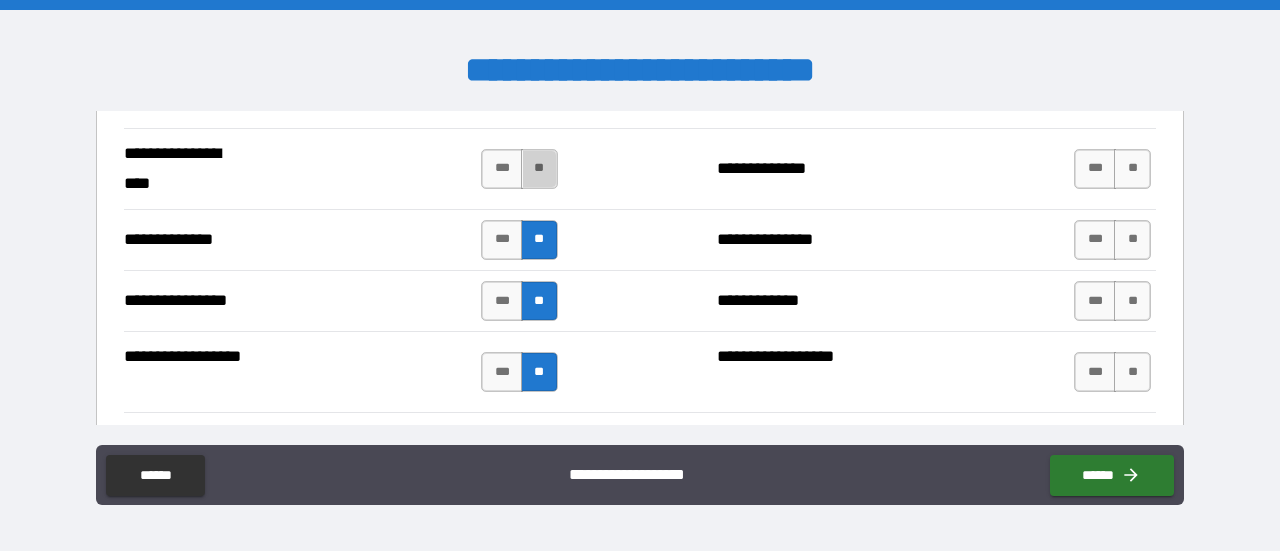 drag, startPoint x: 541, startPoint y: 163, endPoint x: 564, endPoint y: 151, distance: 25.942244 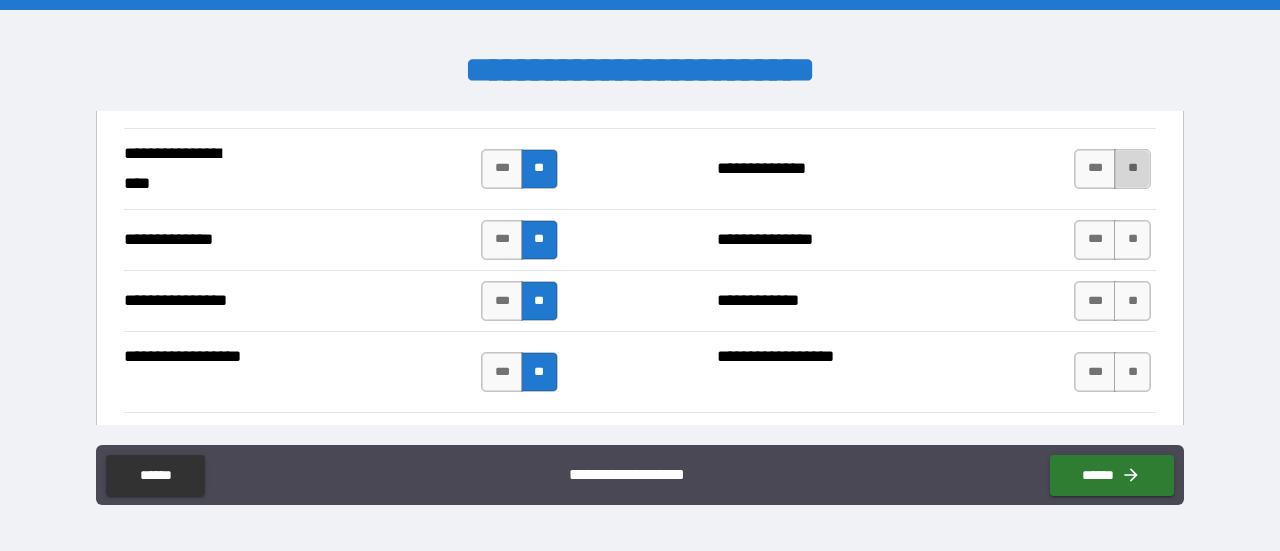 click on "**" at bounding box center (1132, 169) 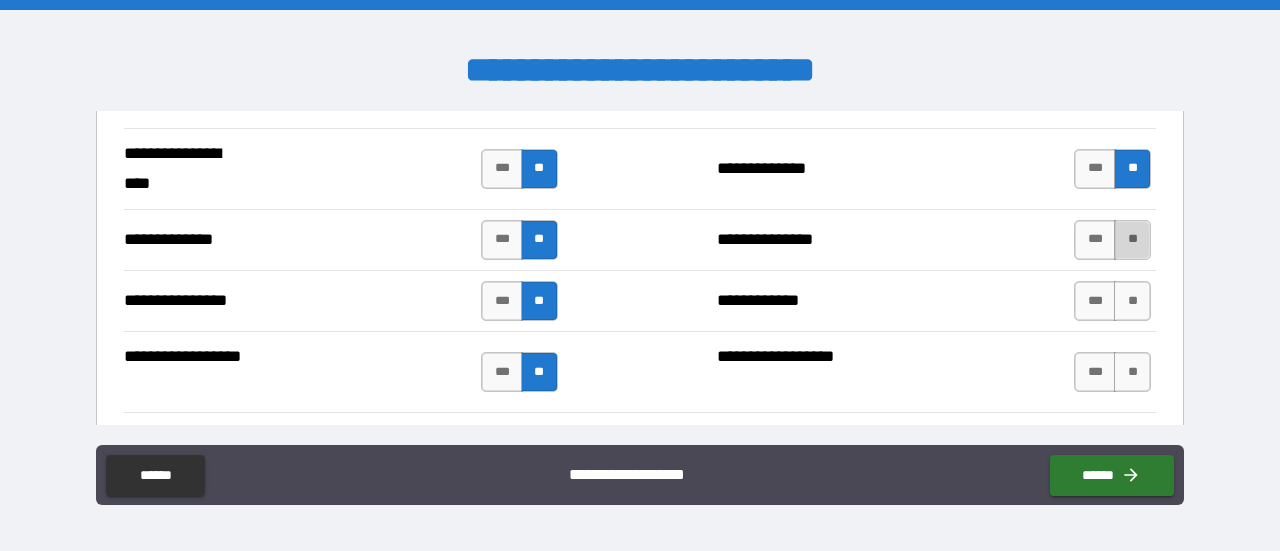 click on "**" at bounding box center [1132, 240] 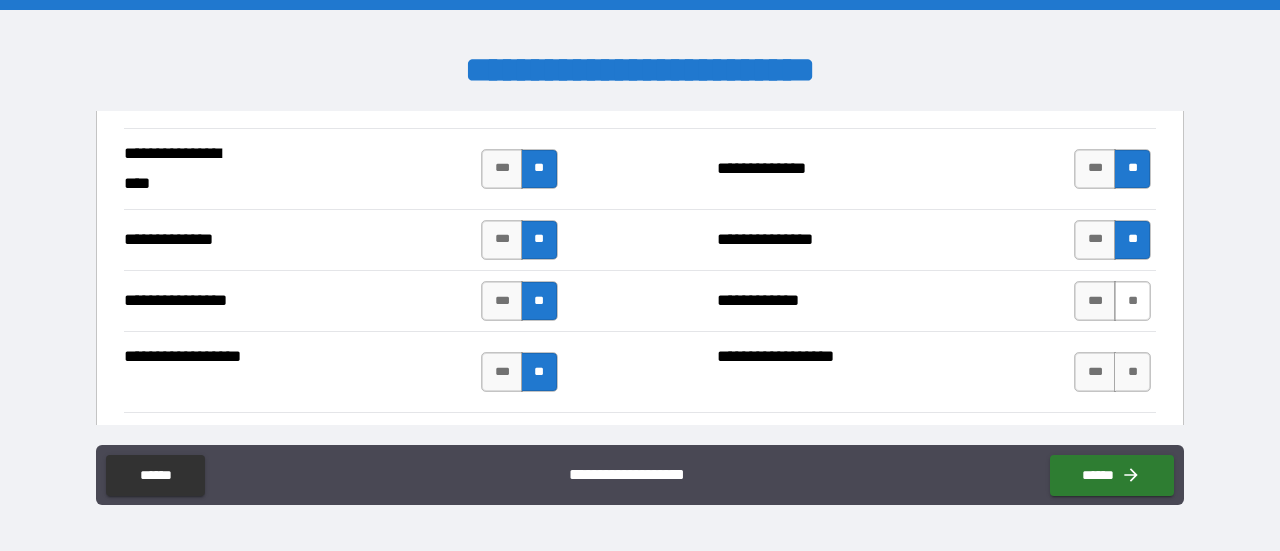 click on "**" at bounding box center [1132, 301] 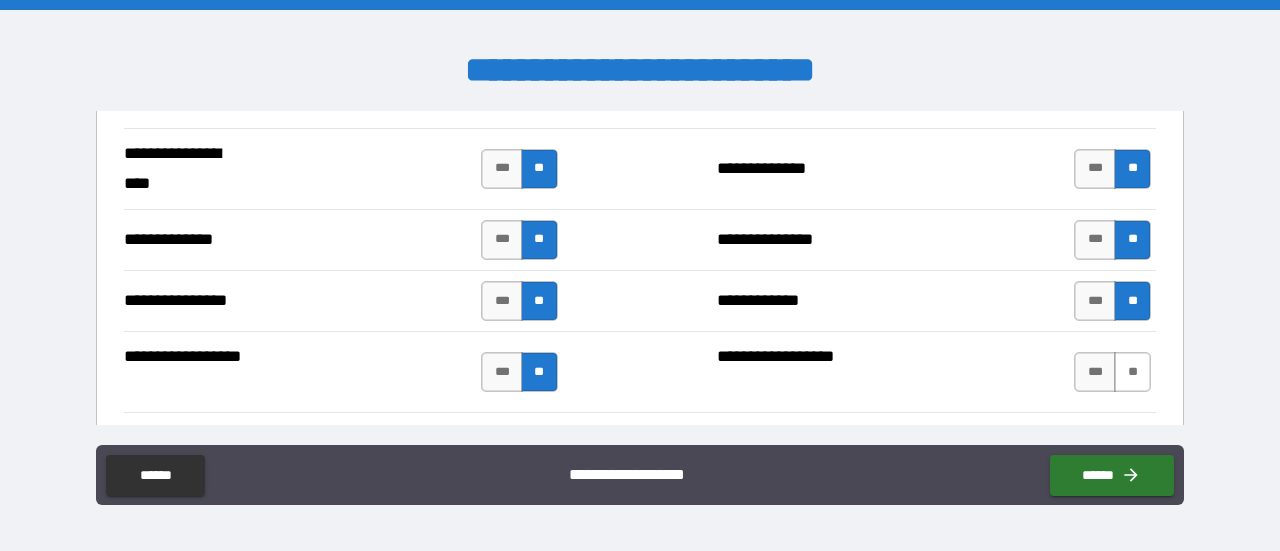 click on "**" at bounding box center [1132, 372] 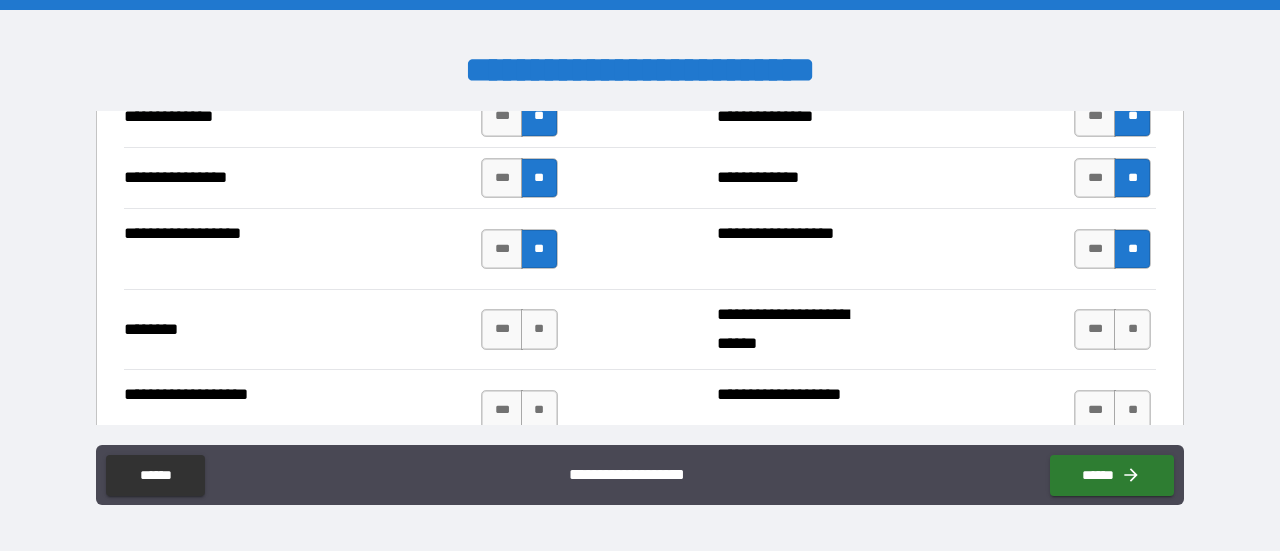 scroll, scrollTop: 3400, scrollLeft: 0, axis: vertical 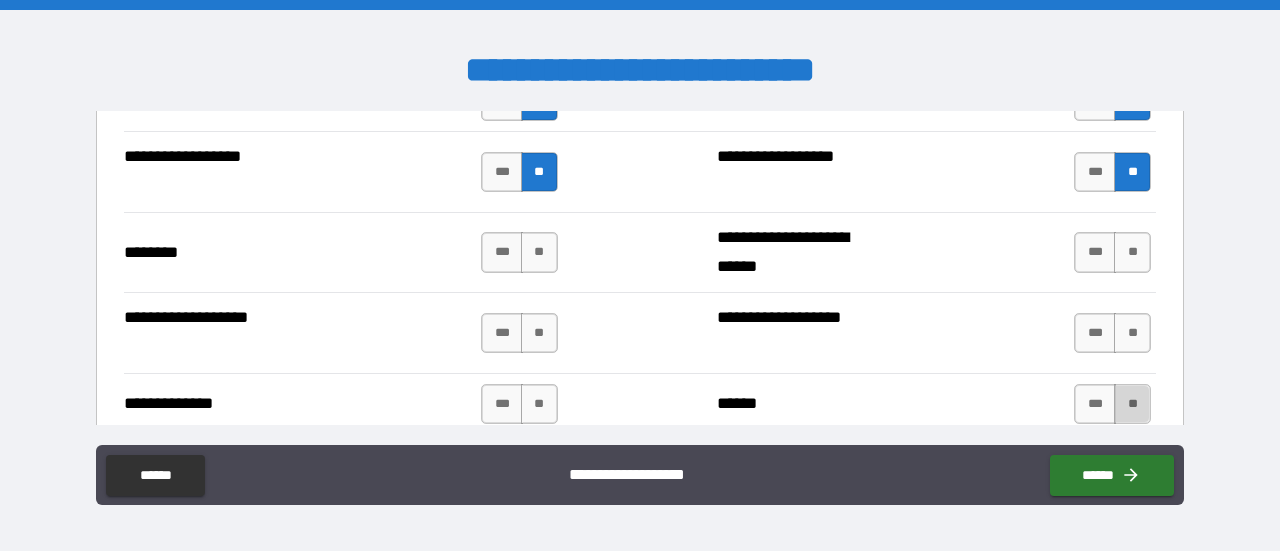 click on "**" at bounding box center (1132, 404) 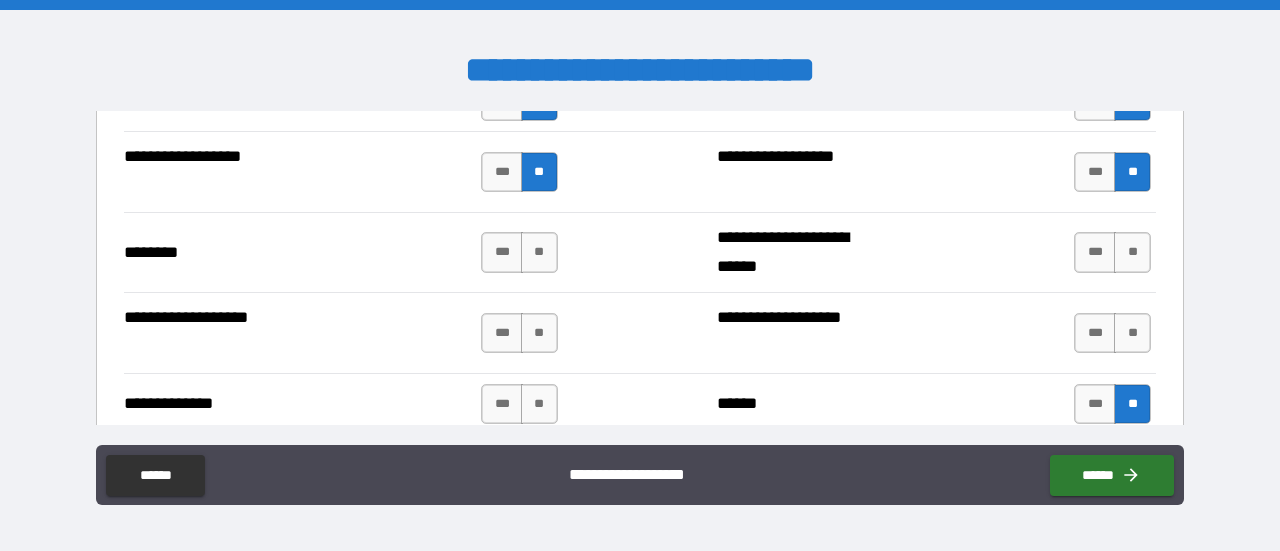 click on "*** **" at bounding box center [1114, 333] 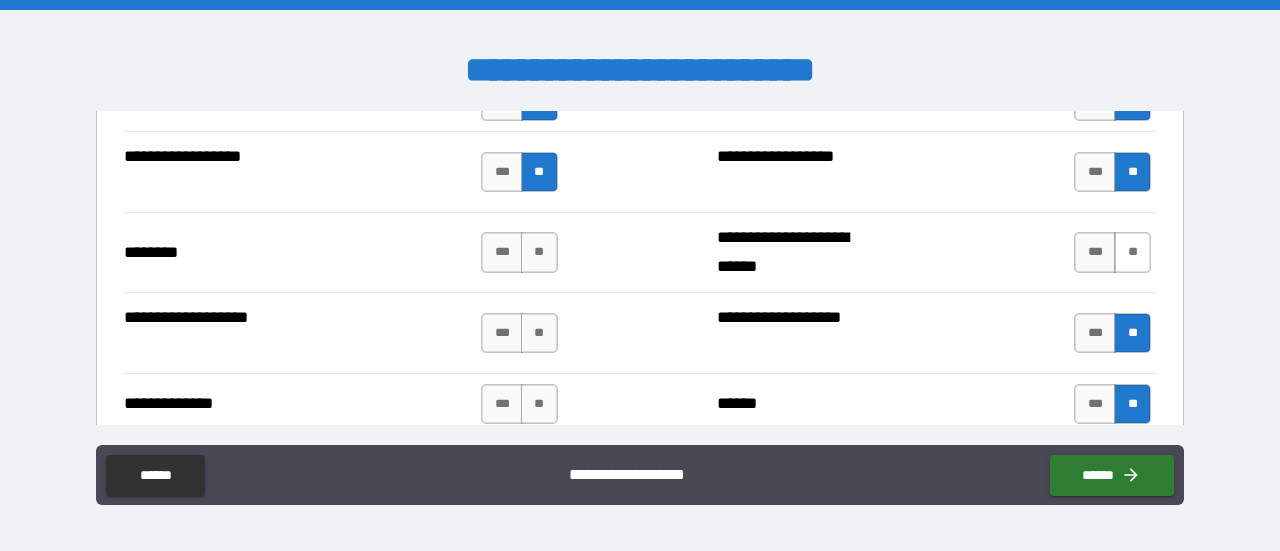click on "**" at bounding box center [1132, 252] 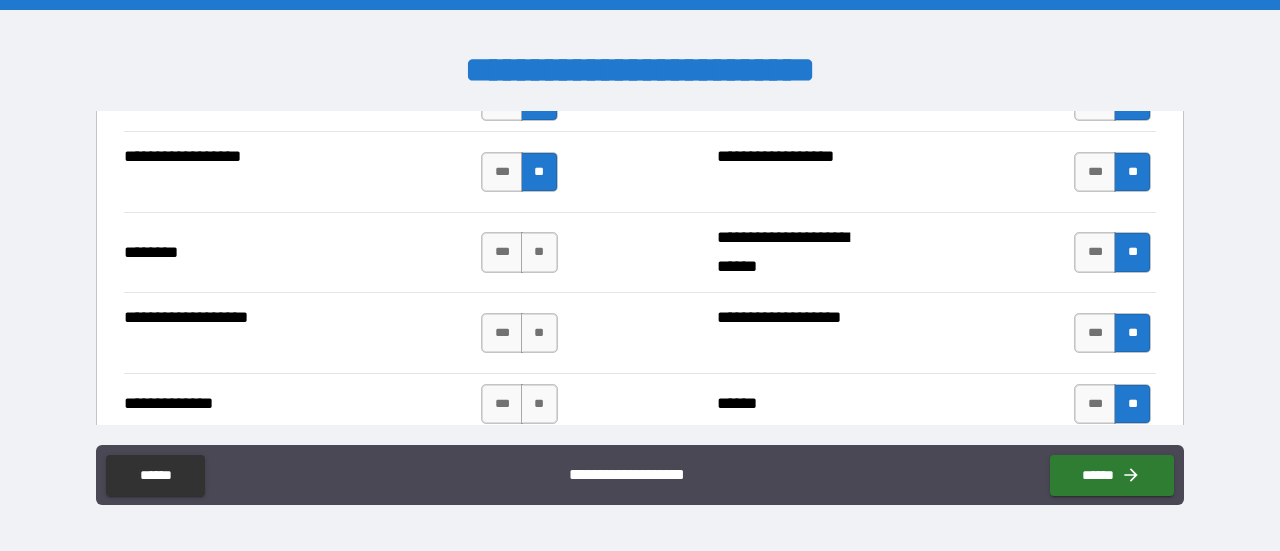 click on "**" at bounding box center [539, 252] 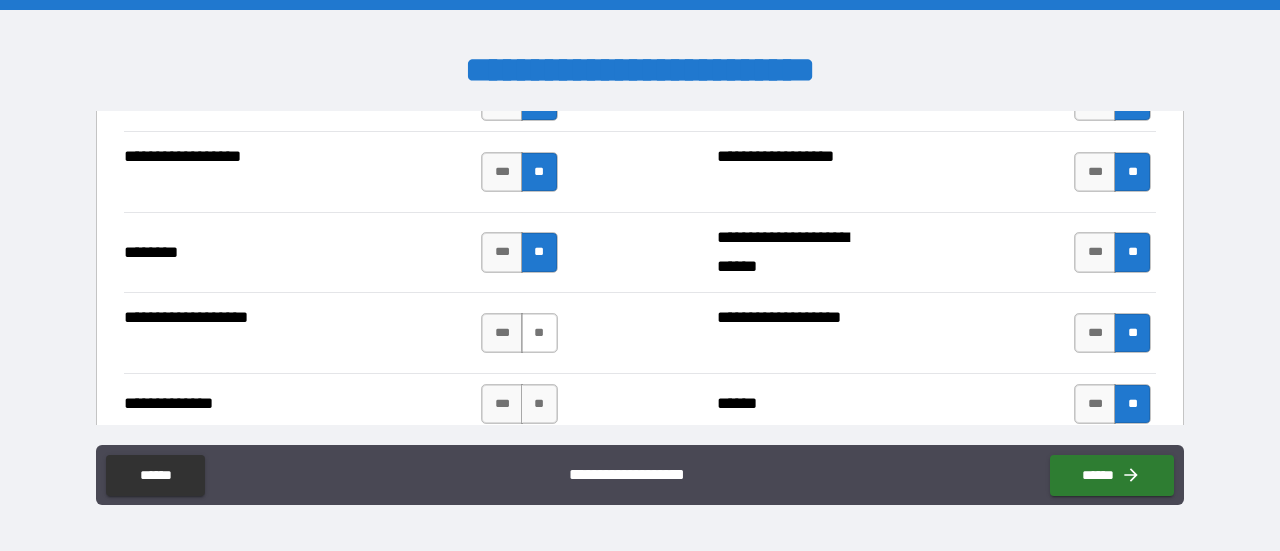 click on "**" at bounding box center [539, 333] 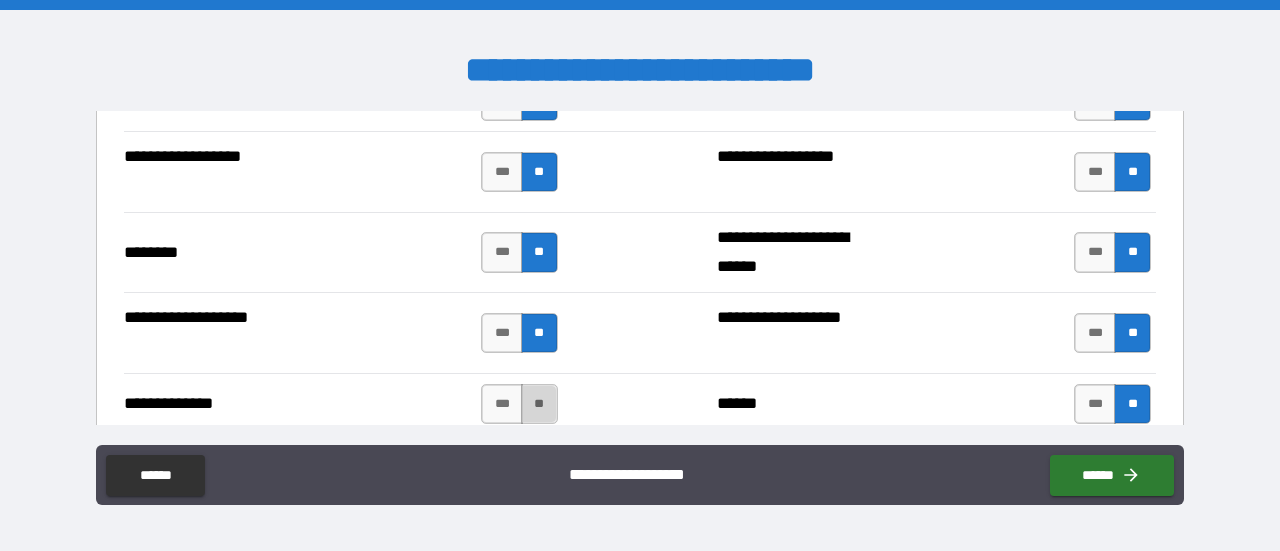 drag, startPoint x: 538, startPoint y: 395, endPoint x: 548, endPoint y: 399, distance: 10.770329 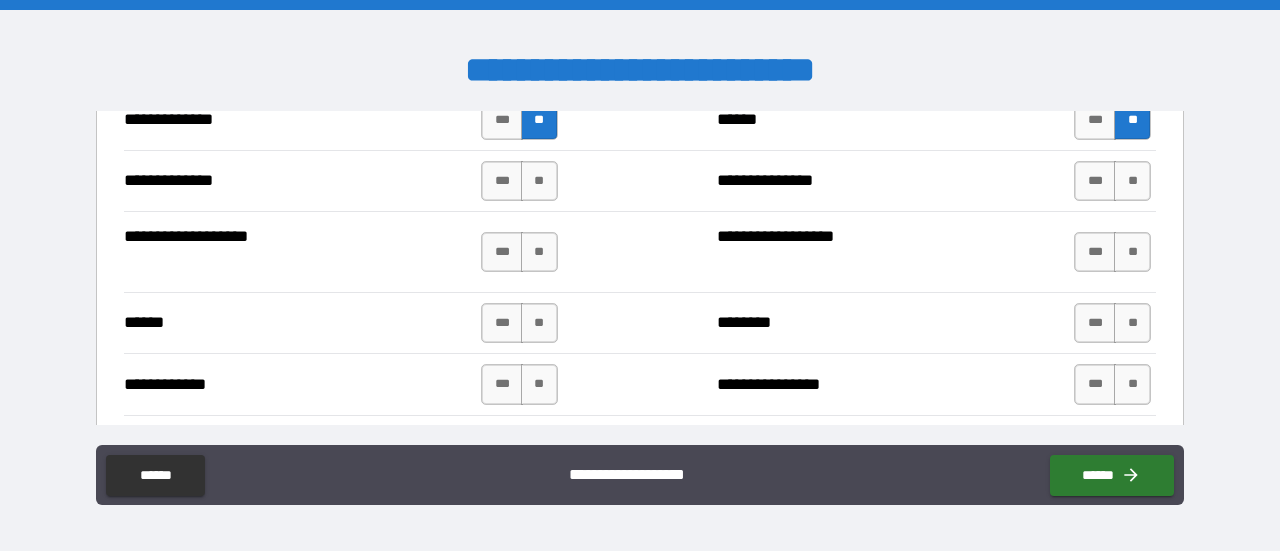 scroll, scrollTop: 3700, scrollLeft: 0, axis: vertical 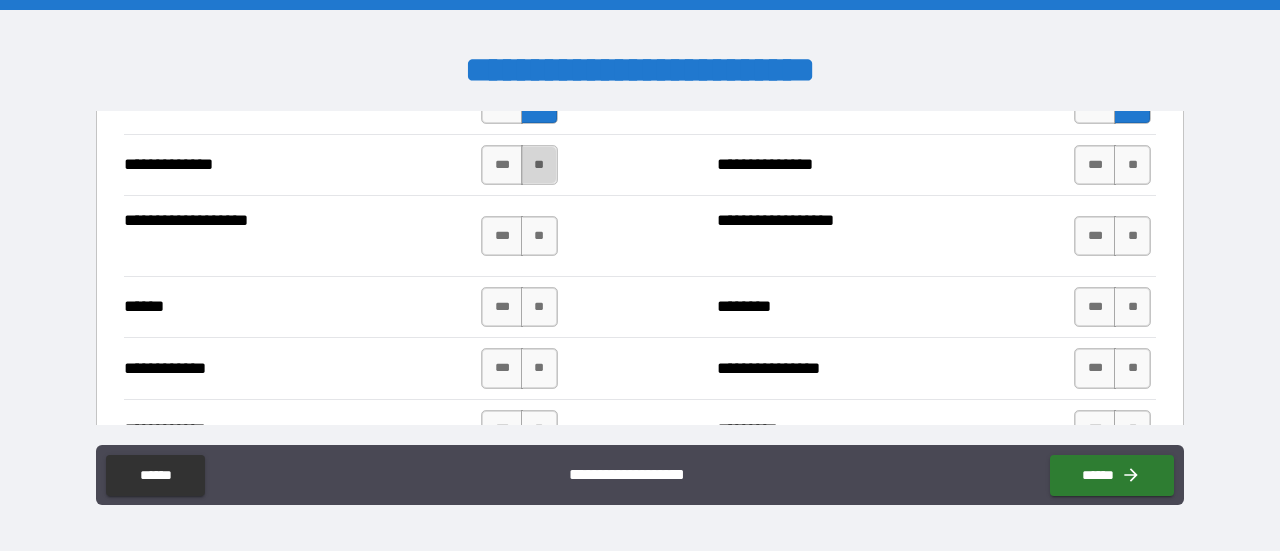 click on "**" at bounding box center [539, 165] 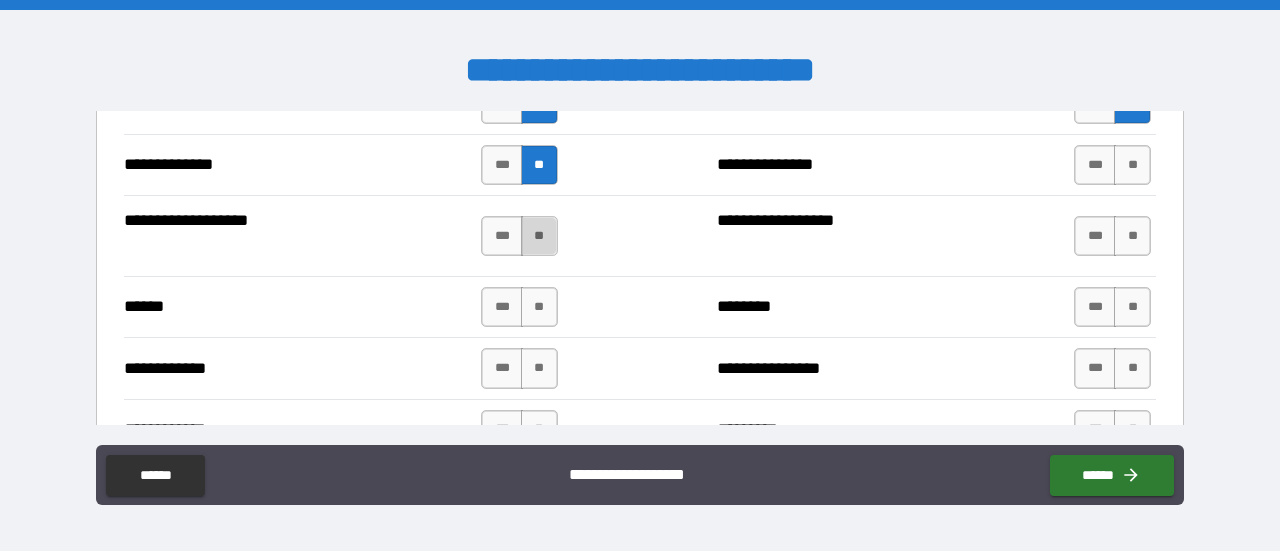 click on "**" at bounding box center (539, 236) 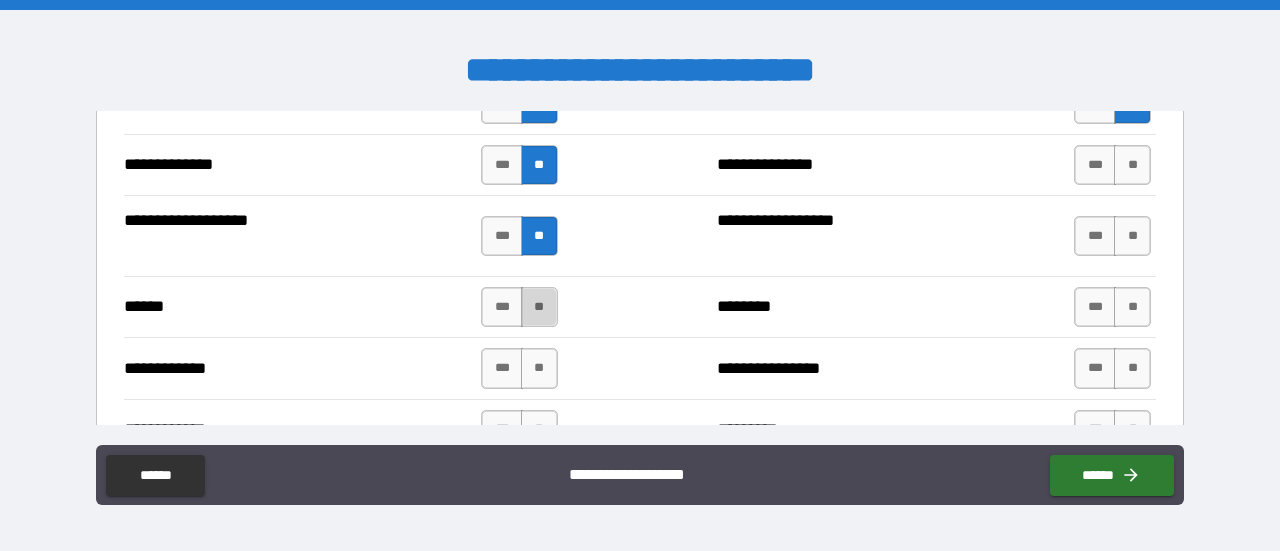 drag, startPoint x: 545, startPoint y: 290, endPoint x: 537, endPoint y: 312, distance: 23.409399 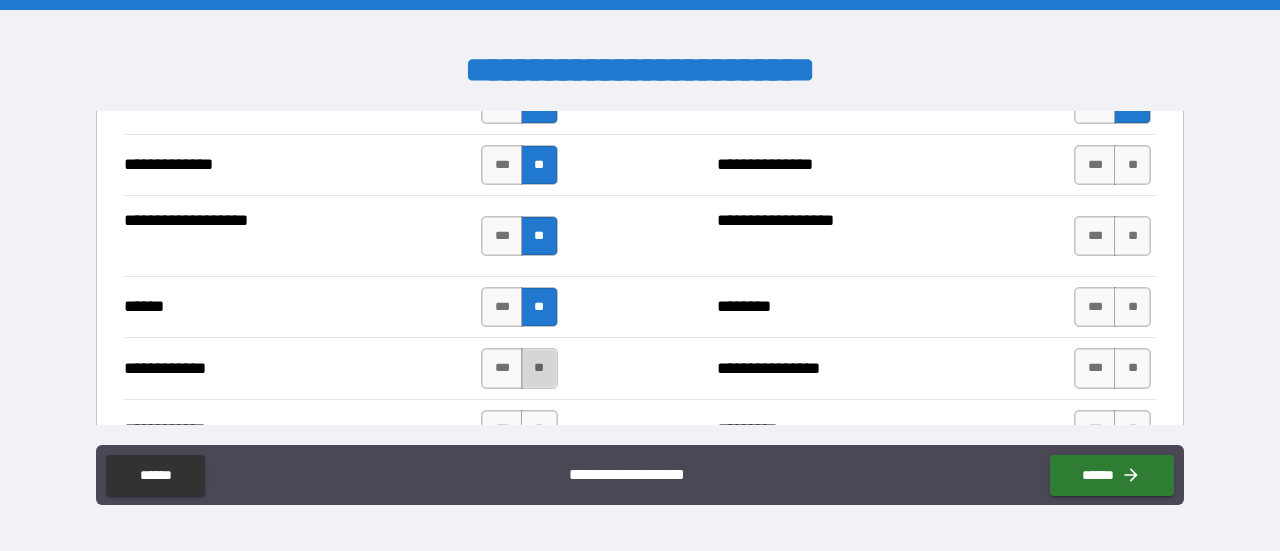 click on "**" at bounding box center [539, 368] 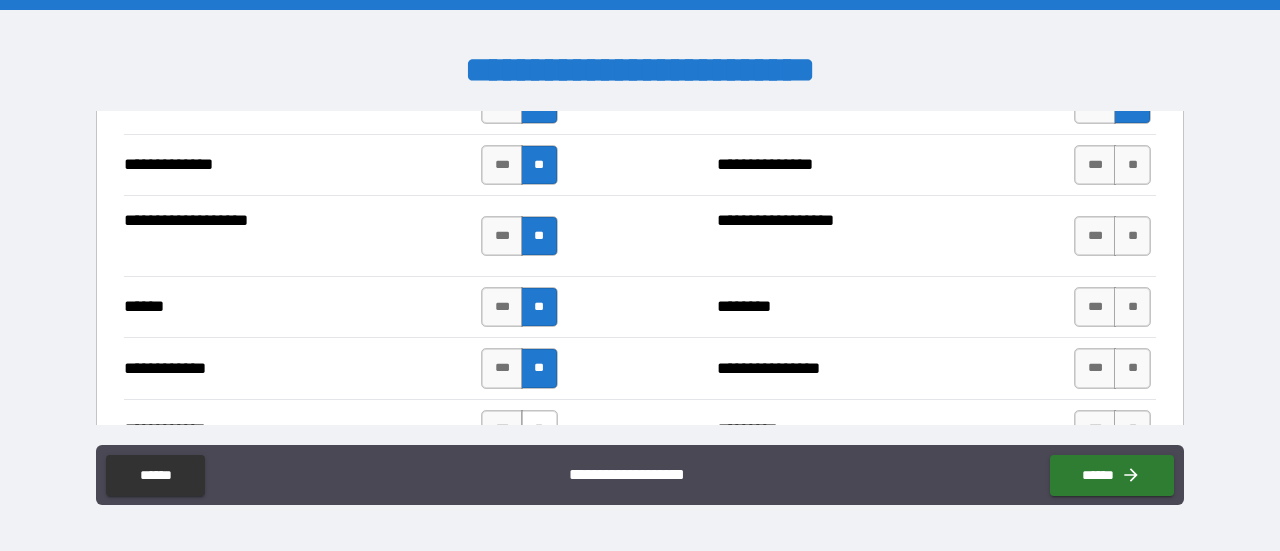 click on "**" at bounding box center (539, 430) 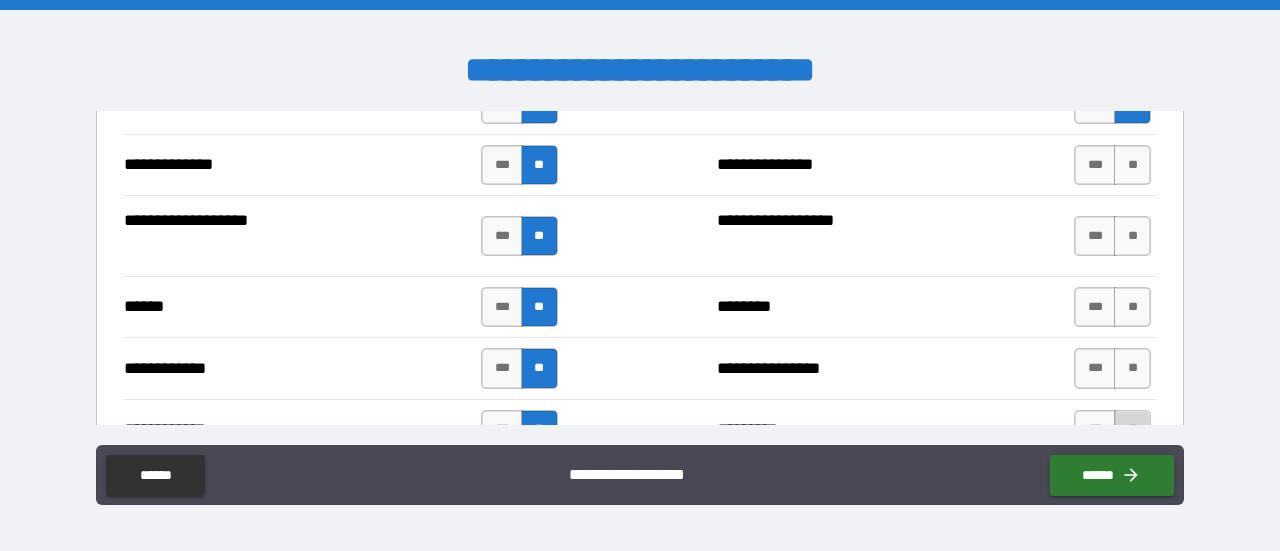 click on "**" at bounding box center [1132, 430] 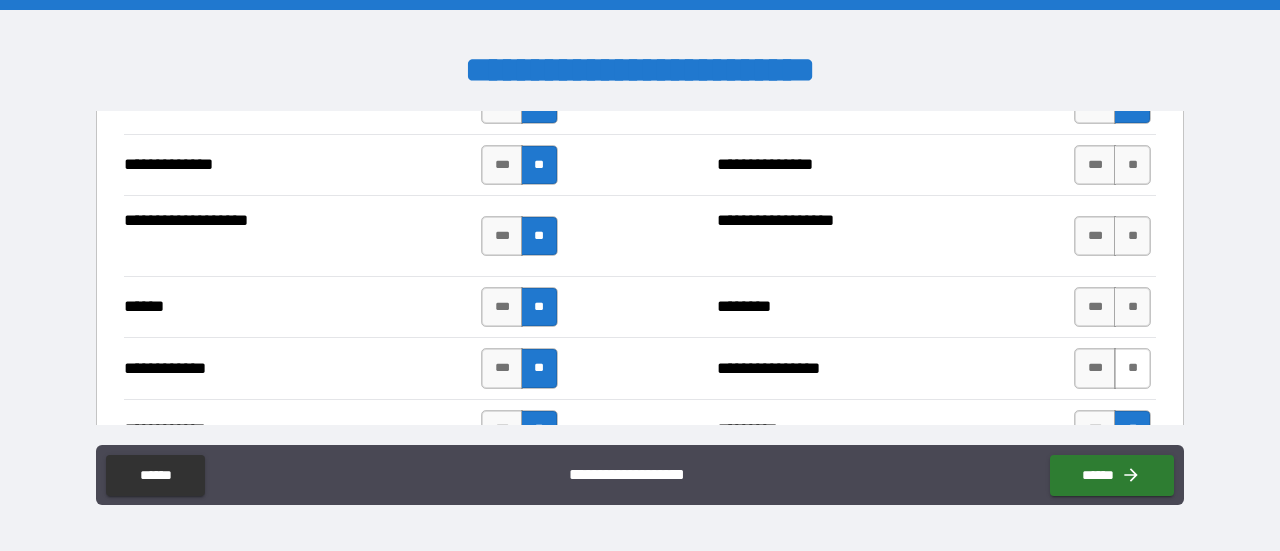 click on "**" at bounding box center (1132, 368) 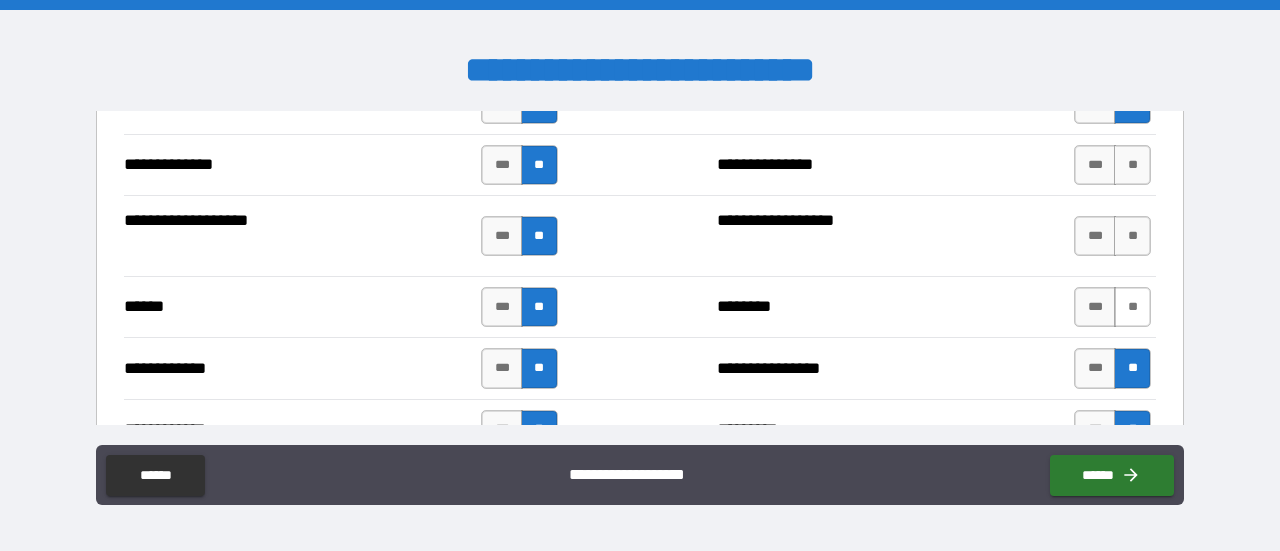 click on "**" at bounding box center (1132, 307) 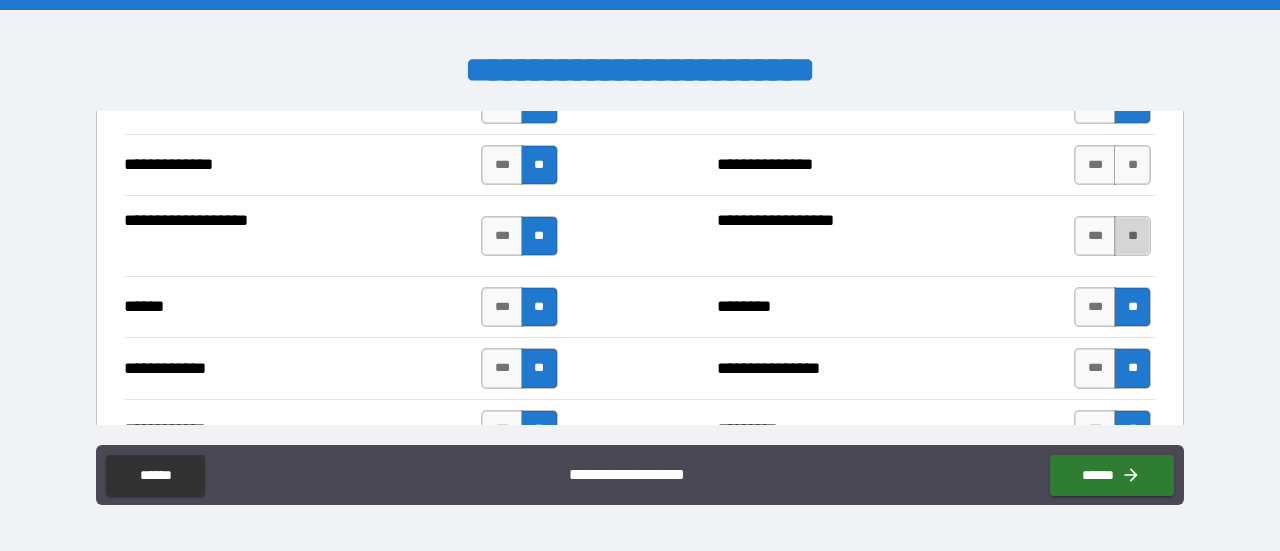 click on "**" at bounding box center (1132, 236) 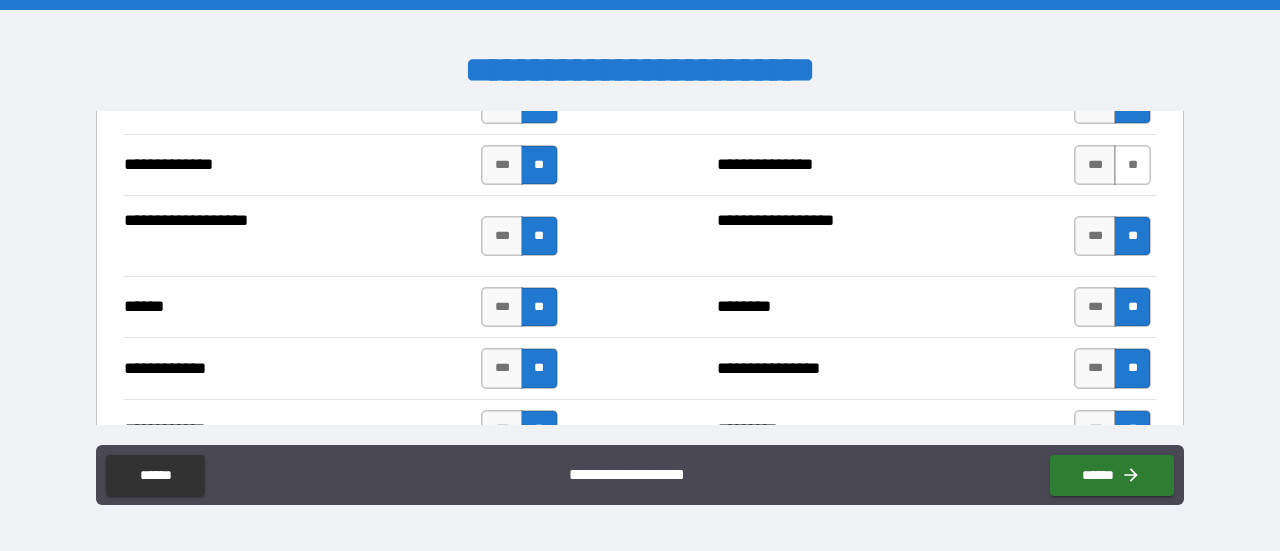 click on "**" at bounding box center [1132, 165] 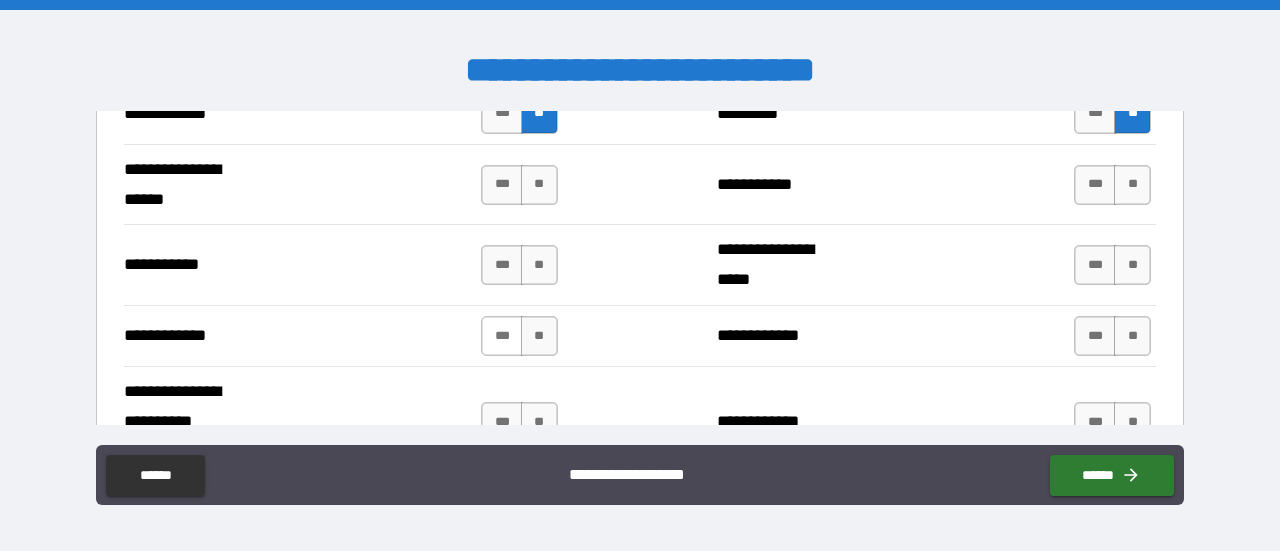 scroll, scrollTop: 4000, scrollLeft: 0, axis: vertical 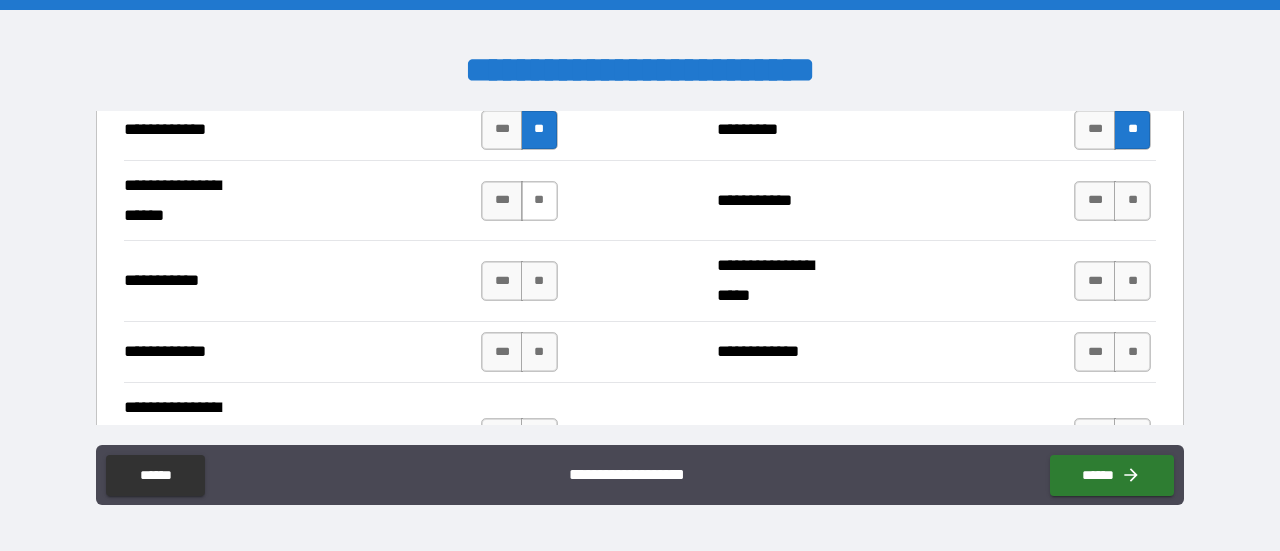 drag, startPoint x: 544, startPoint y: 192, endPoint x: 538, endPoint y: 203, distance: 12.529964 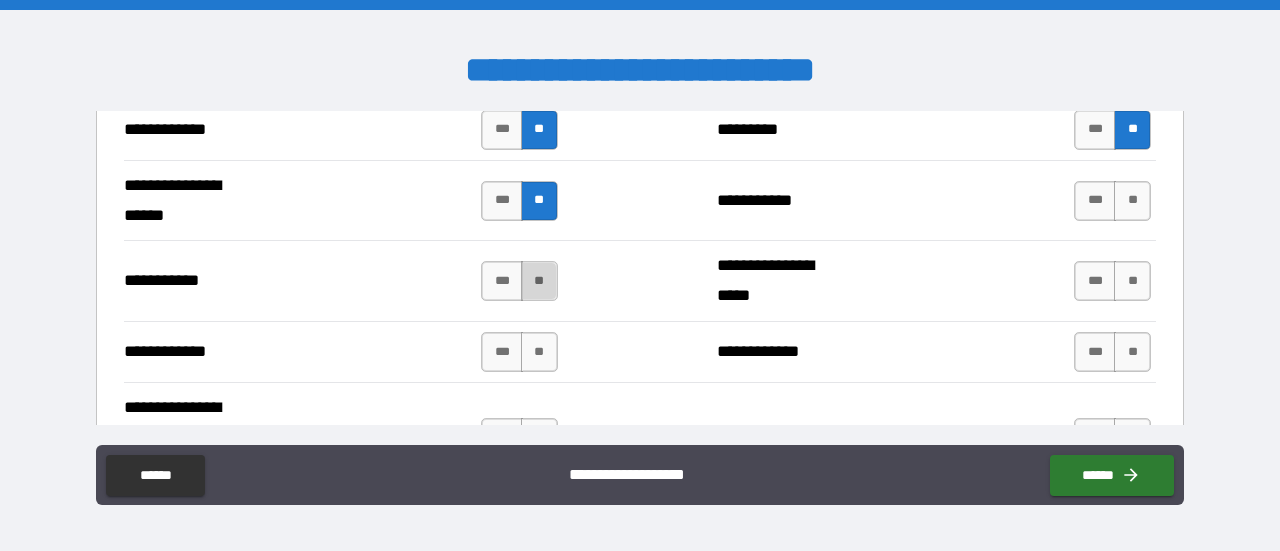 click on "**" at bounding box center [539, 281] 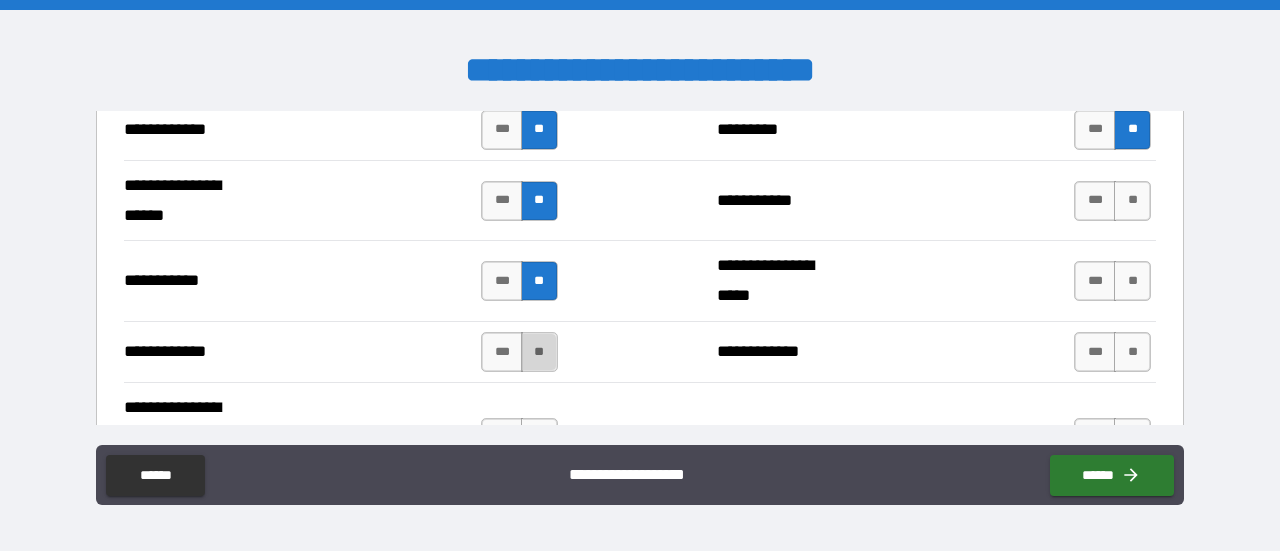 drag, startPoint x: 534, startPoint y: 346, endPoint x: 534, endPoint y: 357, distance: 11 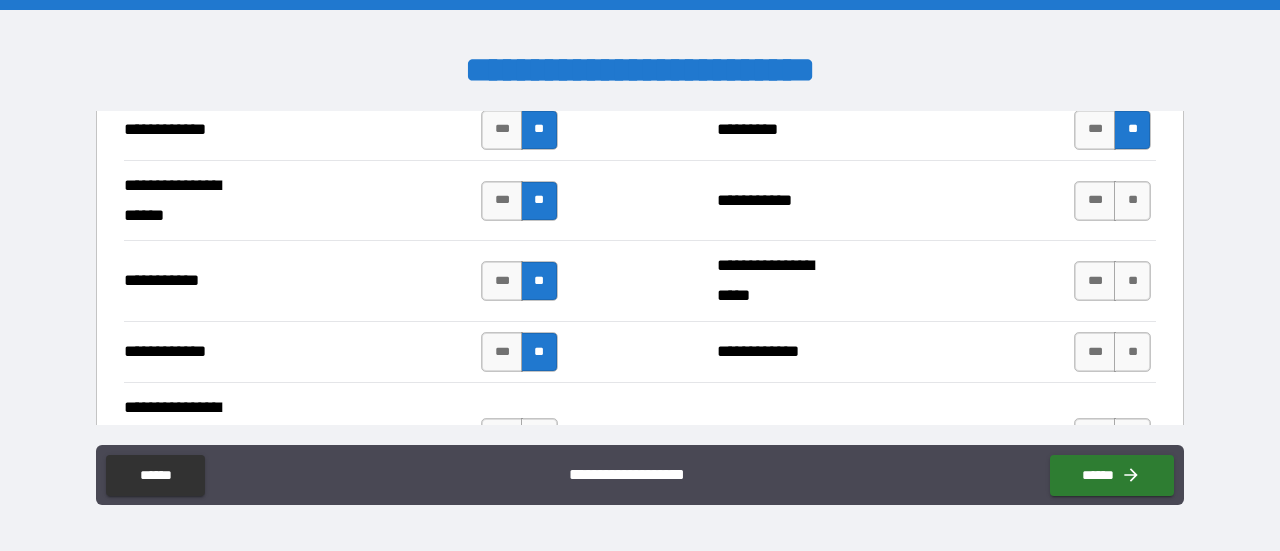 scroll, scrollTop: 4100, scrollLeft: 0, axis: vertical 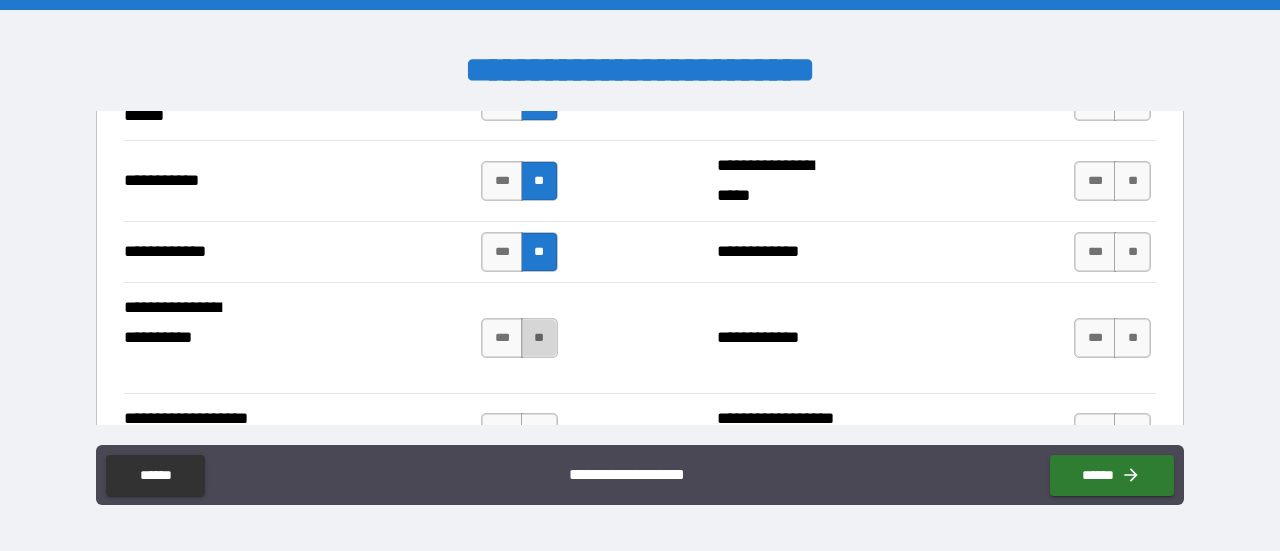 click on "**" at bounding box center [539, 338] 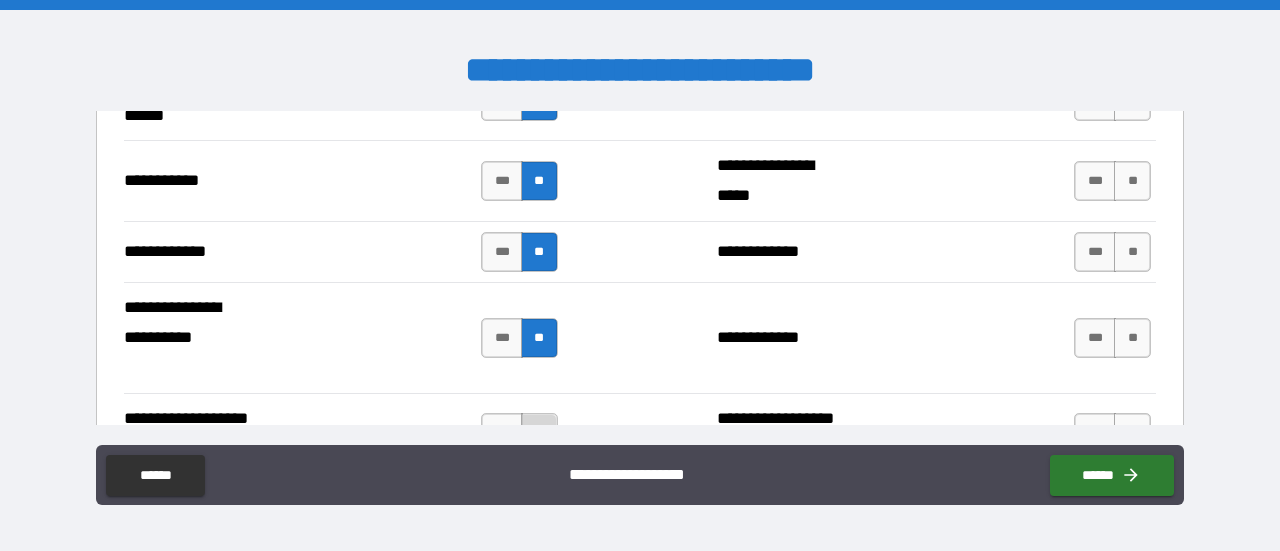 click on "**" at bounding box center [539, 433] 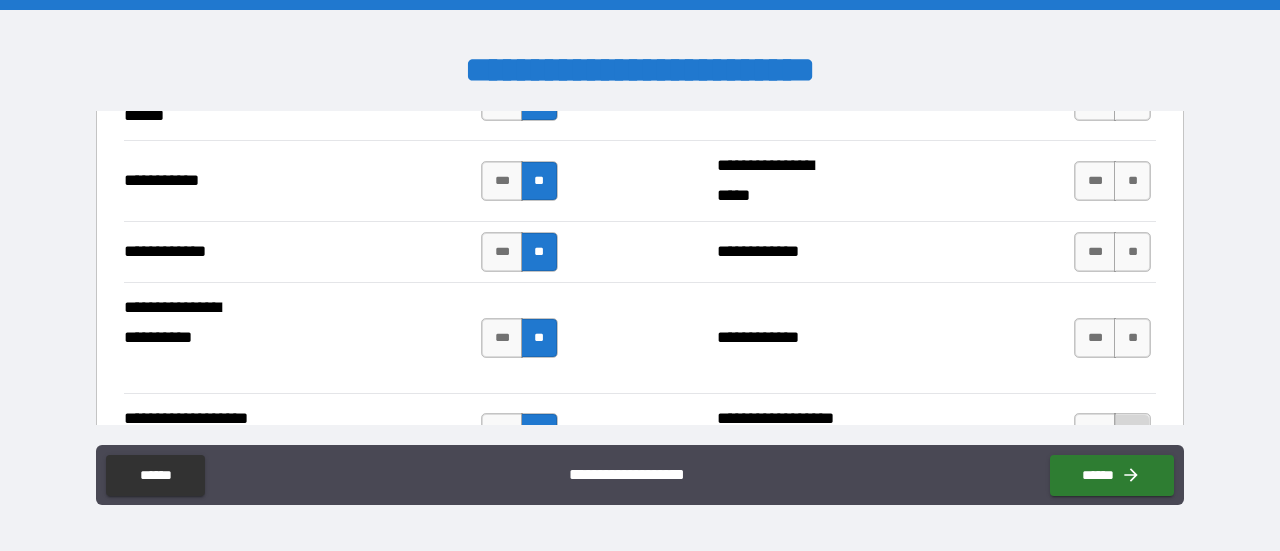 click on "**" at bounding box center [1132, 433] 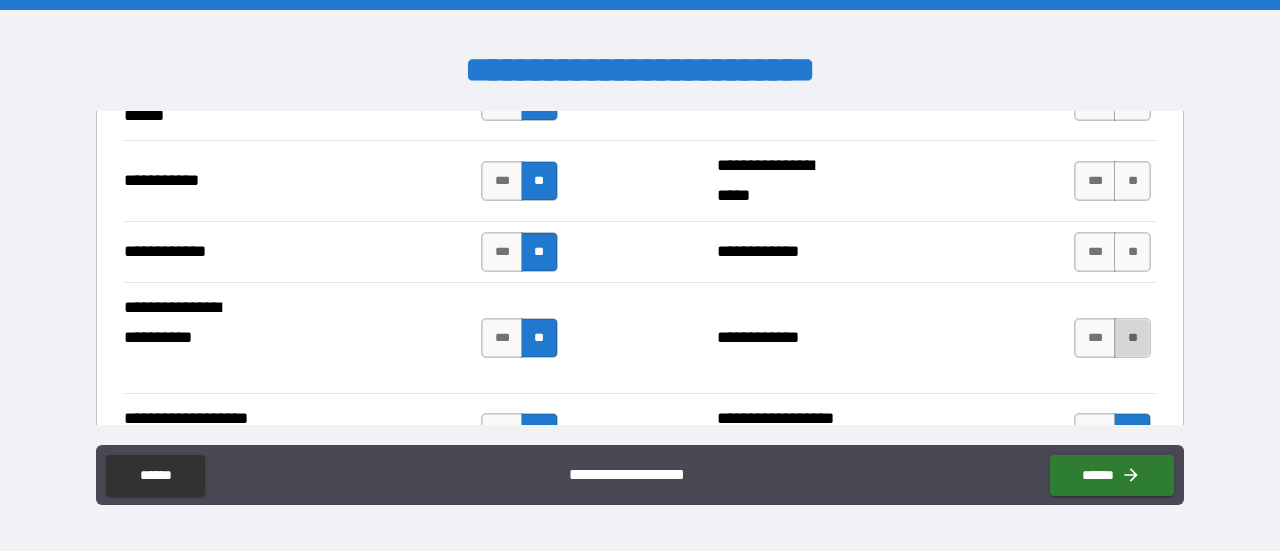 click on "**" at bounding box center [1132, 338] 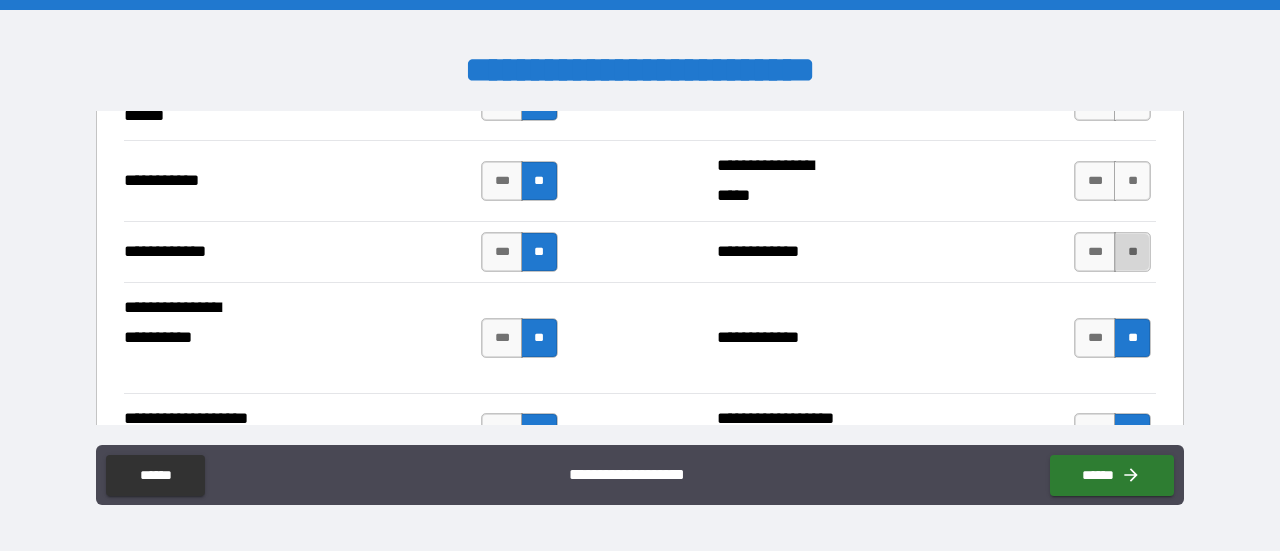 click on "**" at bounding box center (1132, 252) 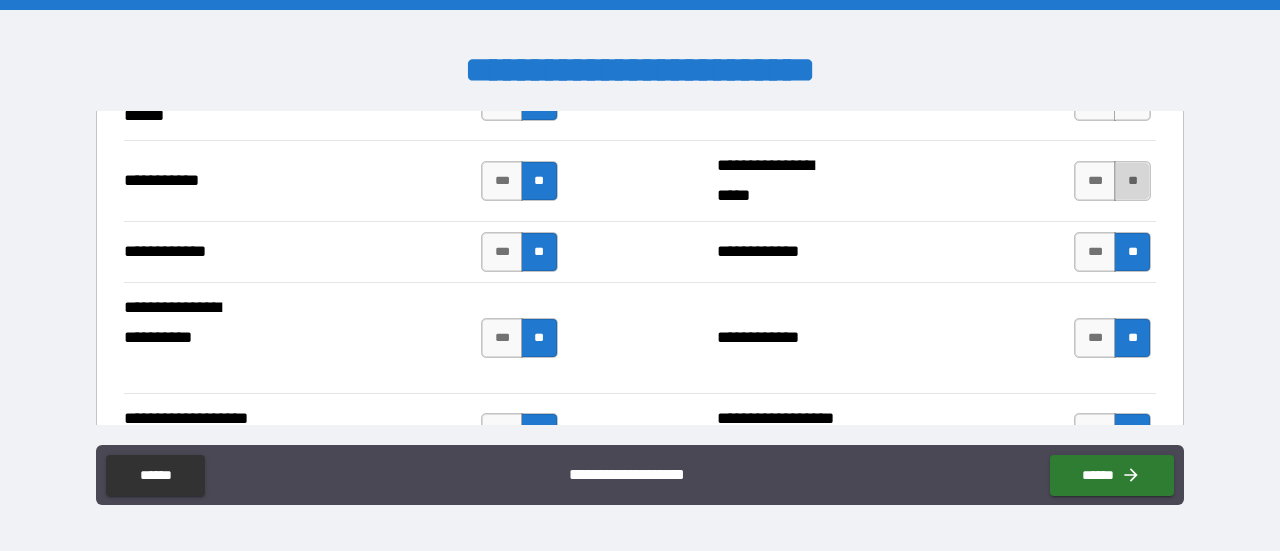 drag, startPoint x: 1120, startPoint y: 165, endPoint x: 1110, endPoint y: 176, distance: 14.866069 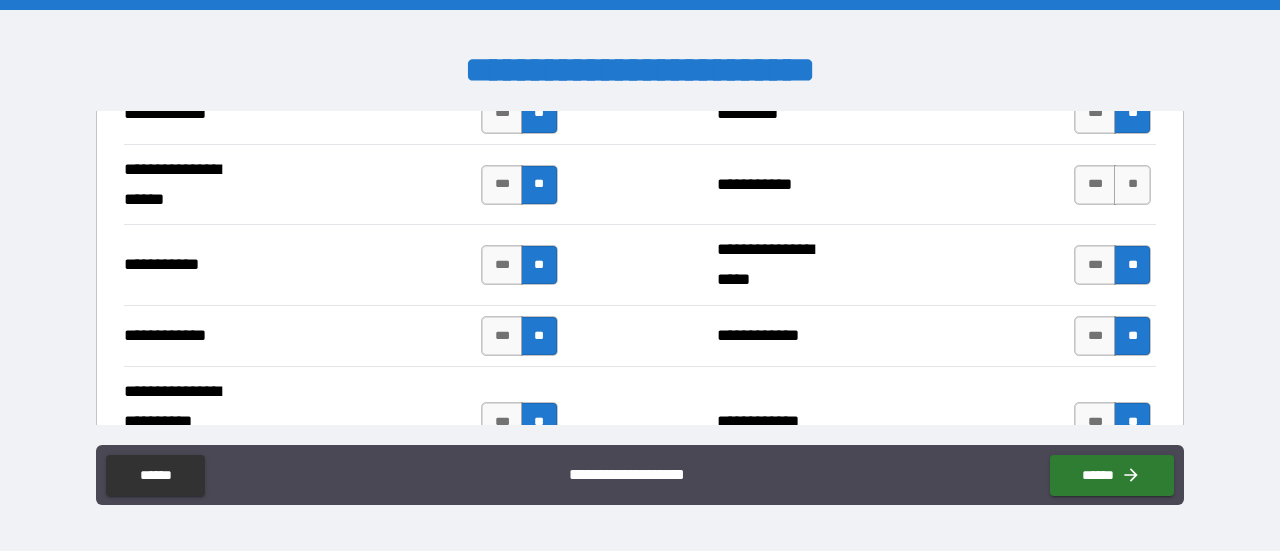 scroll, scrollTop: 4000, scrollLeft: 0, axis: vertical 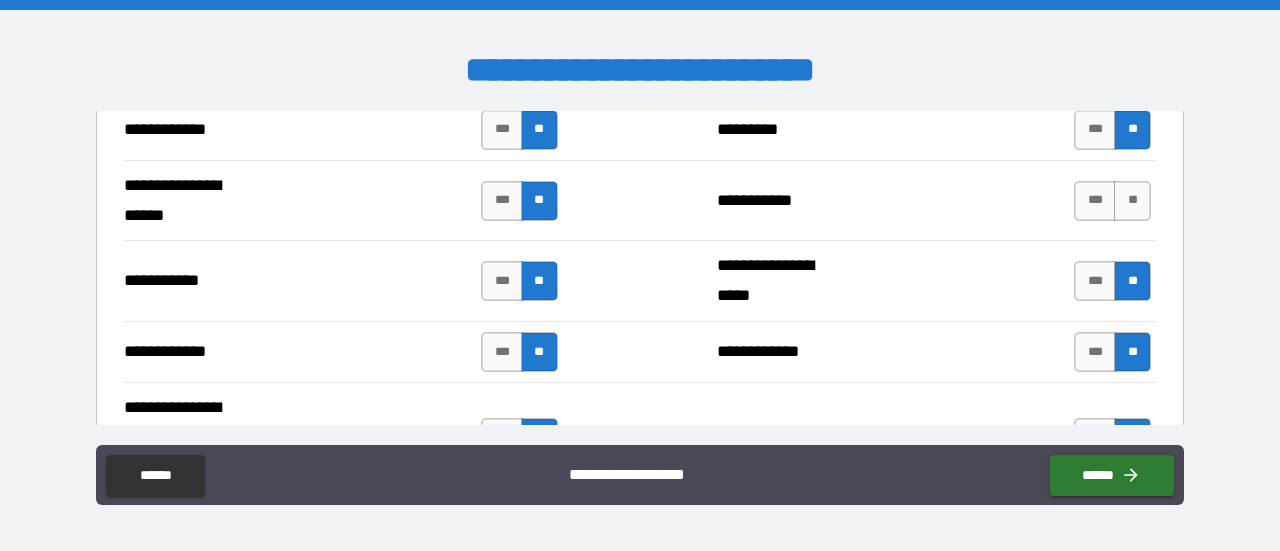 drag, startPoint x: 1132, startPoint y: 196, endPoint x: 1130, endPoint y: 210, distance: 14.142136 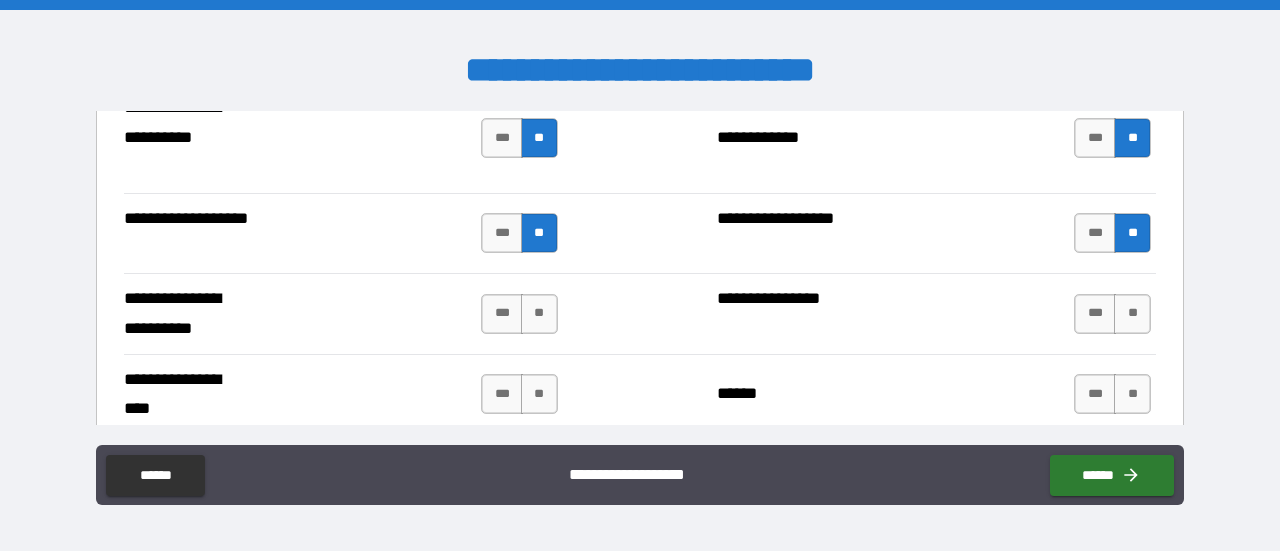 scroll, scrollTop: 4400, scrollLeft: 0, axis: vertical 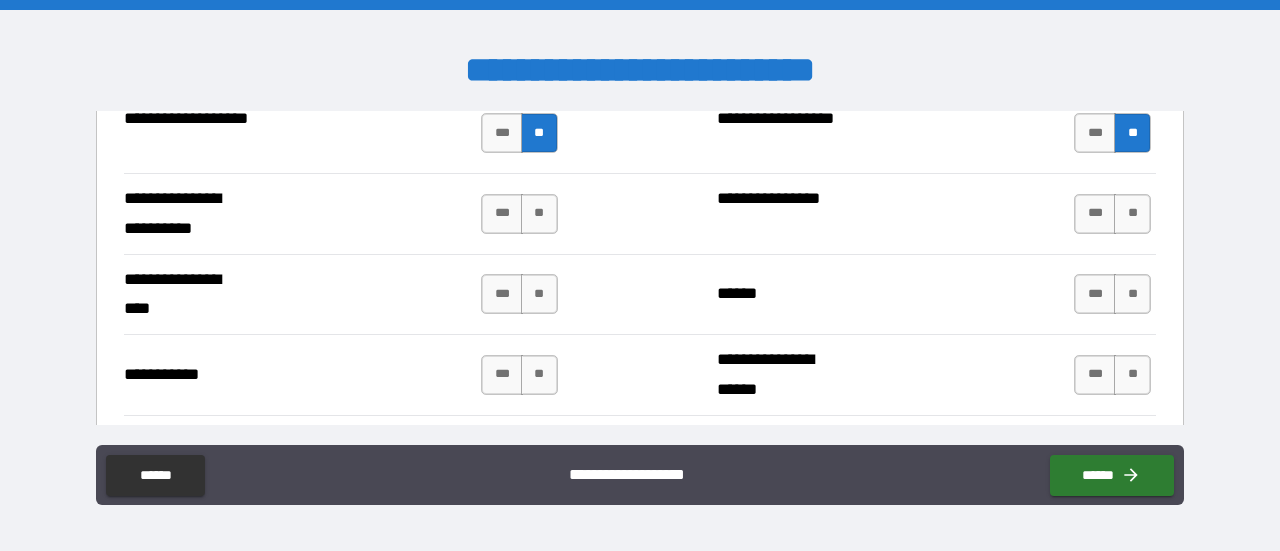 drag, startPoint x: 540, startPoint y: 365, endPoint x: 532, endPoint y: 310, distance: 55.578773 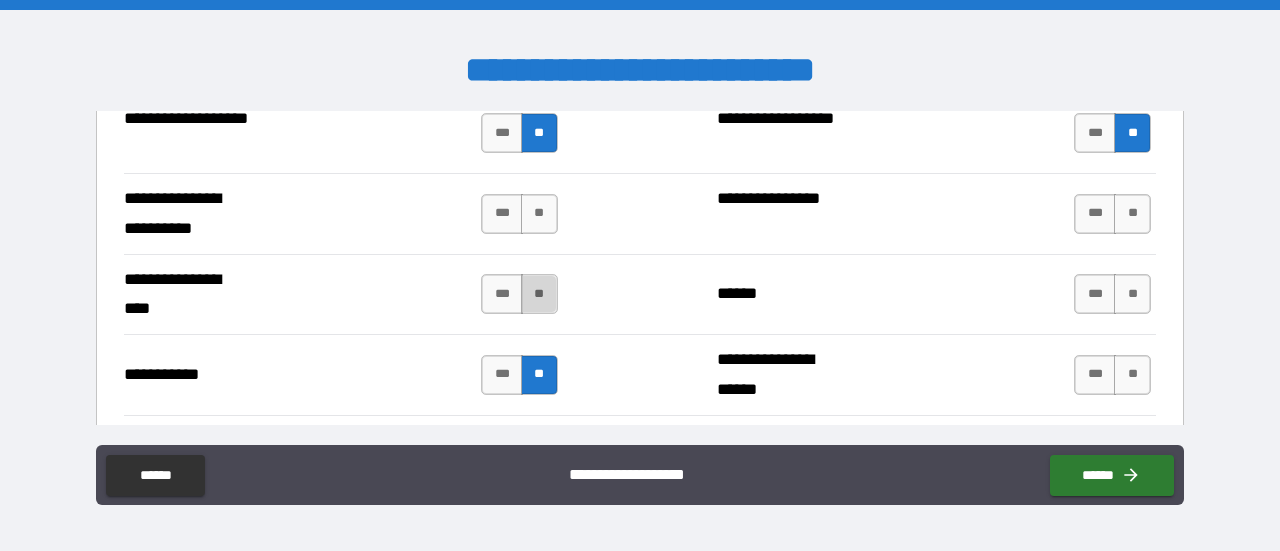 drag, startPoint x: 541, startPoint y: 280, endPoint x: 538, endPoint y: 214, distance: 66.068146 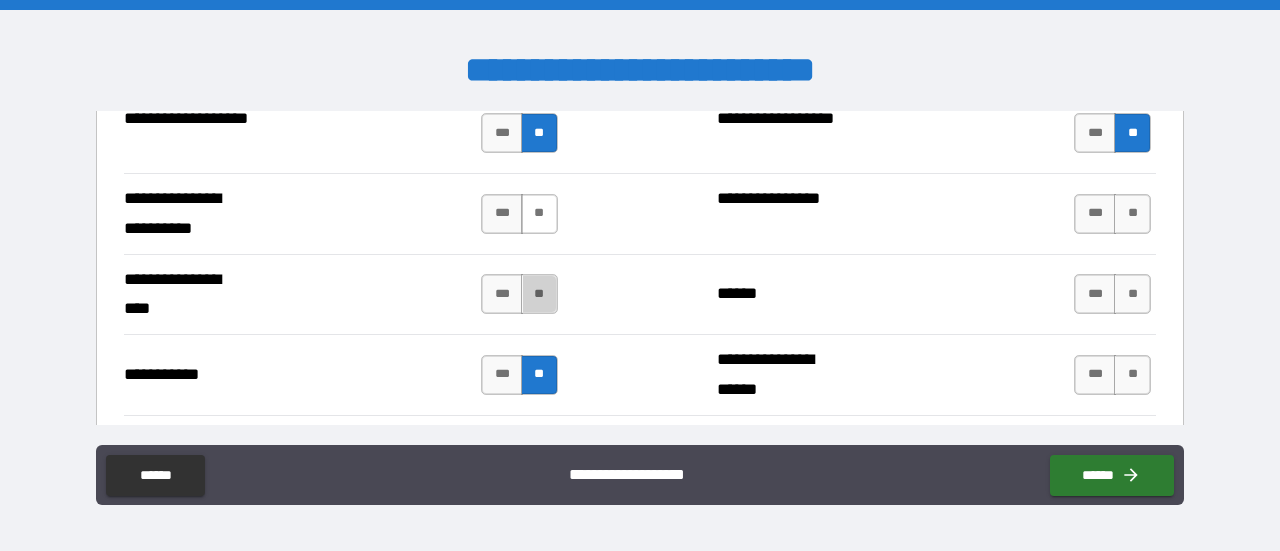 click on "**" at bounding box center (539, 294) 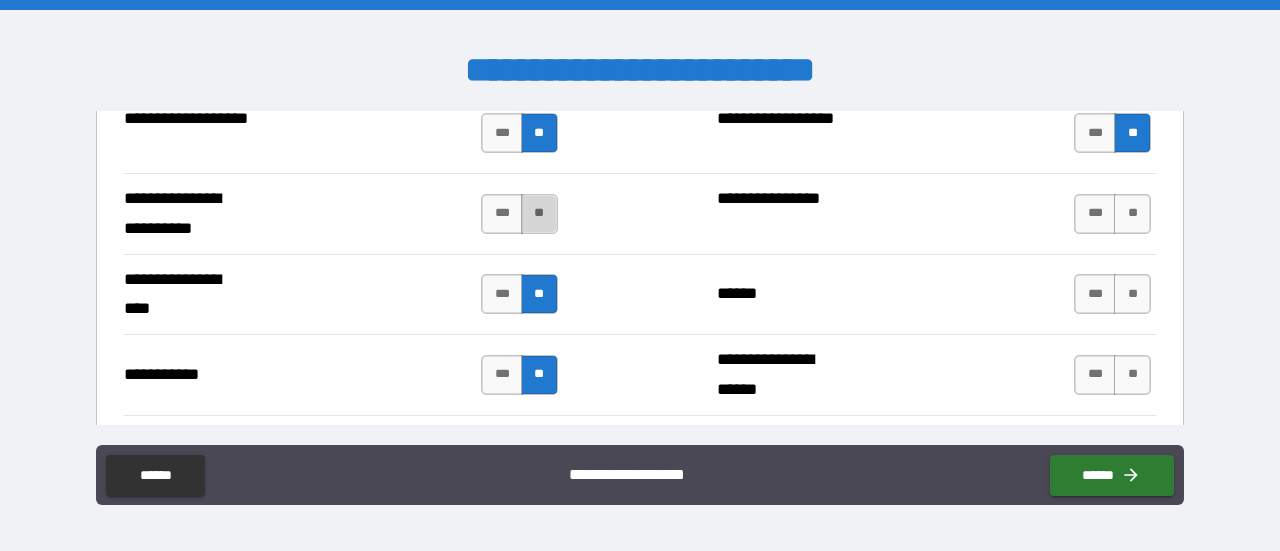 click on "**" at bounding box center [539, 214] 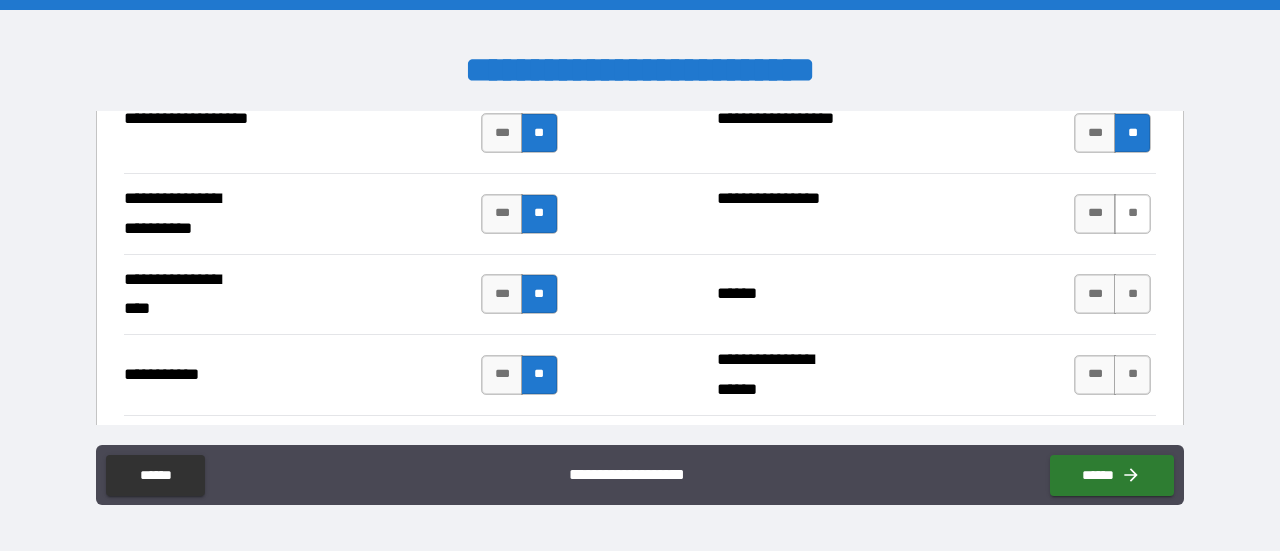 drag, startPoint x: 1112, startPoint y: 204, endPoint x: 1111, endPoint y: 217, distance: 13.038404 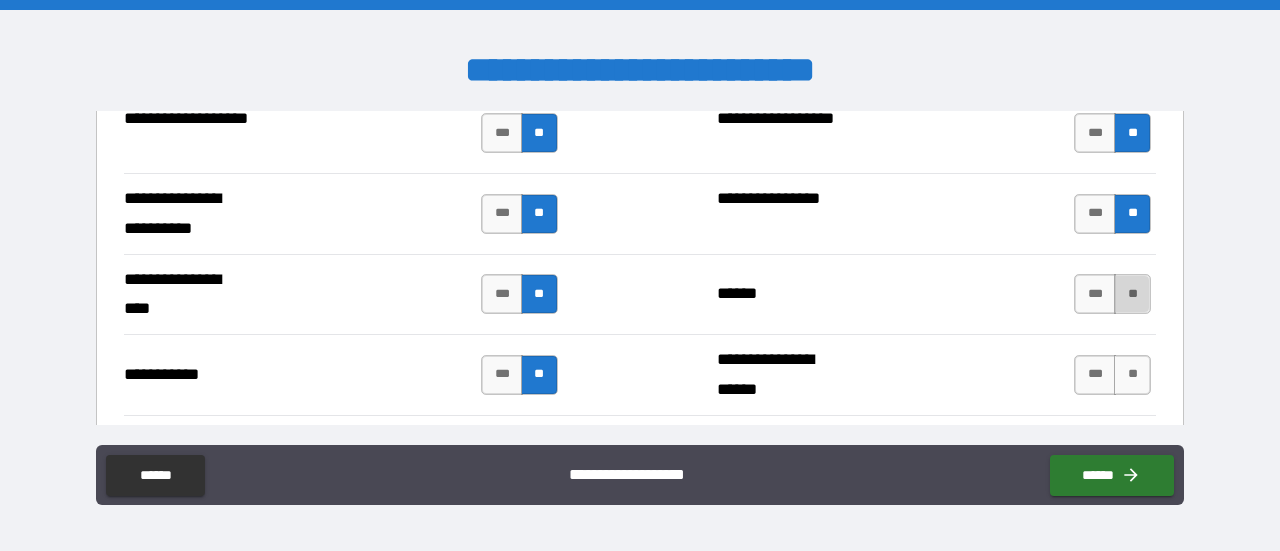 click on "**" at bounding box center [1132, 294] 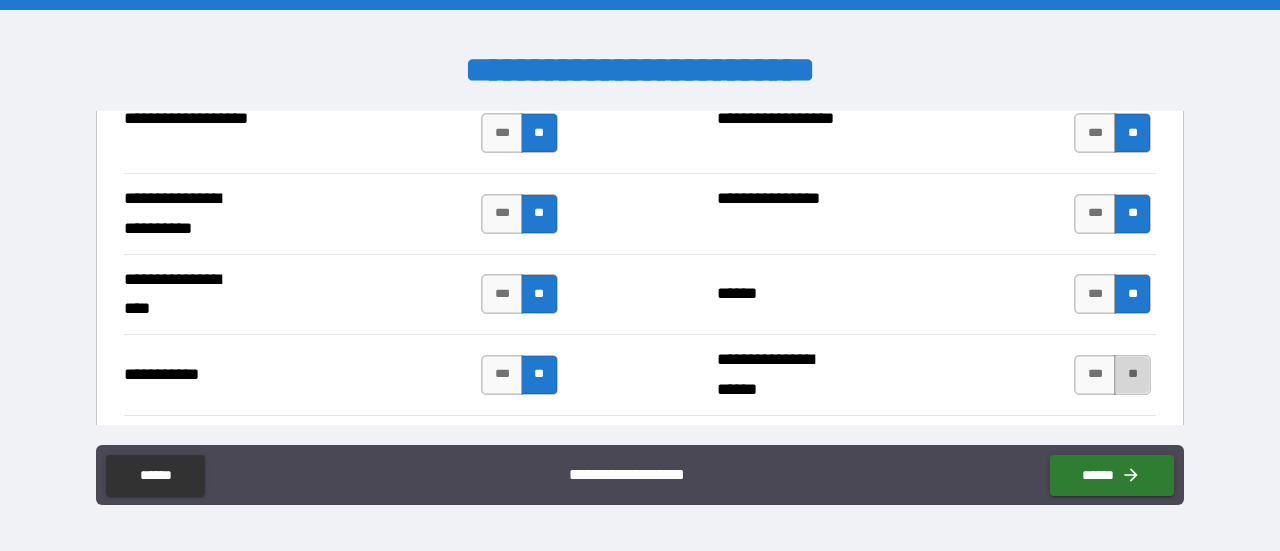 click on "**" at bounding box center (1132, 375) 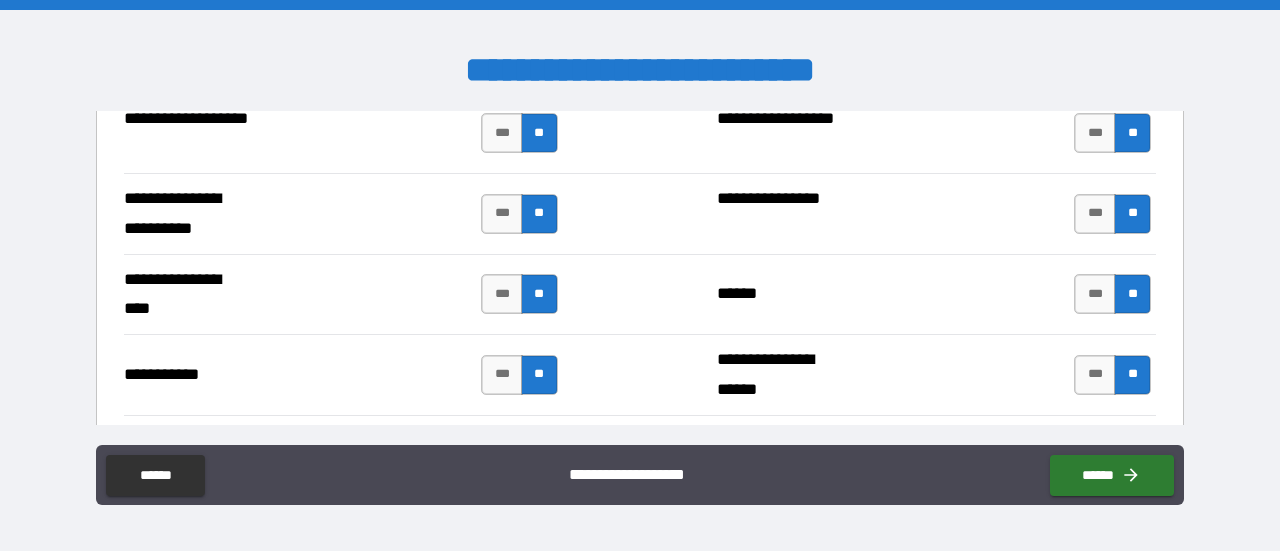 scroll, scrollTop: 4600, scrollLeft: 0, axis: vertical 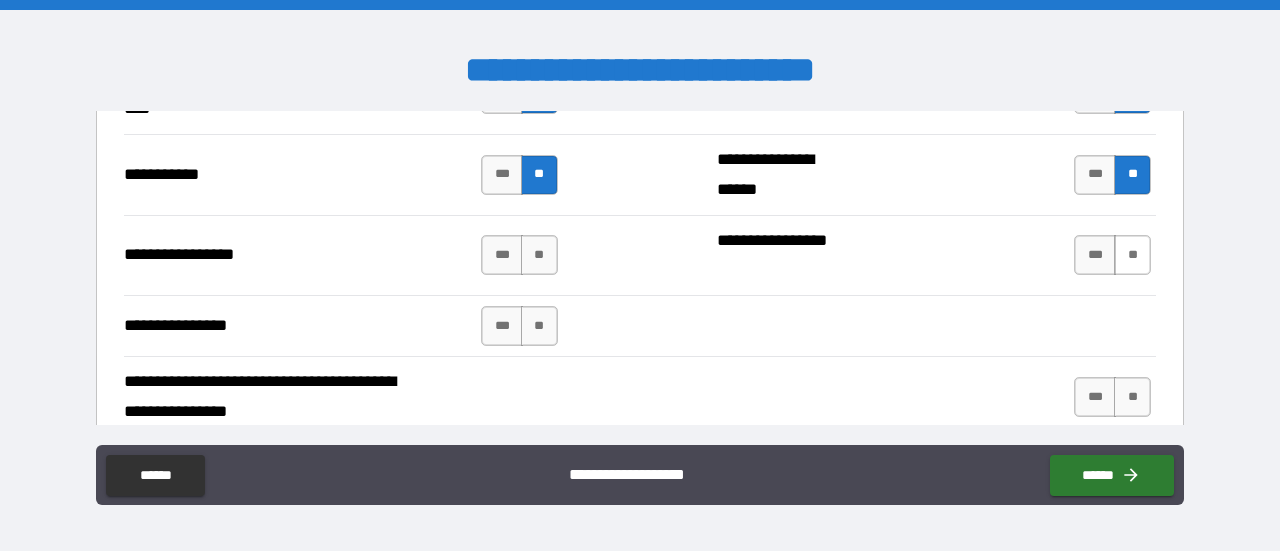 drag, startPoint x: 1130, startPoint y: 243, endPoint x: 1113, endPoint y: 241, distance: 17.117243 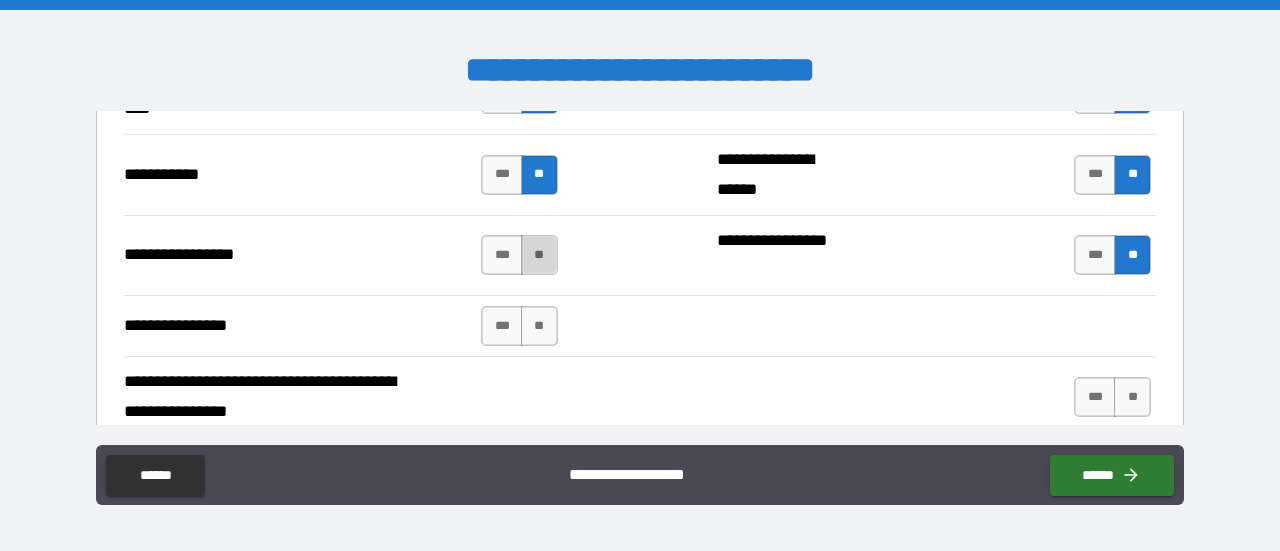 click on "**" at bounding box center (539, 255) 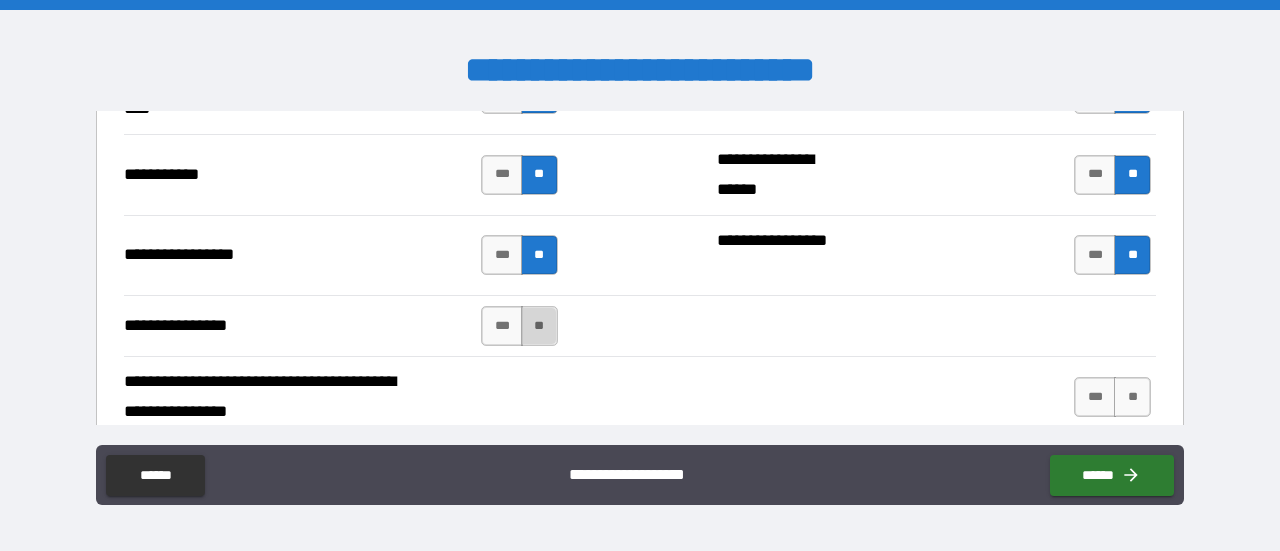 click on "**" at bounding box center [539, 326] 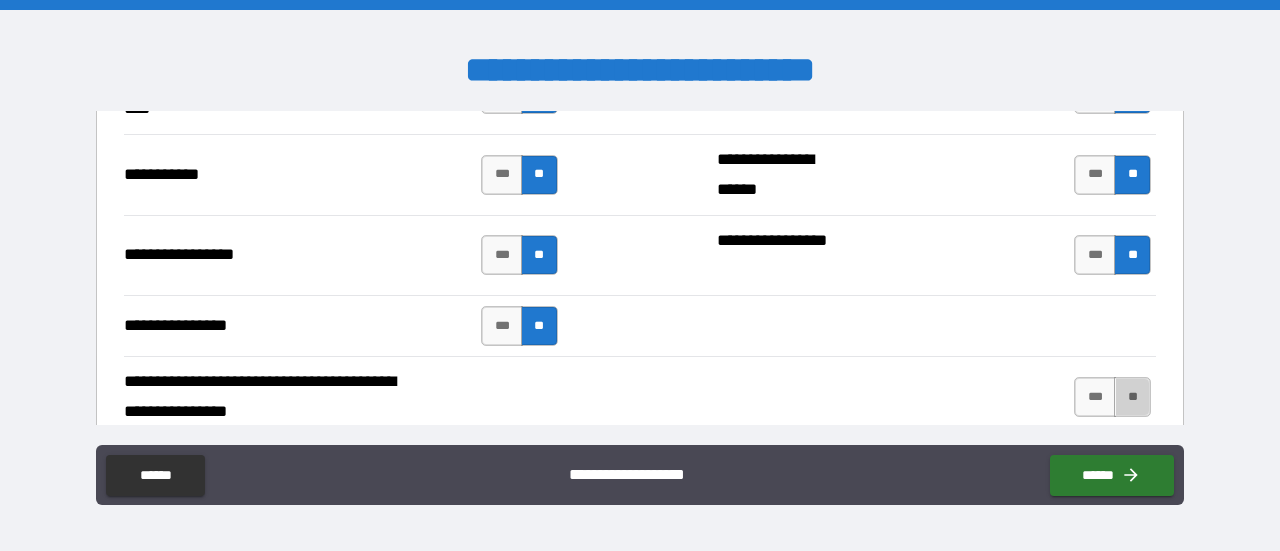 drag, startPoint x: 1124, startPoint y: 385, endPoint x: 1064, endPoint y: 511, distance: 139.55644 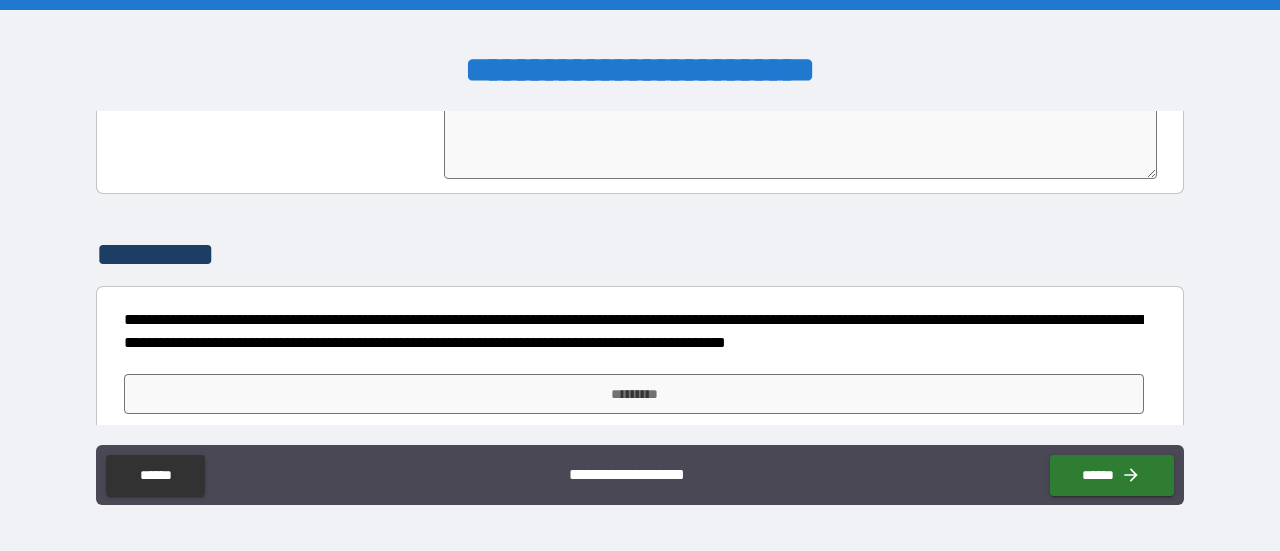 scroll, scrollTop: 5058, scrollLeft: 0, axis: vertical 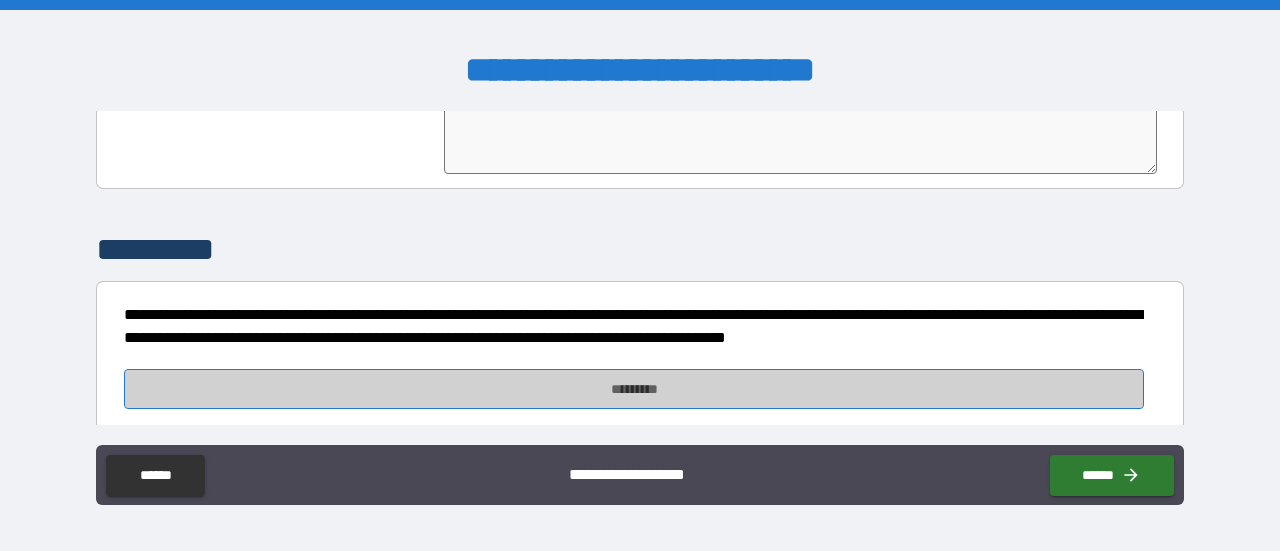 click on "*********" at bounding box center (634, 389) 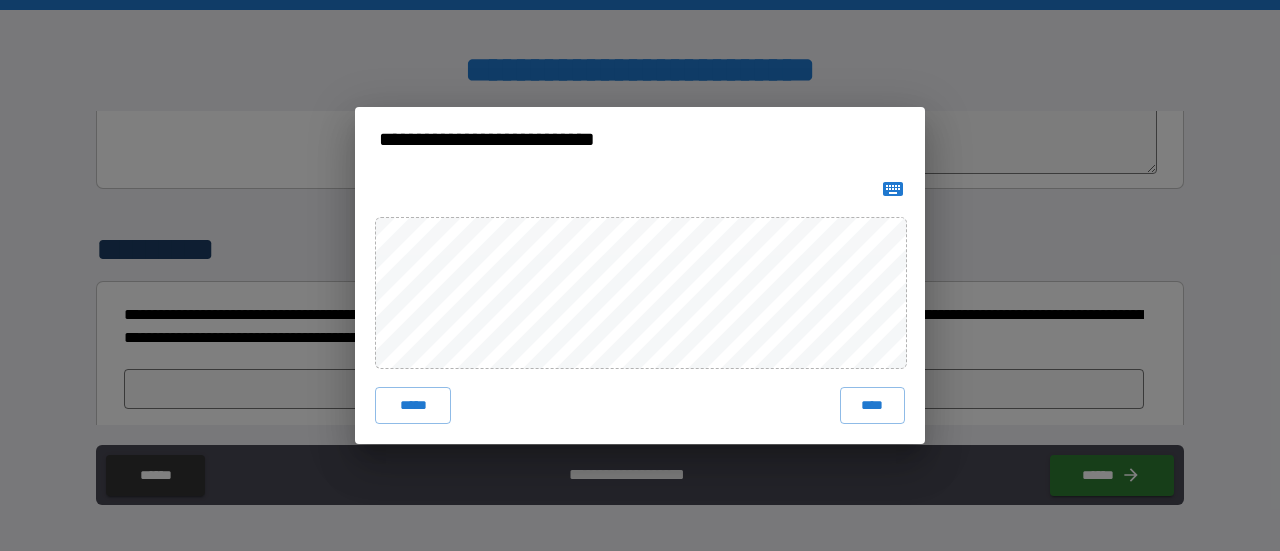 click on "***** ****" at bounding box center (640, 307) 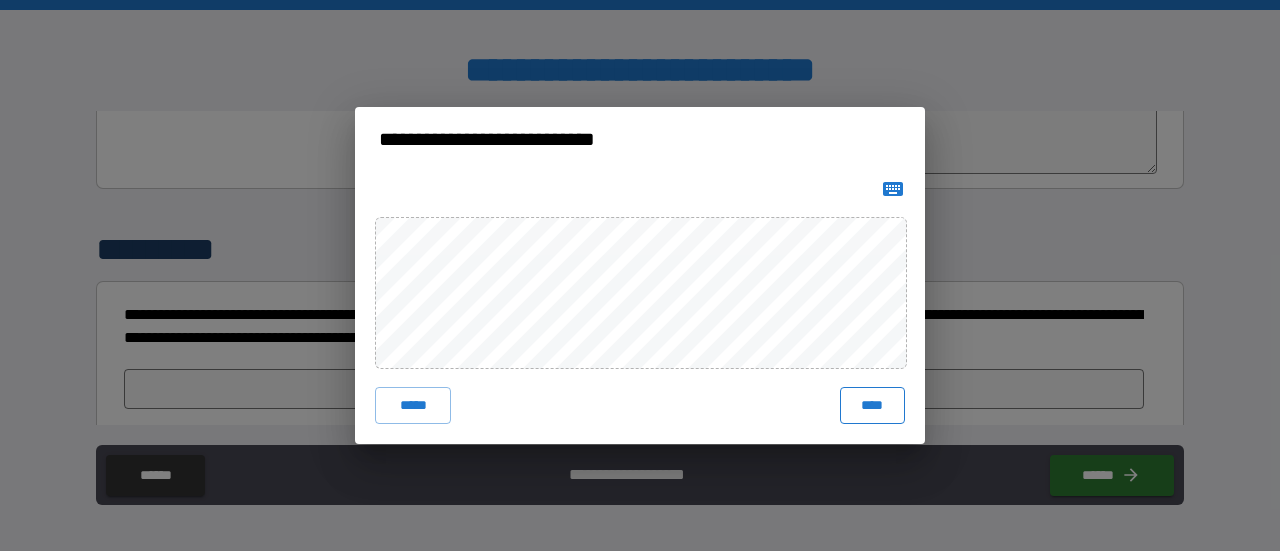 click on "****" at bounding box center (872, 405) 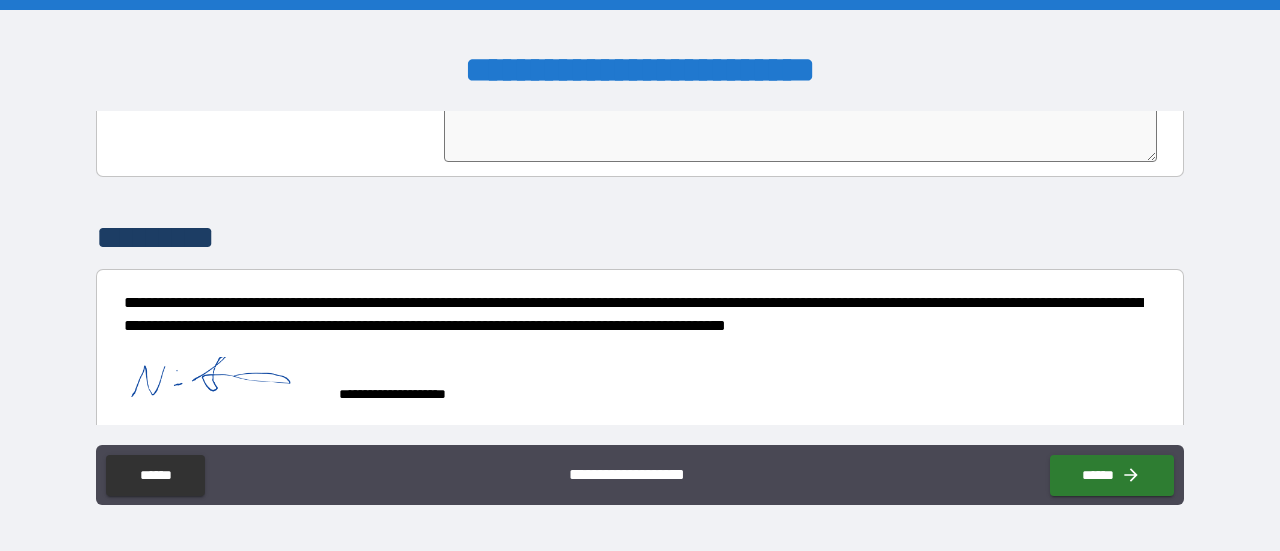scroll, scrollTop: 5075, scrollLeft: 0, axis: vertical 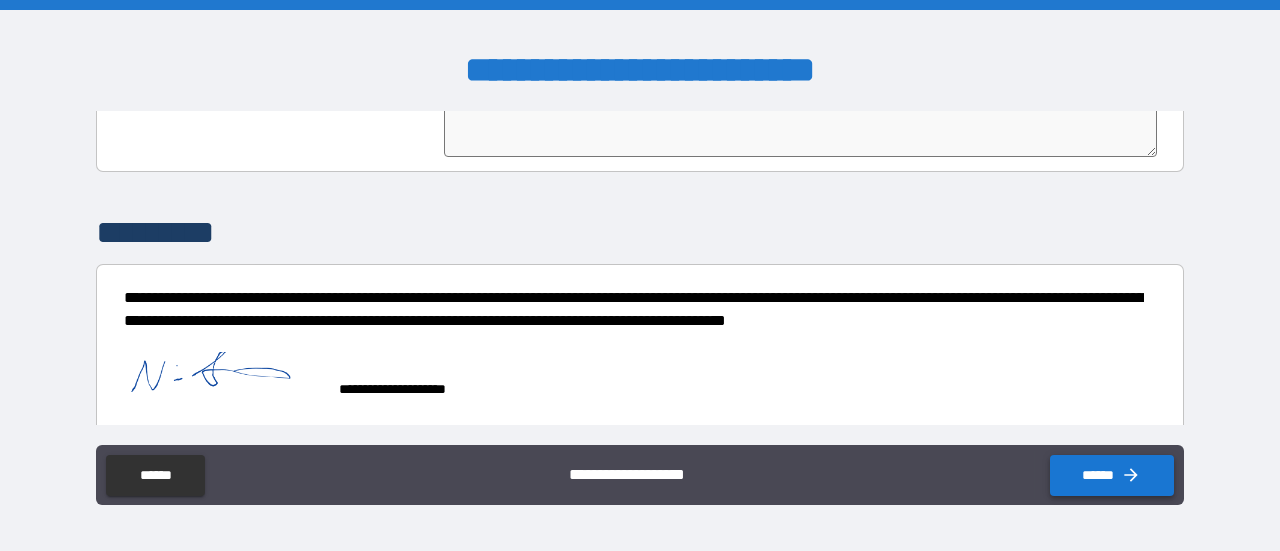 click on "******" at bounding box center [1112, 475] 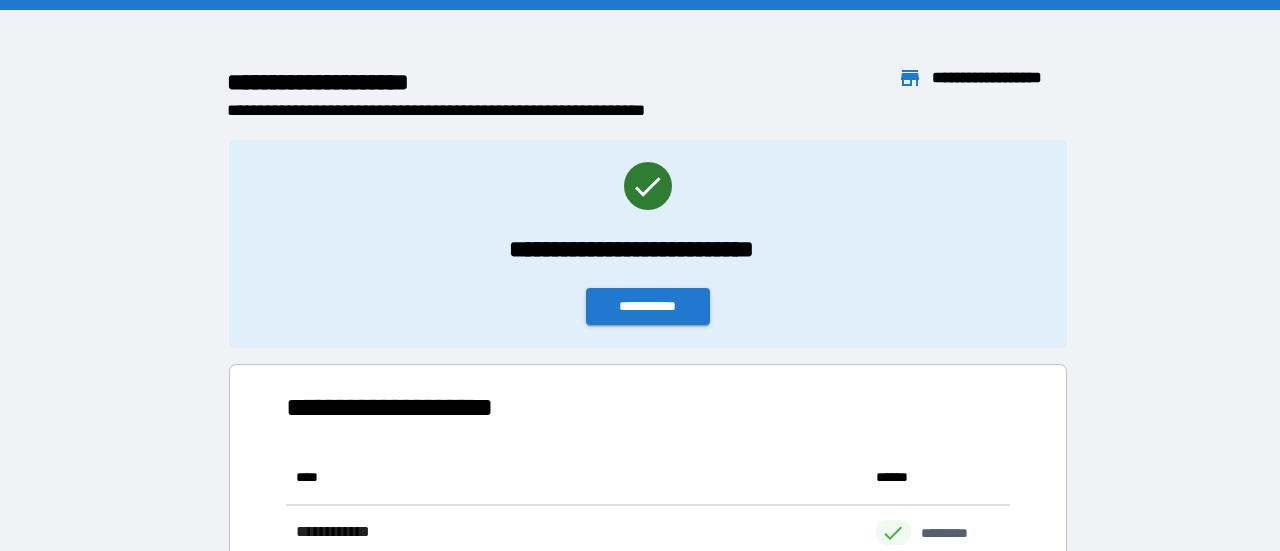 scroll, scrollTop: 16, scrollLeft: 16, axis: both 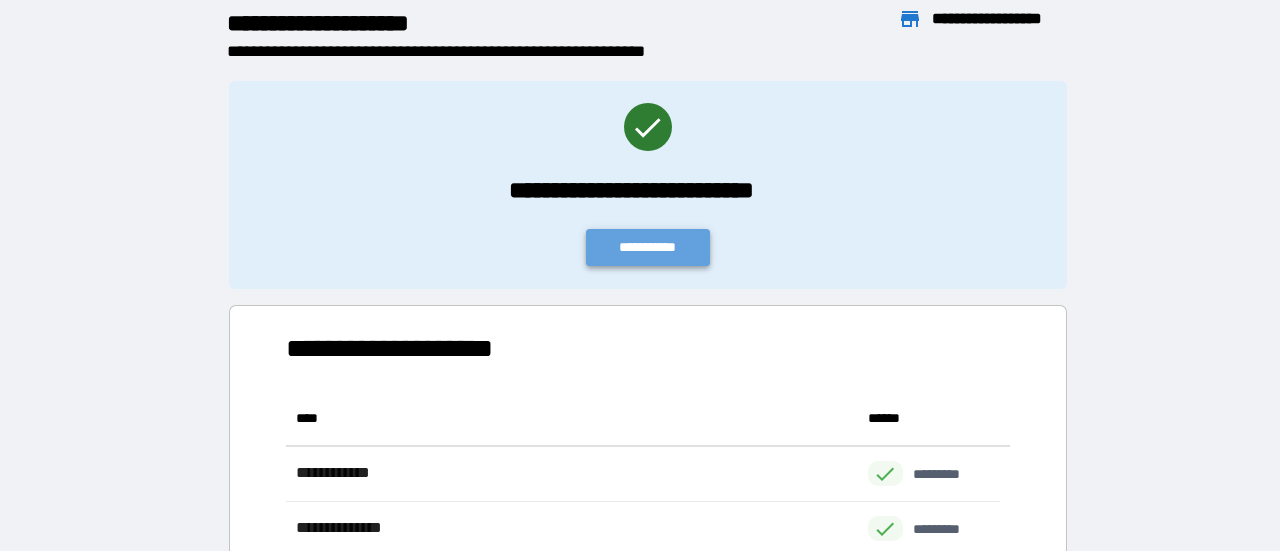 click on "**********" at bounding box center (648, 247) 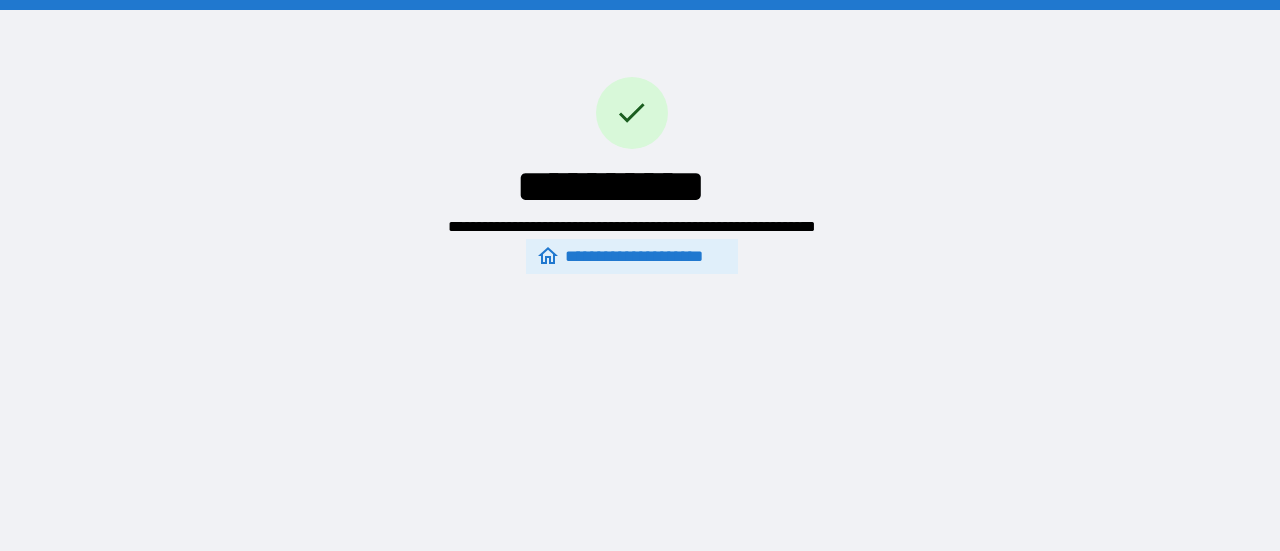 scroll, scrollTop: 0, scrollLeft: 0, axis: both 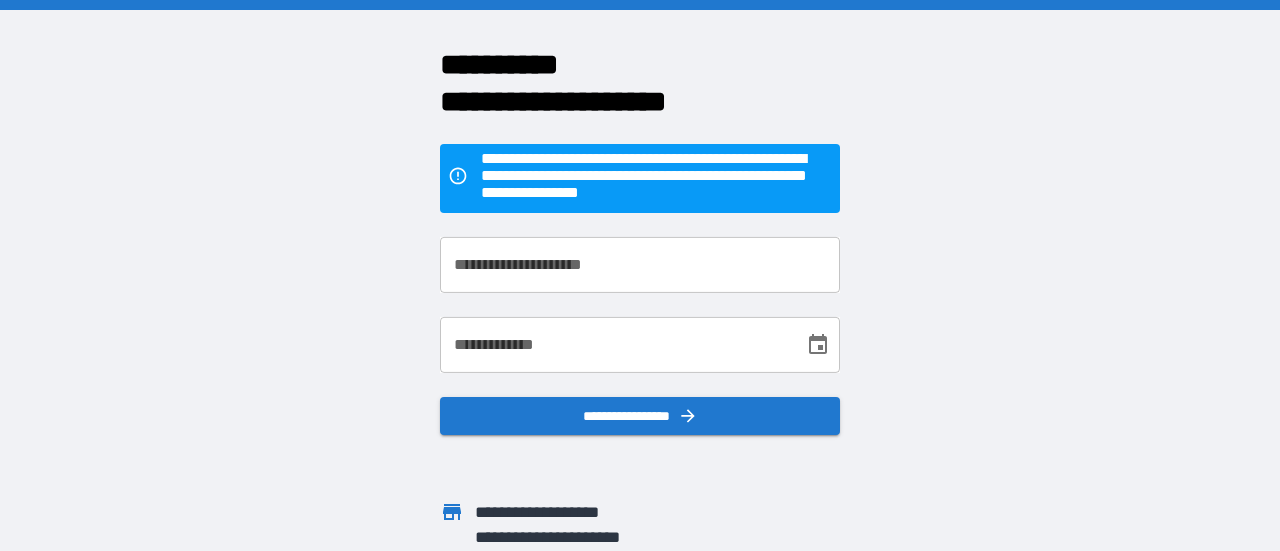 click on "**********" at bounding box center (640, 265) 